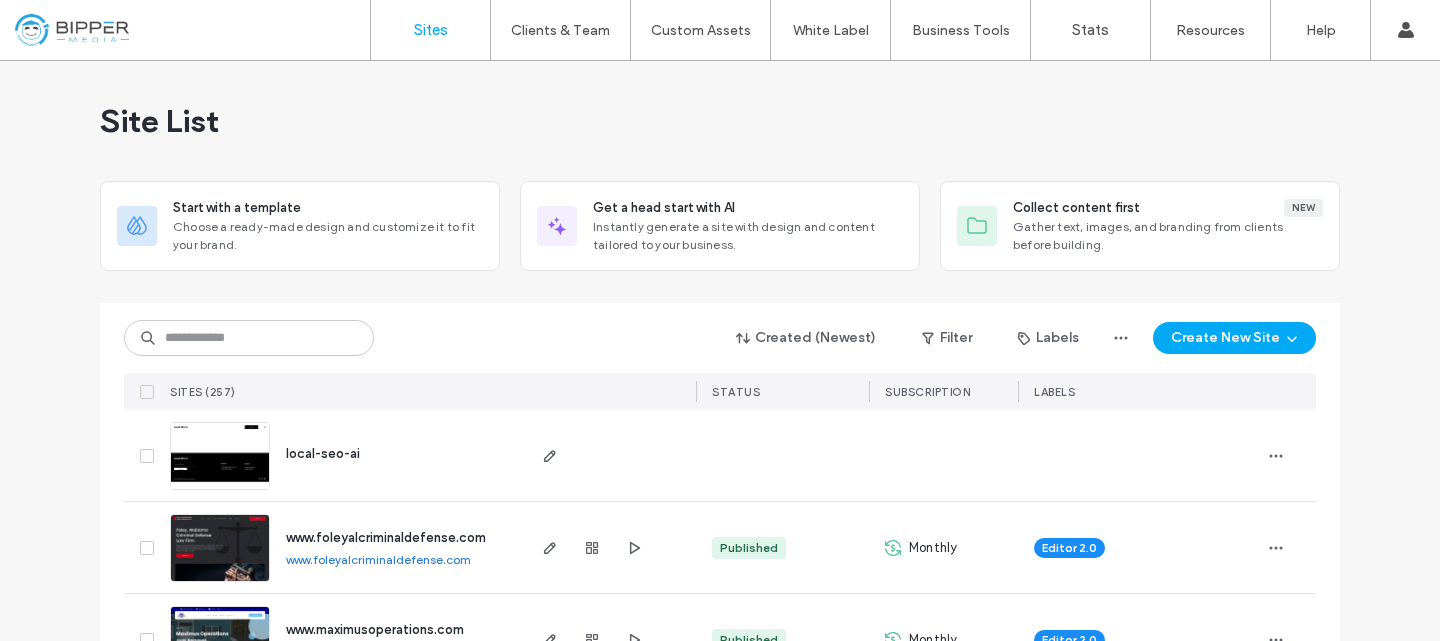 scroll, scrollTop: 0, scrollLeft: 0, axis: both 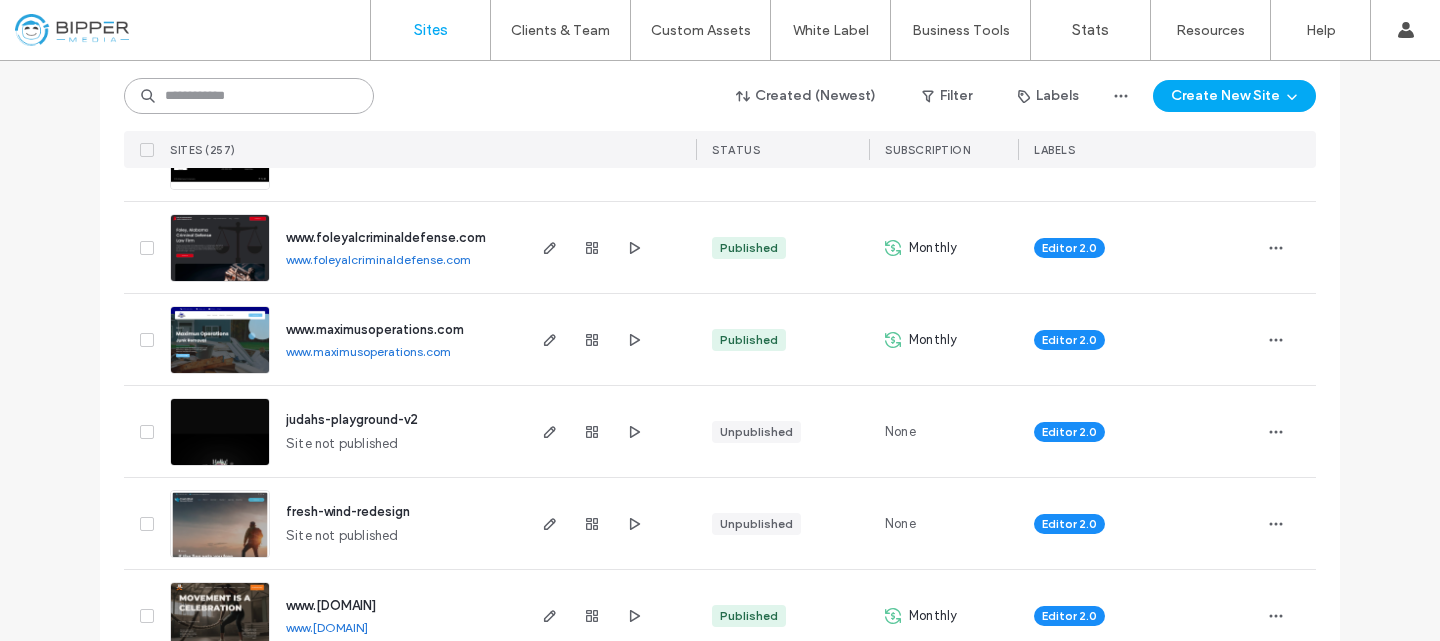 click at bounding box center (249, 96) 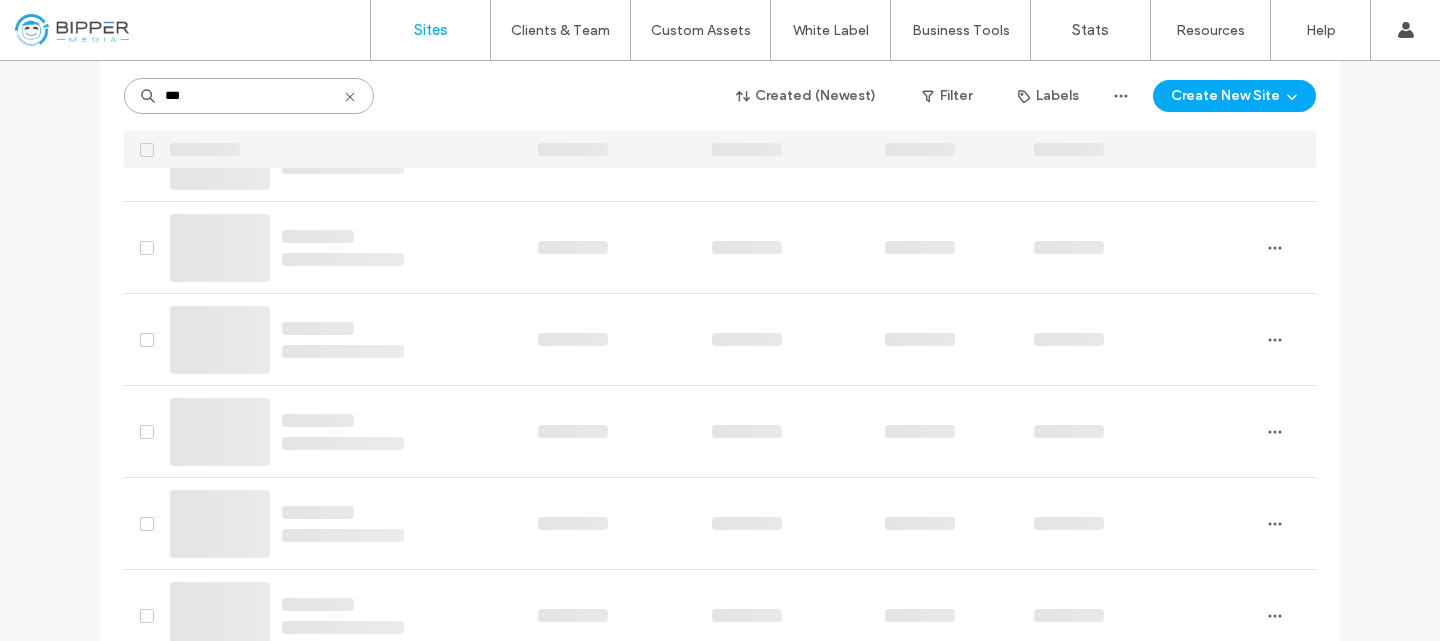 scroll, scrollTop: 0, scrollLeft: 0, axis: both 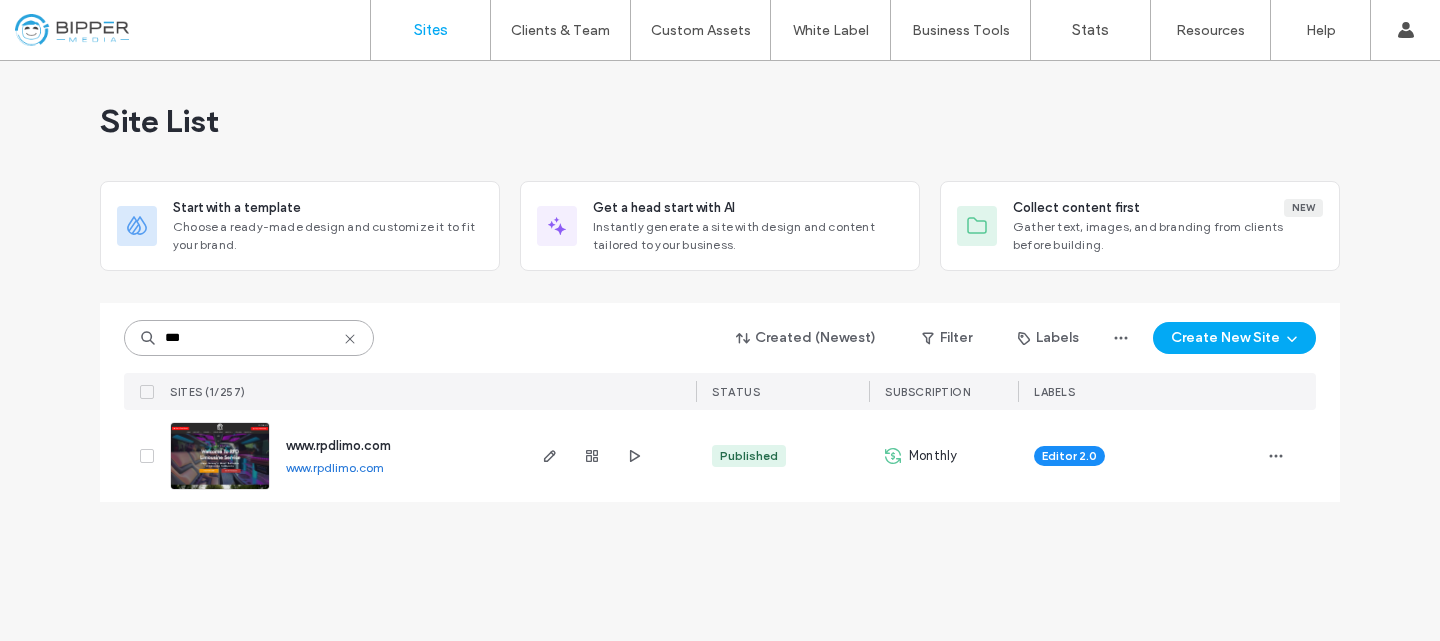 type on "***" 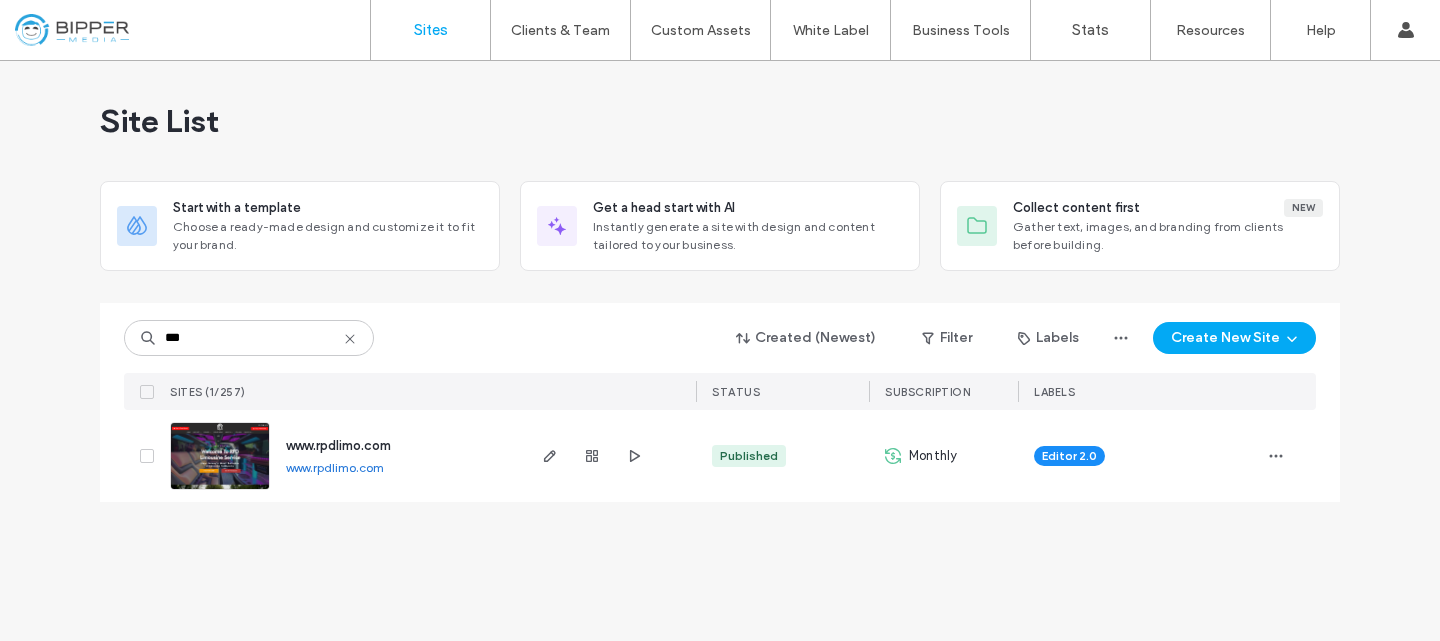 click at bounding box center (220, 491) 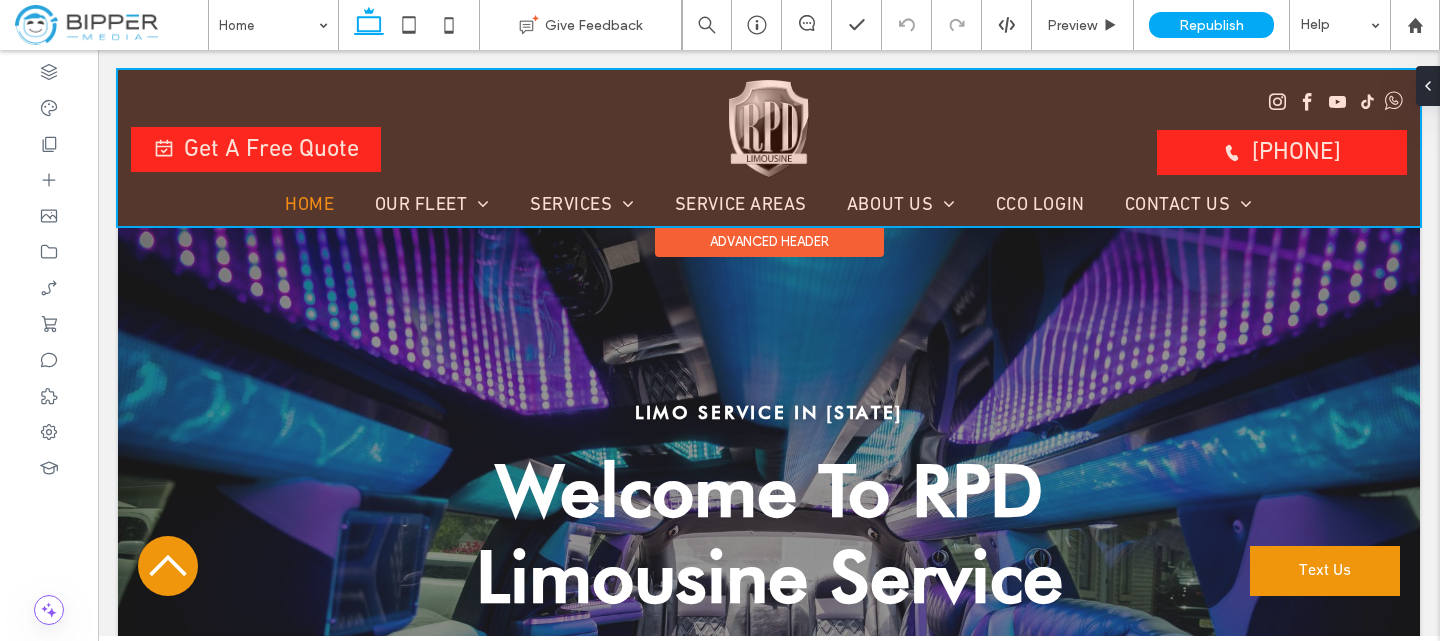 scroll, scrollTop: 1400, scrollLeft: 0, axis: vertical 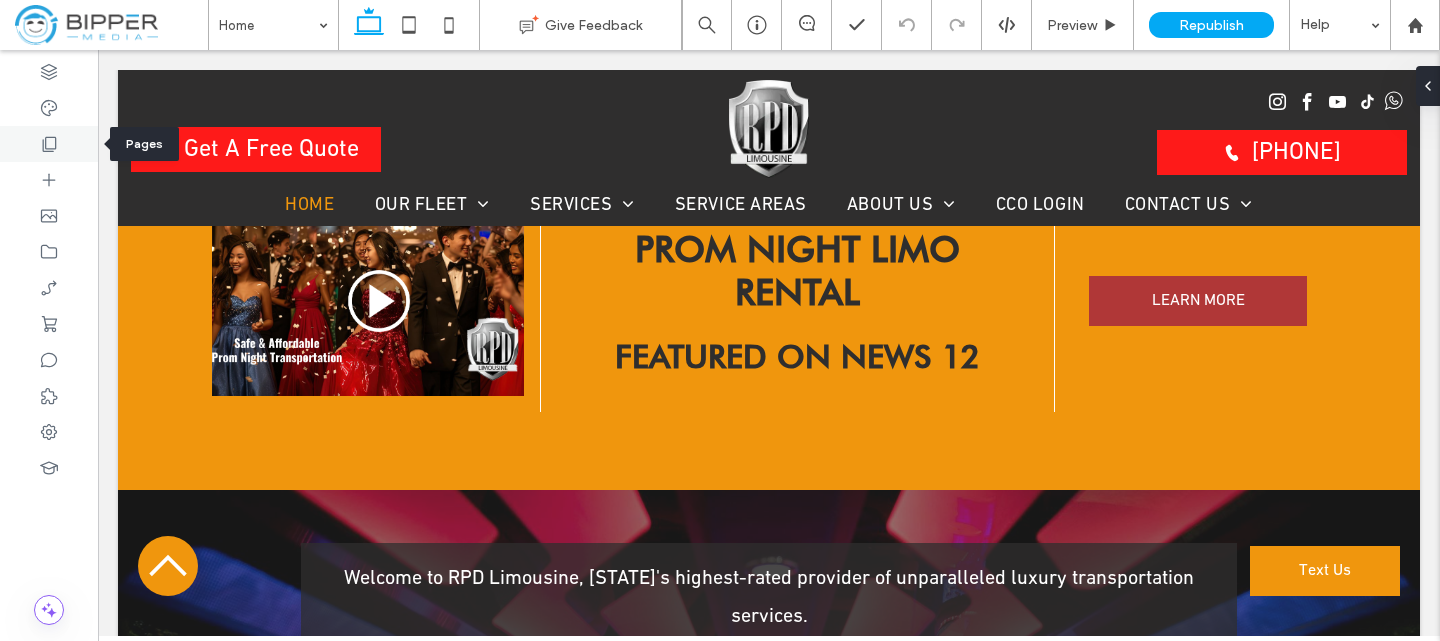 click 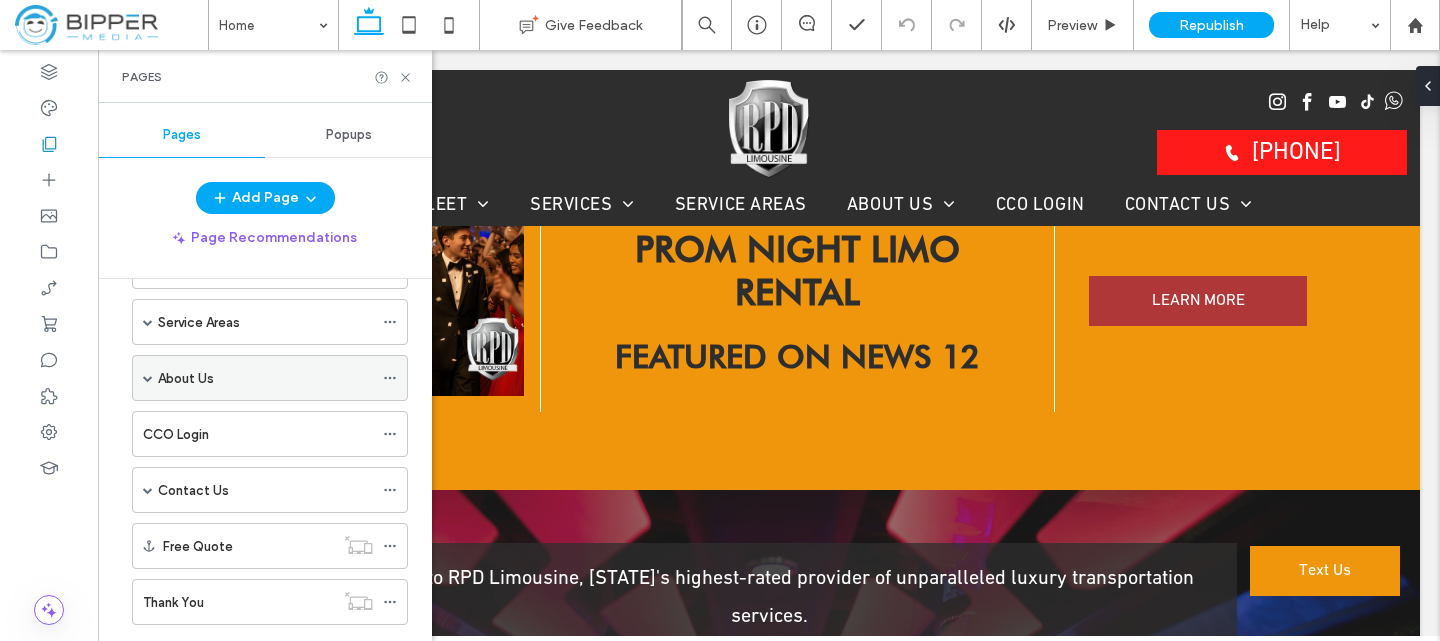scroll, scrollTop: 182, scrollLeft: 0, axis: vertical 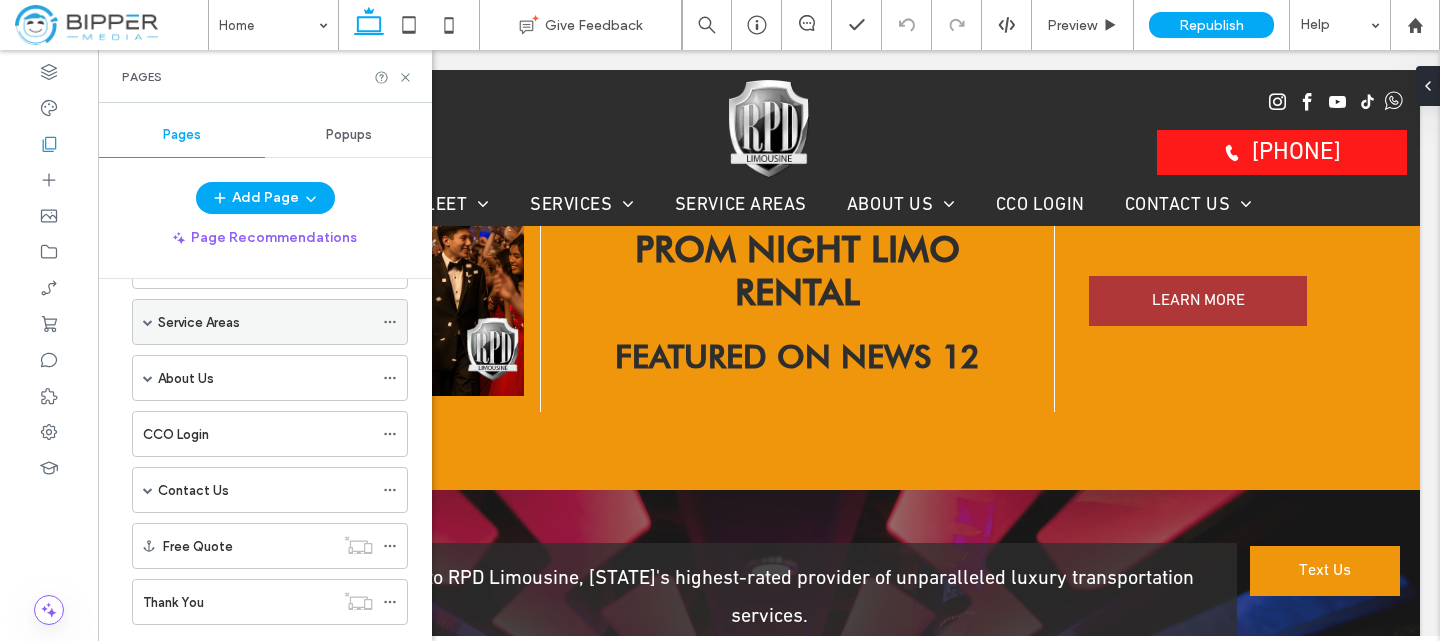 click at bounding box center [148, 322] 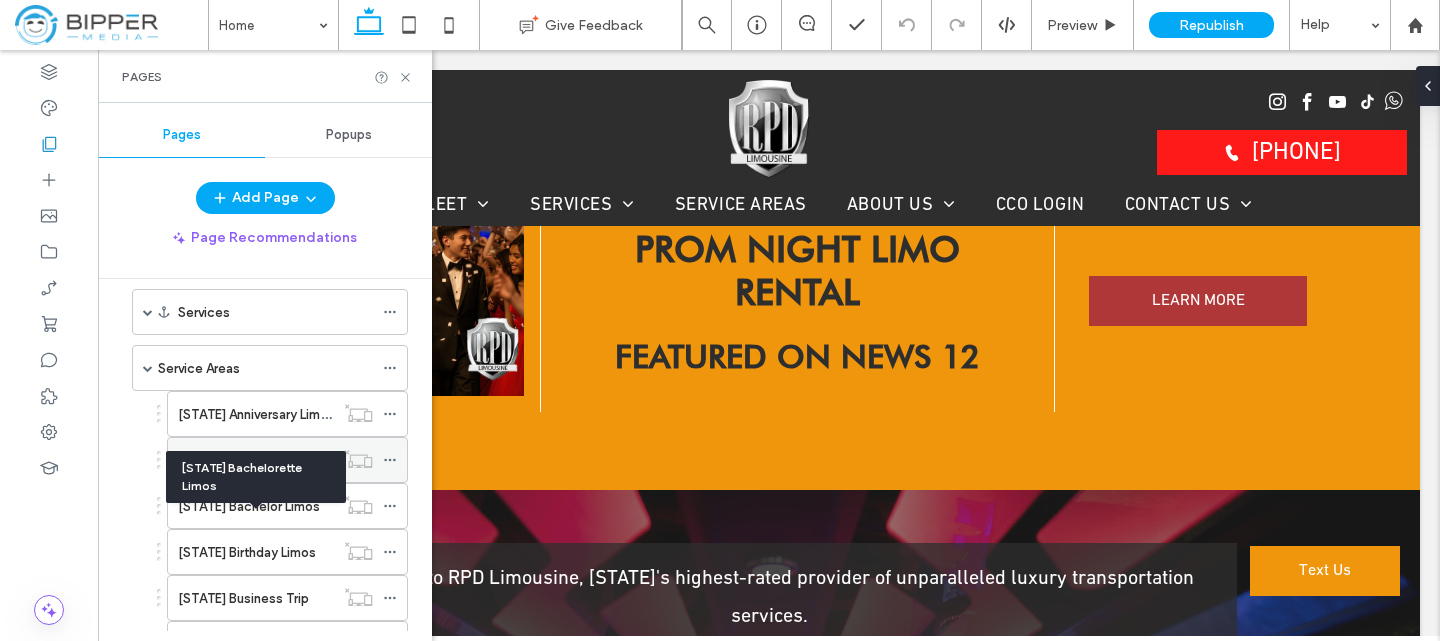 scroll, scrollTop: 0, scrollLeft: 0, axis: both 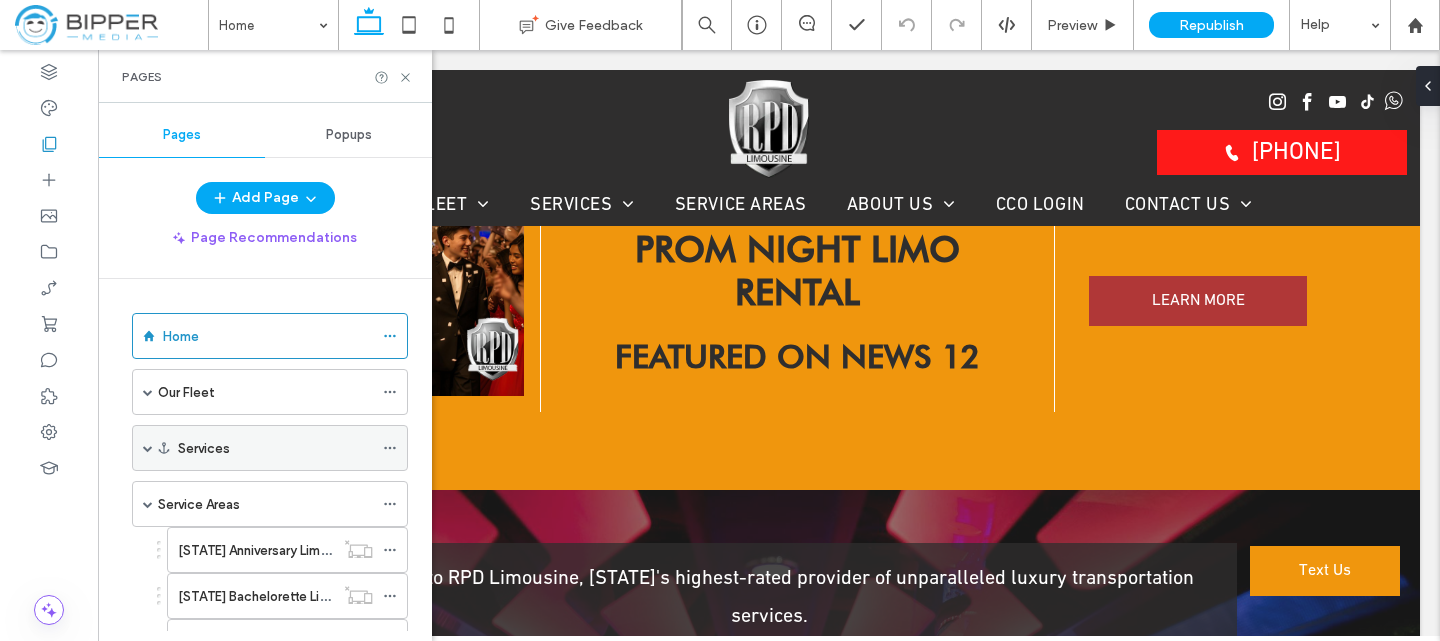 click at bounding box center (148, 448) 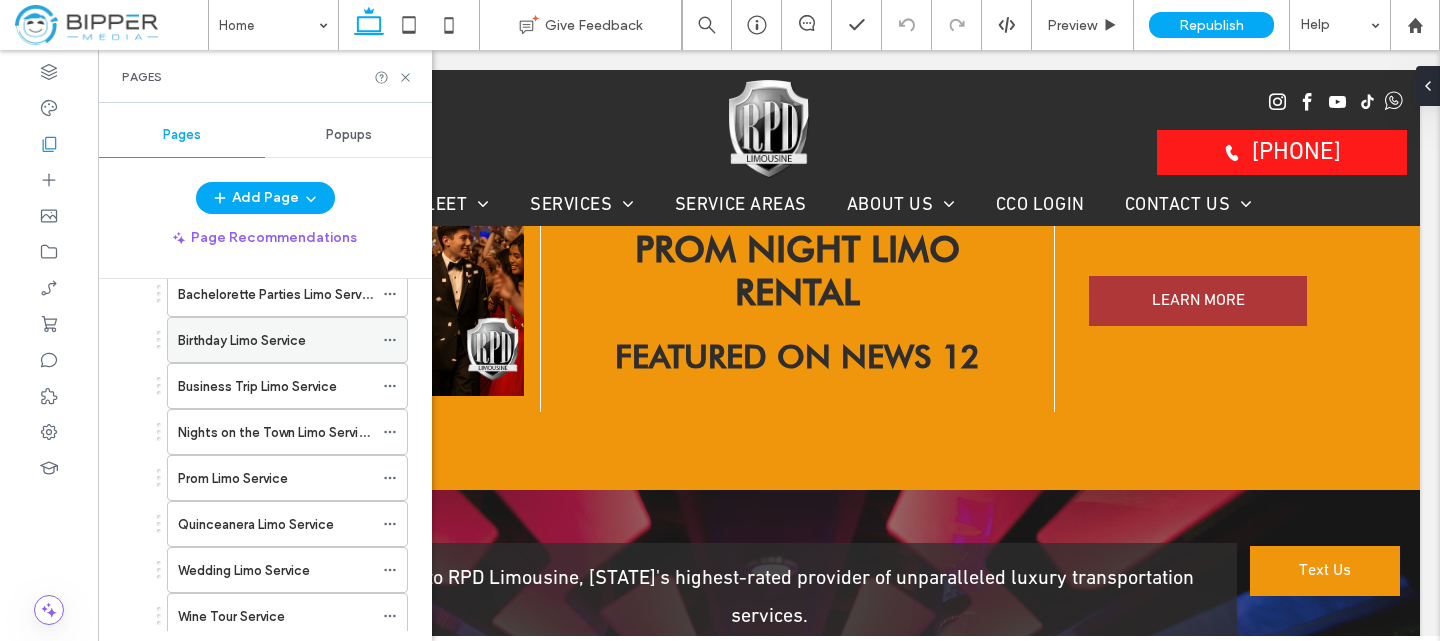 scroll, scrollTop: 100, scrollLeft: 0, axis: vertical 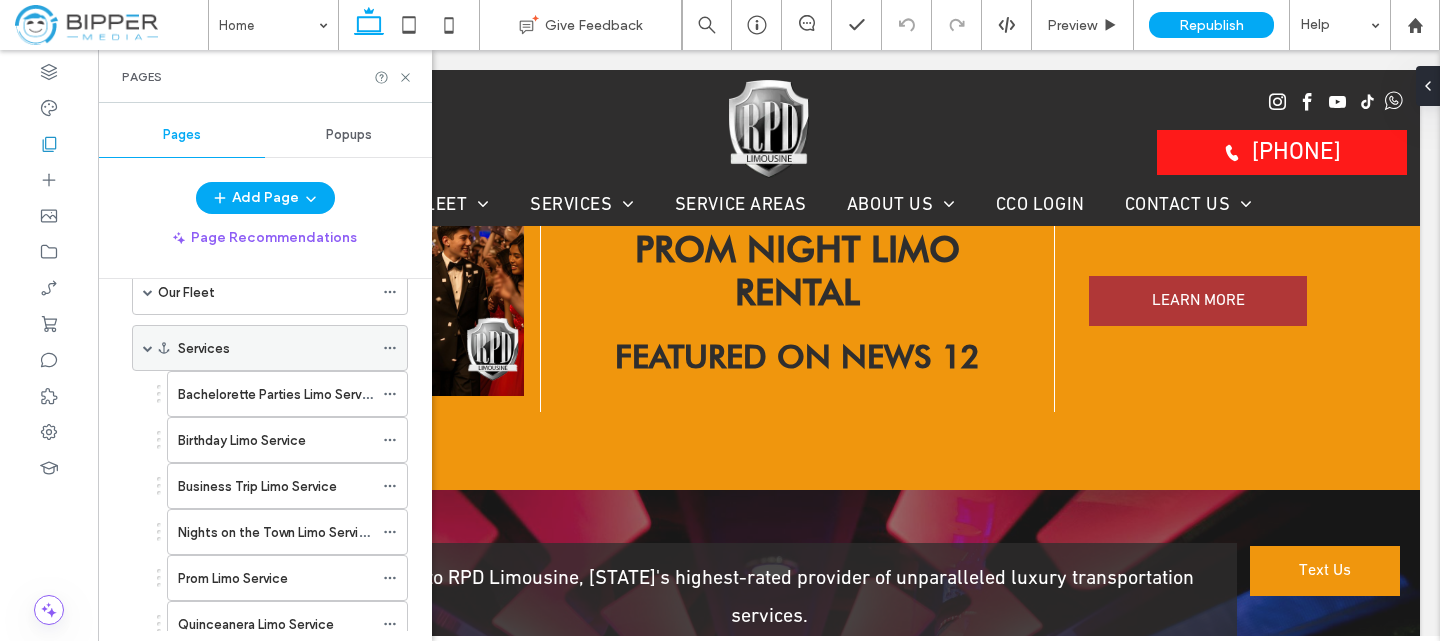 click 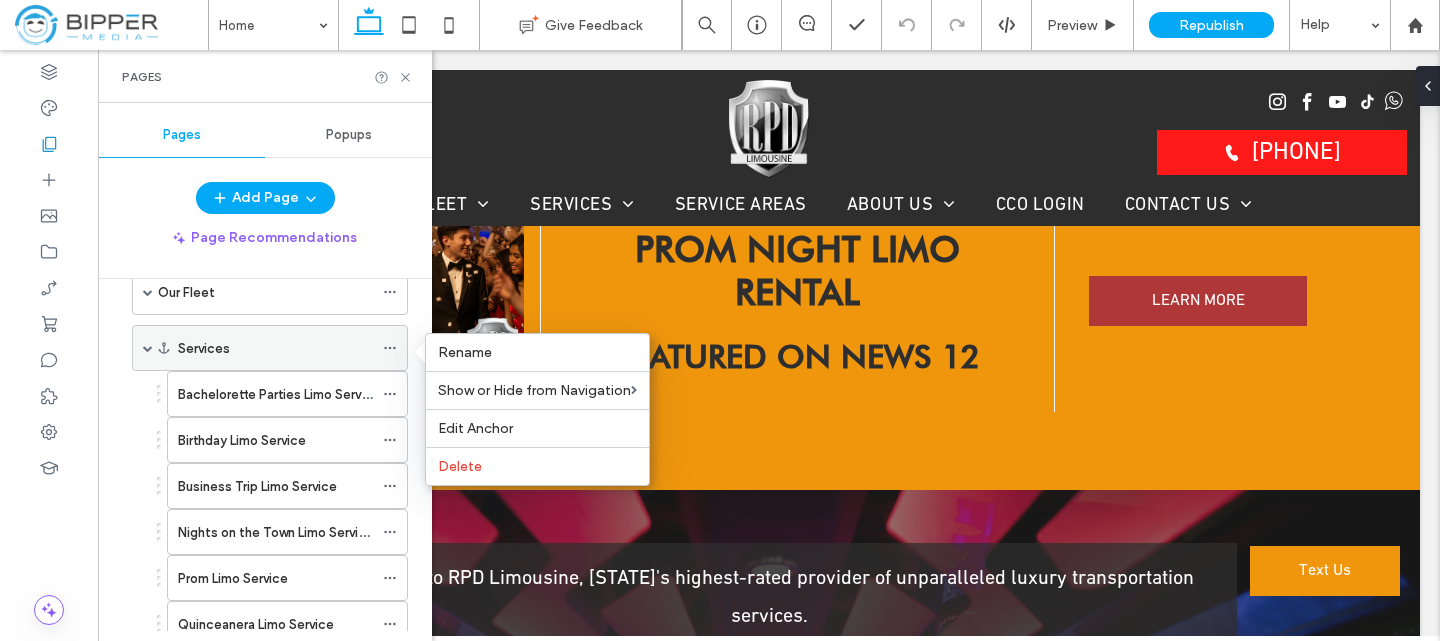 click on "Services" at bounding box center (275, 348) 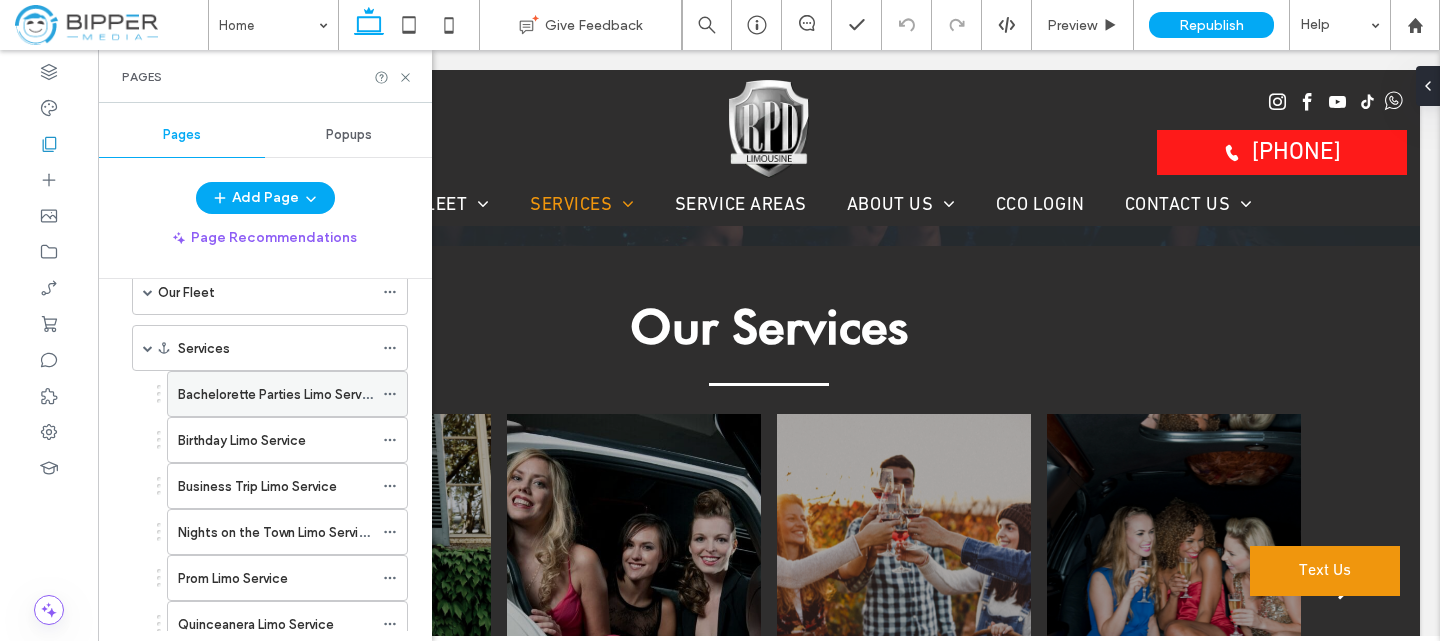 scroll, scrollTop: 3948, scrollLeft: 0, axis: vertical 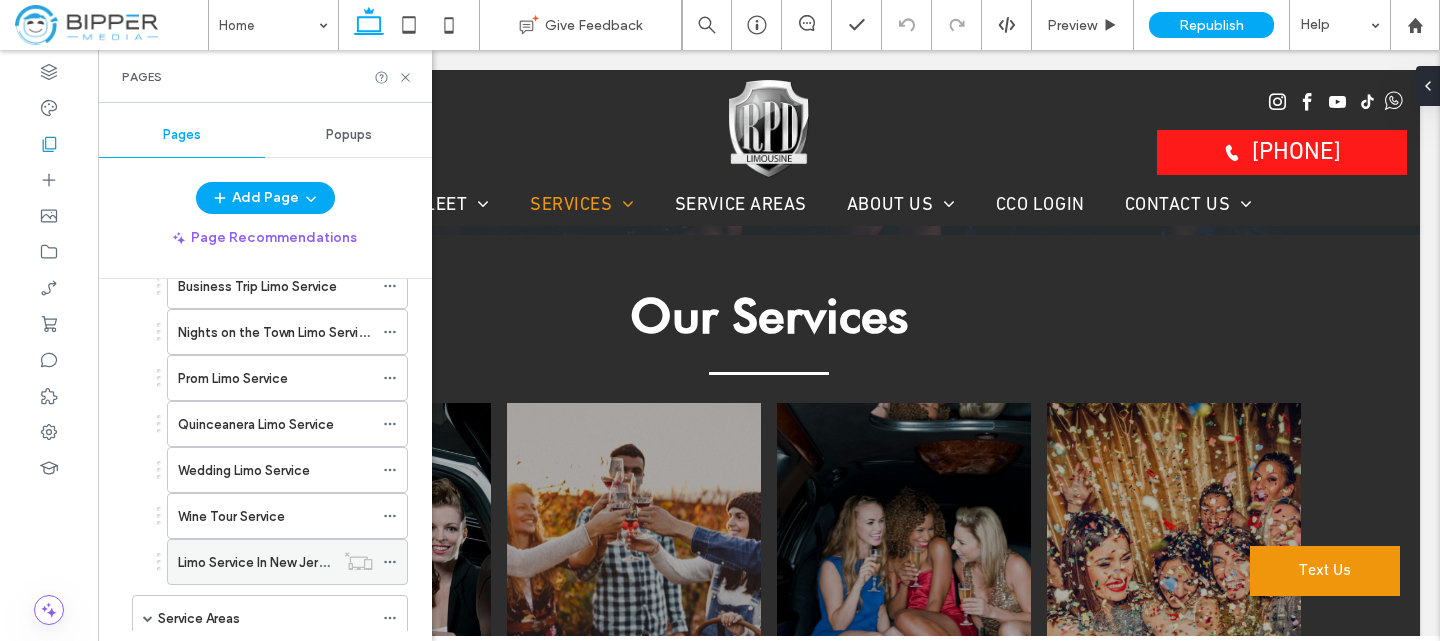 click 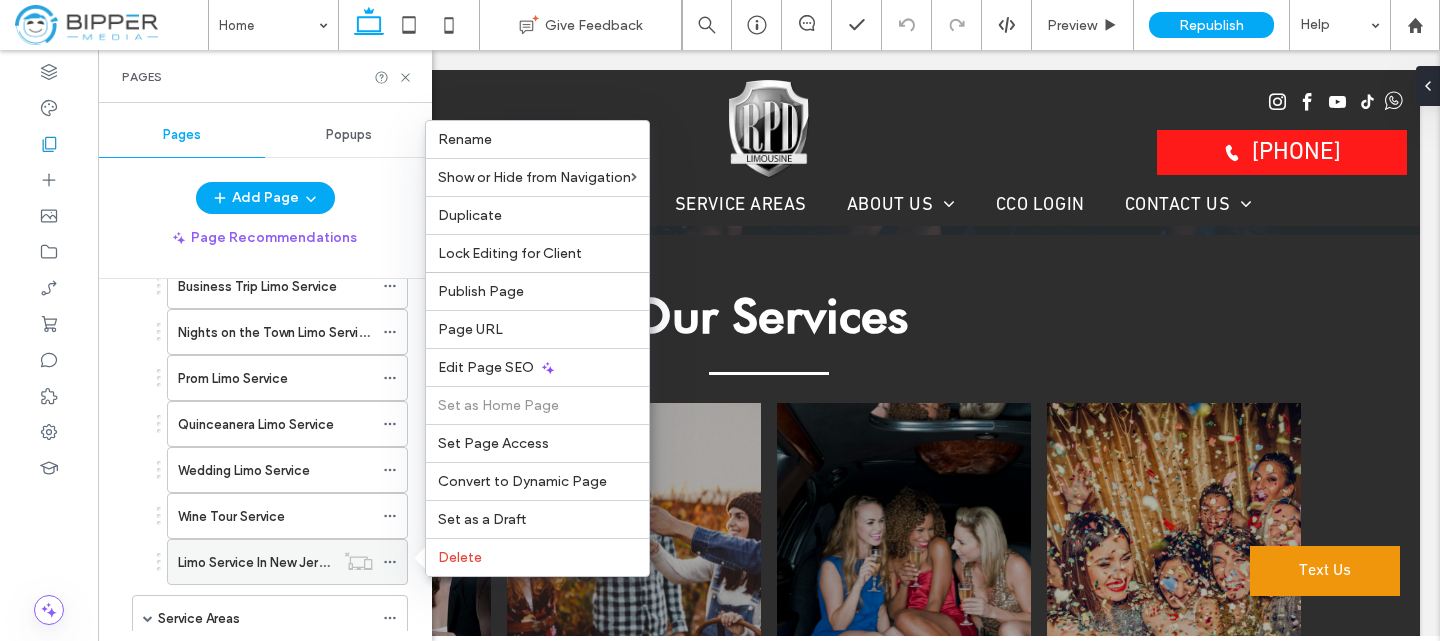 click 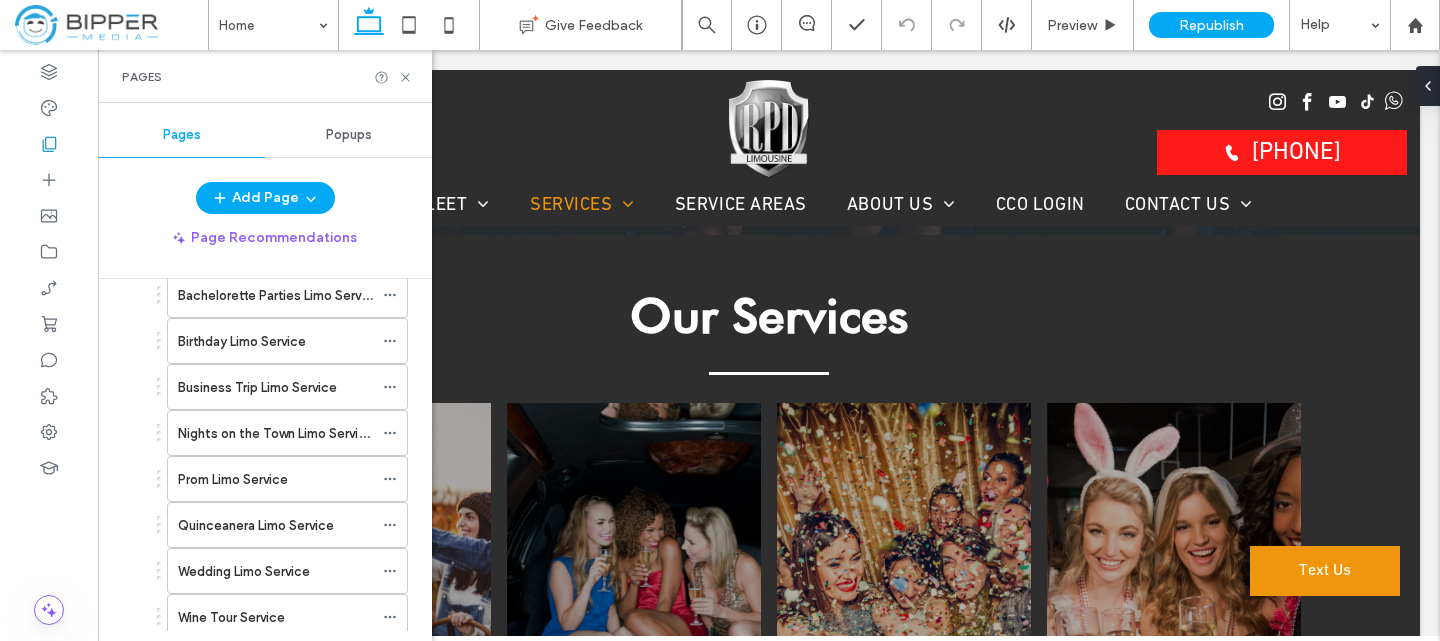 scroll, scrollTop: 100, scrollLeft: 0, axis: vertical 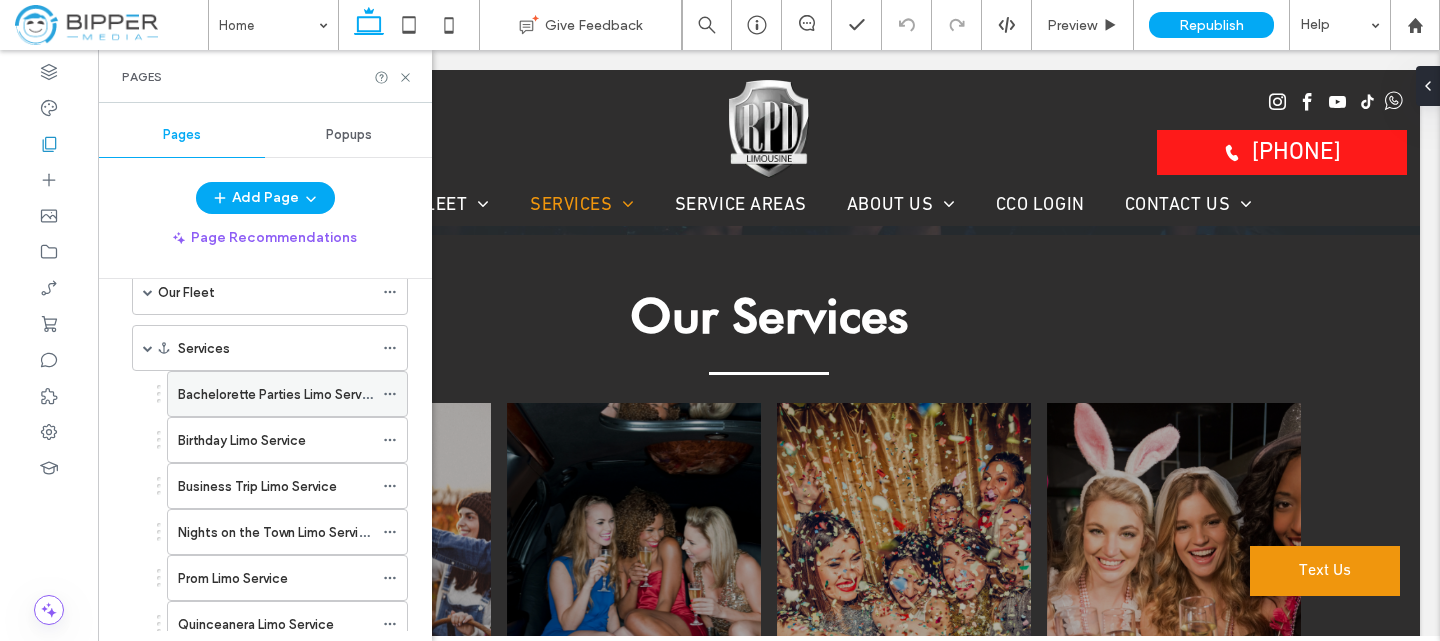 click 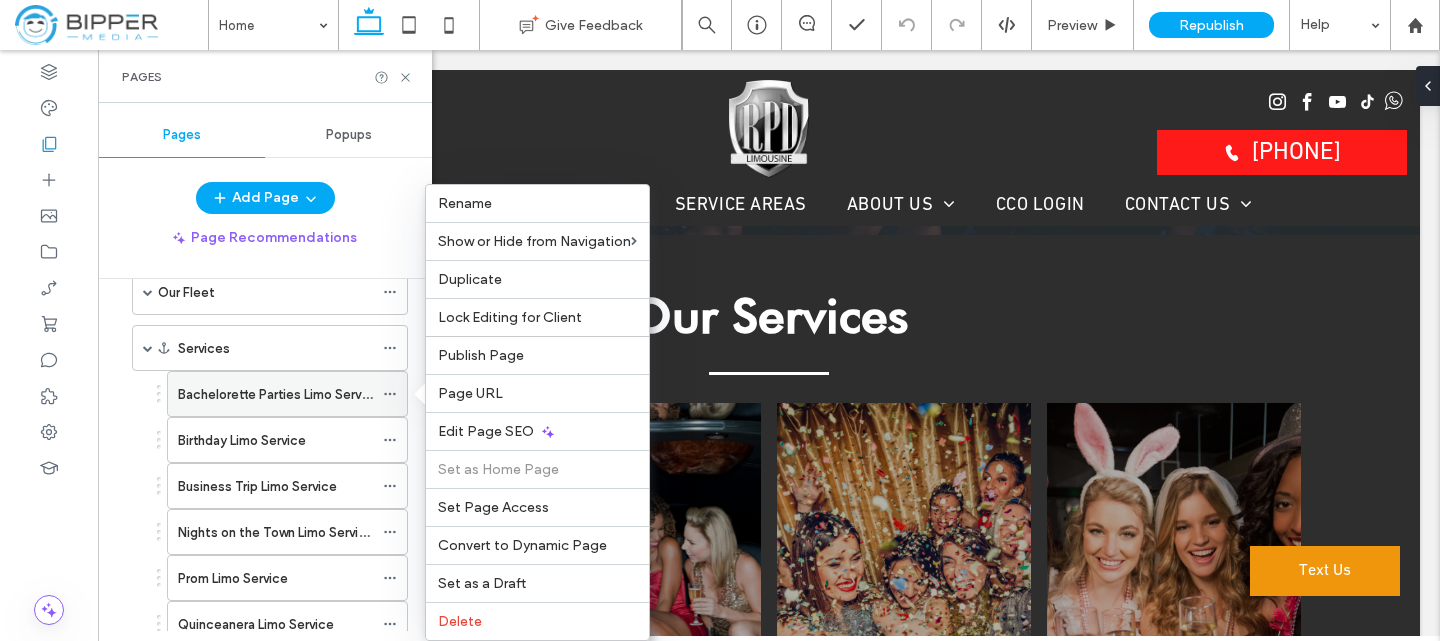 click 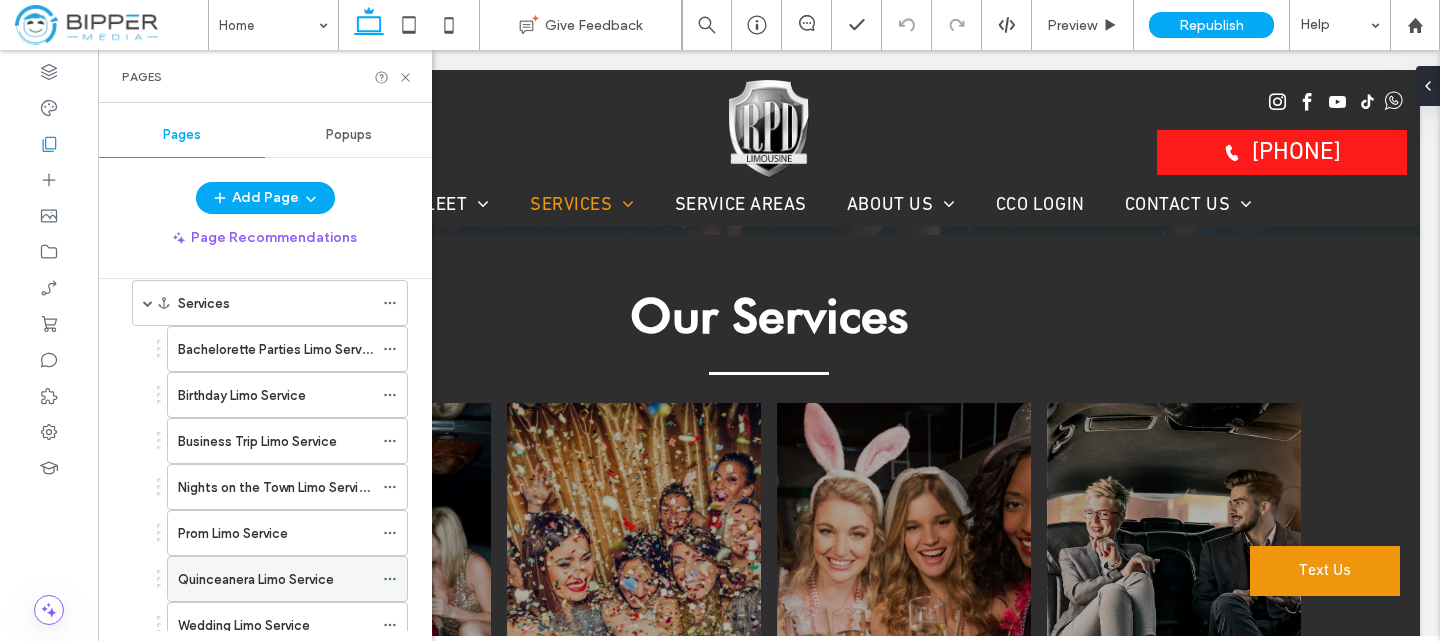 scroll, scrollTop: 100, scrollLeft: 0, axis: vertical 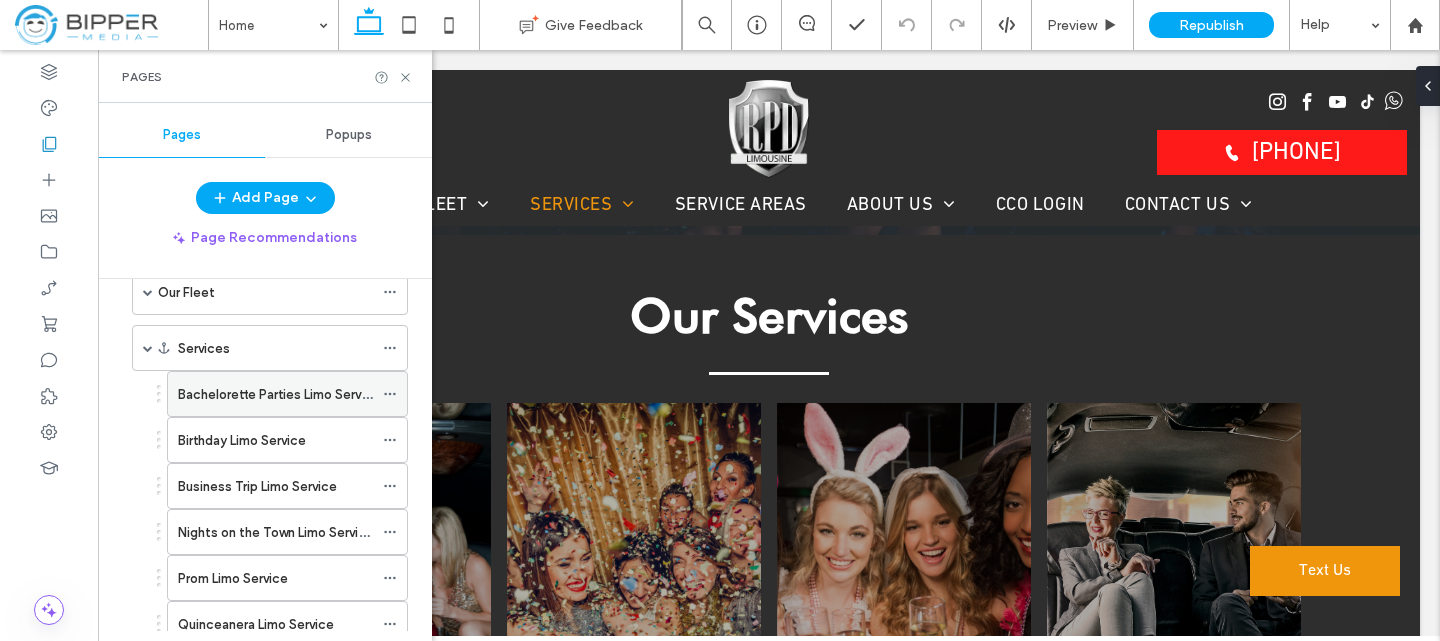 click on "Bachelorette Parties Limo Service" at bounding box center (279, 394) 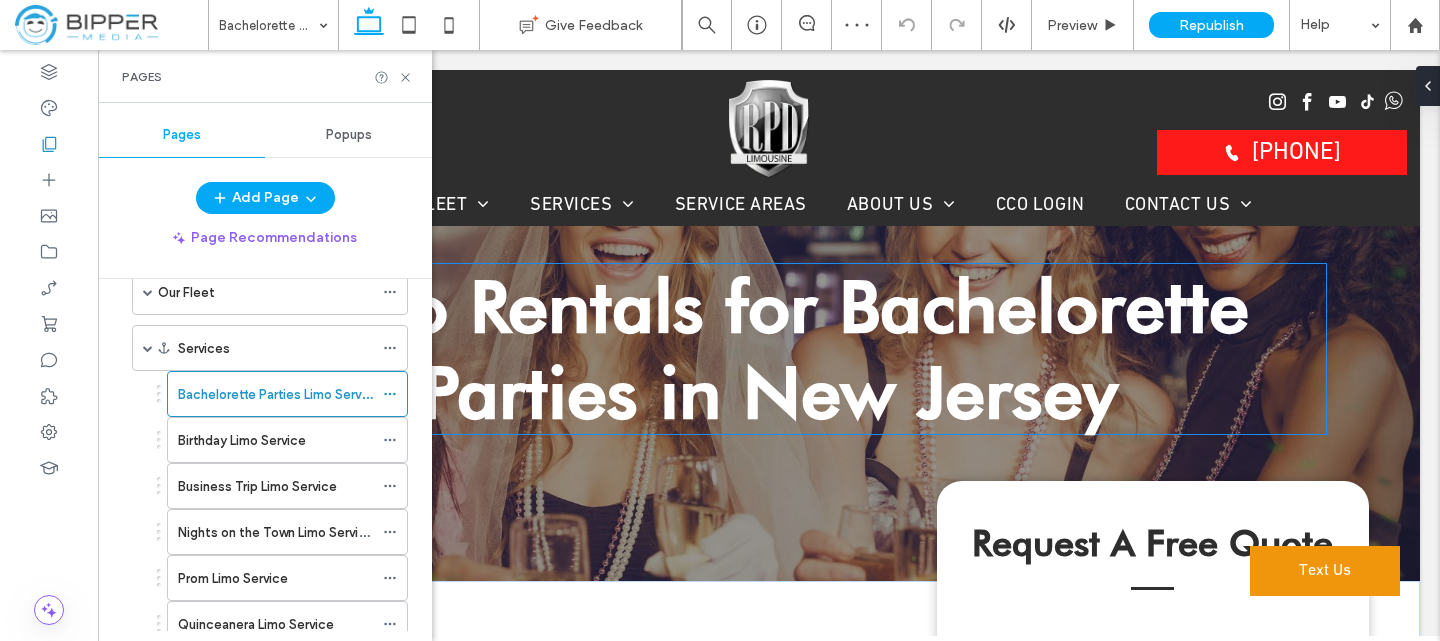 scroll, scrollTop: 100, scrollLeft: 0, axis: vertical 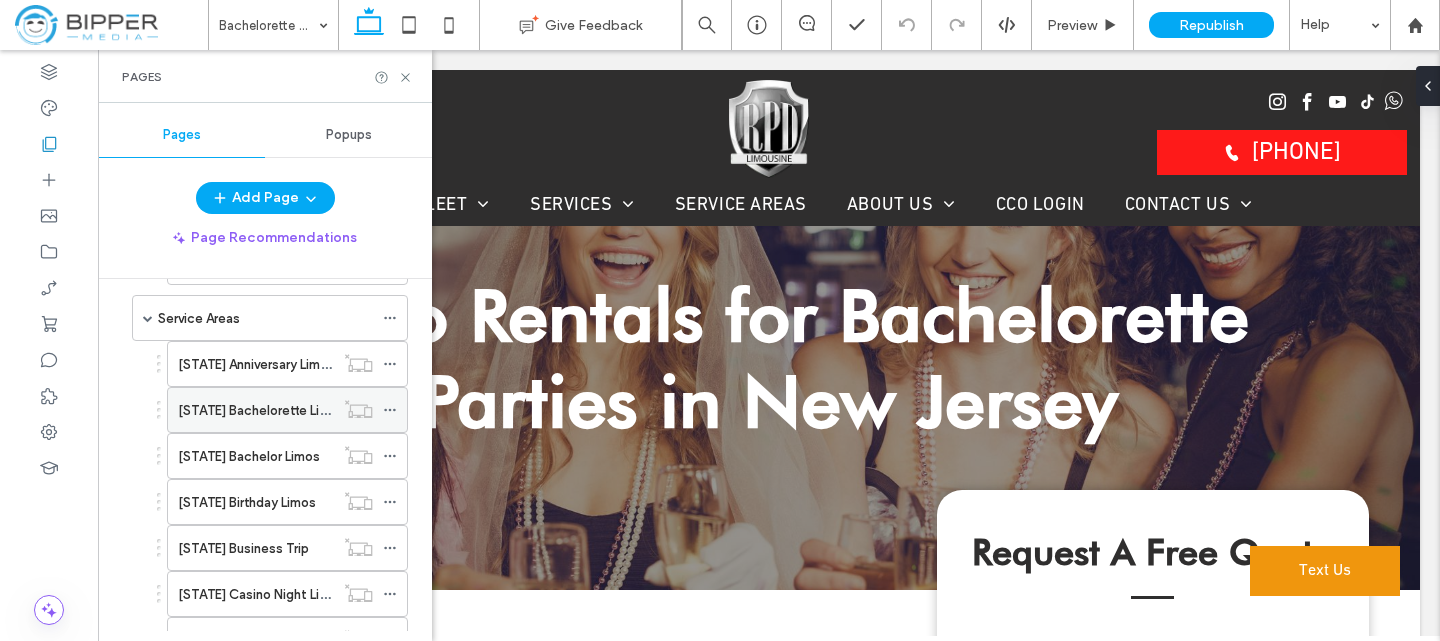 click on "[STATE] Bachelorette Limos" at bounding box center [261, 410] 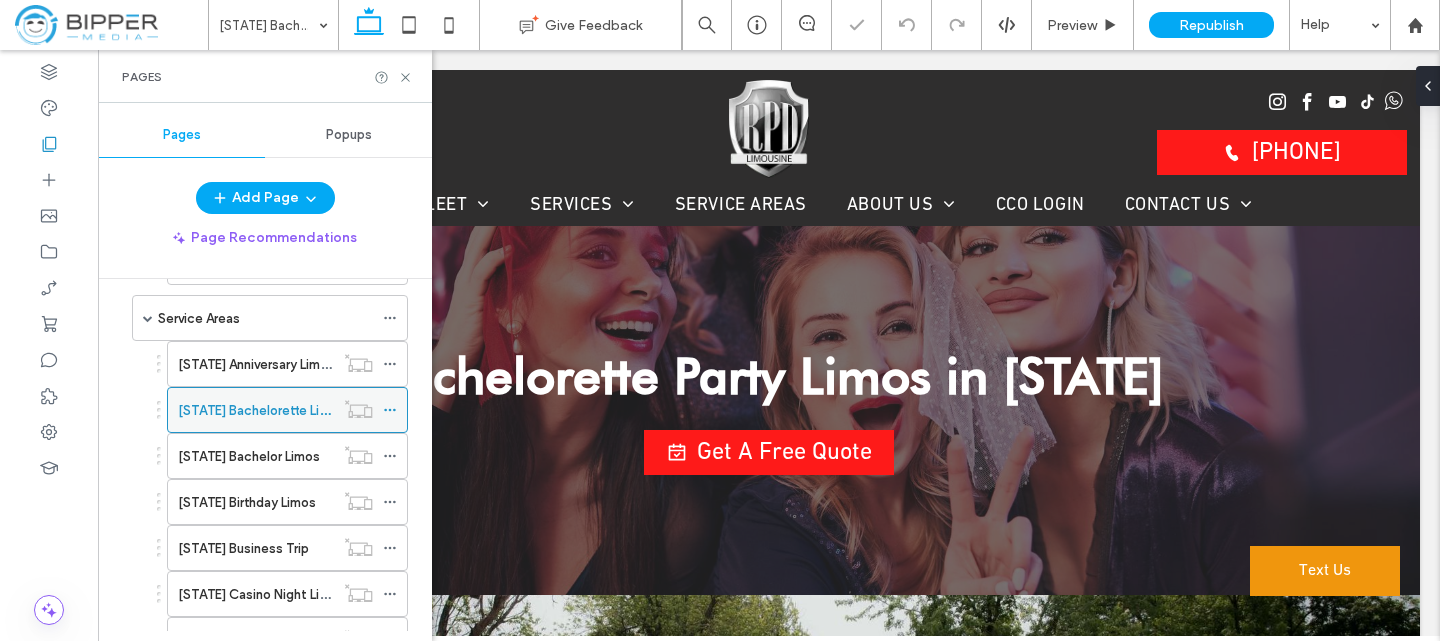 scroll, scrollTop: 0, scrollLeft: 0, axis: both 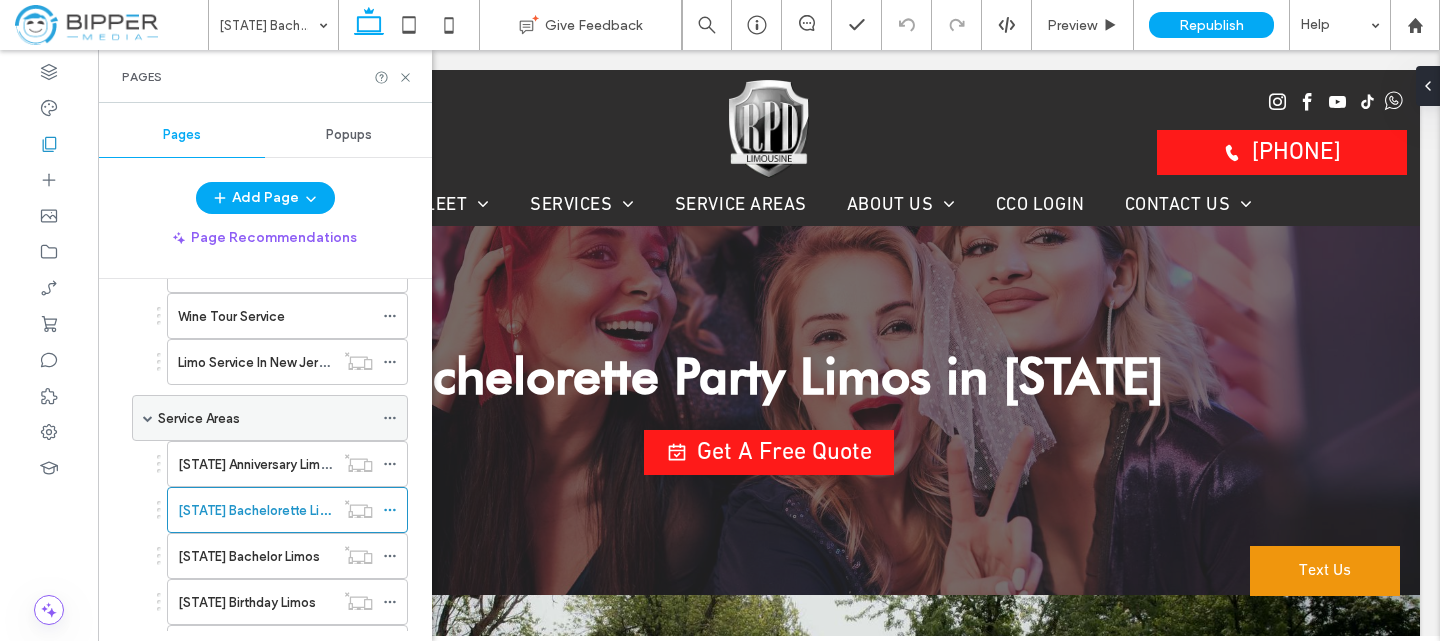click 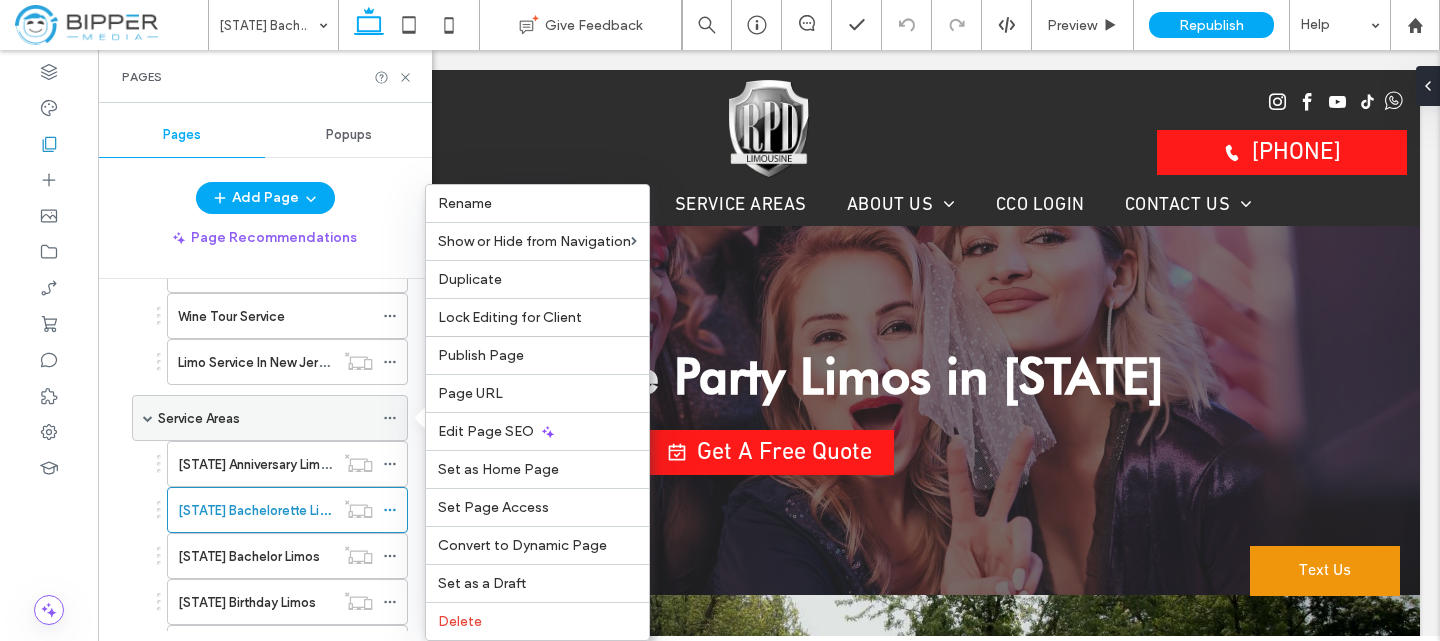 click 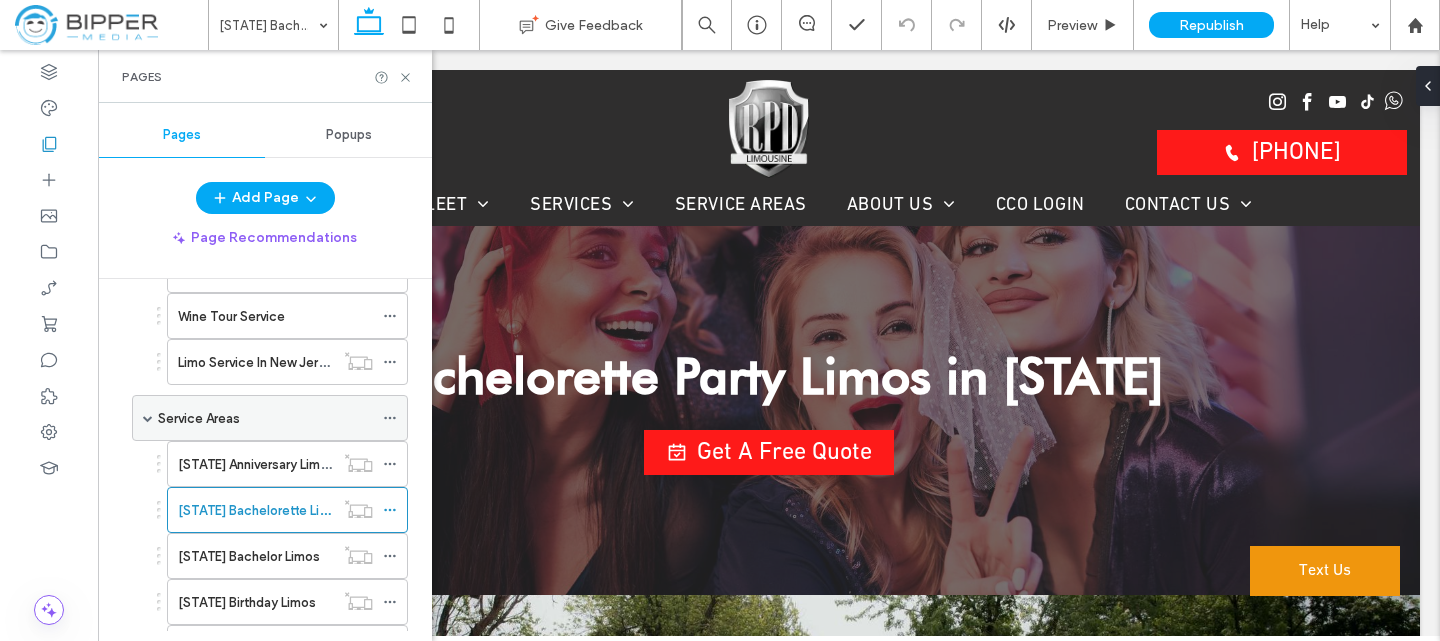 click 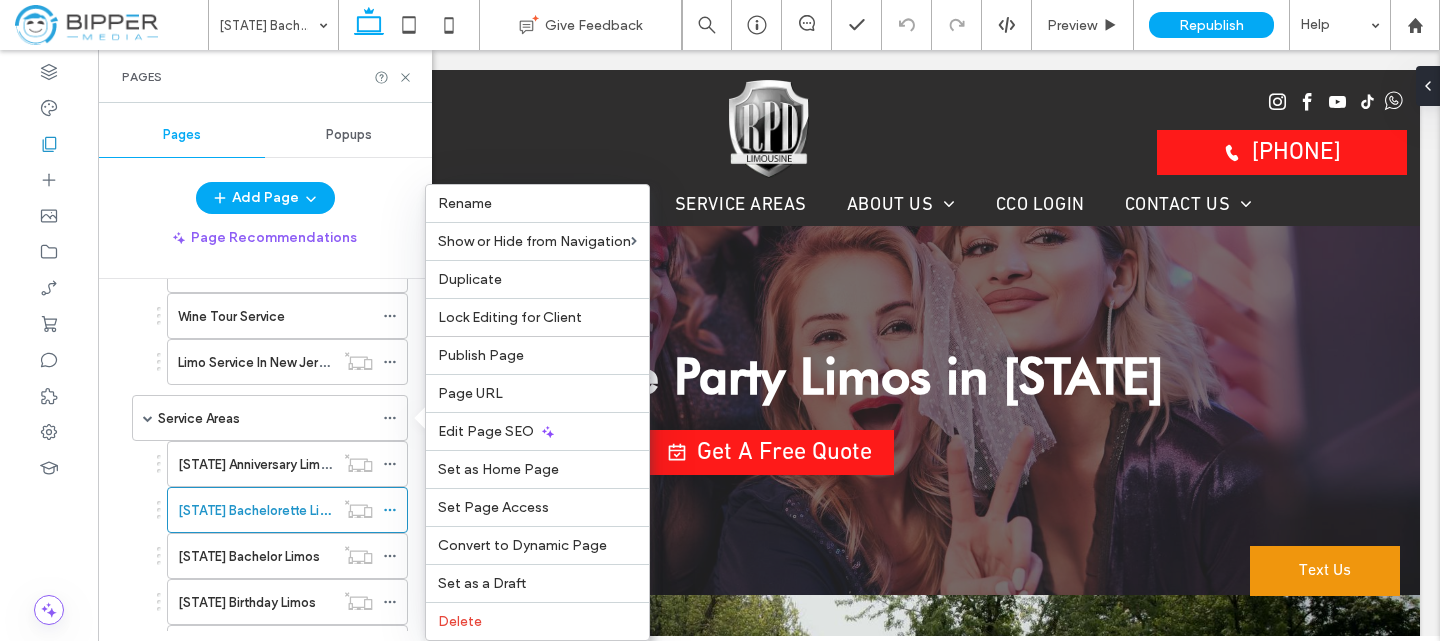 click on "New Jersey Bachelorette Party Limos New Jersey Bachelorette Limos New Jersey Bachelor Limos New Jersey Birthday Limos New Jersey Business Trip New Jersey Casino Night Limos New Jersey Concert Limos New Jersey Corporate Transportation New Jersey Prom Limos New Jersey Quinceañera Limos New Jersey Sporting Event Limos New Jersey Wedding Limos New Jersy Wine Tour Limos Nights on the Town Limos in New Jersey Basking Ridge, [STATE] Bedminster, [STATE] Bernardsville, [STATE] Branchburg, [STATE] Bridgewater, [STATE] Chatham, [STATE] Chester, [STATE] Clifton, [STATE] East Brunswick, [STATE] Edison, [STATE] Elizabeth, [STATE] Flemington, [STATE] Franklin Township, [STATE] Freehold, [STATE] Marlboro, [STATE] ​Middlesex, [STATE] Manalapan, [STATE] Mendham, [STATE] Monroe Township, [STATE] Morristown, [STATE] New Brunswick, [STATE] Old Bridge, [STATE] Parsipanny, [STATE] Piscataway, [STATE] Pittstown, [STATE] Plainsboro, [STATE] Princeton, [STATE] Readington Township, [STATE] Somerset, [STATE] South Plainfield, [STATE] Summit, [STATE] Warren, [STATE] Washington, [STATE] Watchung, [STATE] Whitehouse, [STATE] Bridgewater [STATE] Limousine Service" at bounding box center (265, 1591) 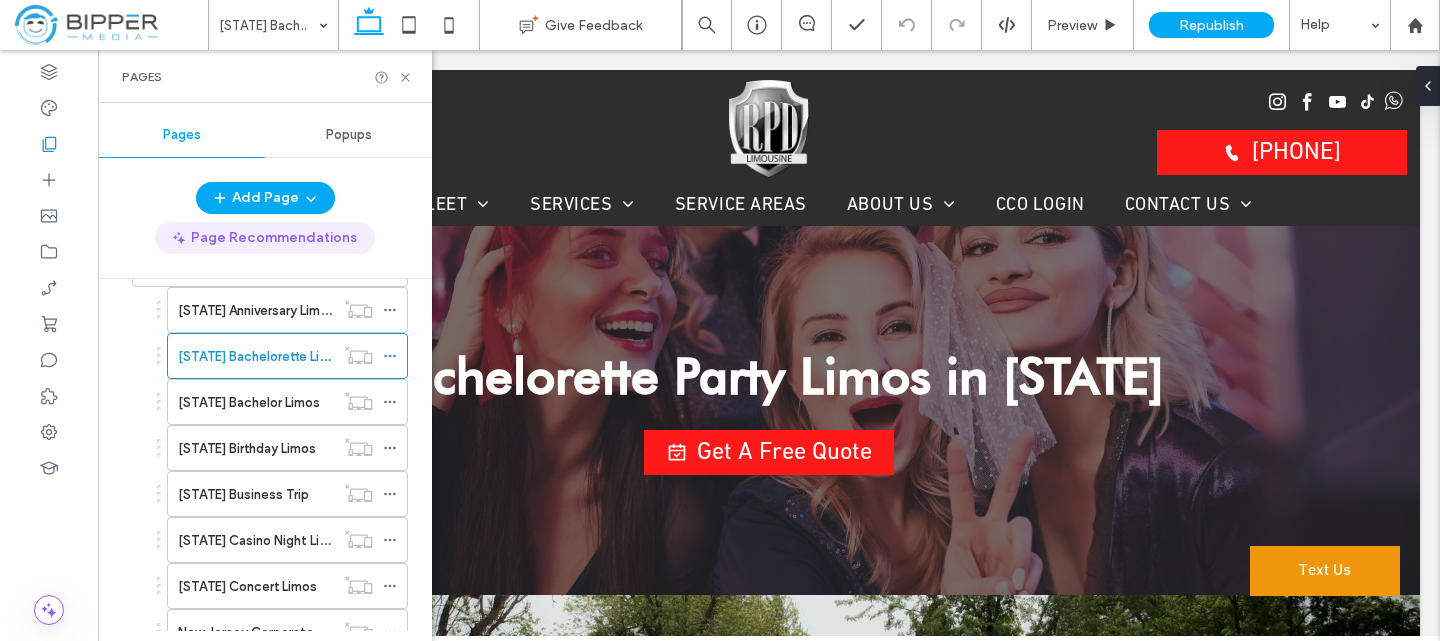 scroll, scrollTop: 600, scrollLeft: 0, axis: vertical 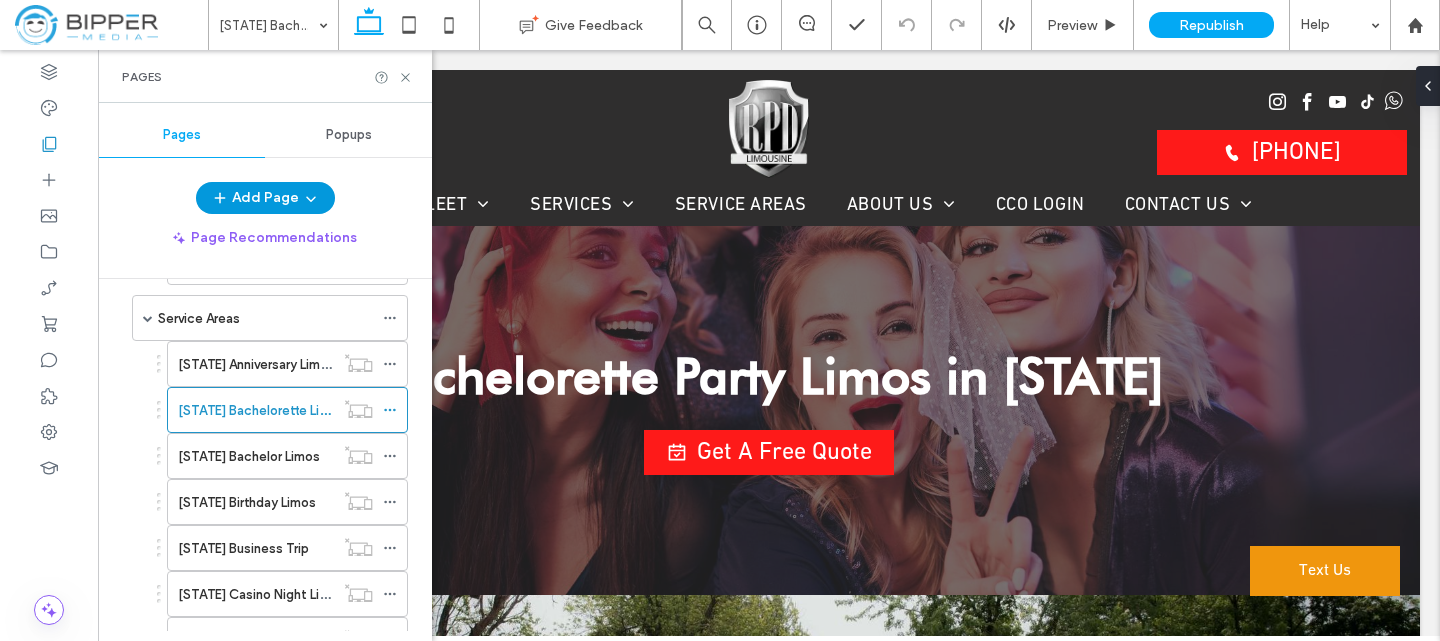 click 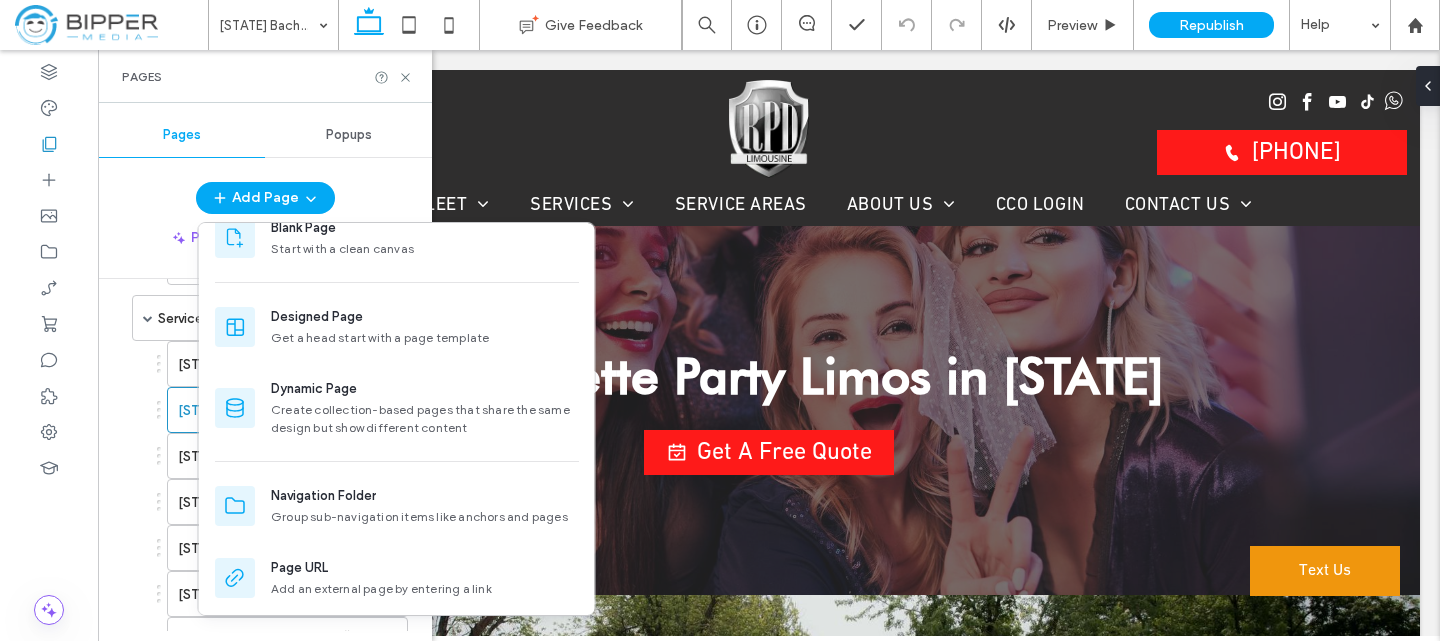 scroll, scrollTop: 108, scrollLeft: 0, axis: vertical 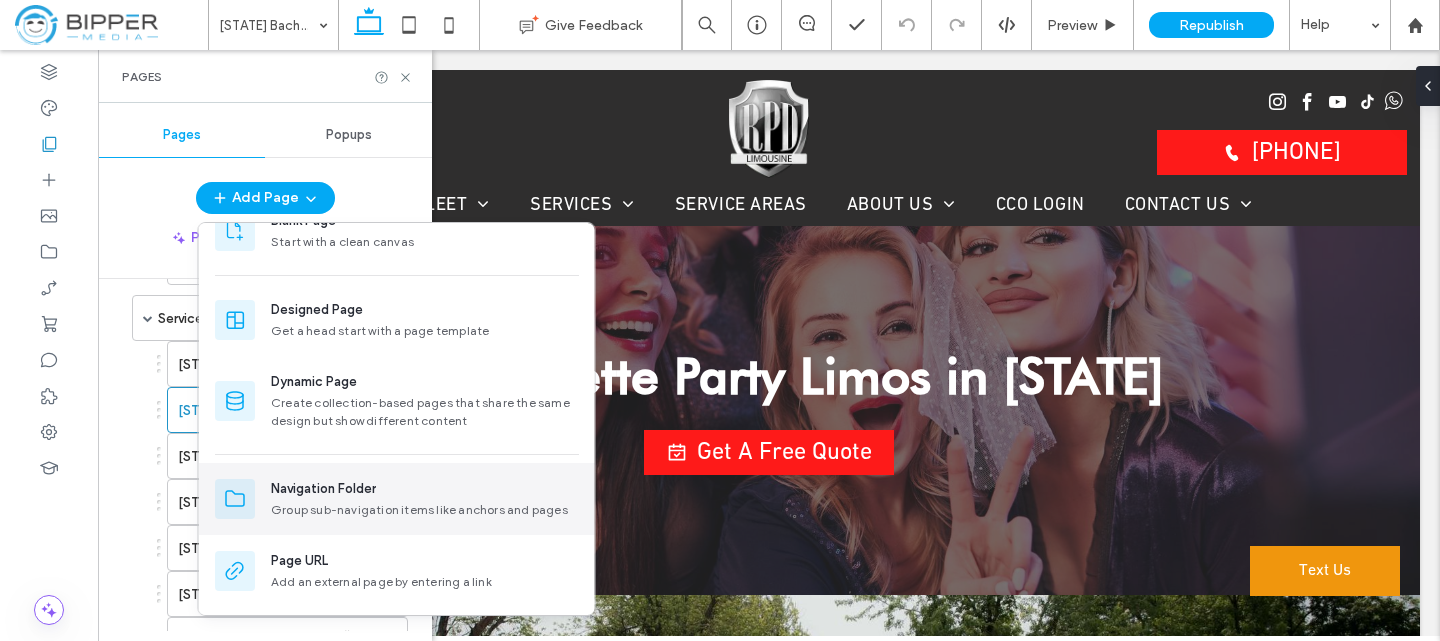click on "Group sub-navigation items like anchors and pages" at bounding box center [425, 510] 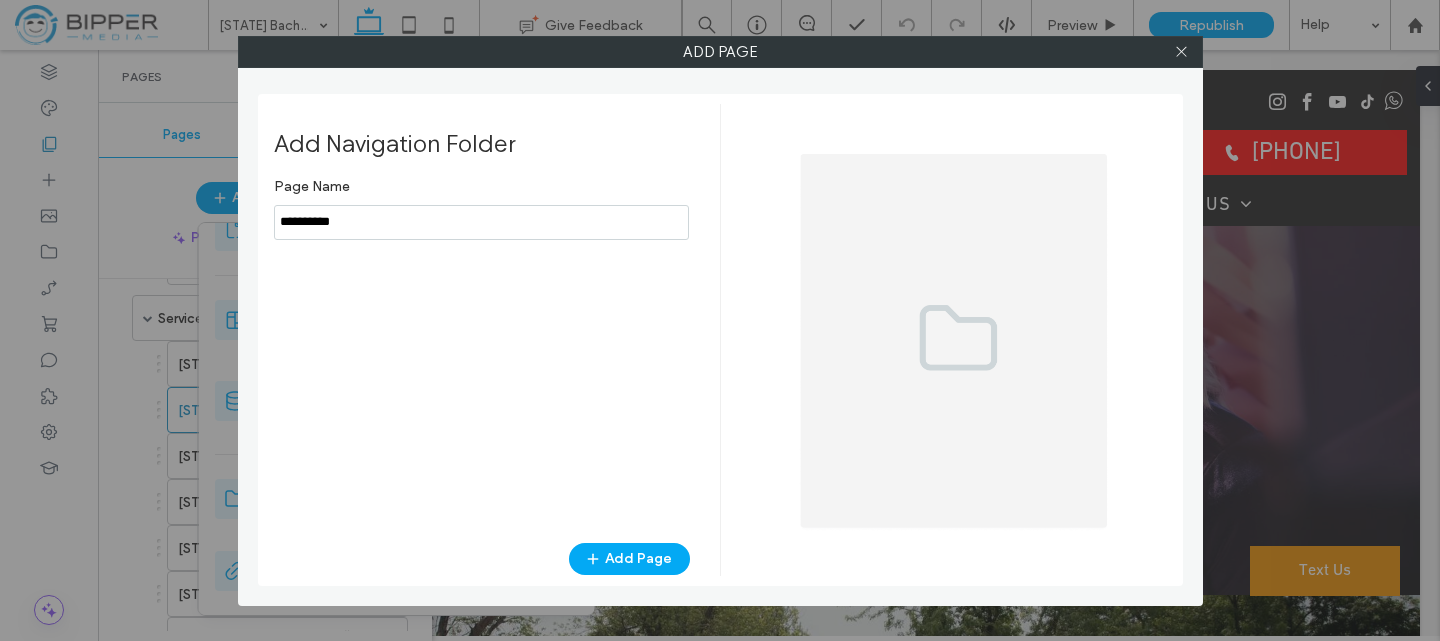 type on "**********" 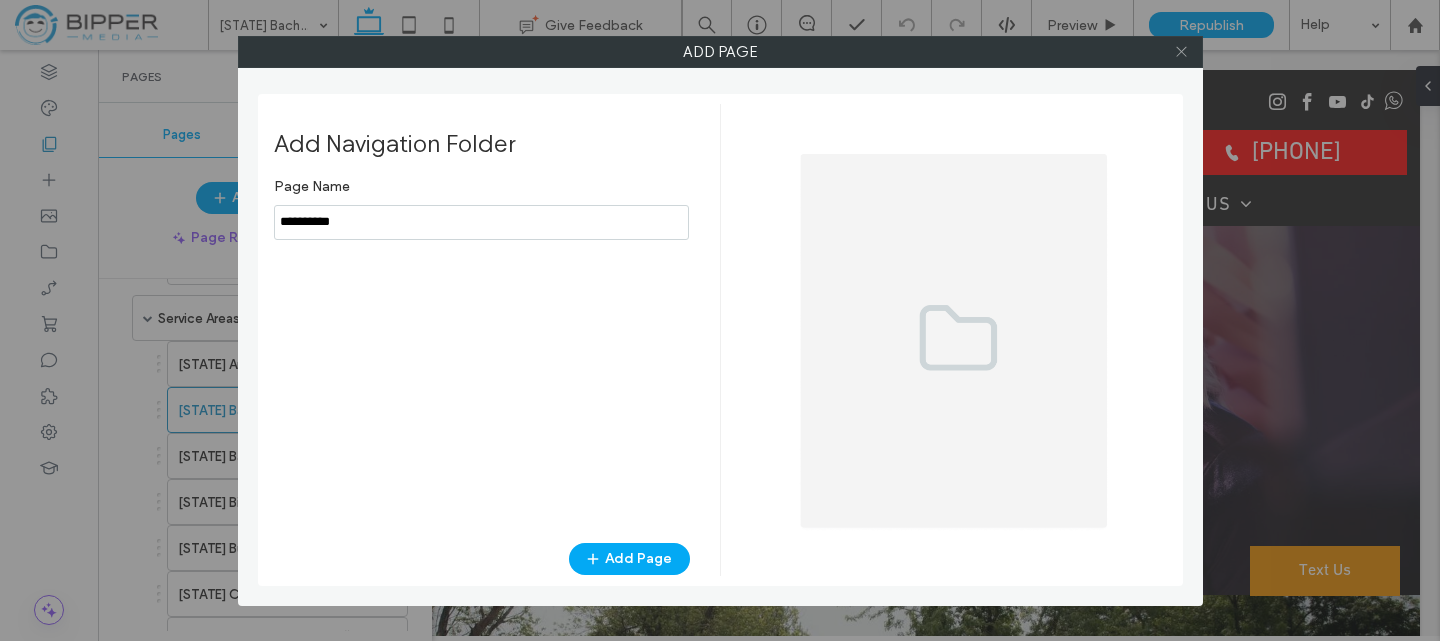 click 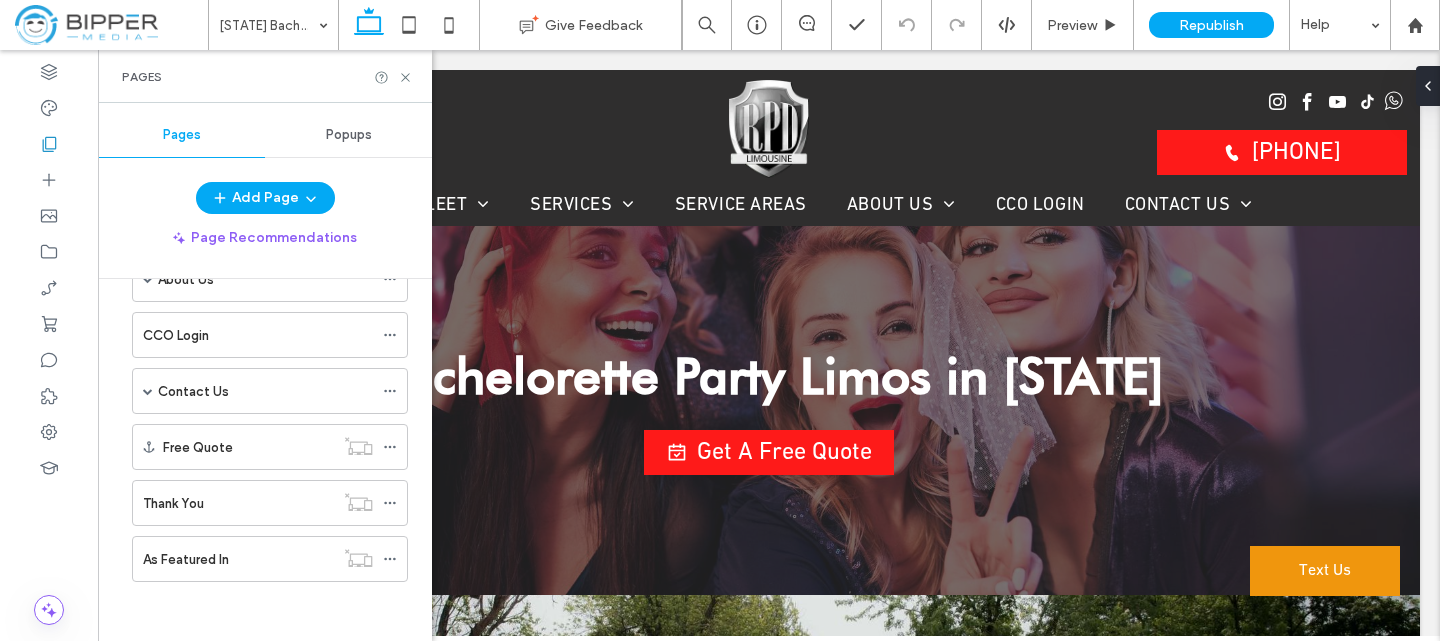 scroll, scrollTop: 2996, scrollLeft: 0, axis: vertical 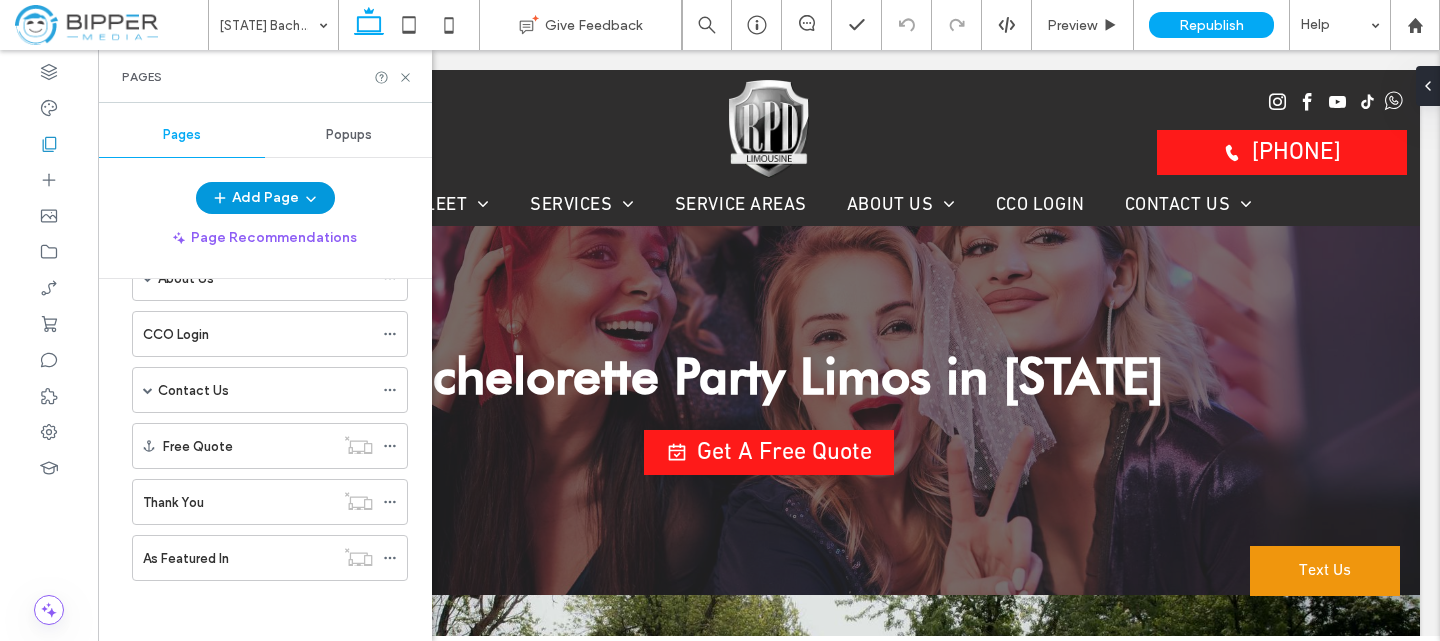 click on "Add Page" at bounding box center [265, 198] 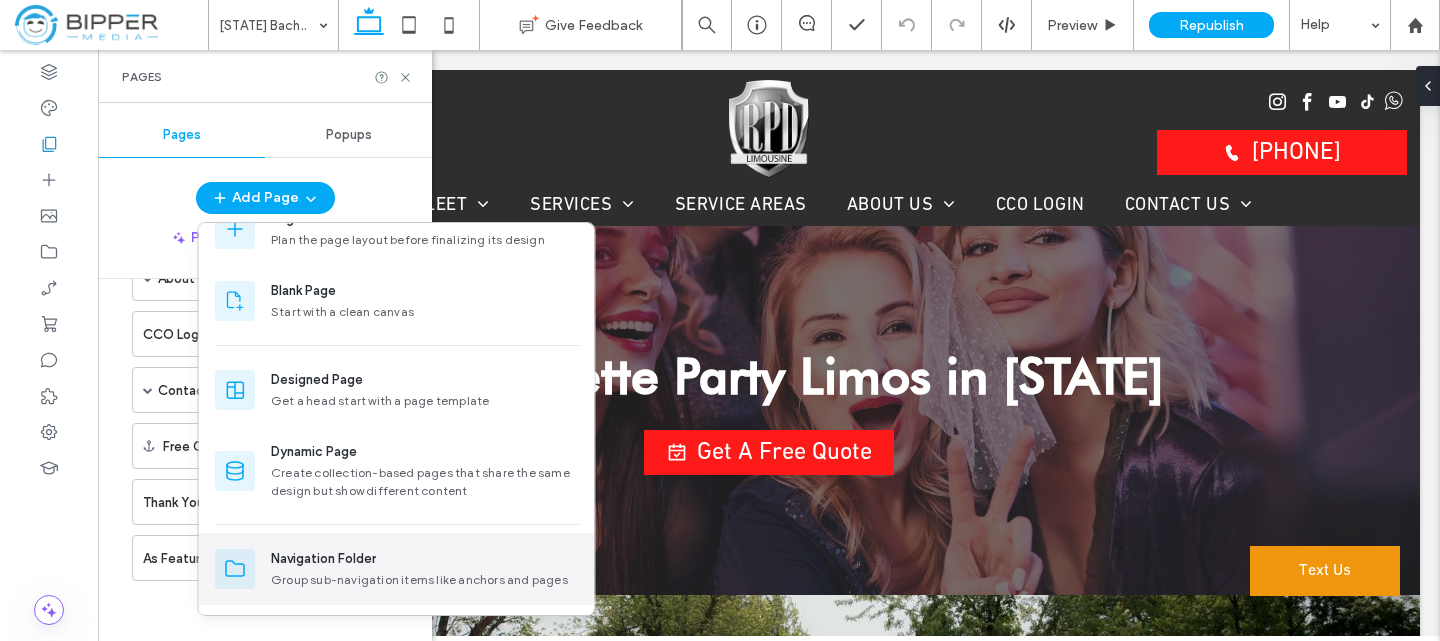 scroll, scrollTop: 108, scrollLeft: 0, axis: vertical 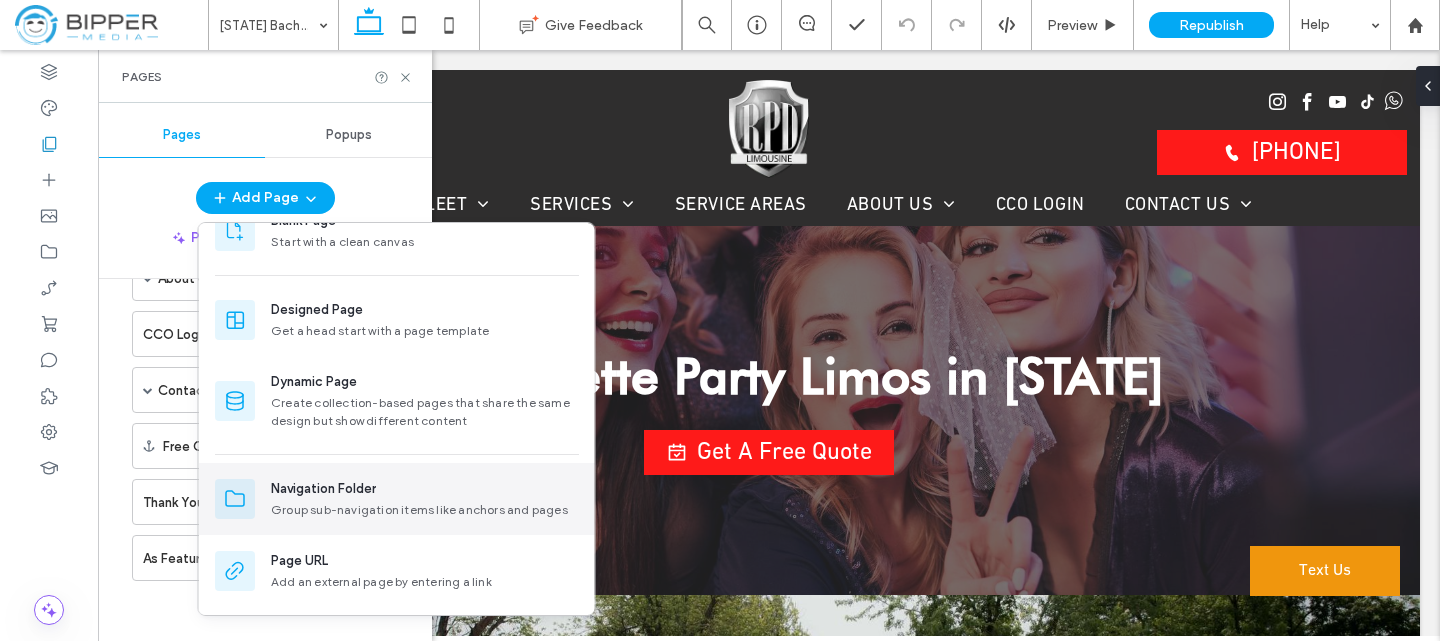 click on "Group sub-navigation items like anchors and pages" at bounding box center [425, 510] 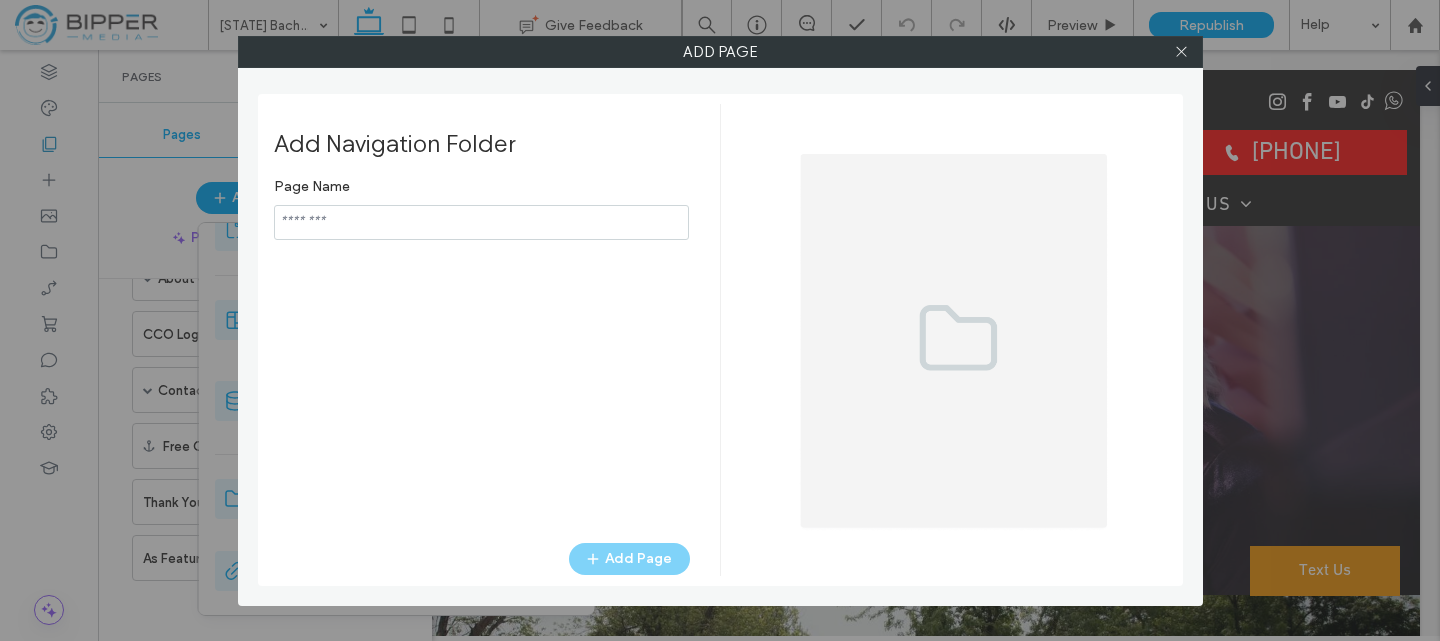 click at bounding box center [481, 222] 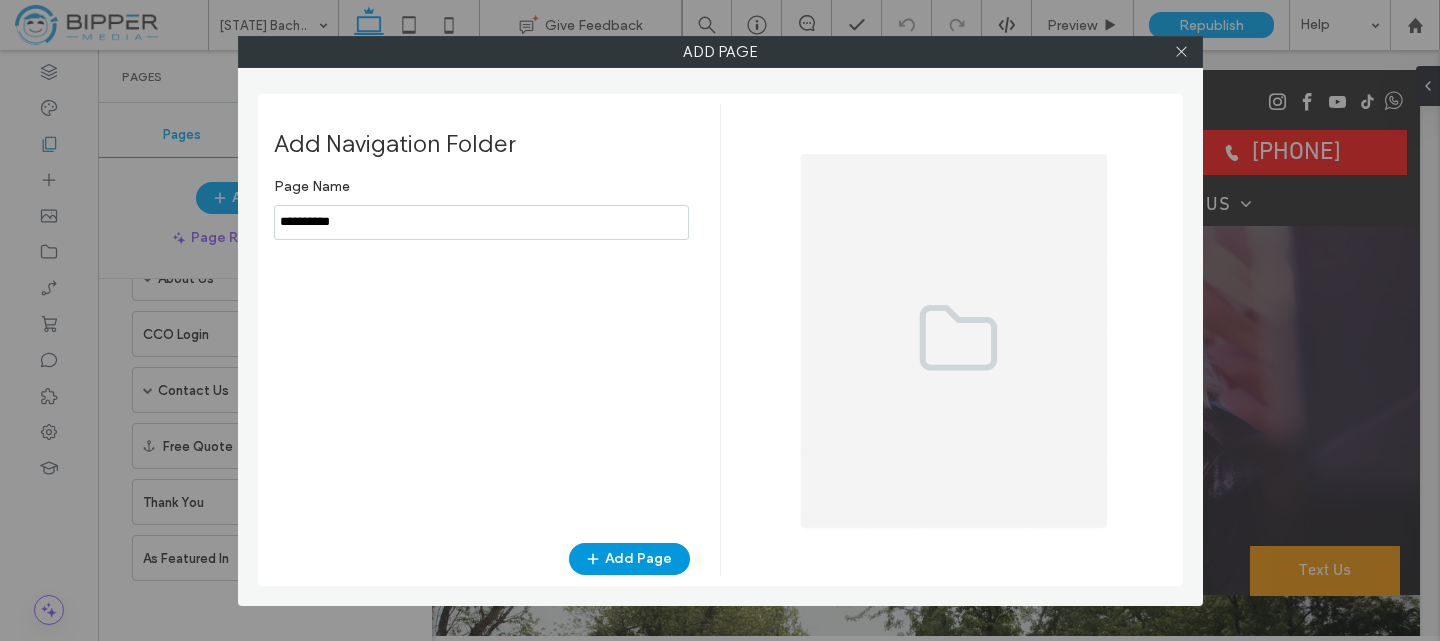 type on "**********" 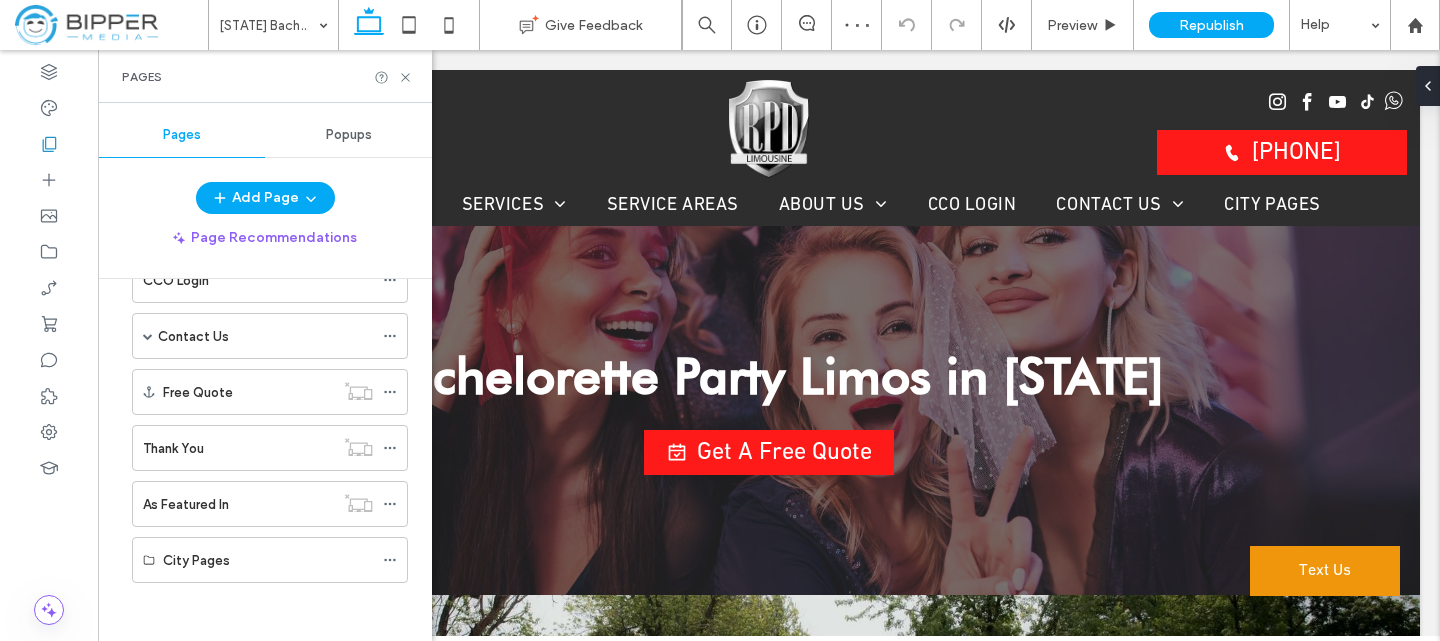 scroll, scrollTop: 3052, scrollLeft: 0, axis: vertical 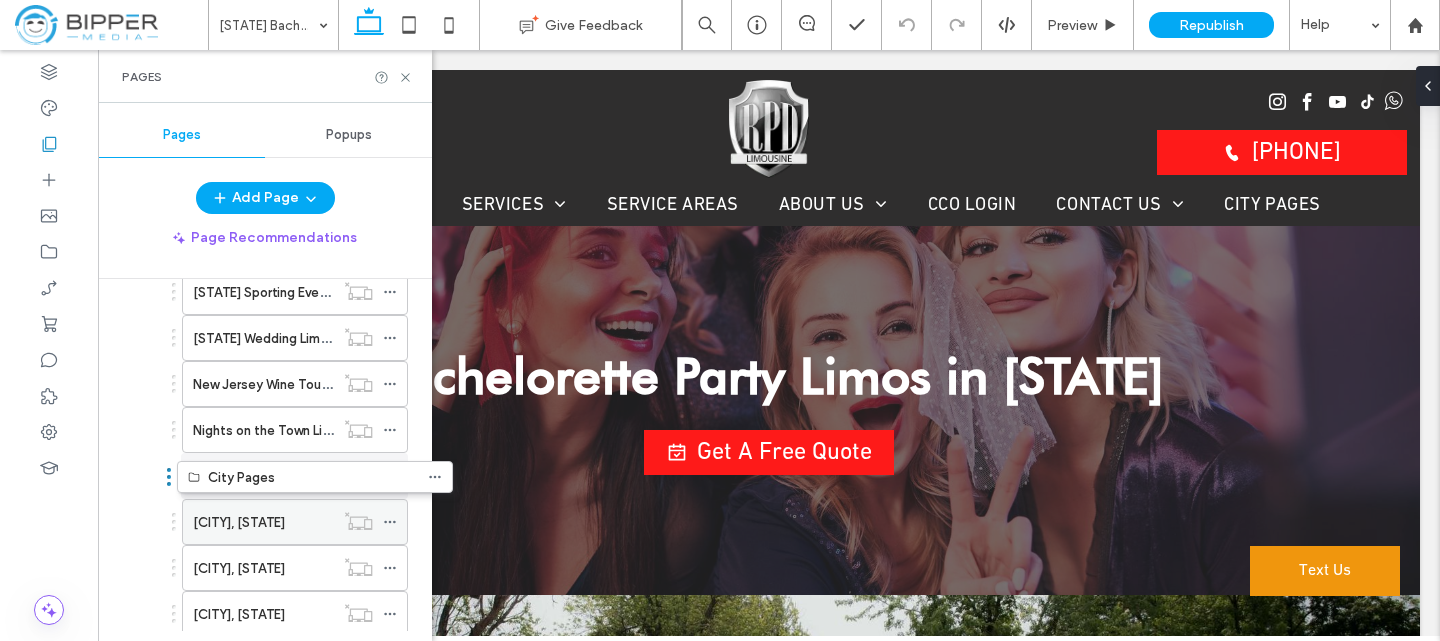 drag, startPoint x: 206, startPoint y: 560, endPoint x: 248, endPoint y: 487, distance: 84.21995 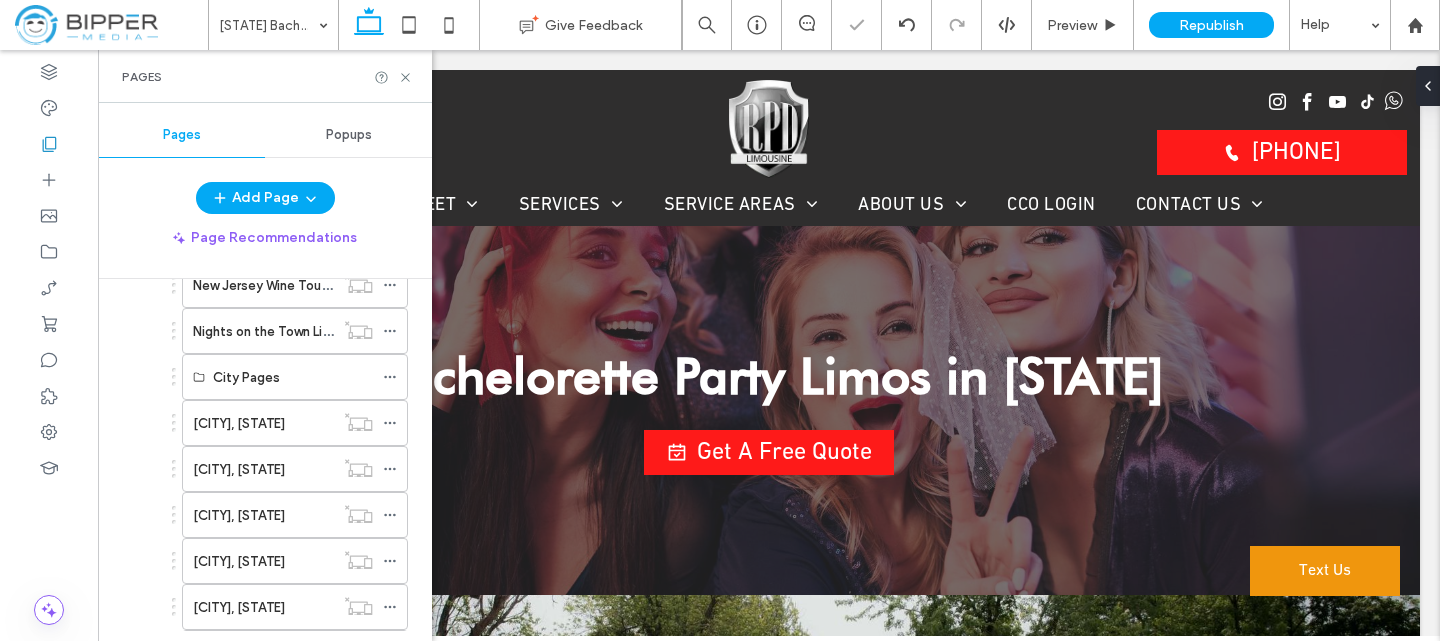 scroll, scrollTop: 1232, scrollLeft: 0, axis: vertical 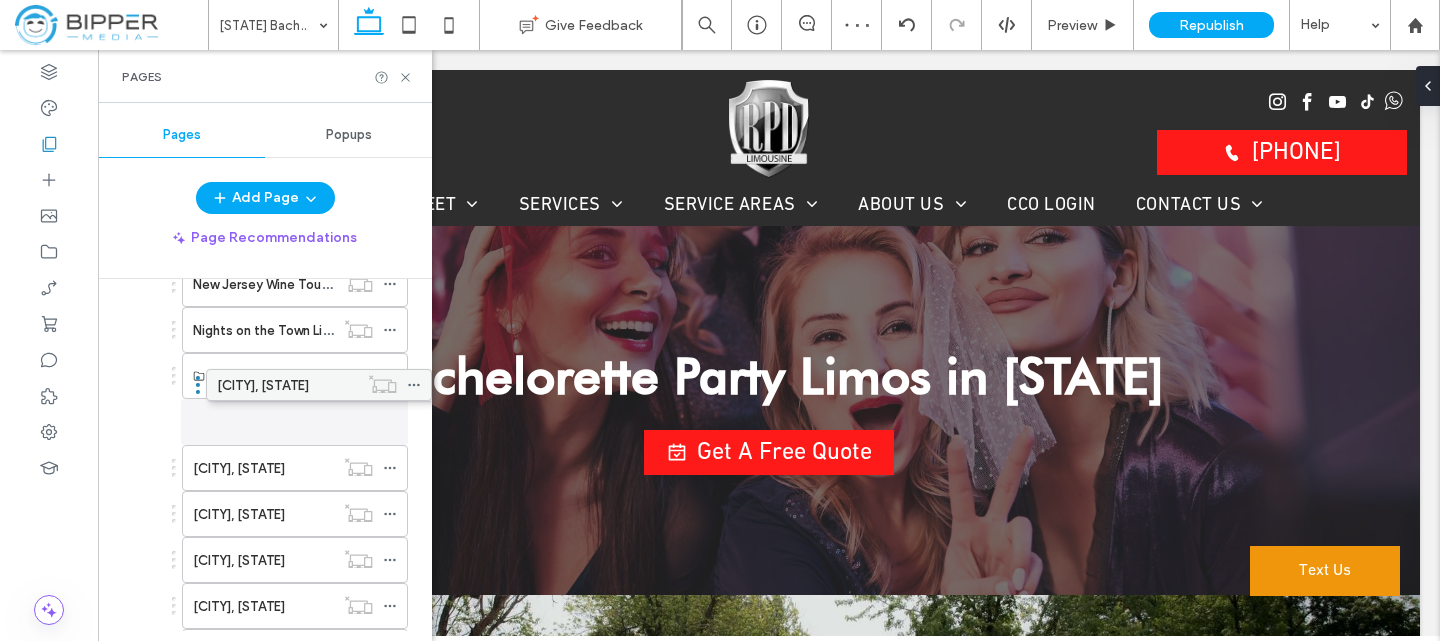drag, startPoint x: 233, startPoint y: 417, endPoint x: 257, endPoint y: 376, distance: 47.507893 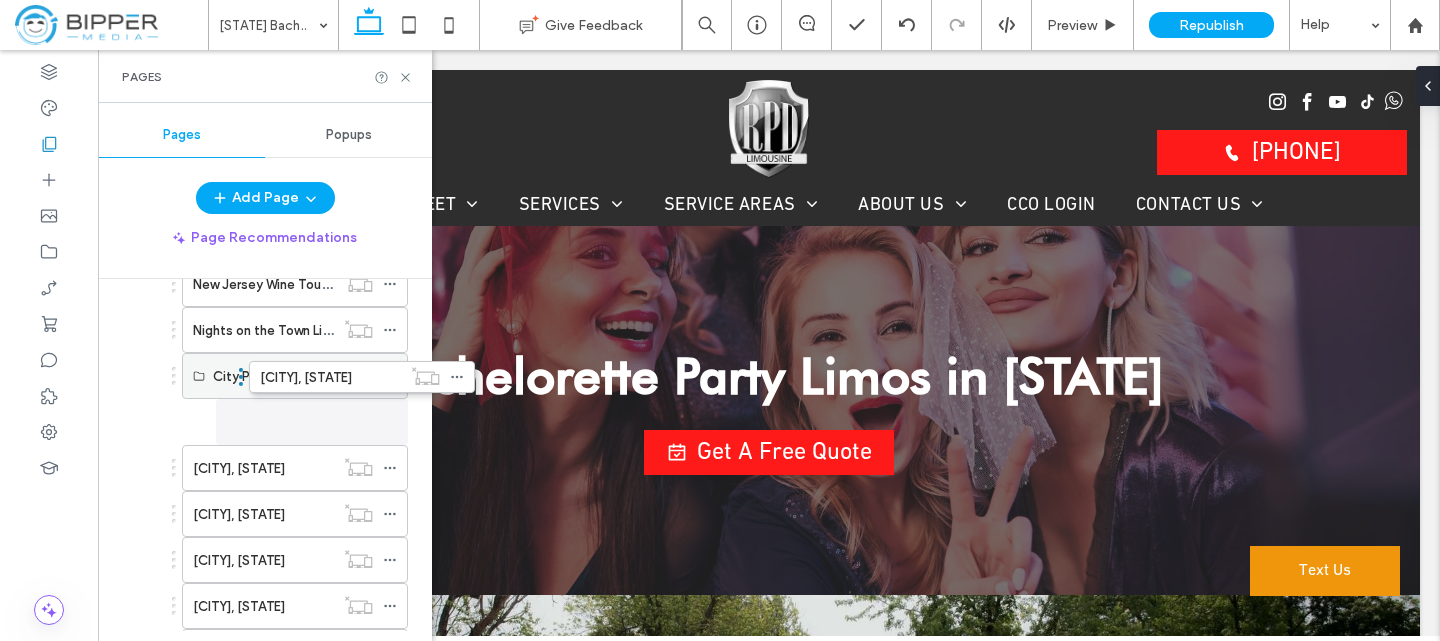 drag, startPoint x: 217, startPoint y: 421, endPoint x: 272, endPoint y: 372, distance: 73.661385 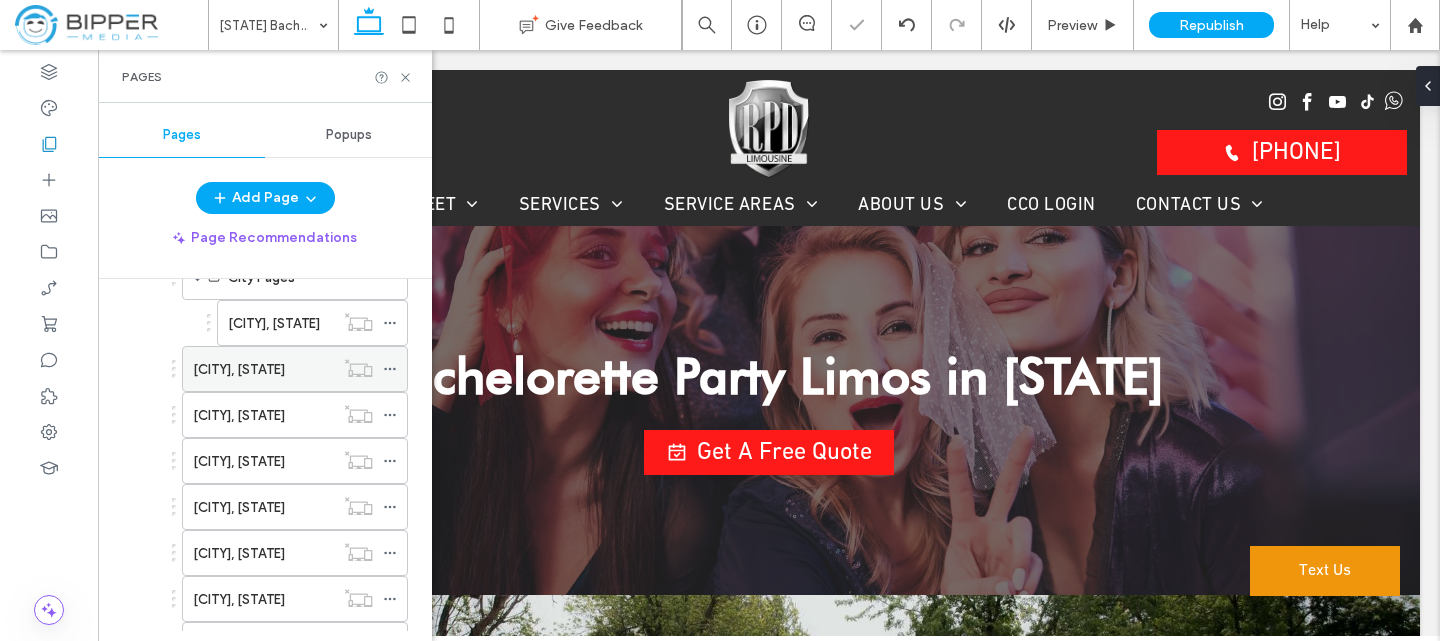 scroll, scrollTop: 1332, scrollLeft: 0, axis: vertical 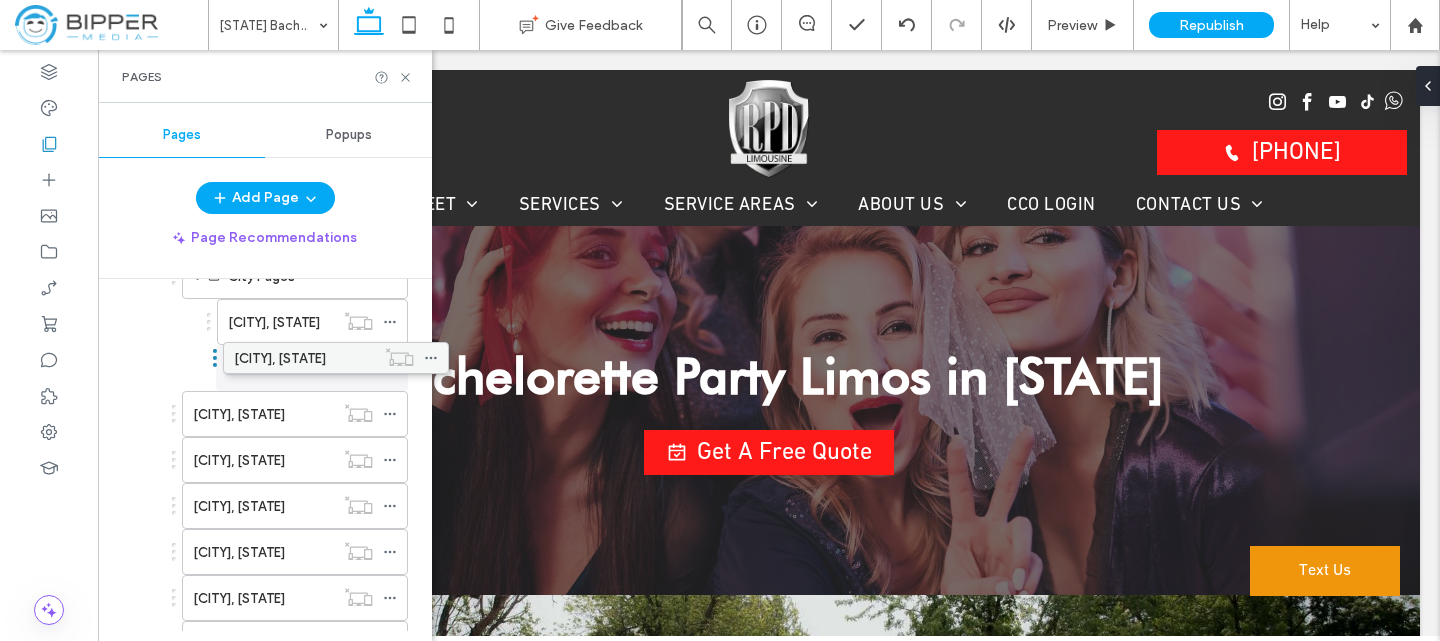 drag, startPoint x: 232, startPoint y: 371, endPoint x: 266, endPoint y: 368, distance: 34.132095 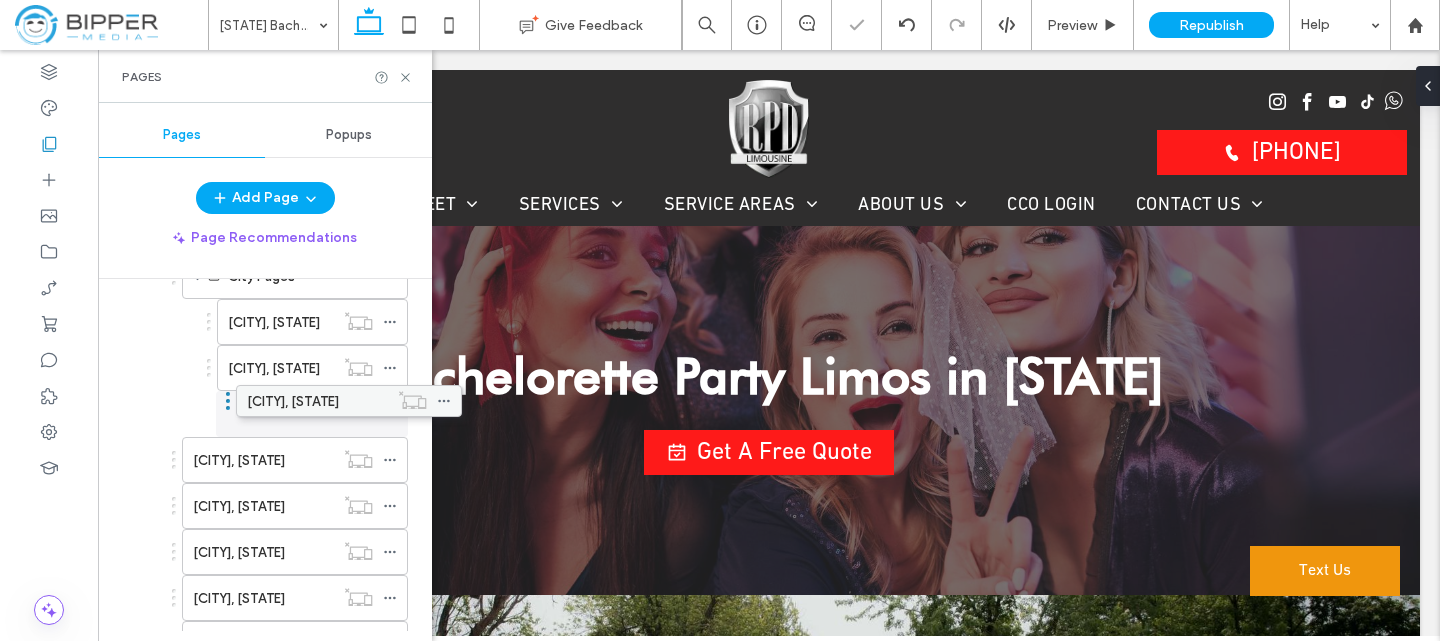drag, startPoint x: 210, startPoint y: 411, endPoint x: 258, endPoint y: 395, distance: 50.596443 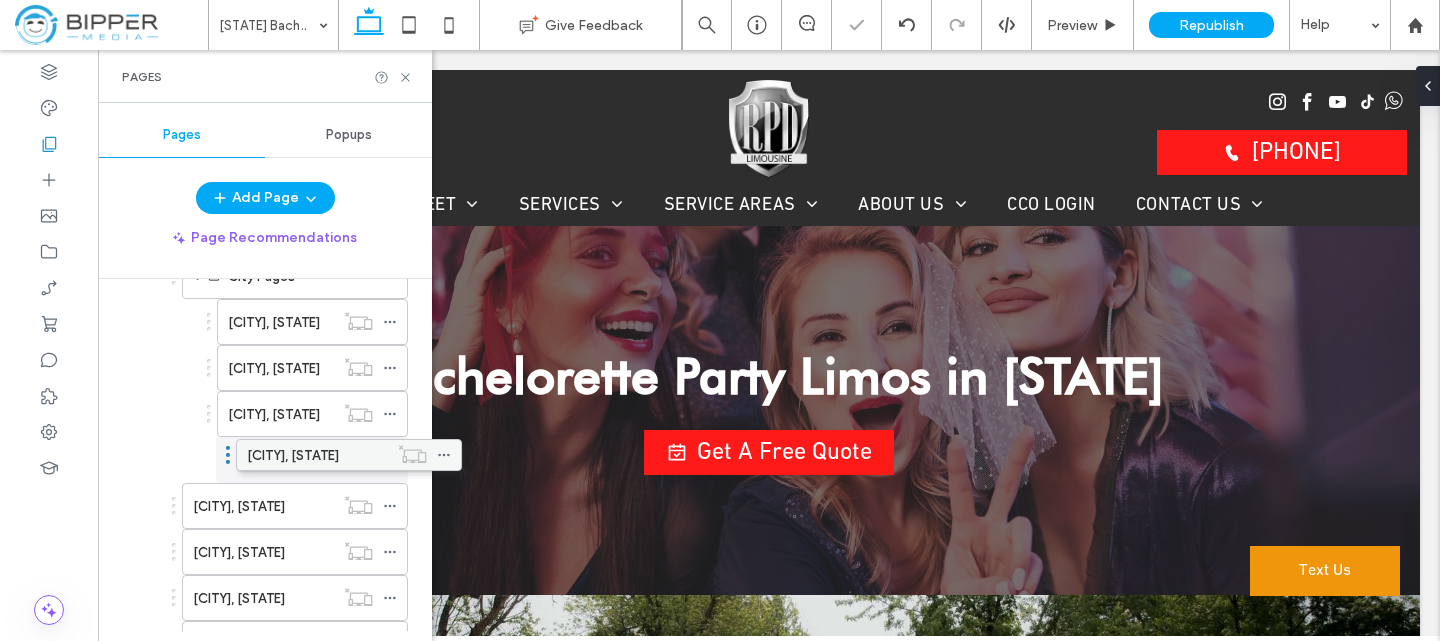 drag, startPoint x: 210, startPoint y: 456, endPoint x: 264, endPoint y: 448, distance: 54.589375 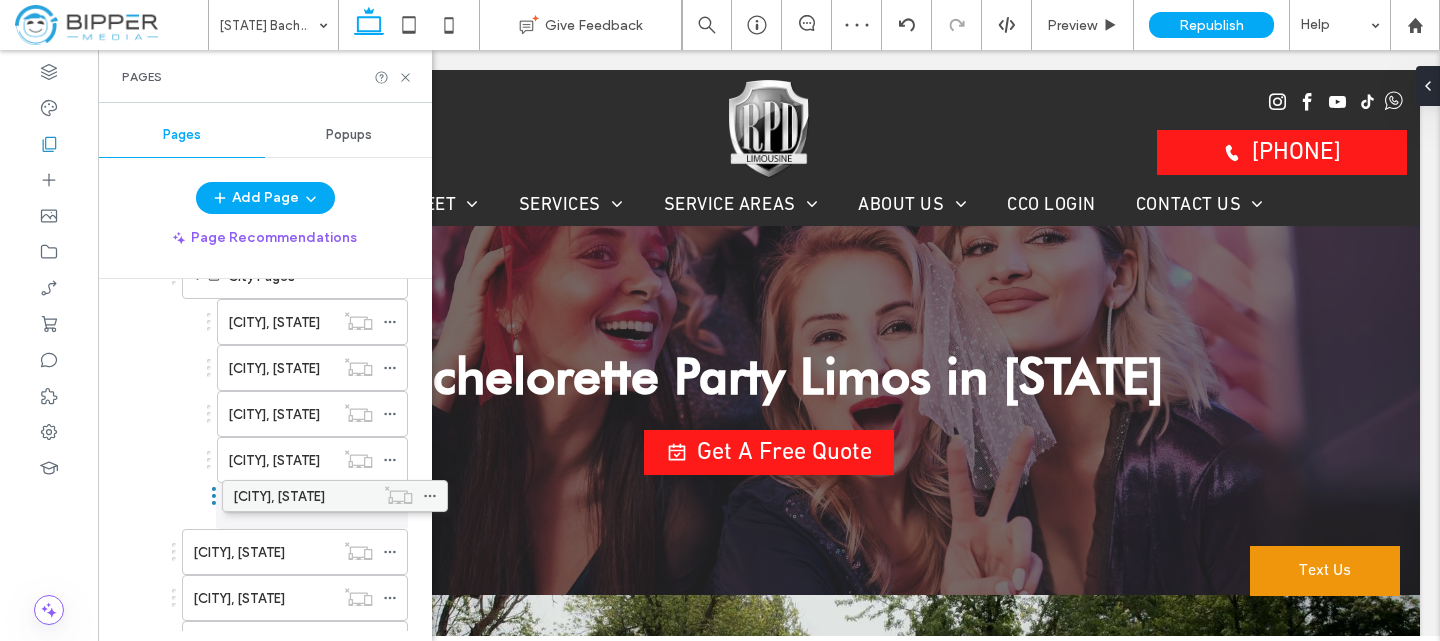 drag, startPoint x: 238, startPoint y: 500, endPoint x: 278, endPoint y: 487, distance: 42.059483 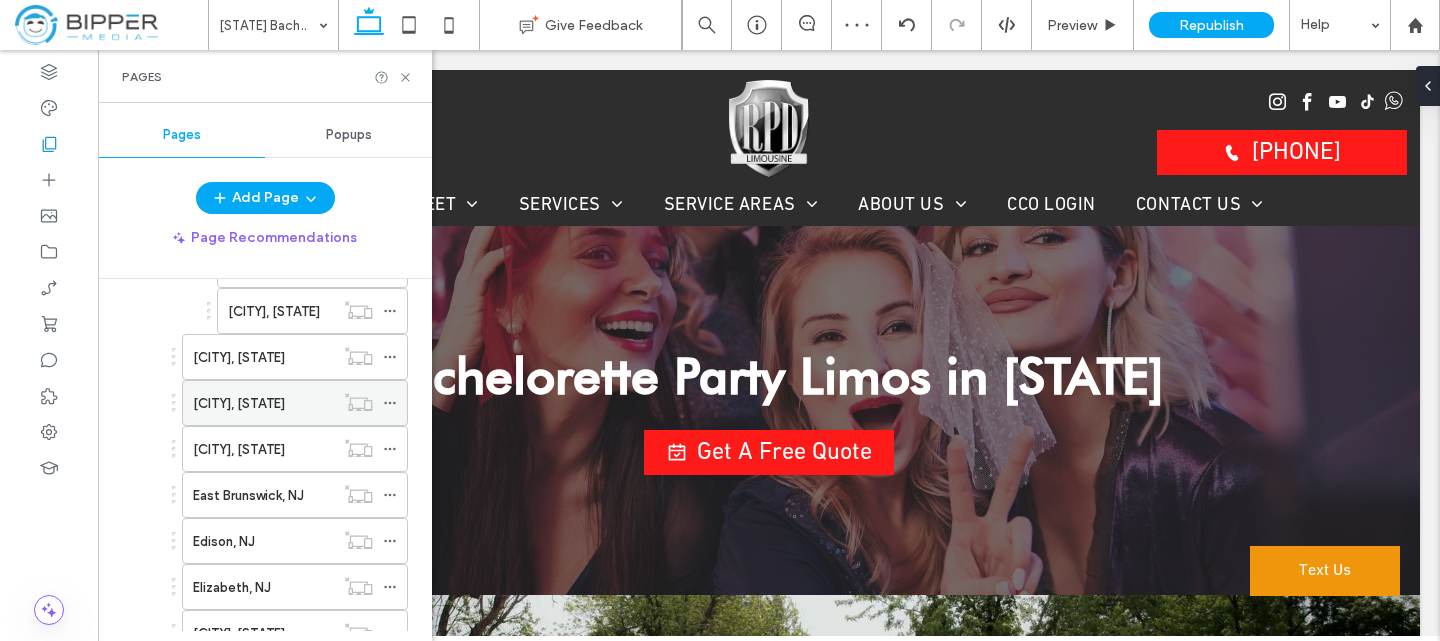 scroll, scrollTop: 1532, scrollLeft: 0, axis: vertical 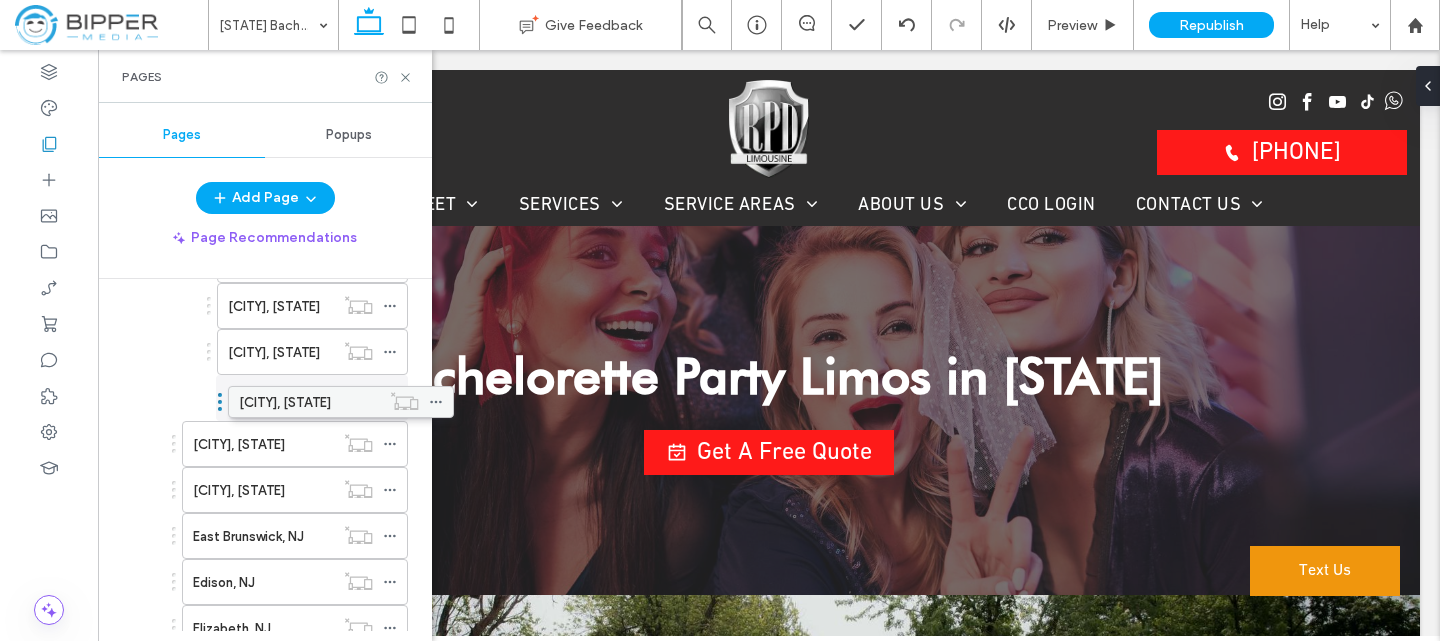 drag, startPoint x: 209, startPoint y: 346, endPoint x: 251, endPoint y: 392, distance: 62.289646 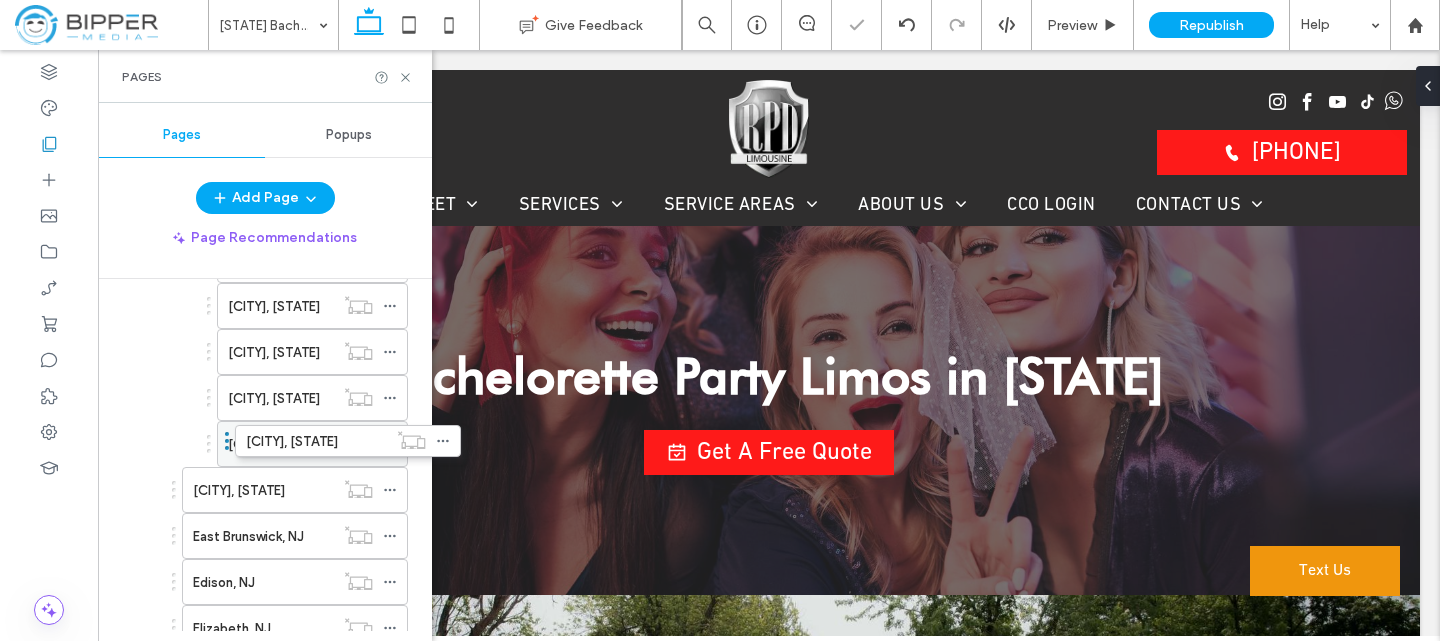 drag, startPoint x: 207, startPoint y: 439, endPoint x: 250, endPoint y: 437, distance: 43.046486 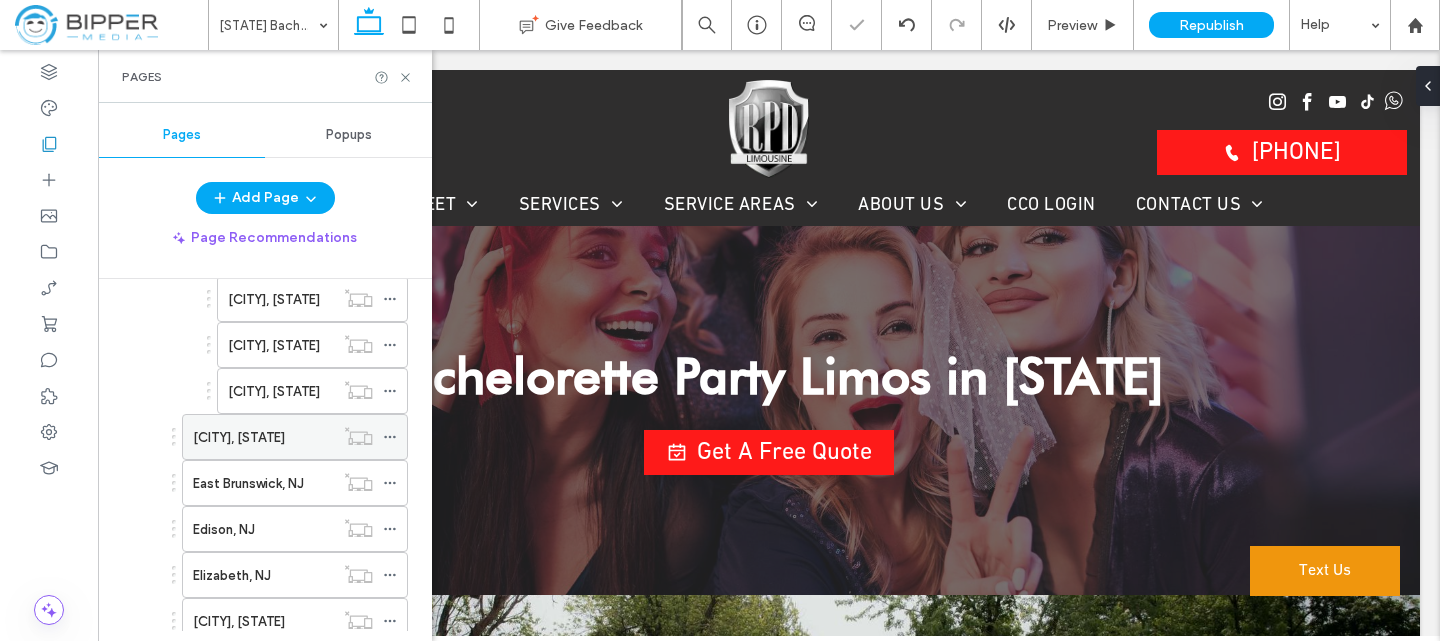 scroll, scrollTop: 1540, scrollLeft: 0, axis: vertical 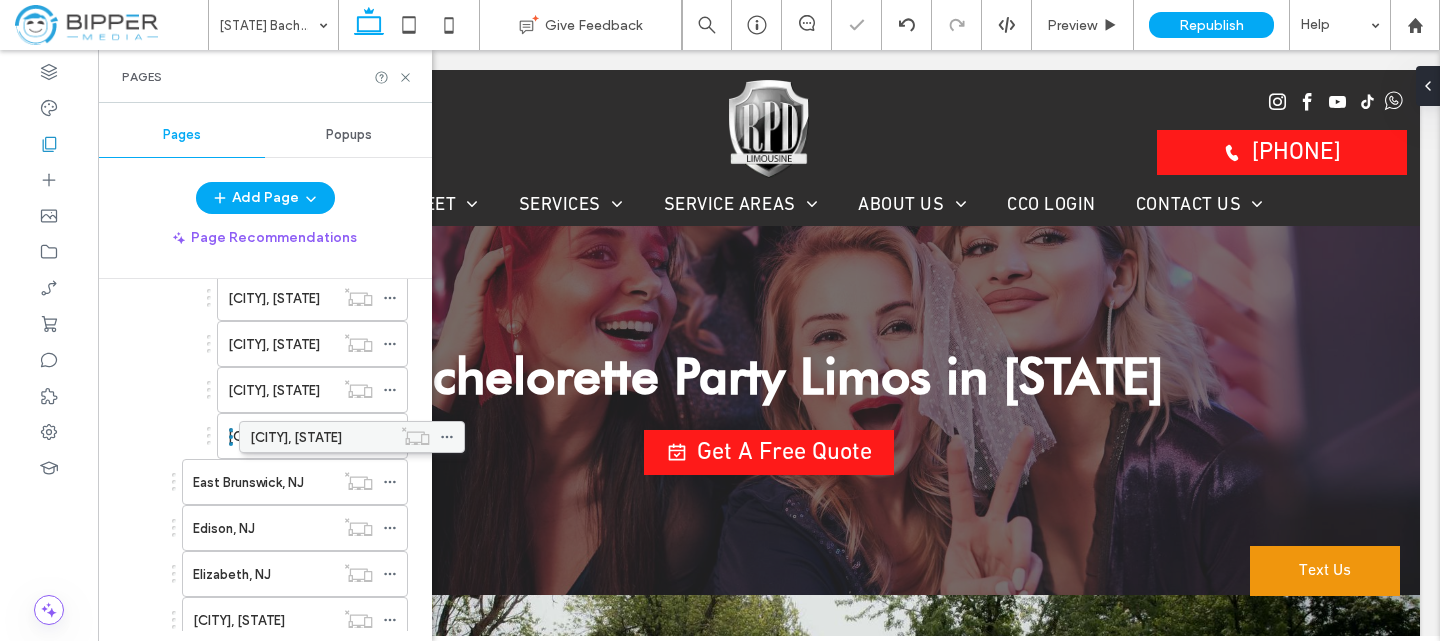 drag, startPoint x: 229, startPoint y: 430, endPoint x: 280, endPoint y: 428, distance: 51.0392 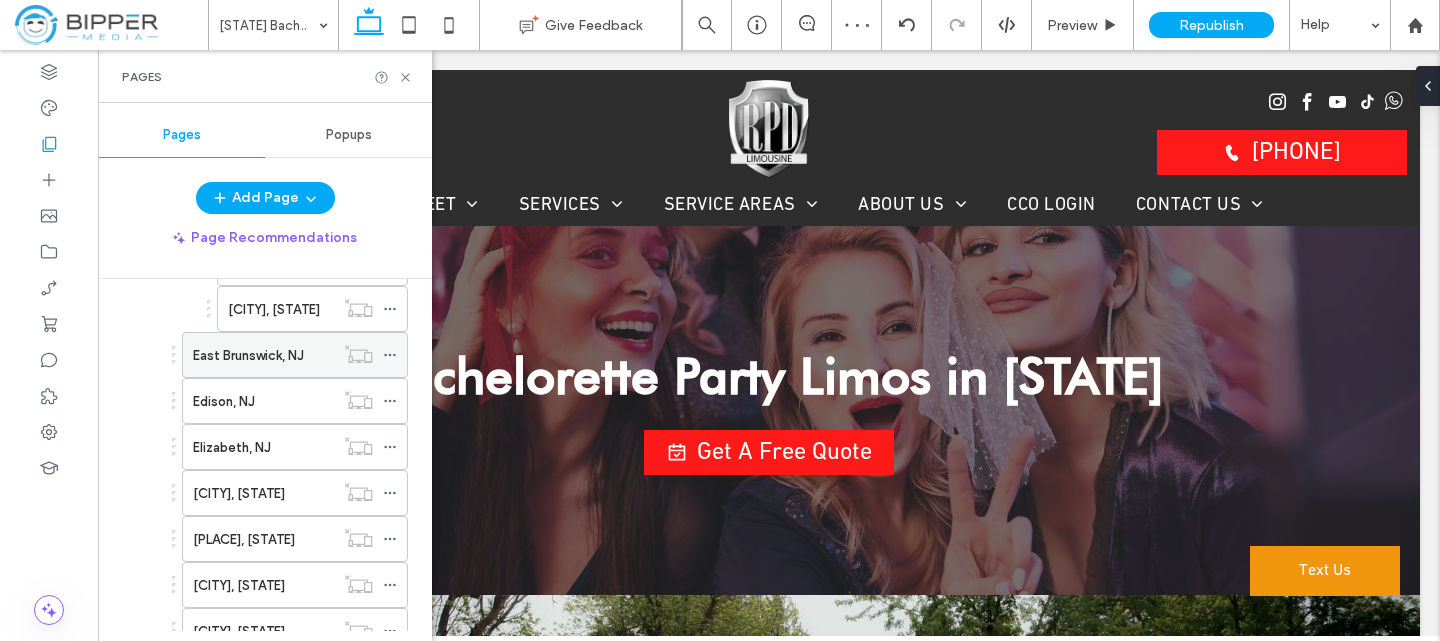 scroll, scrollTop: 1694, scrollLeft: 0, axis: vertical 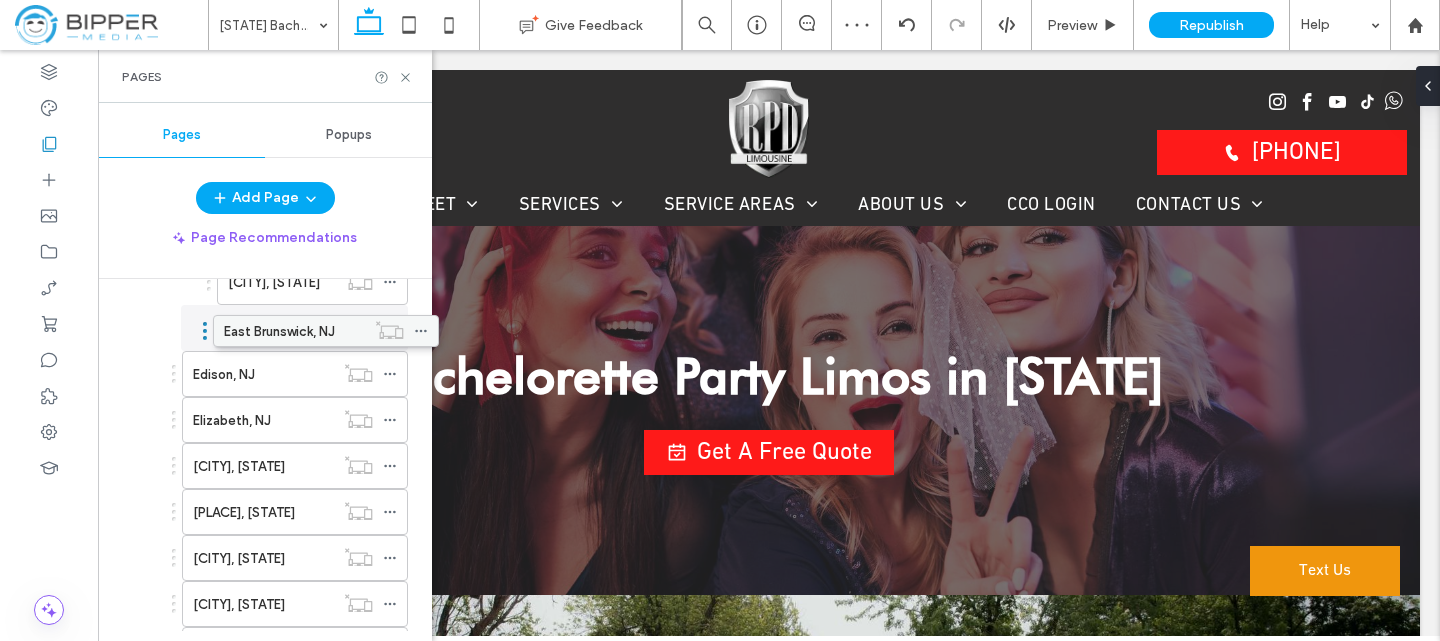 drag, startPoint x: 252, startPoint y: 333, endPoint x: 277, endPoint y: 333, distance: 25 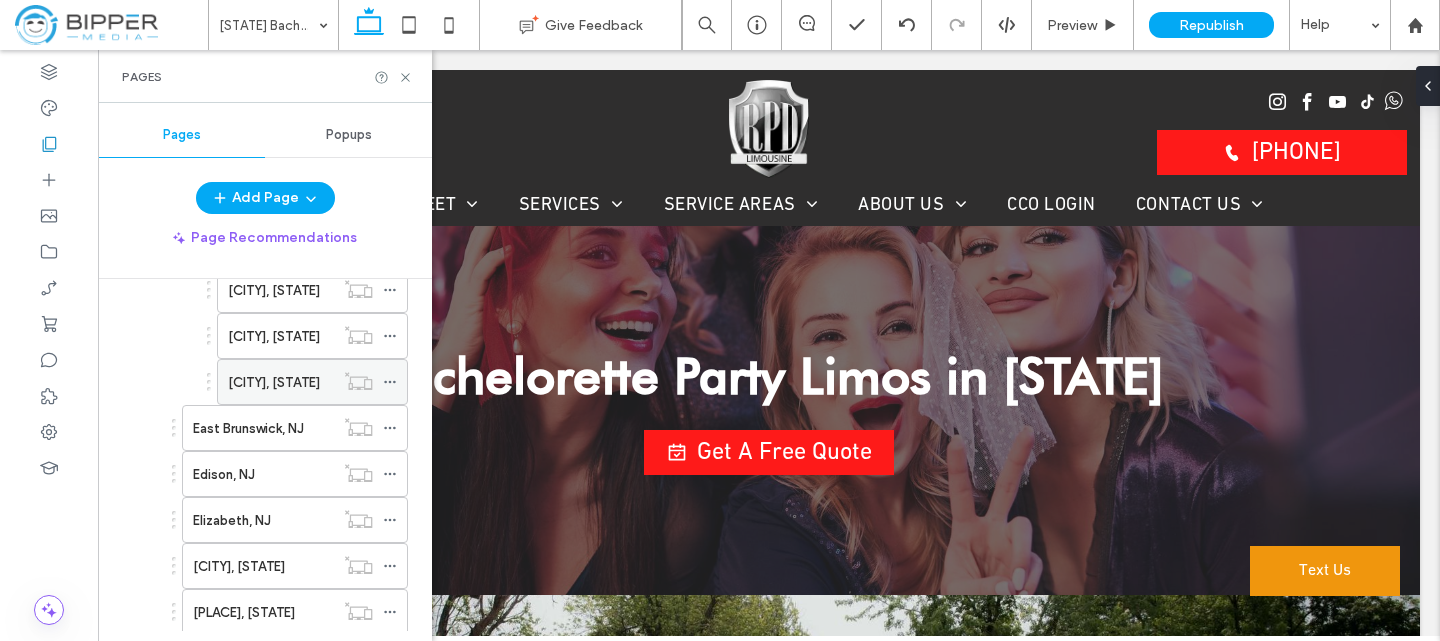 scroll, scrollTop: 1594, scrollLeft: 0, axis: vertical 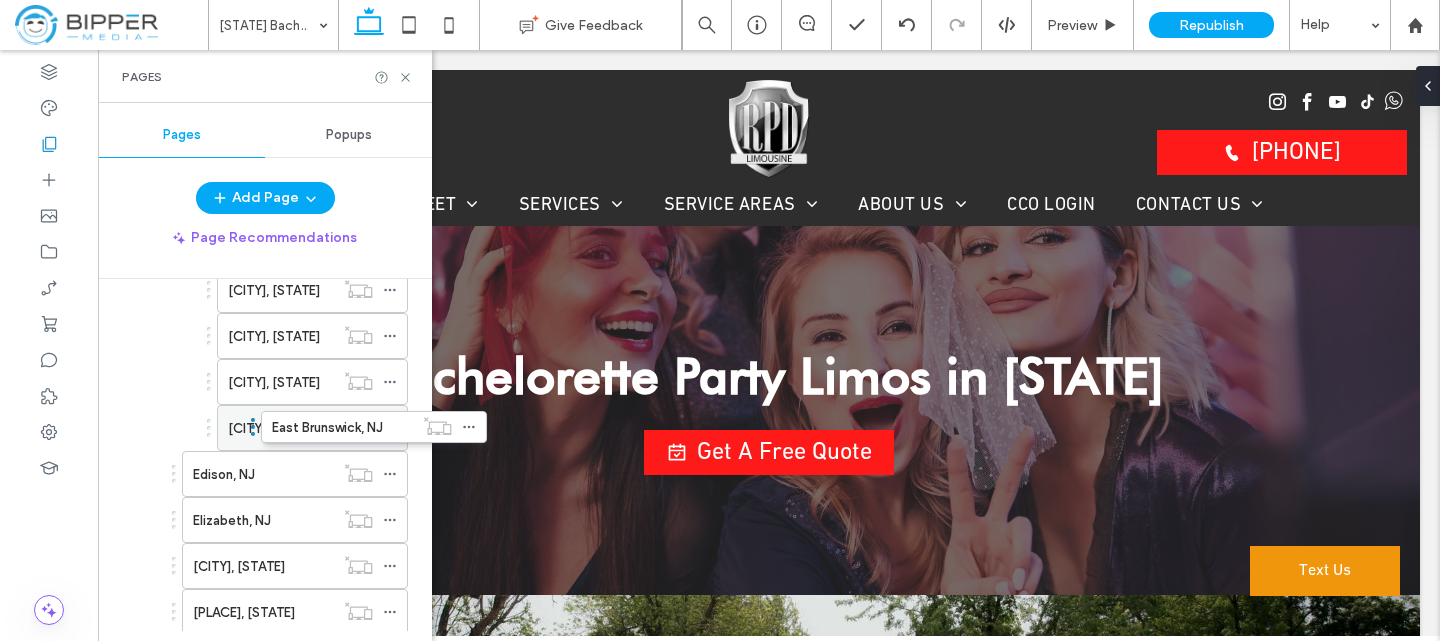 drag, startPoint x: 206, startPoint y: 426, endPoint x: 266, endPoint y: 422, distance: 60.133186 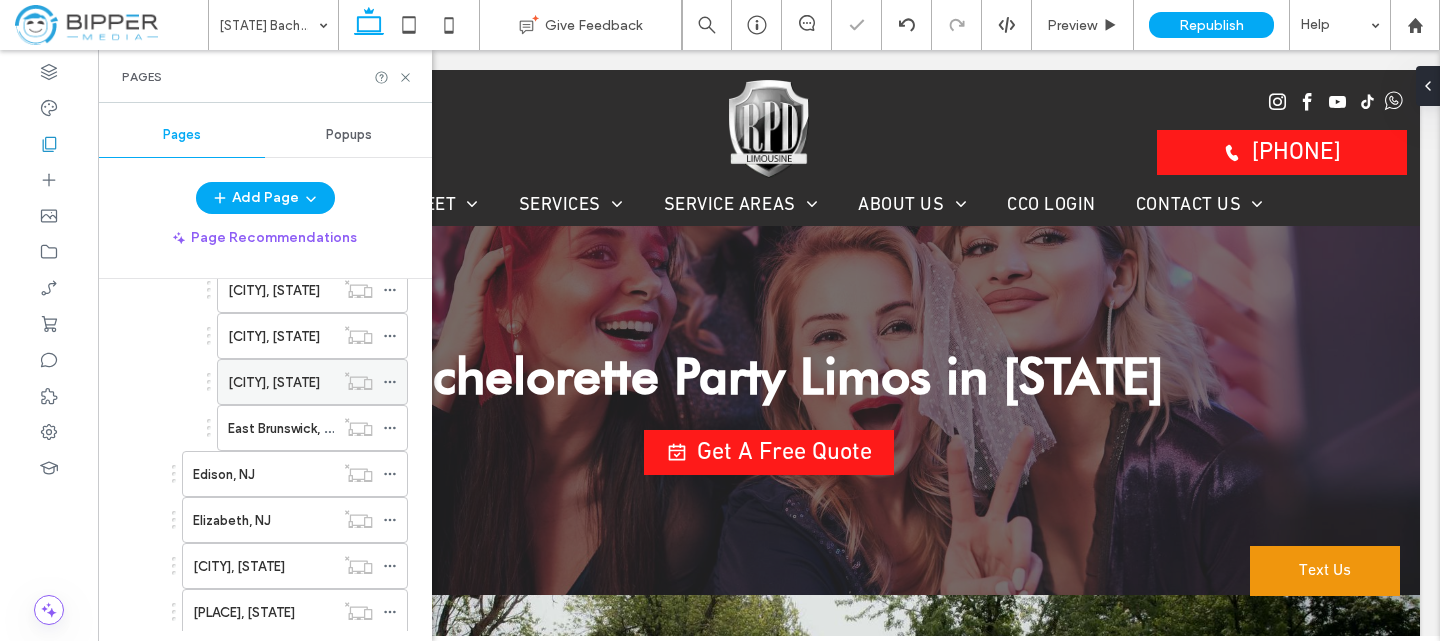 scroll, scrollTop: 1748, scrollLeft: 0, axis: vertical 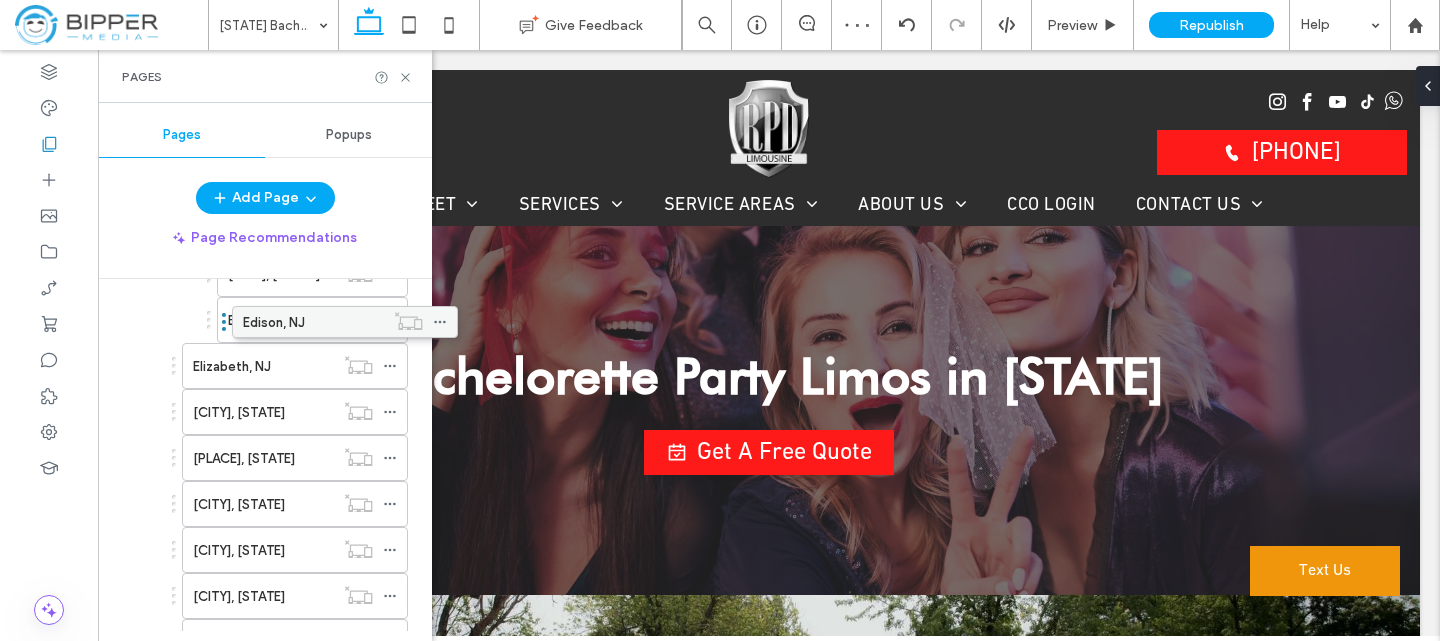 drag, startPoint x: 214, startPoint y: 327, endPoint x: 264, endPoint y: 326, distance: 50.01 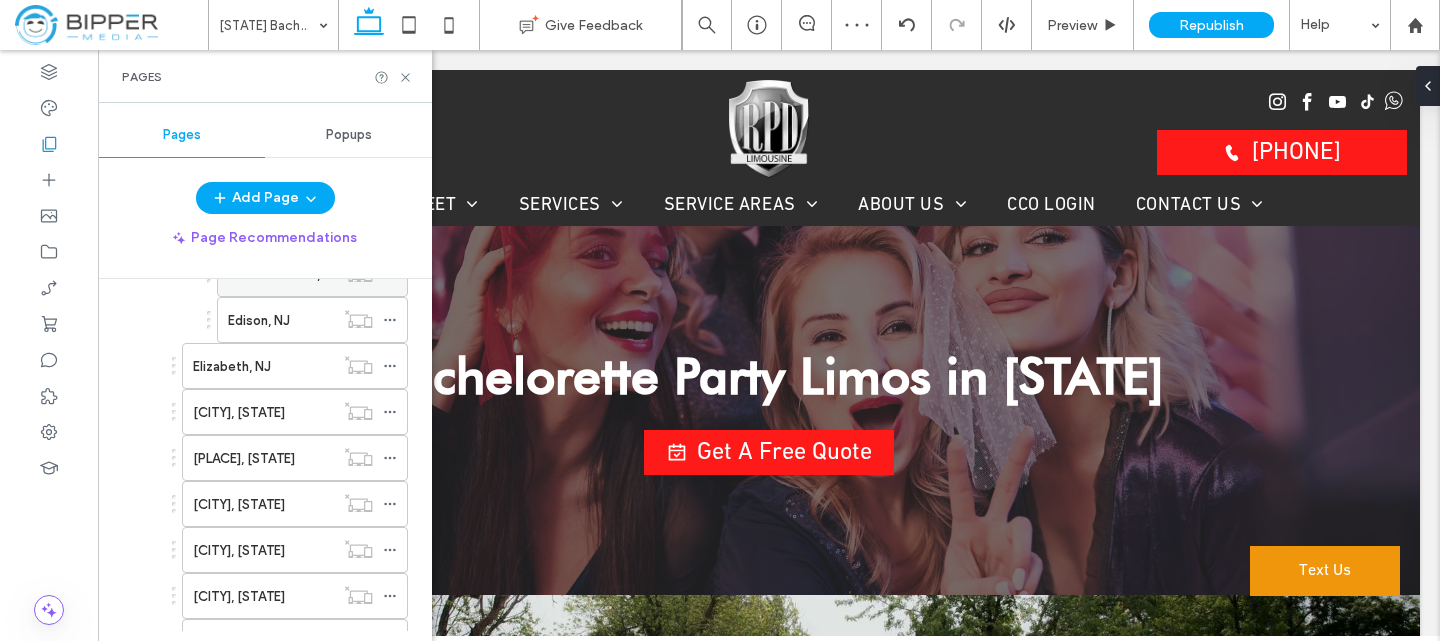 scroll, scrollTop: 1702, scrollLeft: 0, axis: vertical 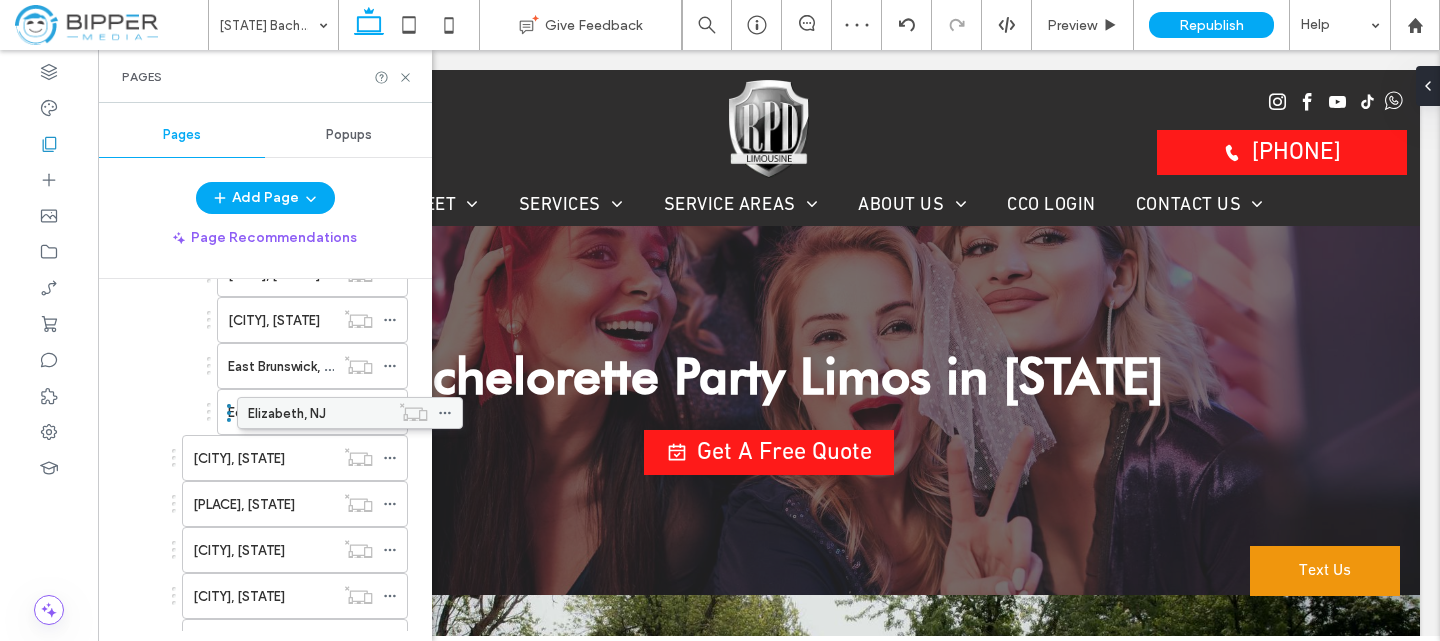 drag, startPoint x: 209, startPoint y: 411, endPoint x: 264, endPoint y: 409, distance: 55.03635 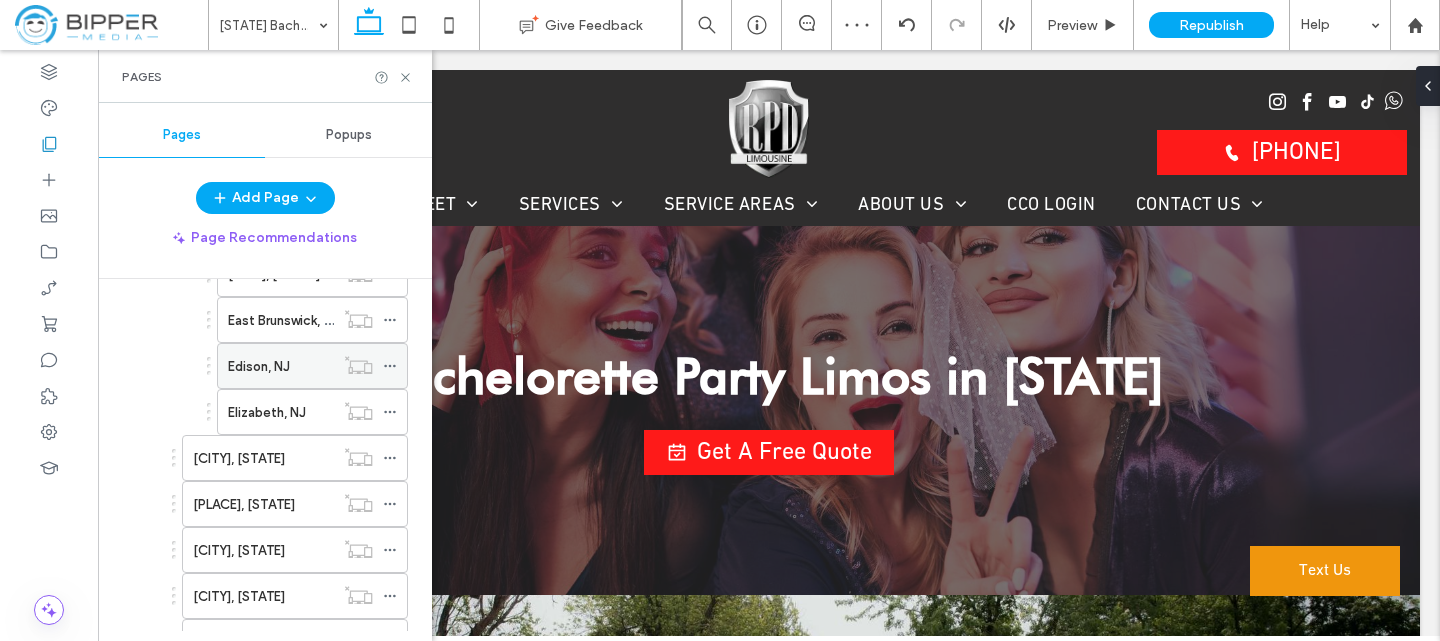 scroll, scrollTop: 1656, scrollLeft: 0, axis: vertical 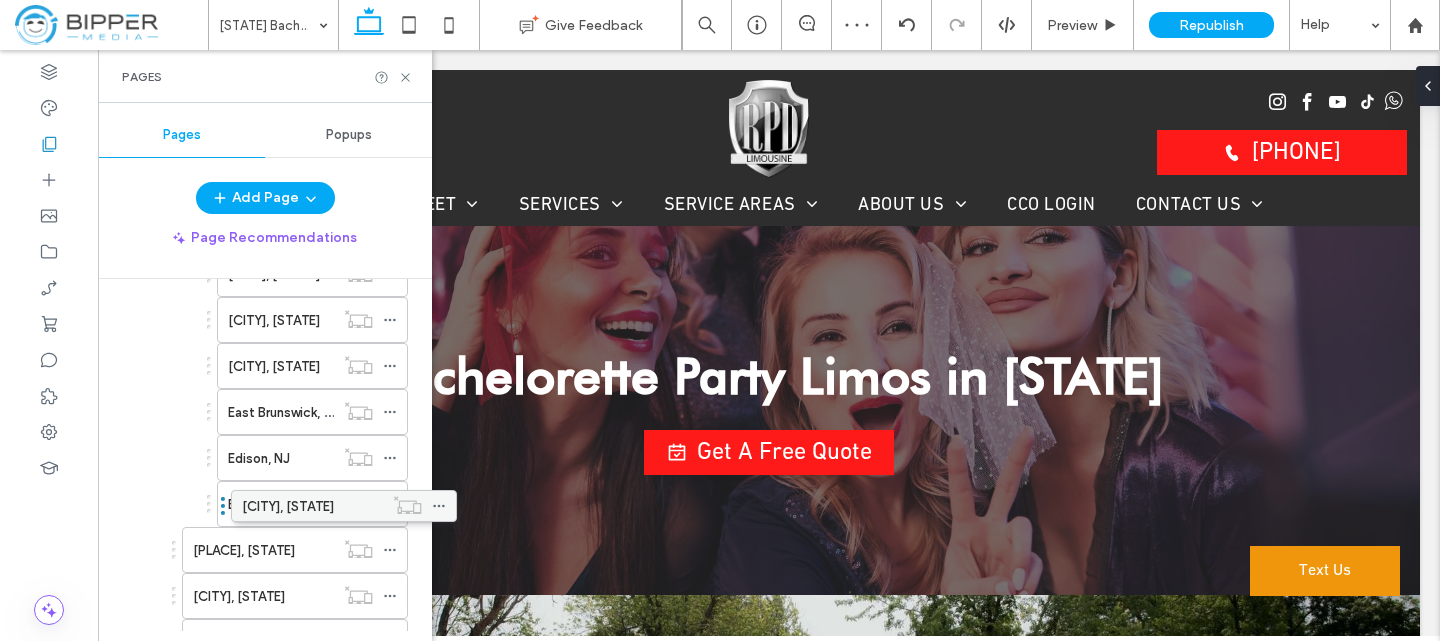 drag, startPoint x: 209, startPoint y: 502, endPoint x: 260, endPoint y: 501, distance: 51.009804 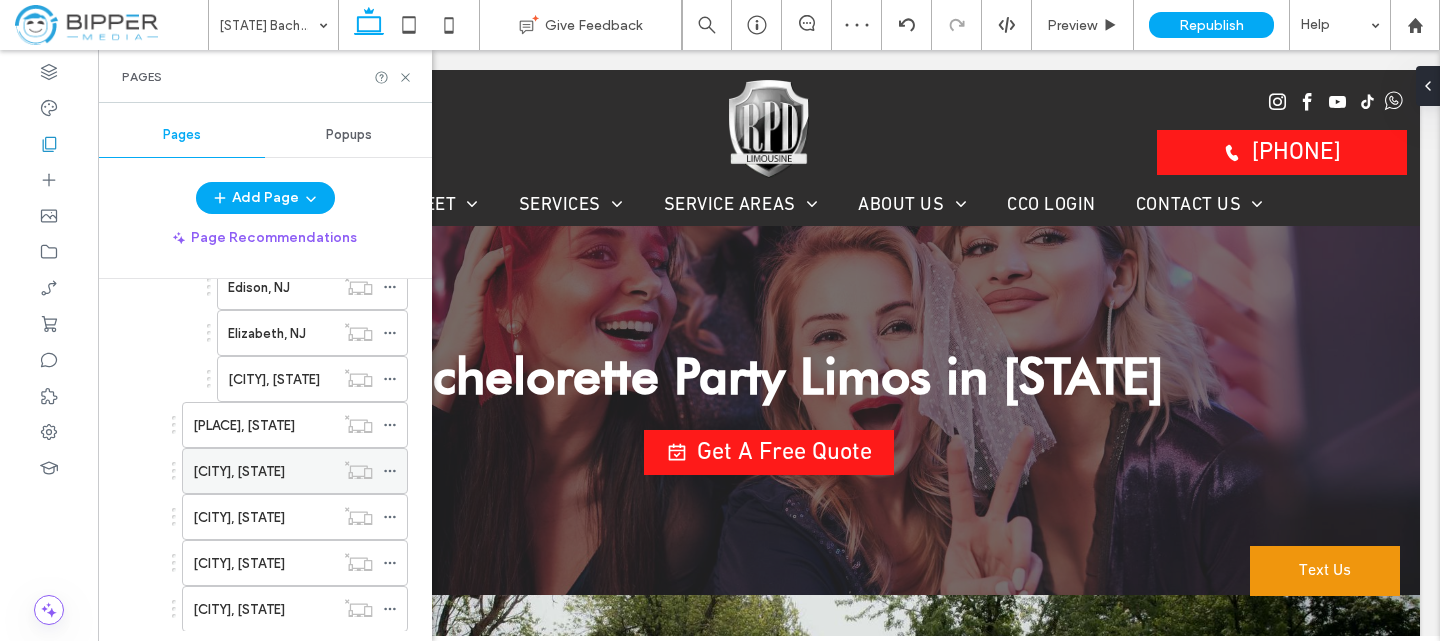 scroll, scrollTop: 1810, scrollLeft: 0, axis: vertical 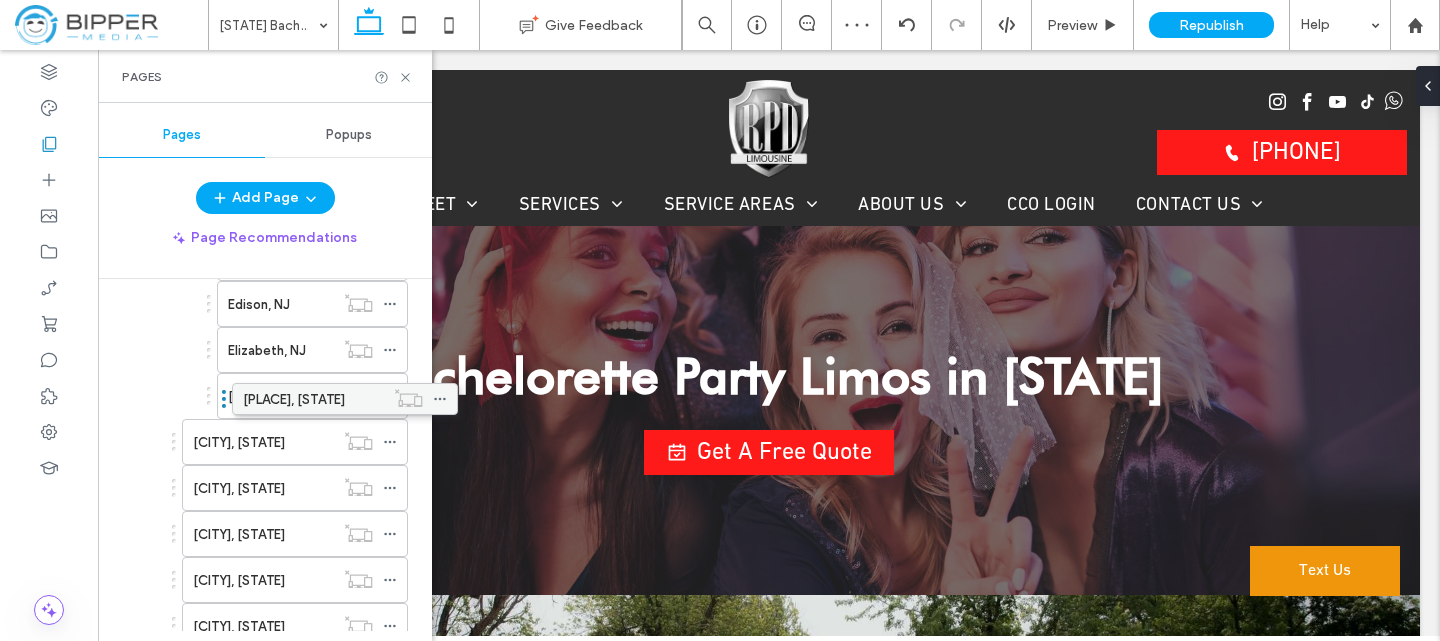 drag, startPoint x: 225, startPoint y: 397, endPoint x: 275, endPoint y: 397, distance: 50 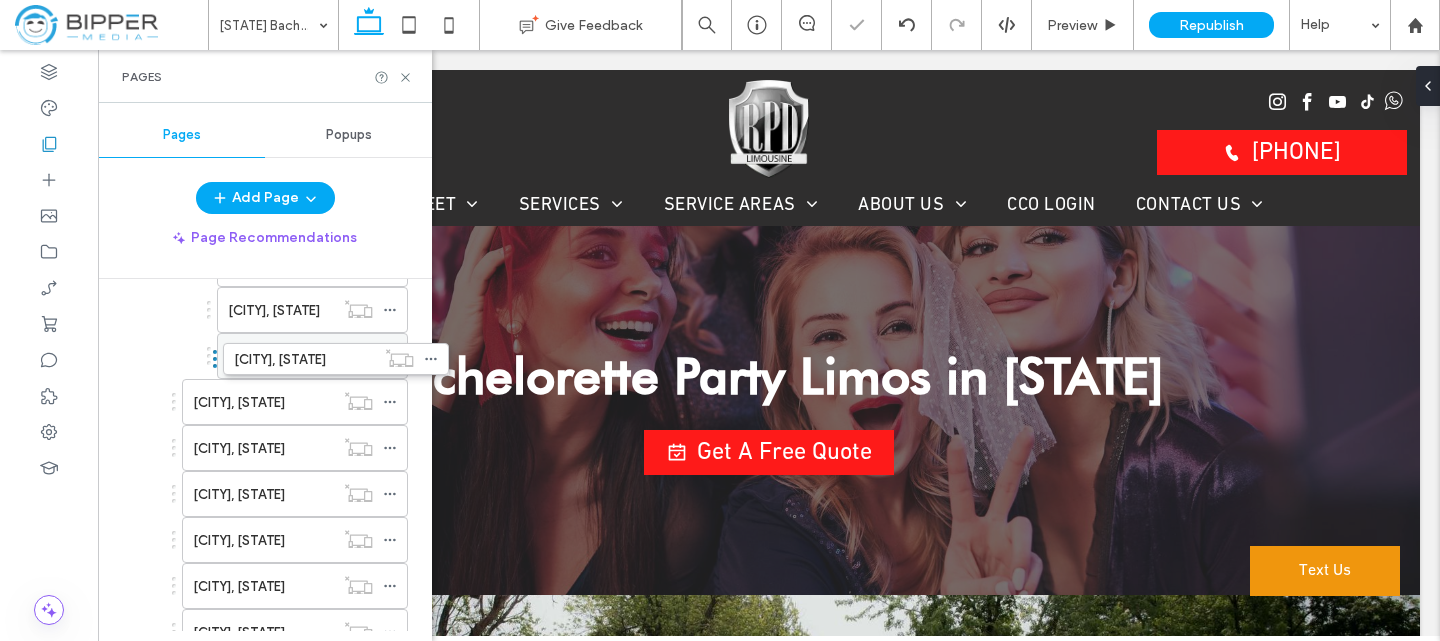 scroll, scrollTop: 2034, scrollLeft: 0, axis: vertical 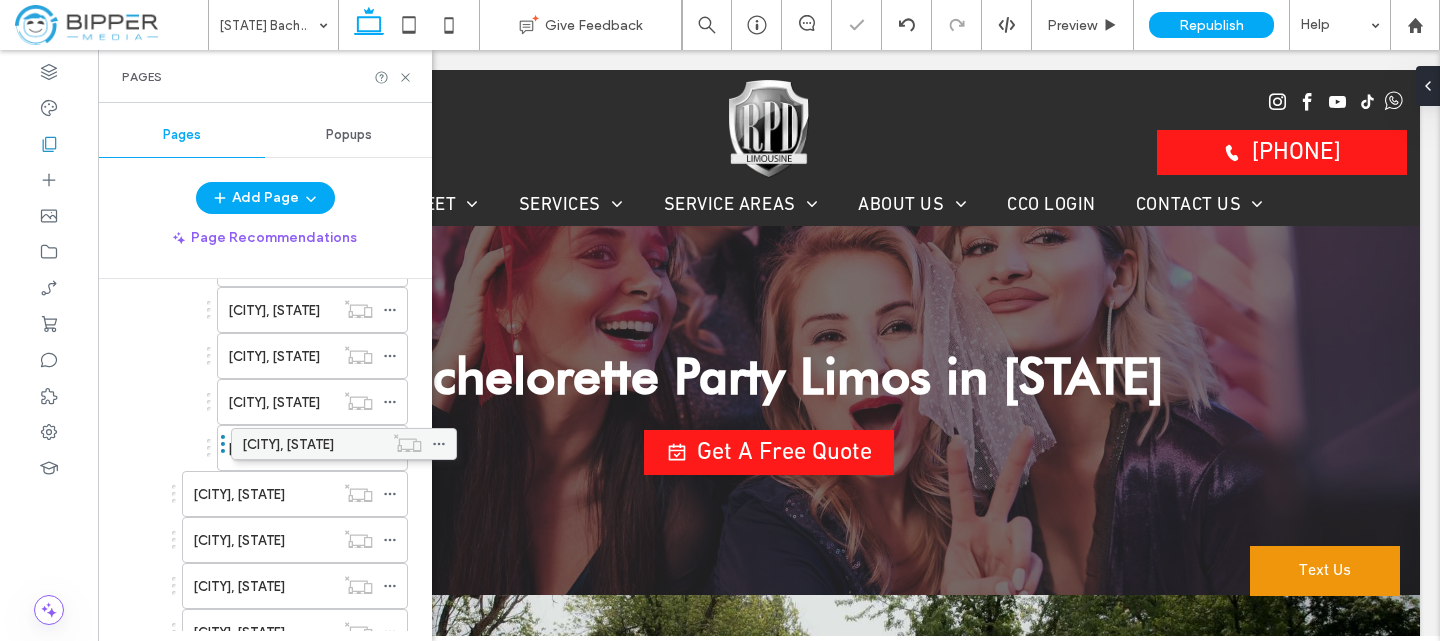 drag, startPoint x: 229, startPoint y: 456, endPoint x: 278, endPoint y: 449, distance: 49.497475 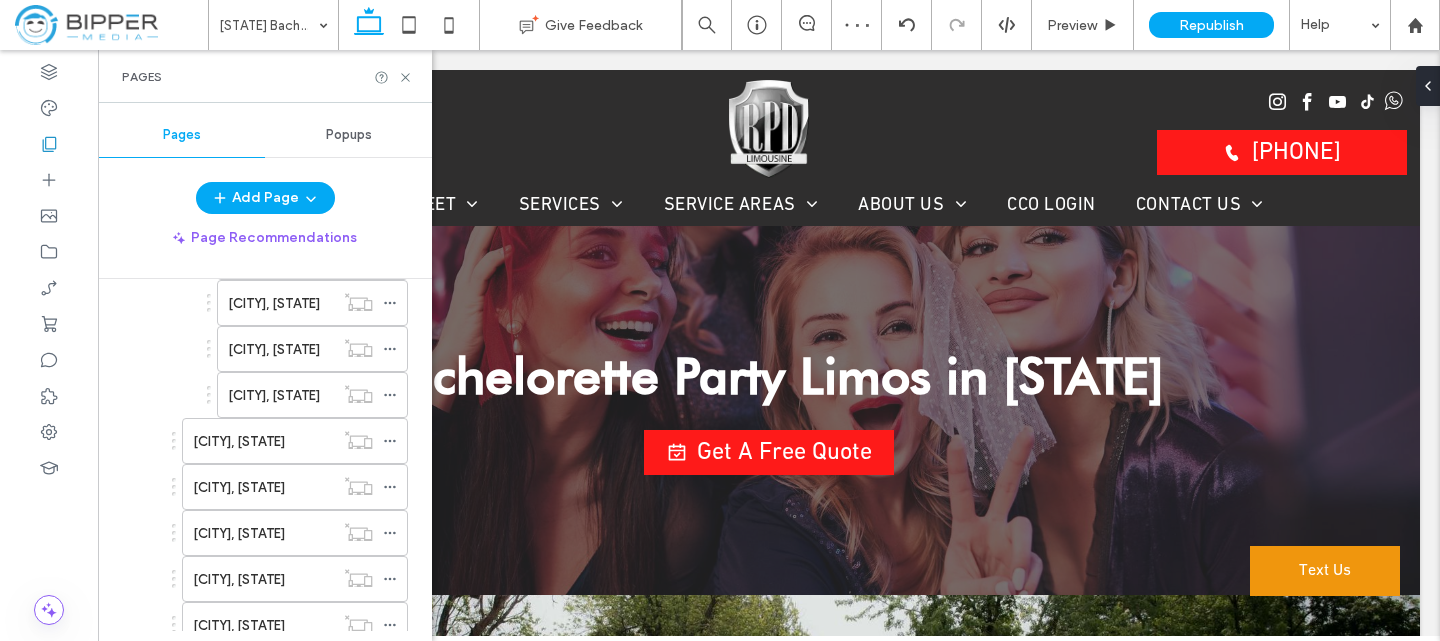 scroll, scrollTop: 2088, scrollLeft: 0, axis: vertical 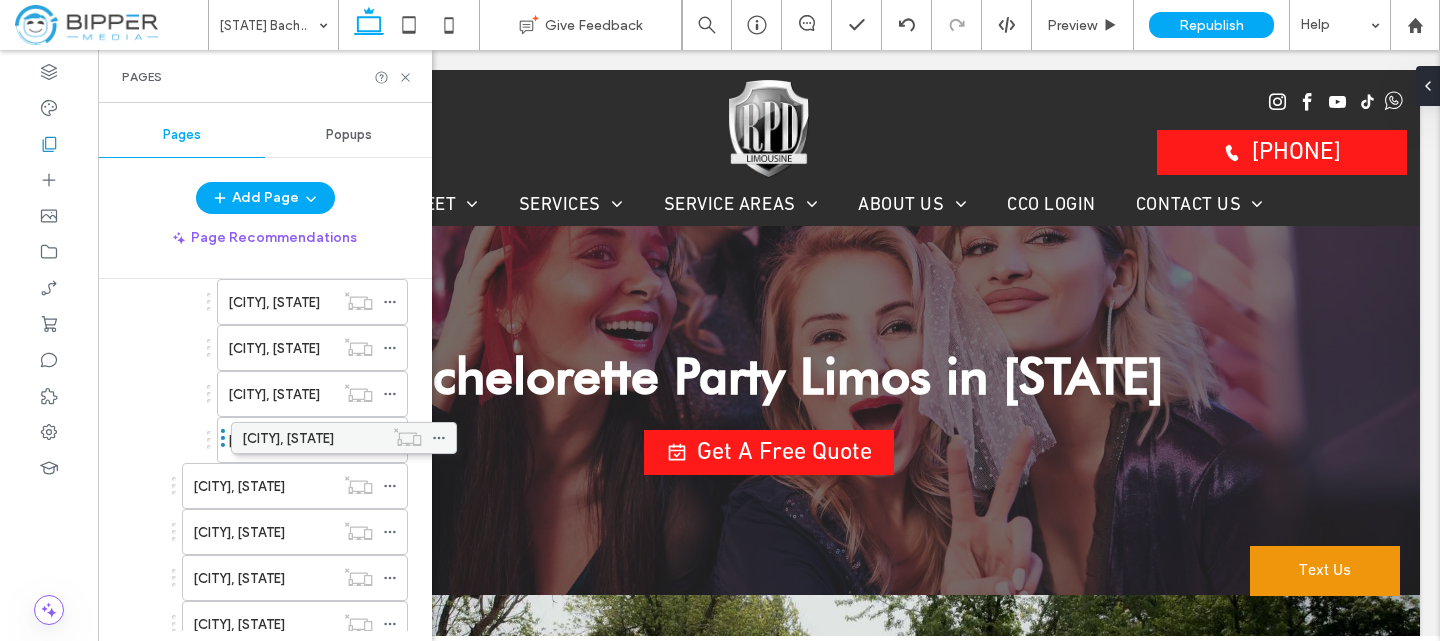 drag, startPoint x: 200, startPoint y: 431, endPoint x: 249, endPoint y: 426, distance: 49.25444 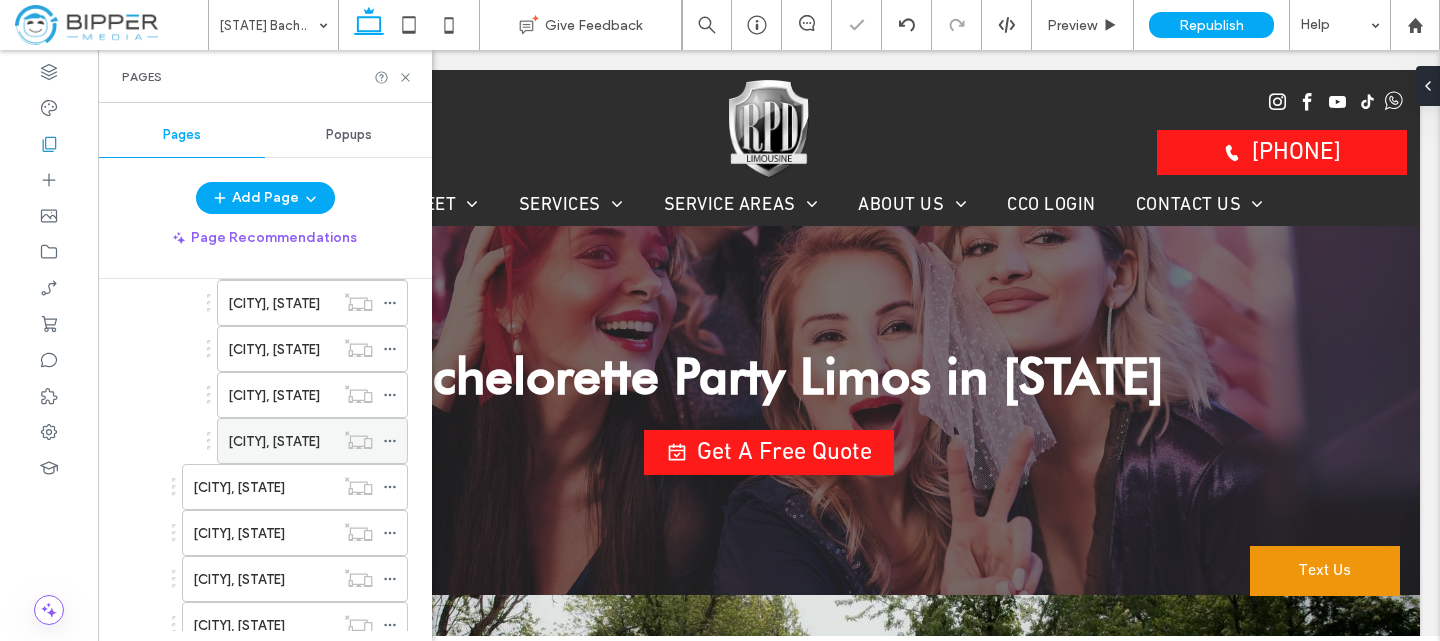 scroll, scrollTop: 2142, scrollLeft: 0, axis: vertical 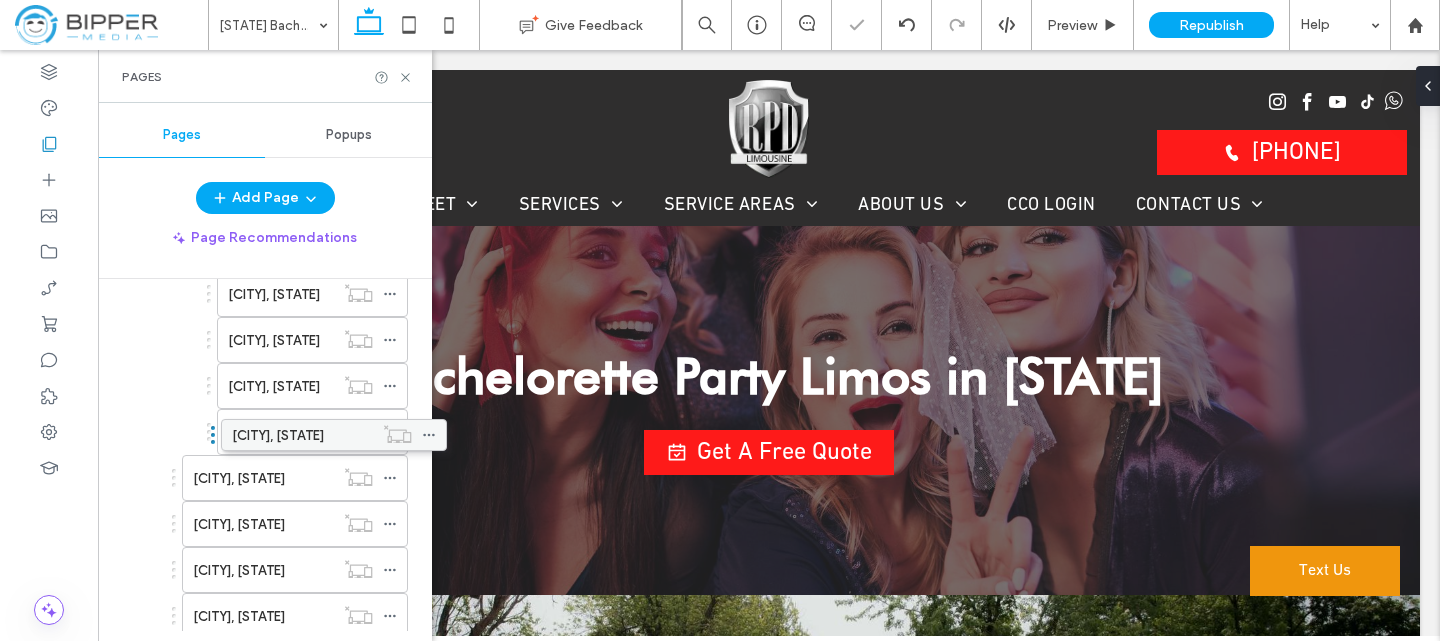 drag, startPoint x: 215, startPoint y: 432, endPoint x: 254, endPoint y: 432, distance: 39 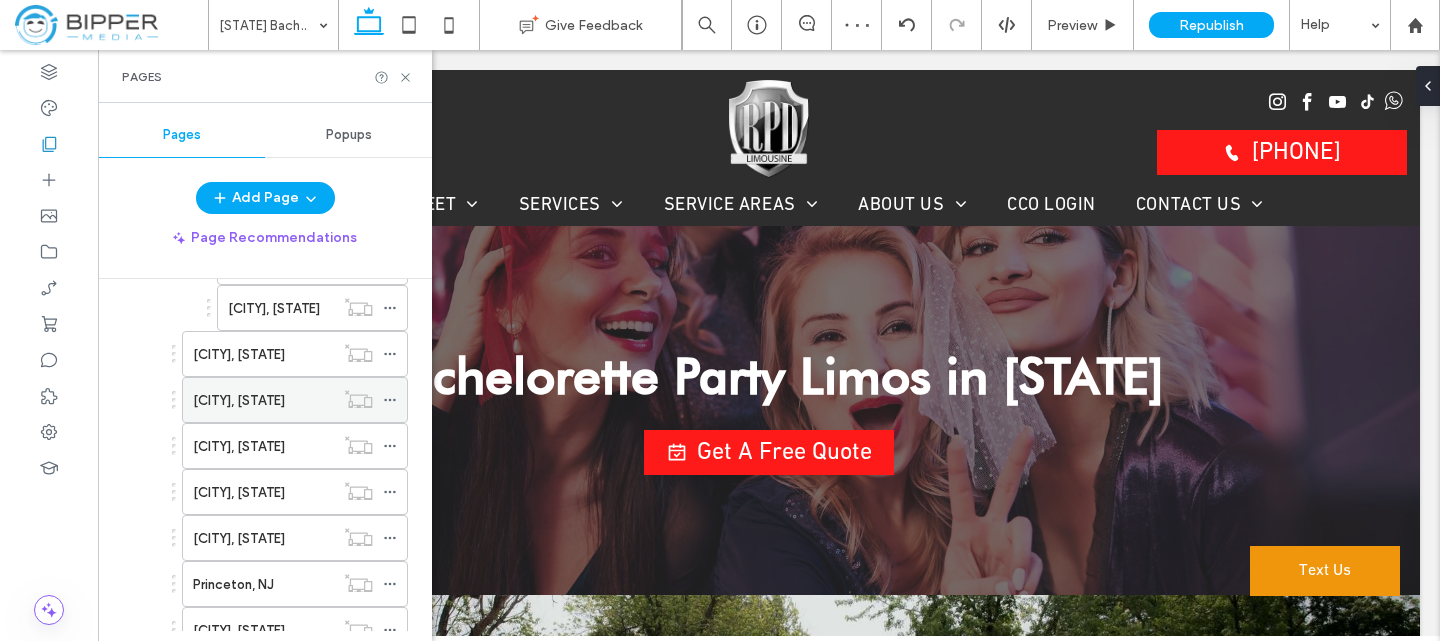 scroll, scrollTop: 2296, scrollLeft: 0, axis: vertical 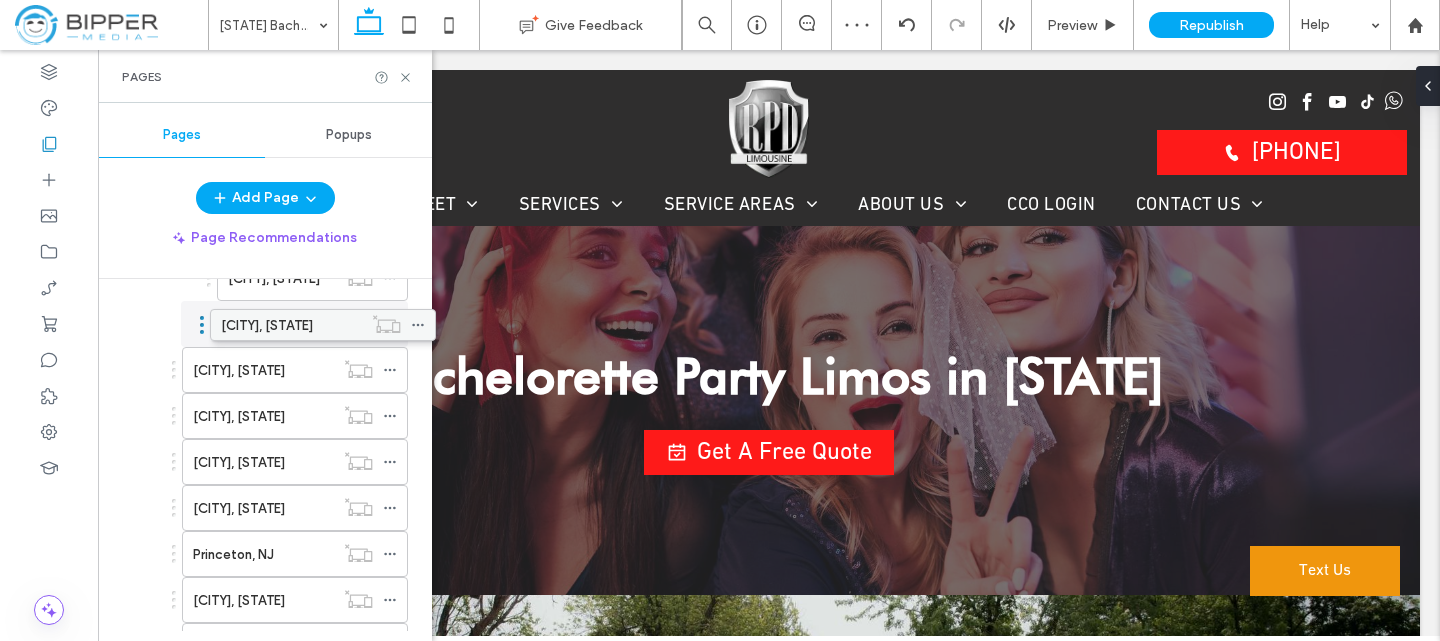 drag, startPoint x: 219, startPoint y: 329, endPoint x: 247, endPoint y: 327, distance: 28.071337 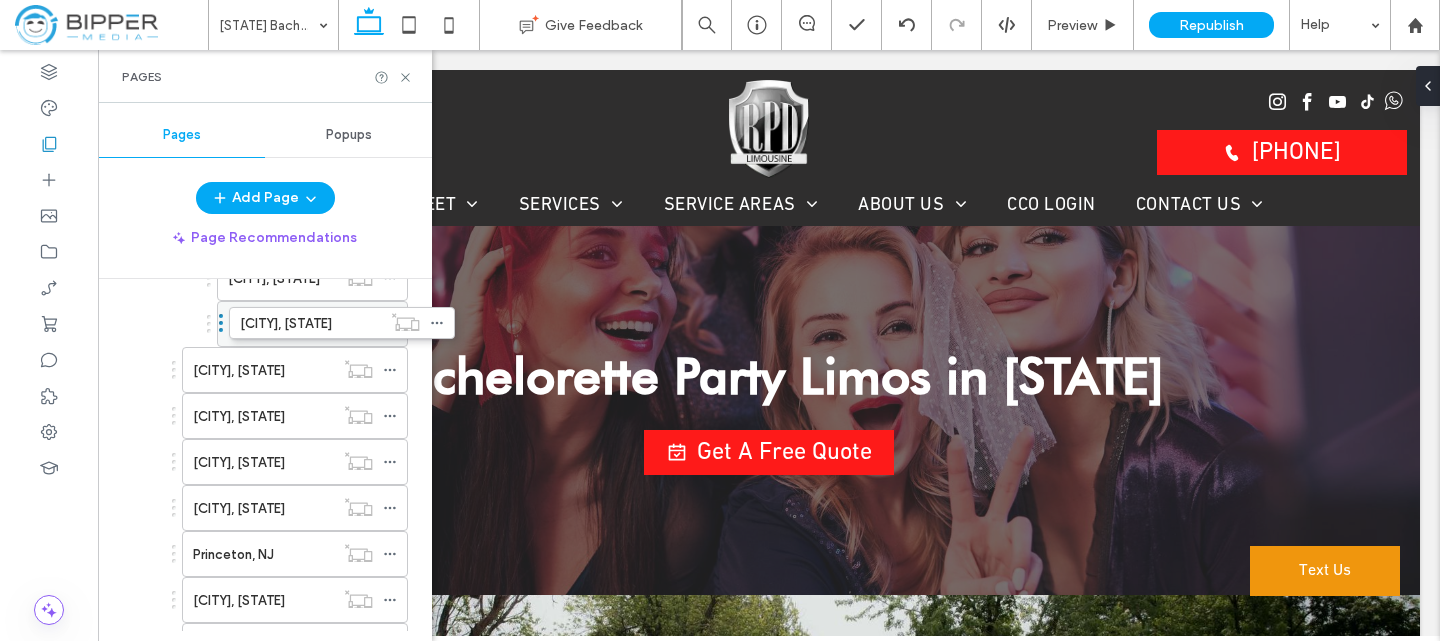 scroll, scrollTop: 2250, scrollLeft: 0, axis: vertical 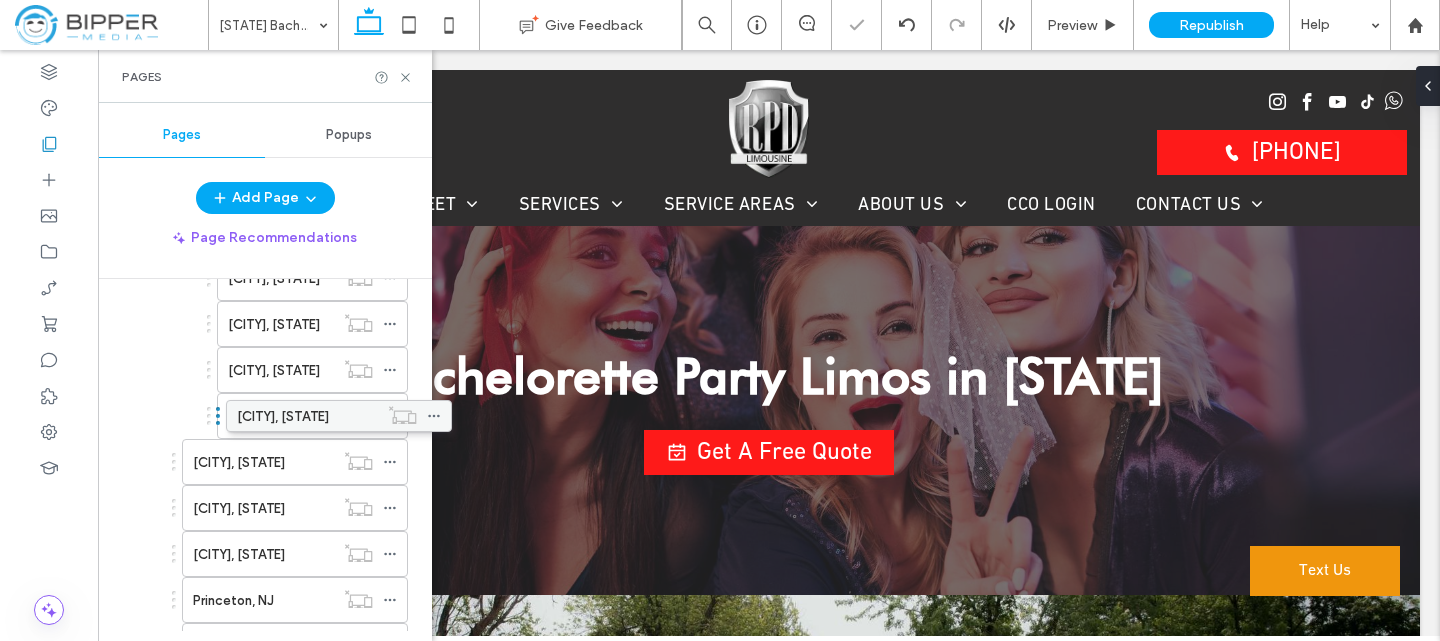 drag, startPoint x: 213, startPoint y: 419, endPoint x: 256, endPoint y: 416, distance: 43.104523 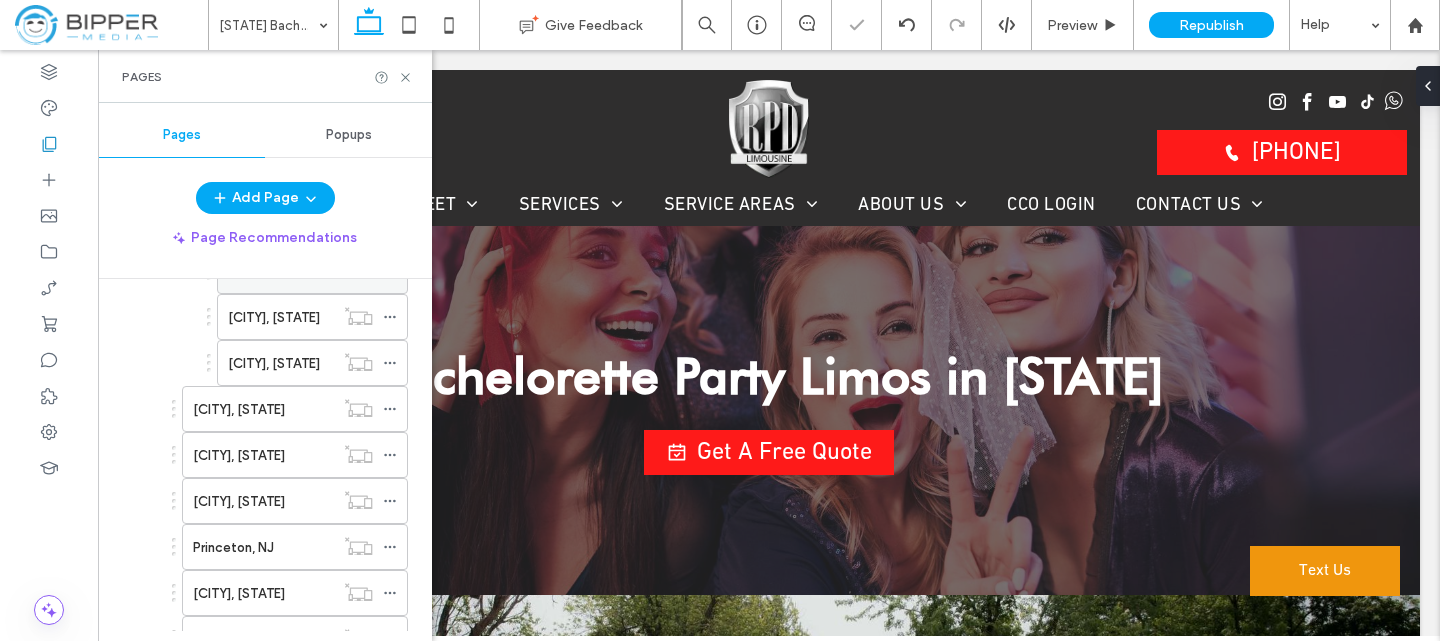 scroll, scrollTop: 2304, scrollLeft: 0, axis: vertical 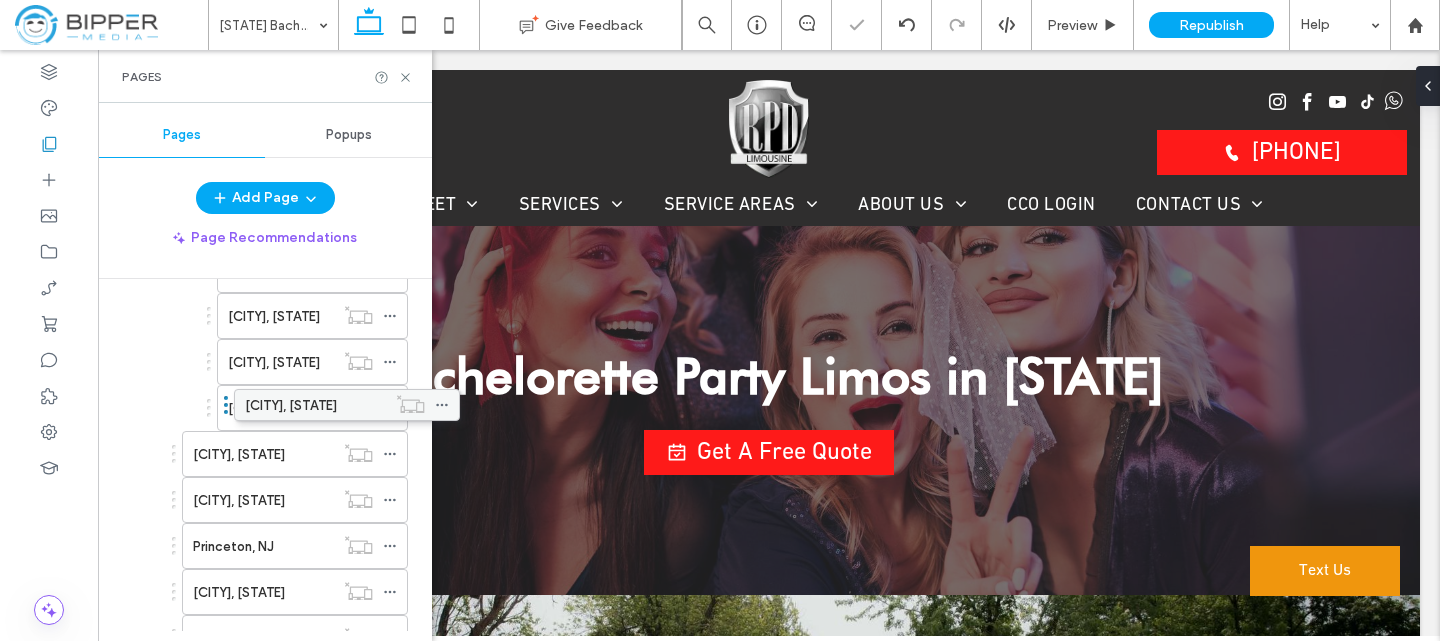 drag, startPoint x: 223, startPoint y: 410, endPoint x: 270, endPoint y: 404, distance: 47.38143 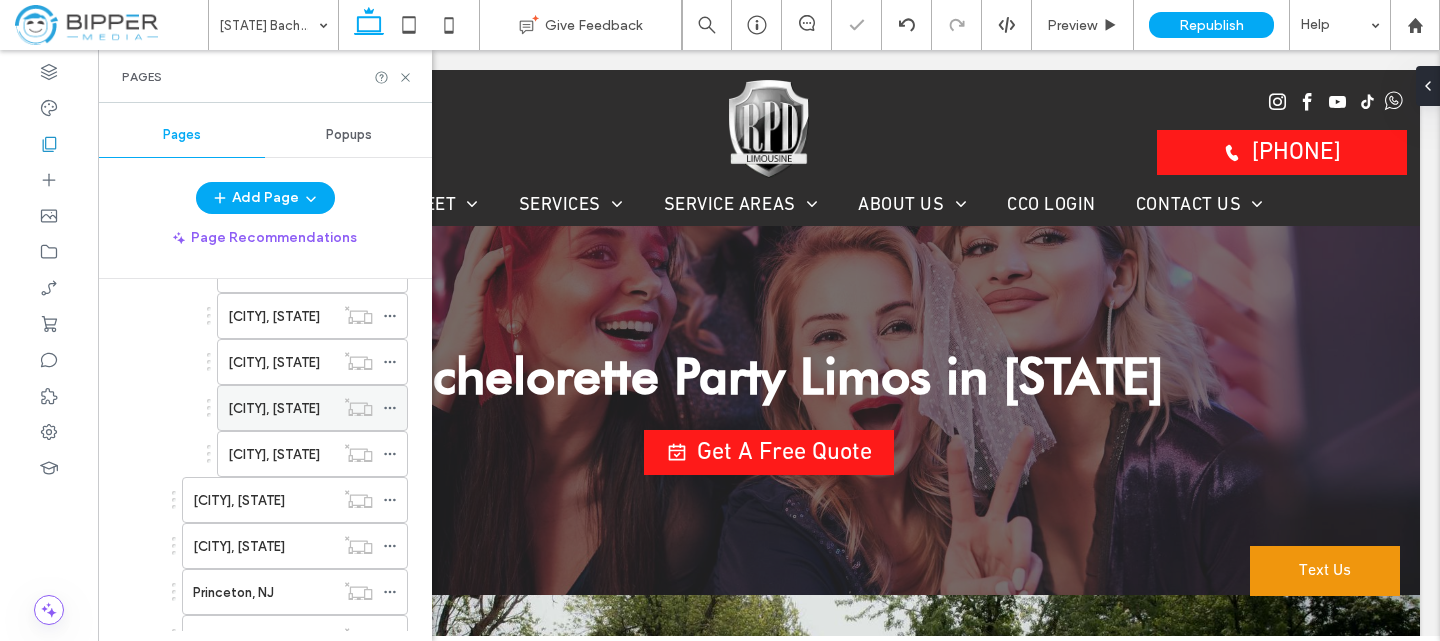 scroll, scrollTop: 2358, scrollLeft: 0, axis: vertical 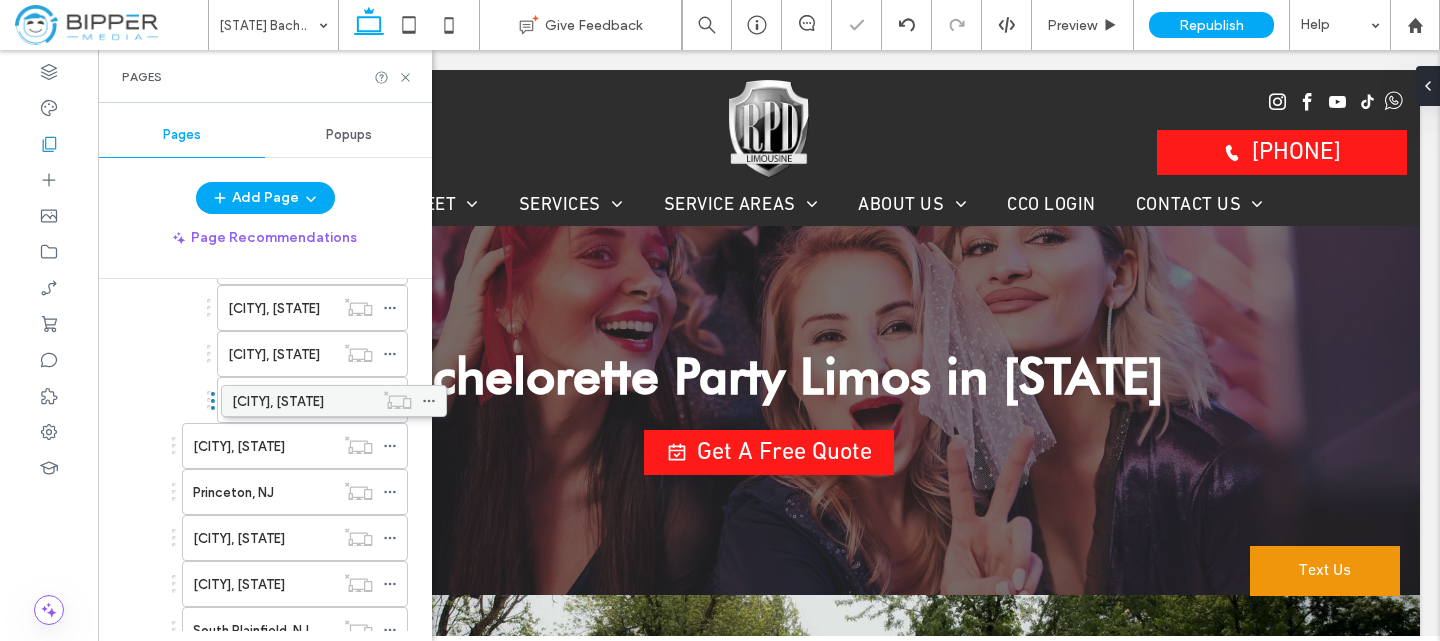 drag, startPoint x: 233, startPoint y: 398, endPoint x: 267, endPoint y: 396, distance: 34.058773 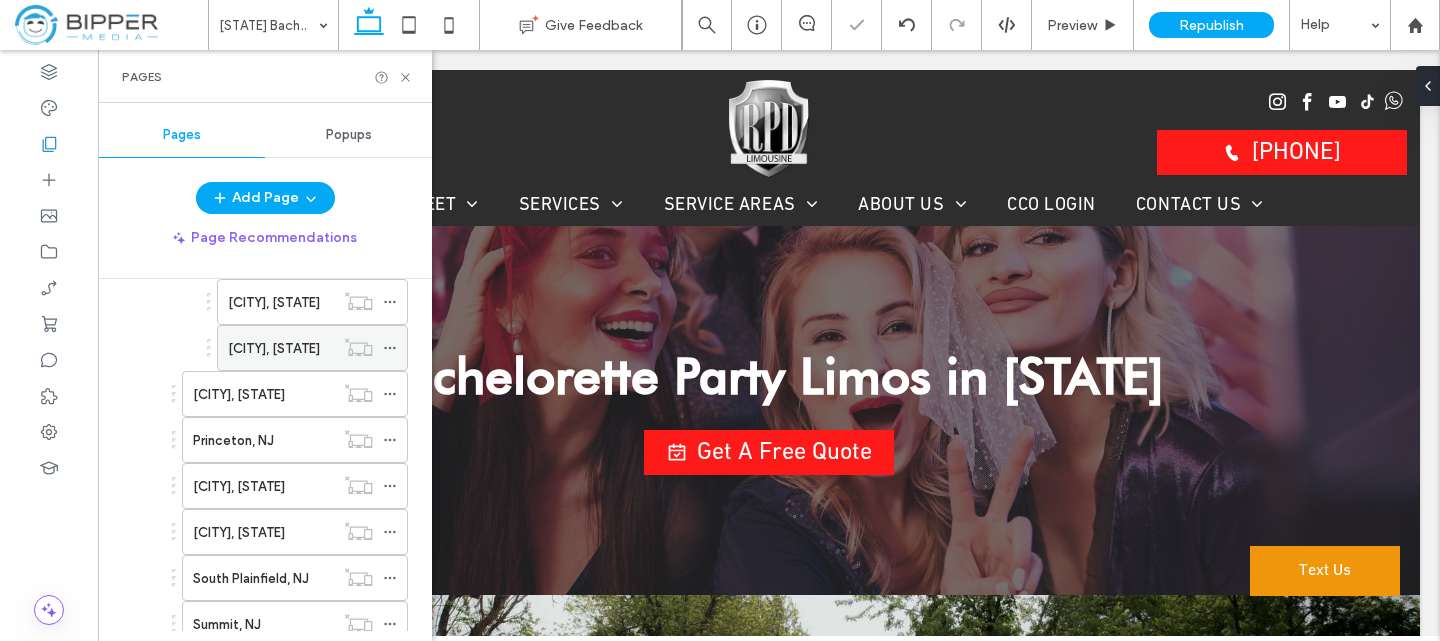 scroll, scrollTop: 2412, scrollLeft: 0, axis: vertical 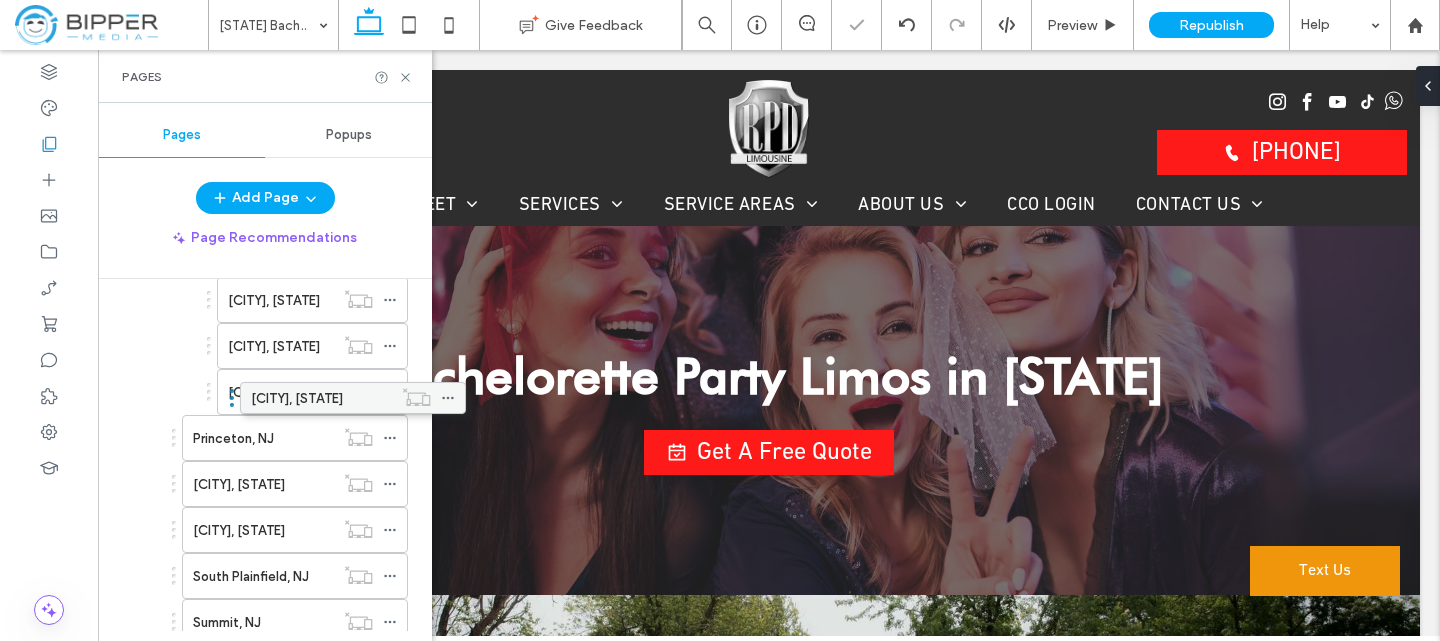 drag, startPoint x: 207, startPoint y: 387, endPoint x: 265, endPoint y: 390, distance: 58.077534 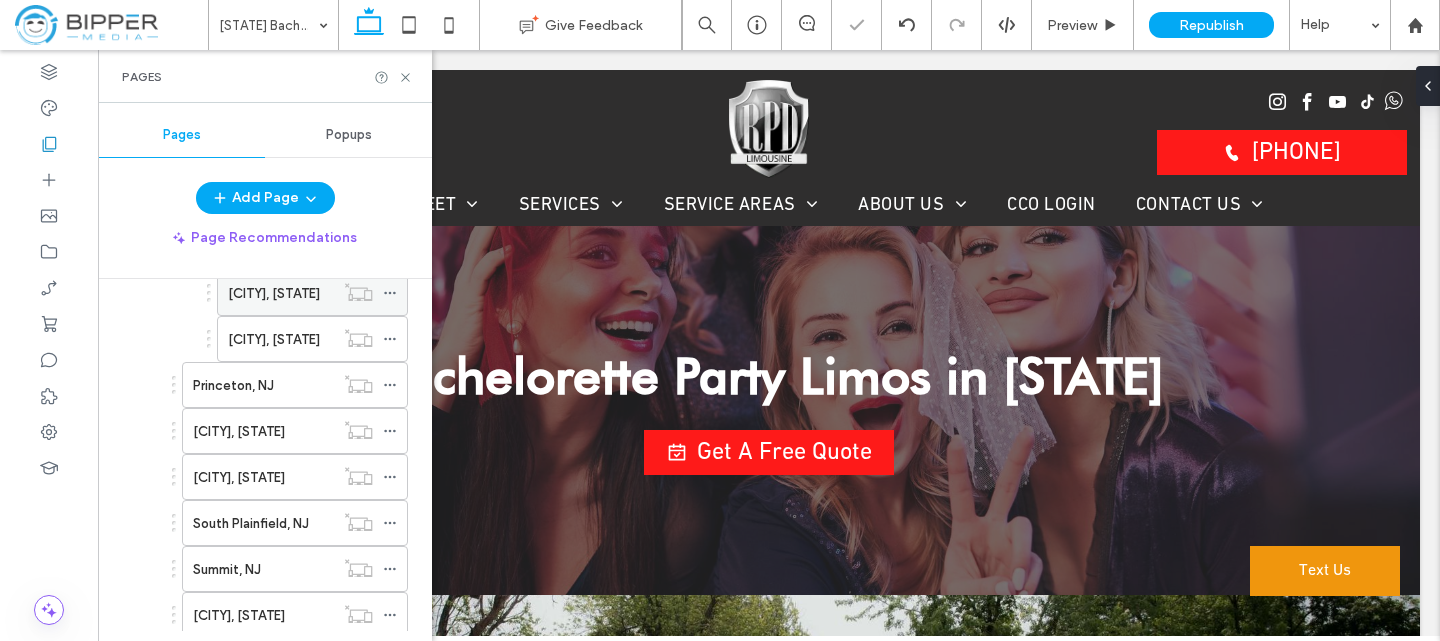 scroll, scrollTop: 2466, scrollLeft: 0, axis: vertical 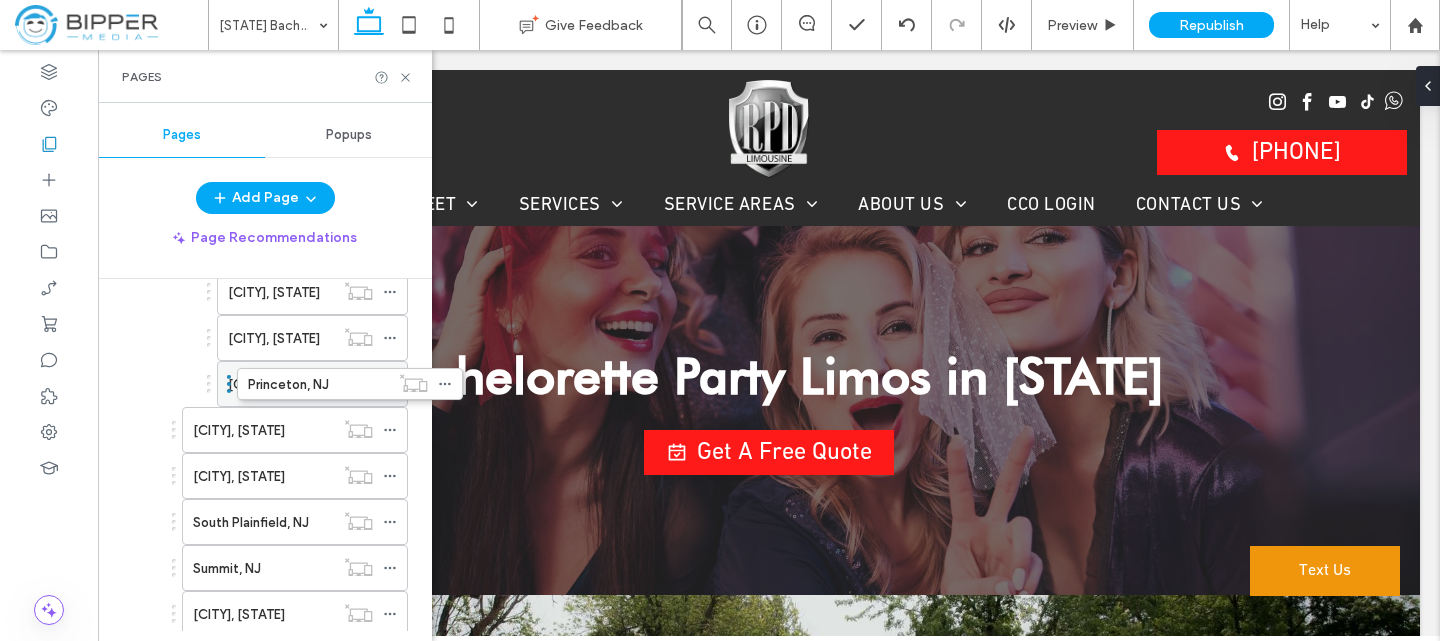 drag, startPoint x: 234, startPoint y: 376, endPoint x: 269, endPoint y: 372, distance: 35.22783 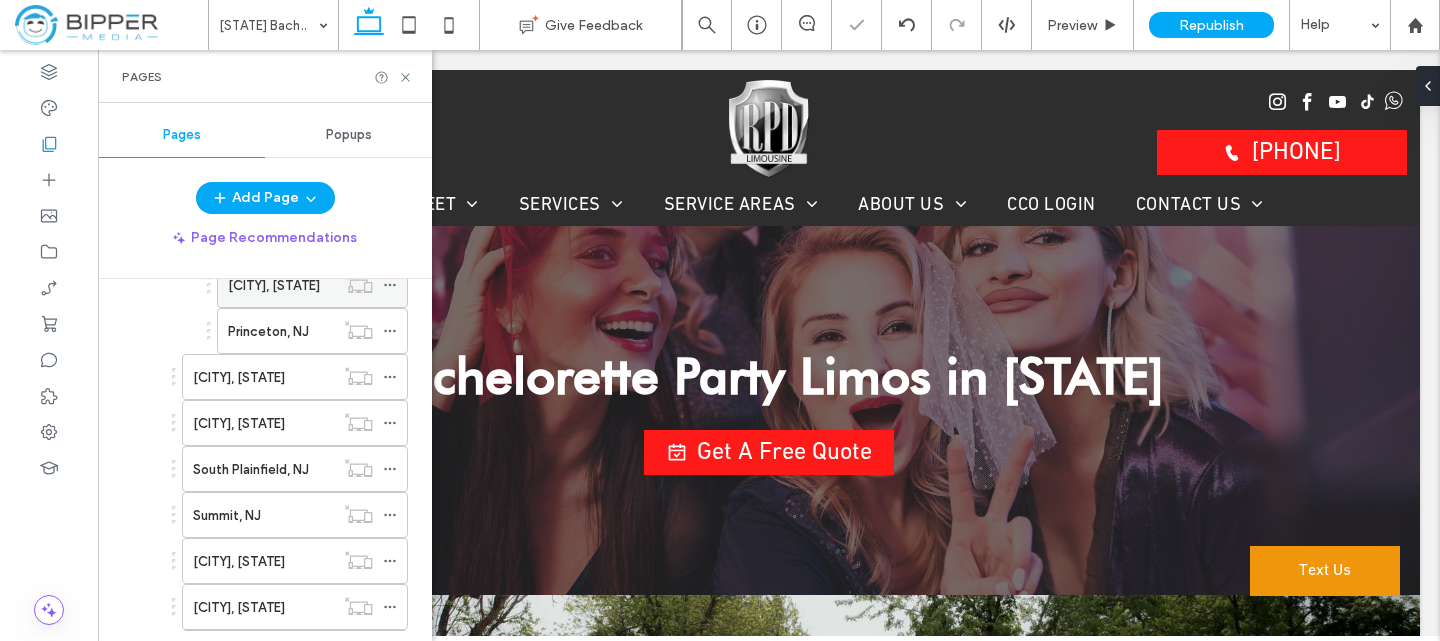 scroll, scrollTop: 2520, scrollLeft: 0, axis: vertical 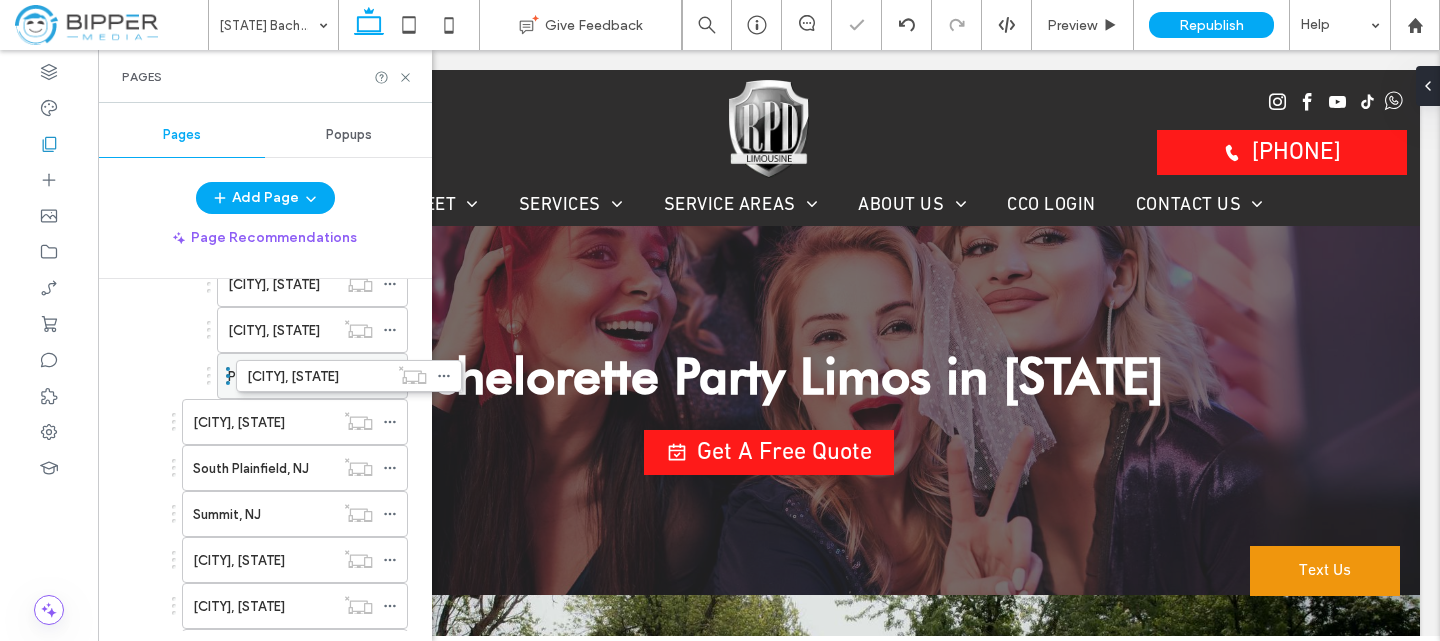 drag, startPoint x: 217, startPoint y: 377, endPoint x: 257, endPoint y: 374, distance: 40.112343 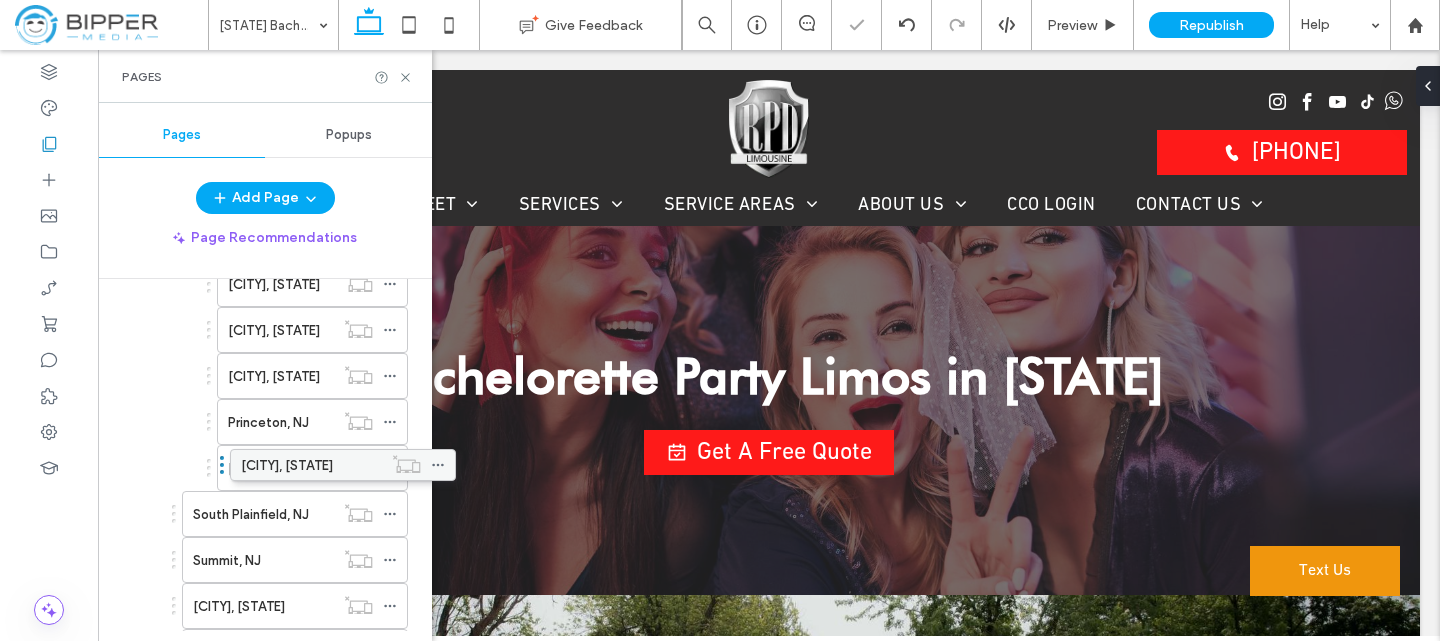 drag, startPoint x: 218, startPoint y: 463, endPoint x: 266, endPoint y: 457, distance: 48.373547 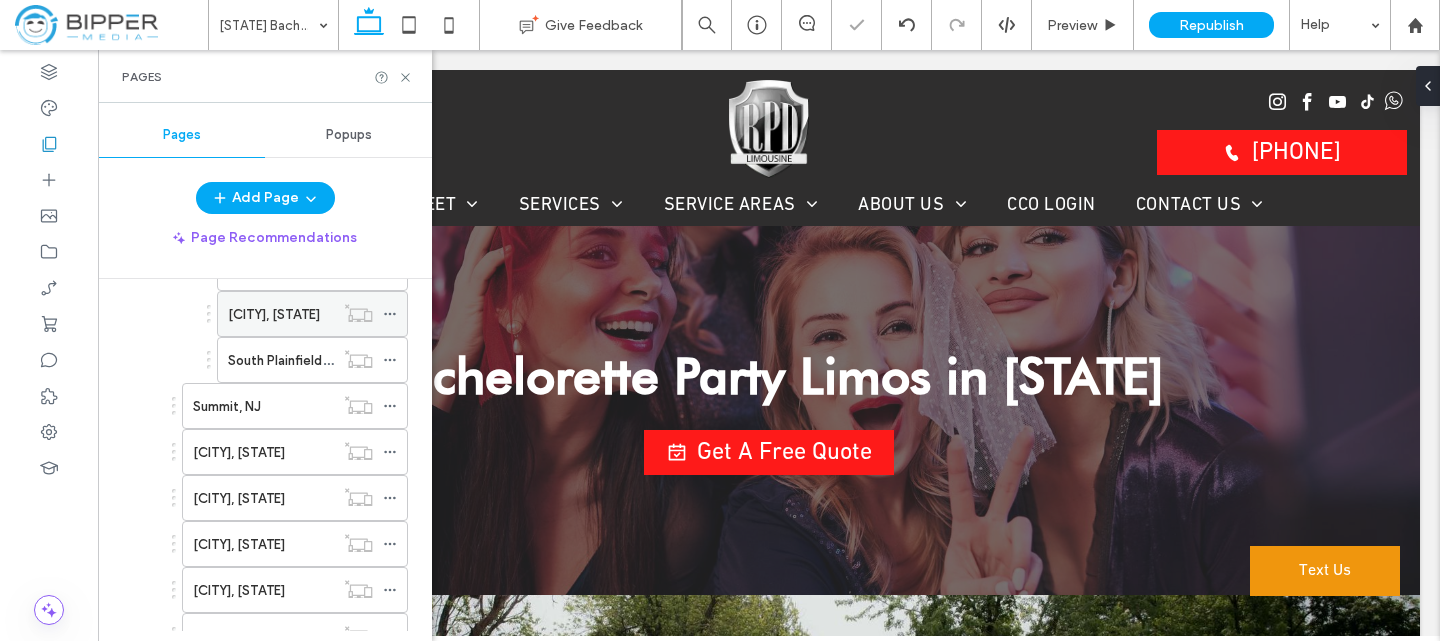 scroll, scrollTop: 2582, scrollLeft: 0, axis: vertical 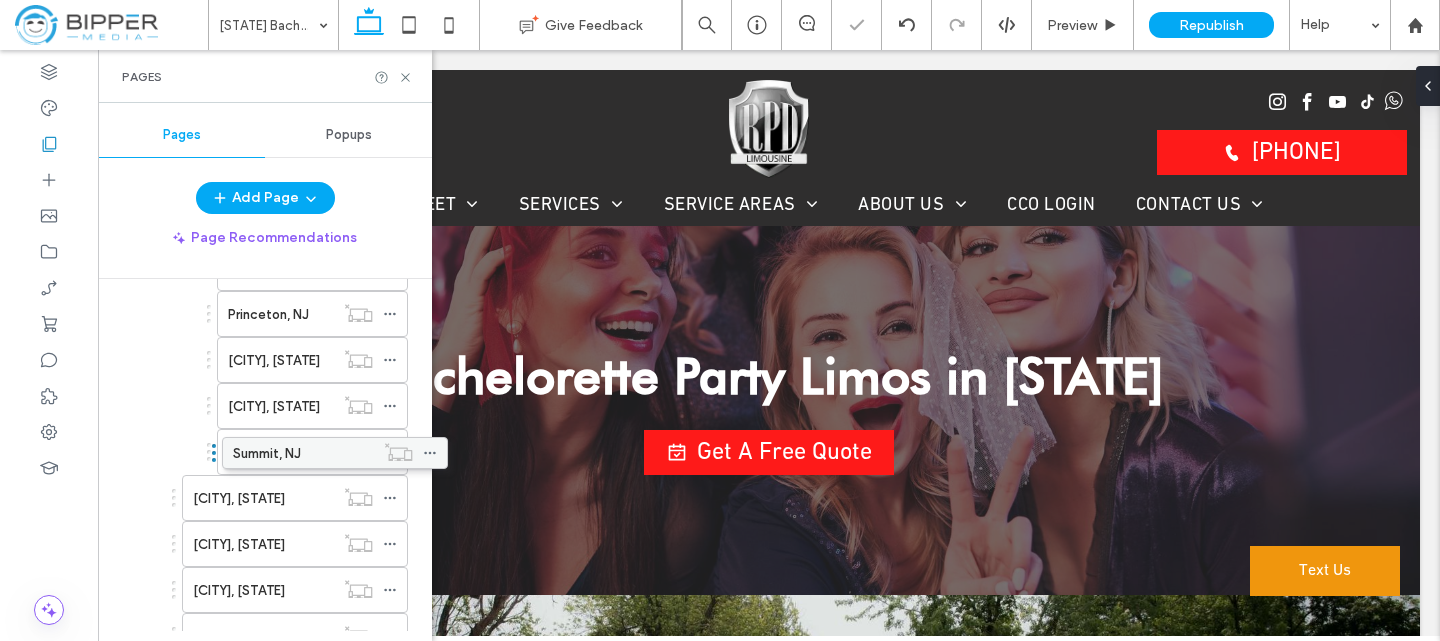drag, startPoint x: 216, startPoint y: 439, endPoint x: 256, endPoint y: 437, distance: 40.04997 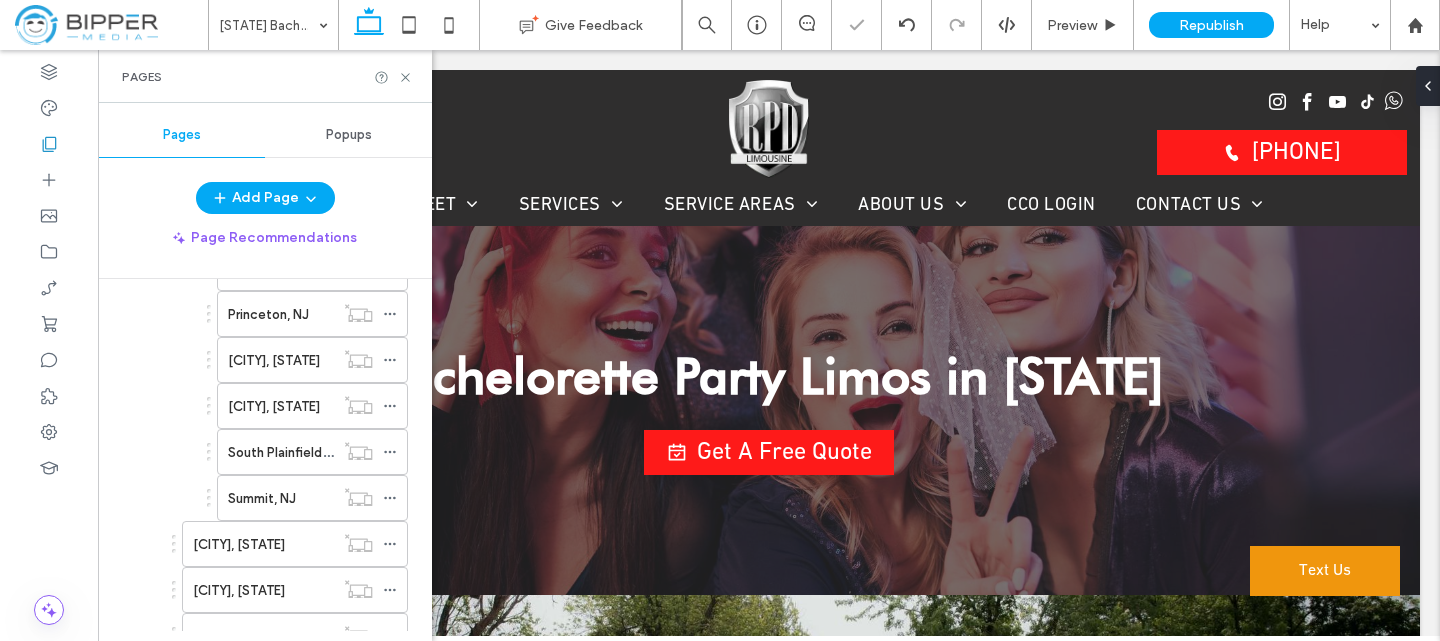 scroll, scrollTop: 2636, scrollLeft: 0, axis: vertical 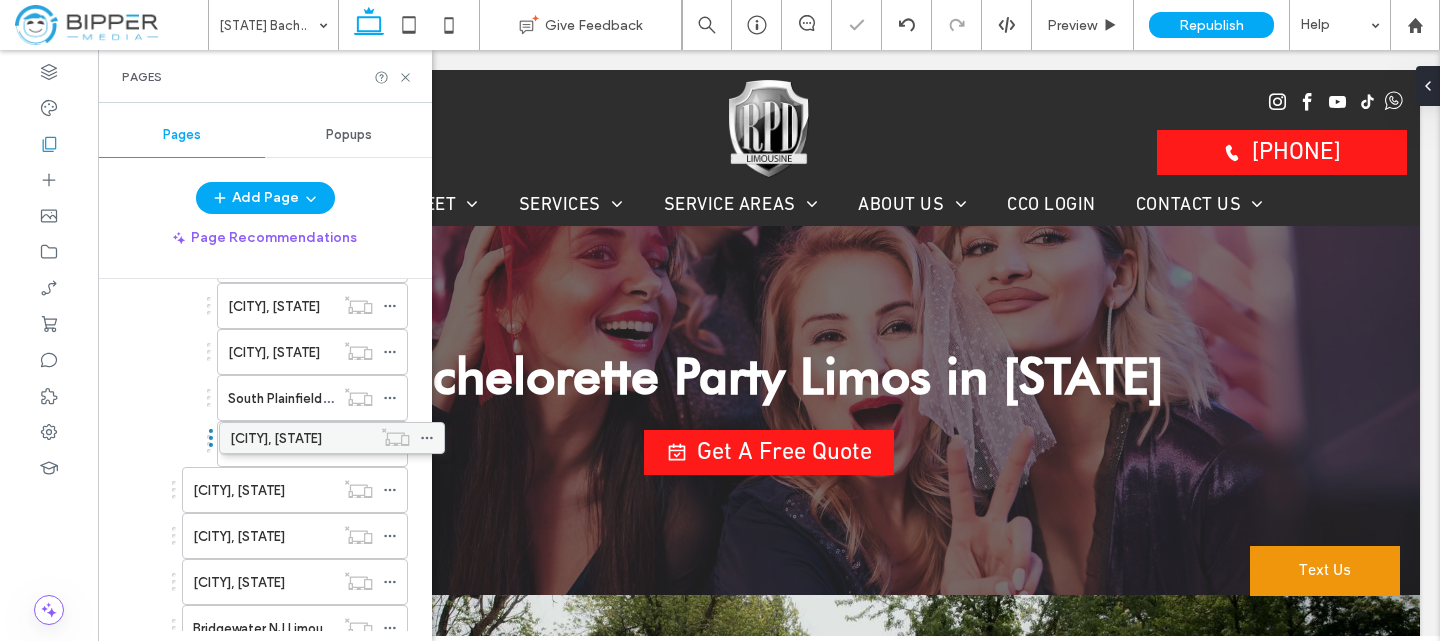 drag, startPoint x: 204, startPoint y: 442, endPoint x: 241, endPoint y: 433, distance: 38.078865 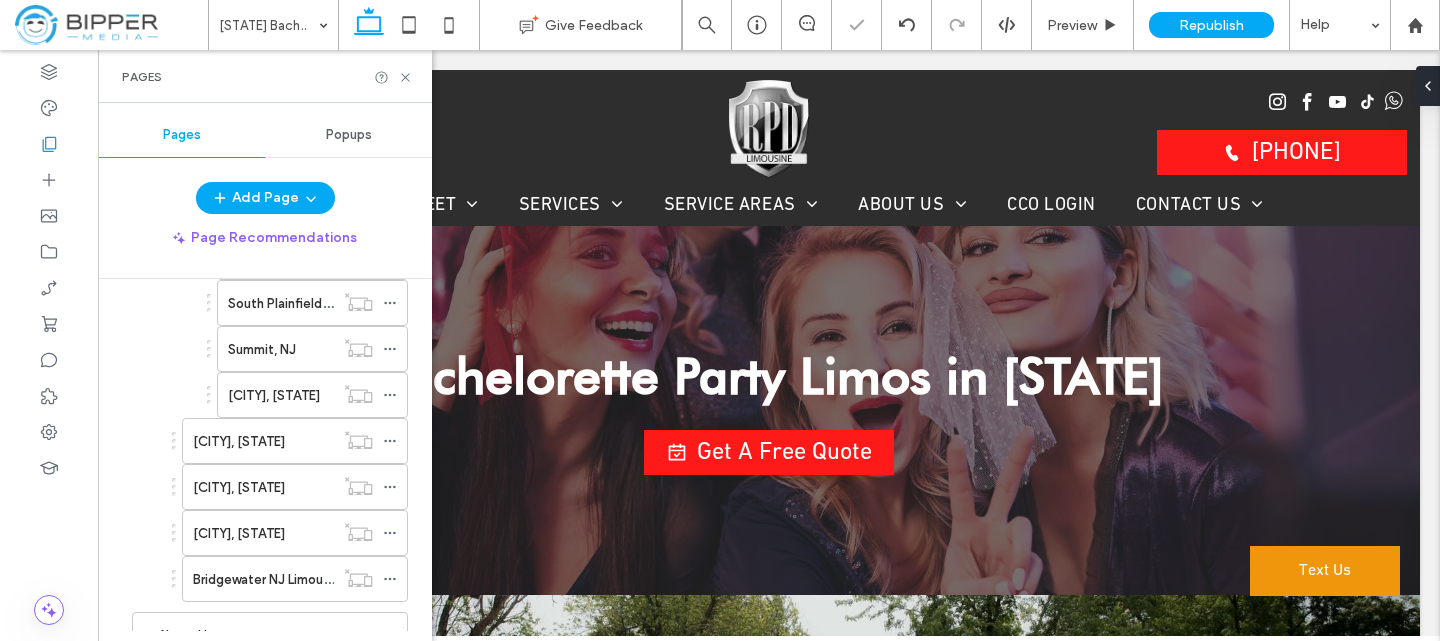 scroll, scrollTop: 2690, scrollLeft: 0, axis: vertical 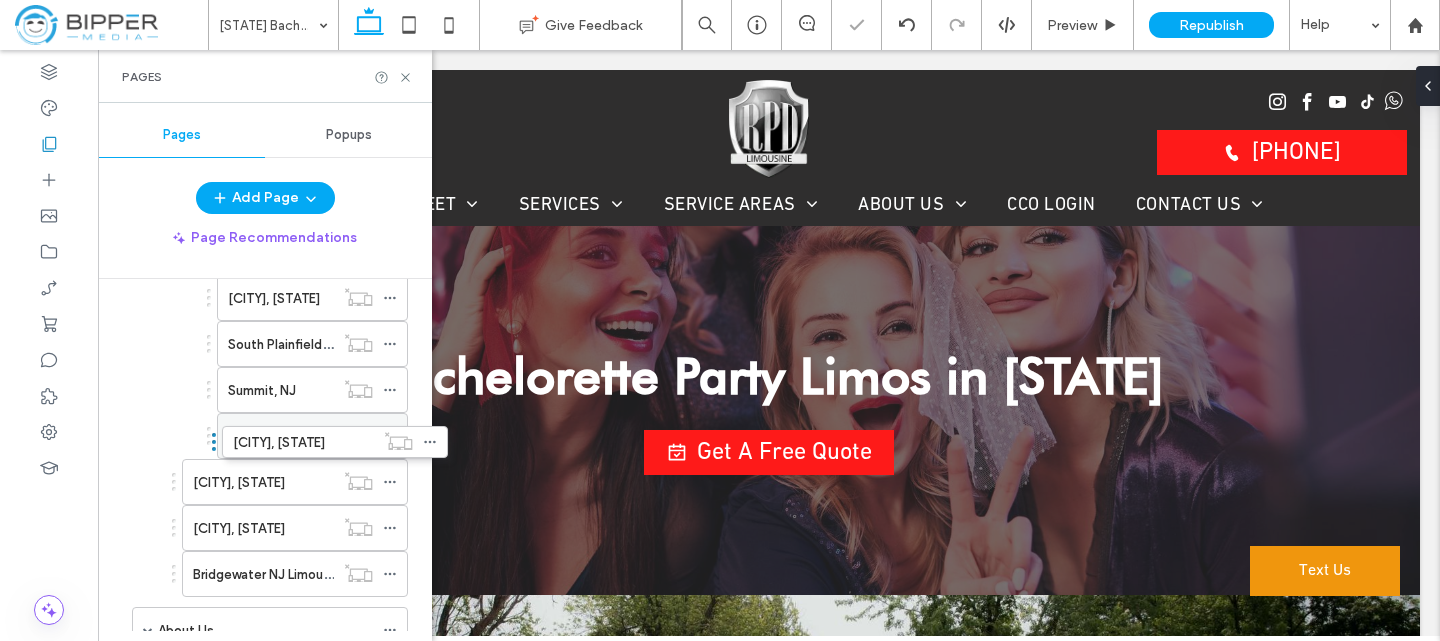 drag, startPoint x: 222, startPoint y: 417, endPoint x: 262, endPoint y: 420, distance: 40.112343 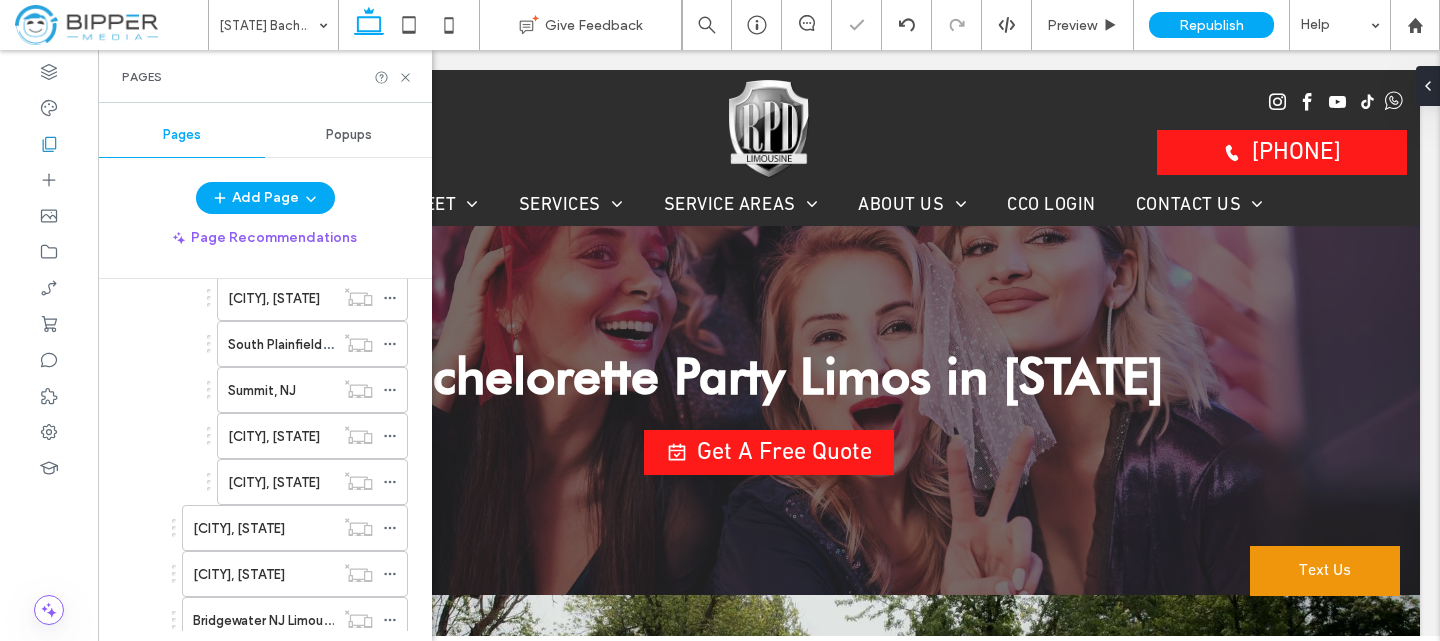 scroll, scrollTop: 2744, scrollLeft: 0, axis: vertical 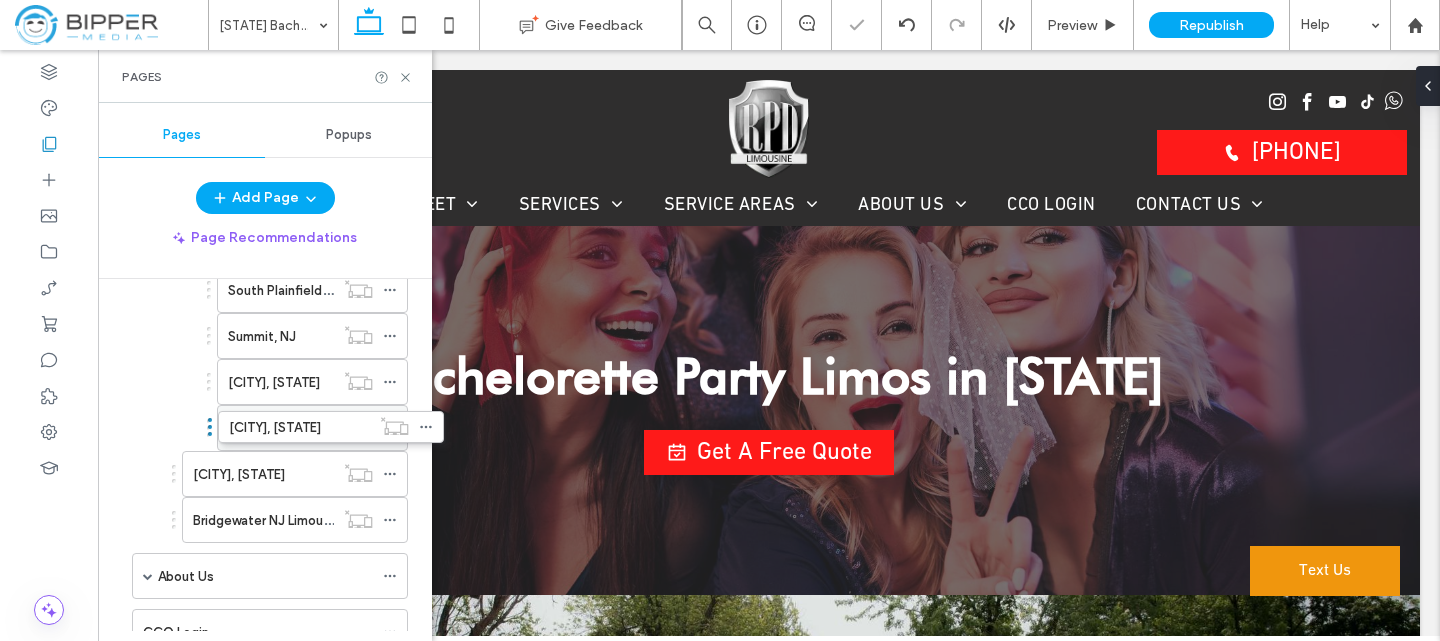 drag, startPoint x: 228, startPoint y: 423, endPoint x: 251, endPoint y: 417, distance: 23.769728 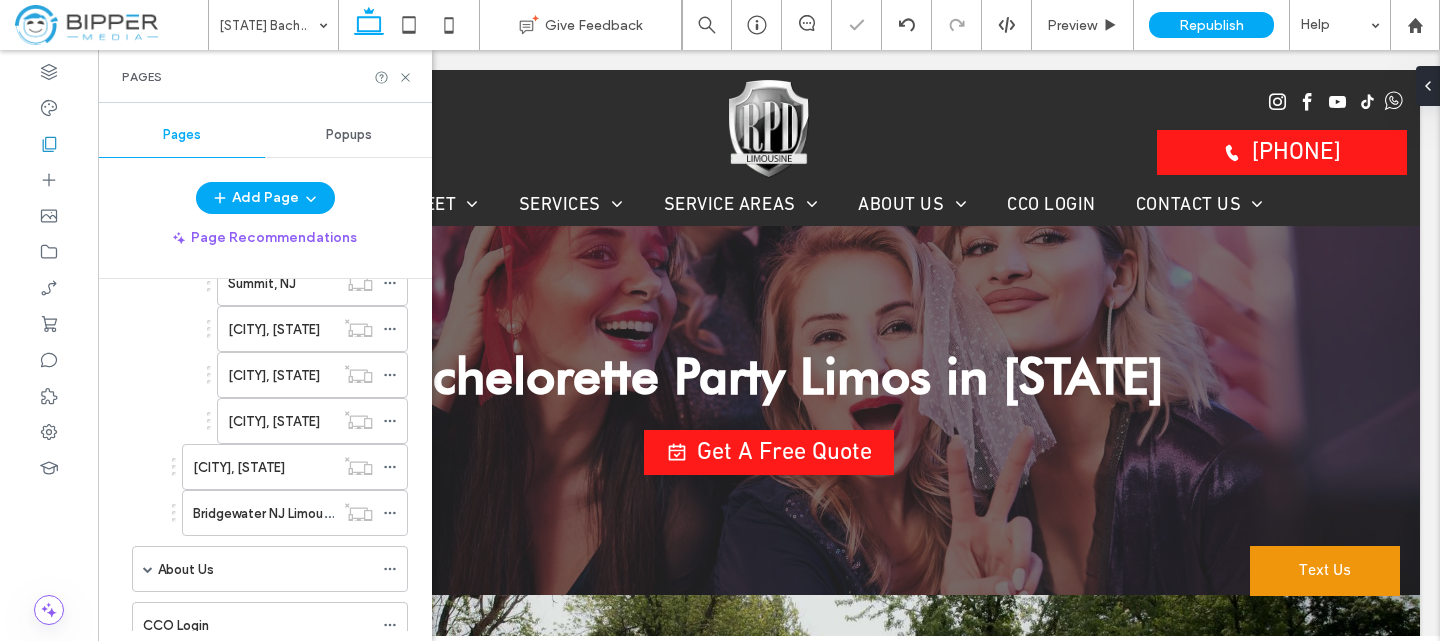 scroll, scrollTop: 2798, scrollLeft: 0, axis: vertical 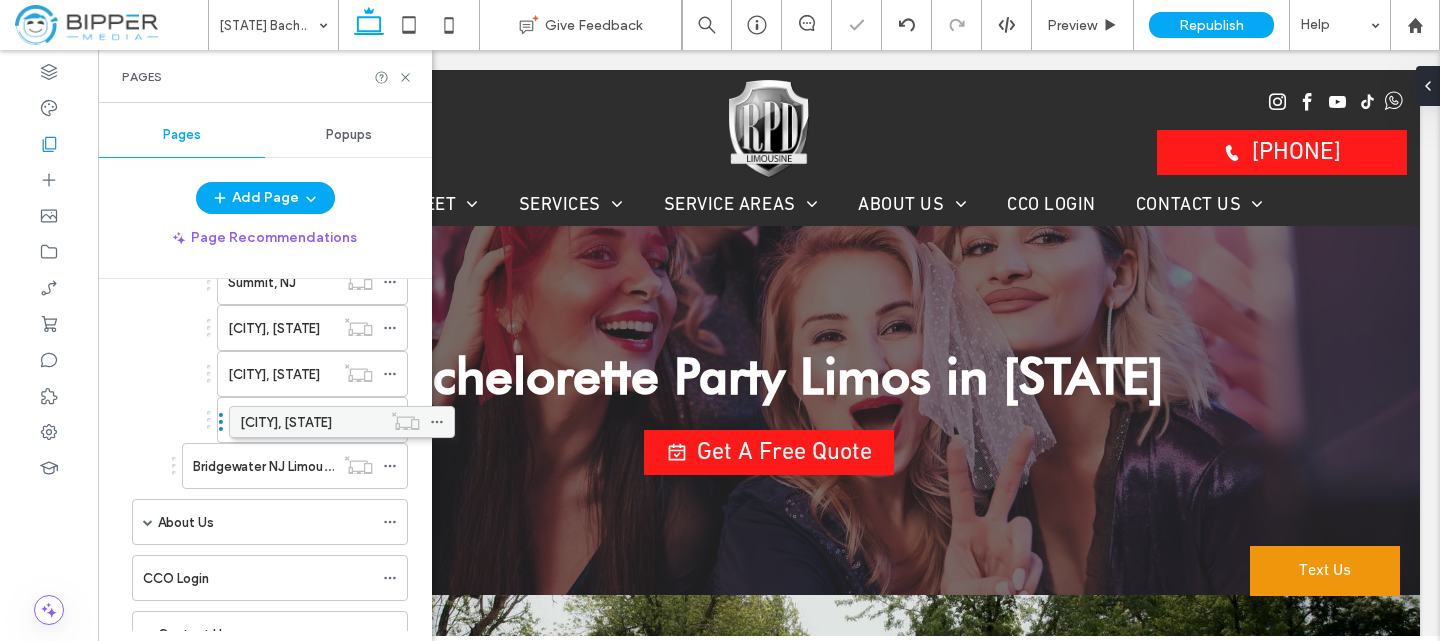 drag, startPoint x: 217, startPoint y: 419, endPoint x: 264, endPoint y: 418, distance: 47.010635 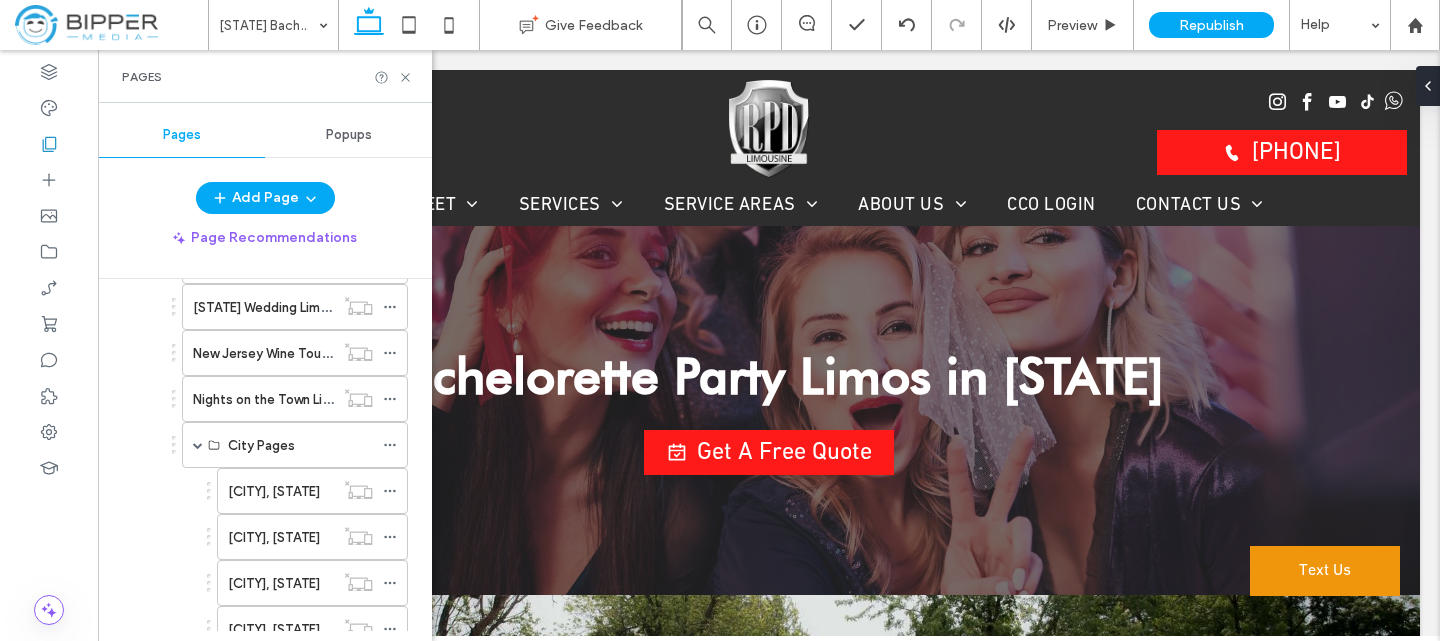 scroll, scrollTop: 1152, scrollLeft: 0, axis: vertical 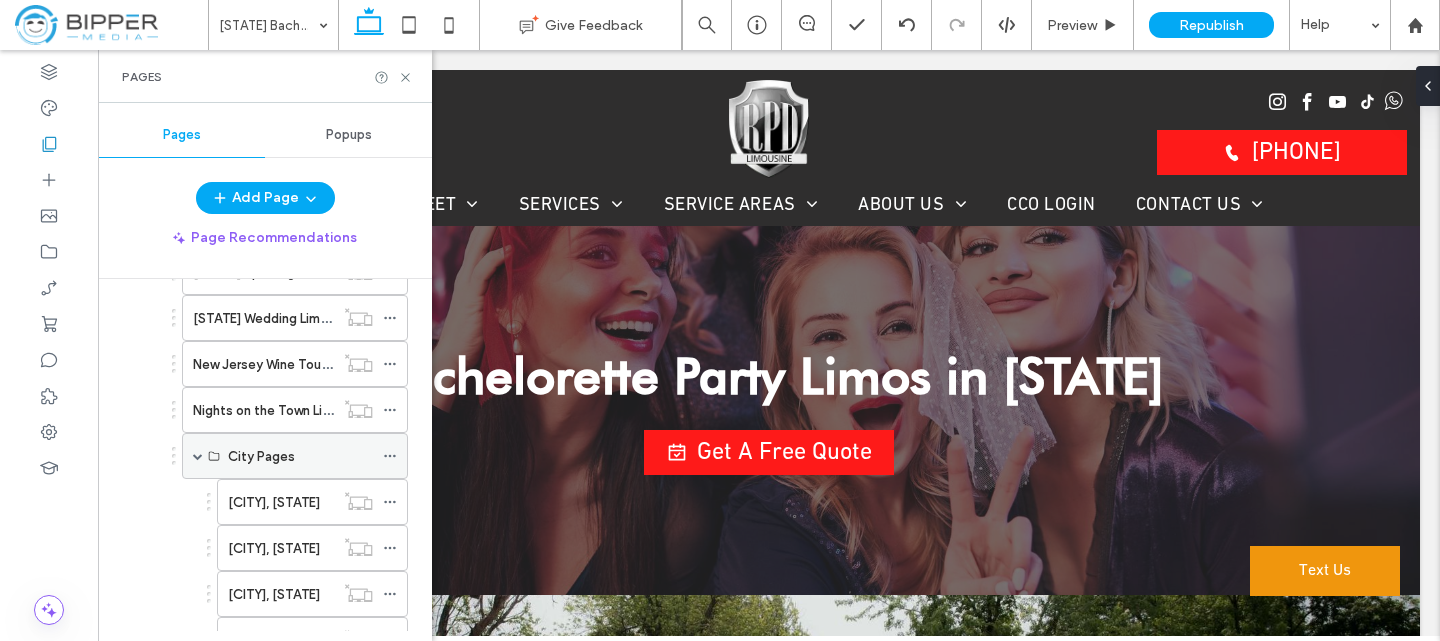 click at bounding box center (198, 456) 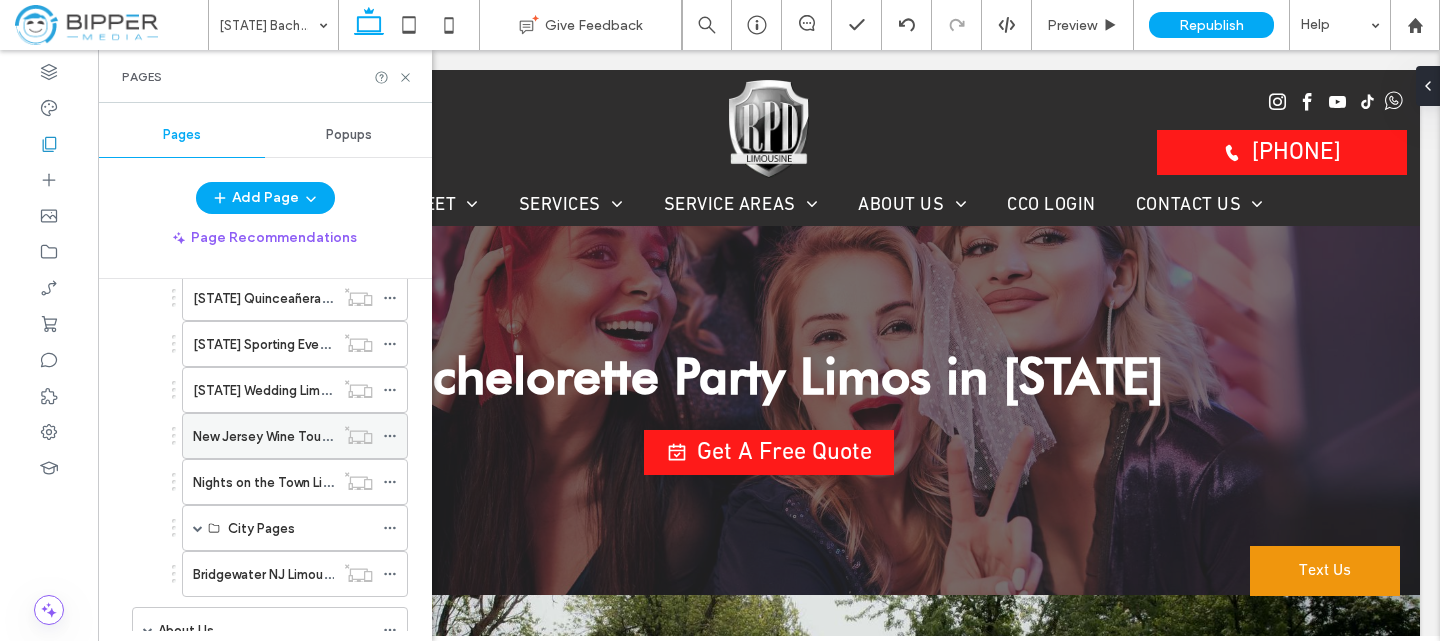 scroll, scrollTop: 1152, scrollLeft: 0, axis: vertical 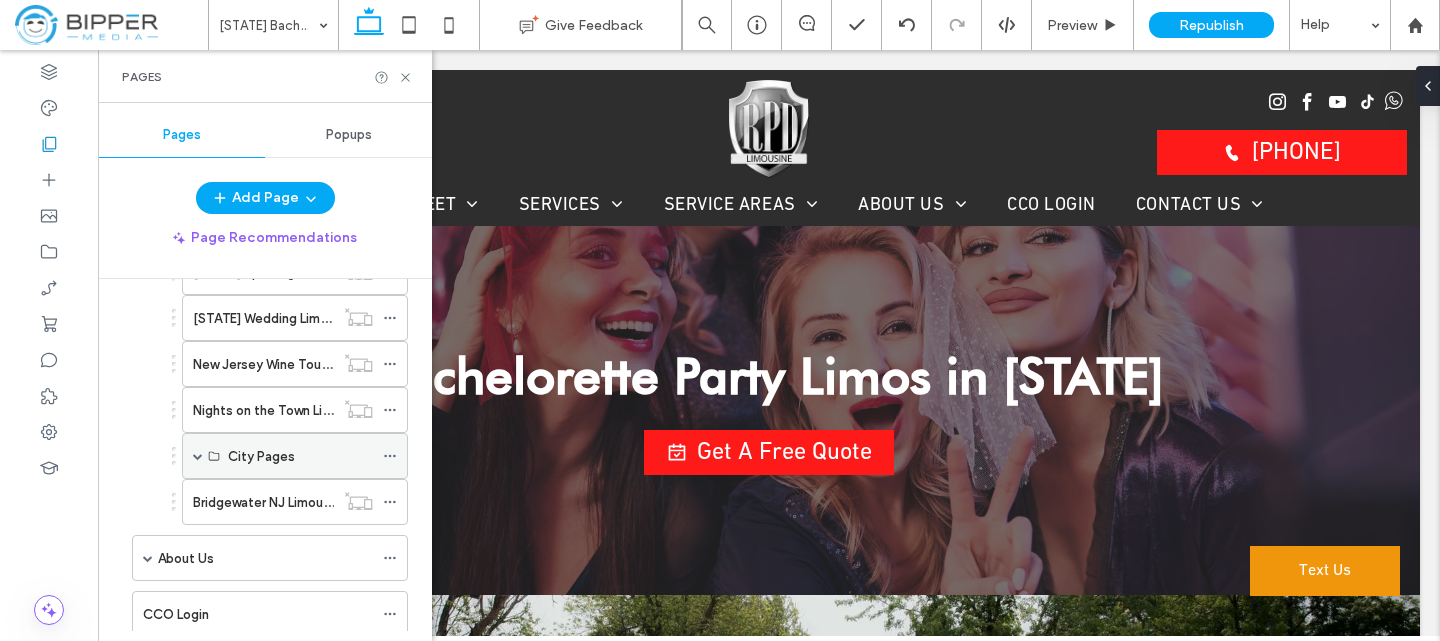 click at bounding box center [198, 456] 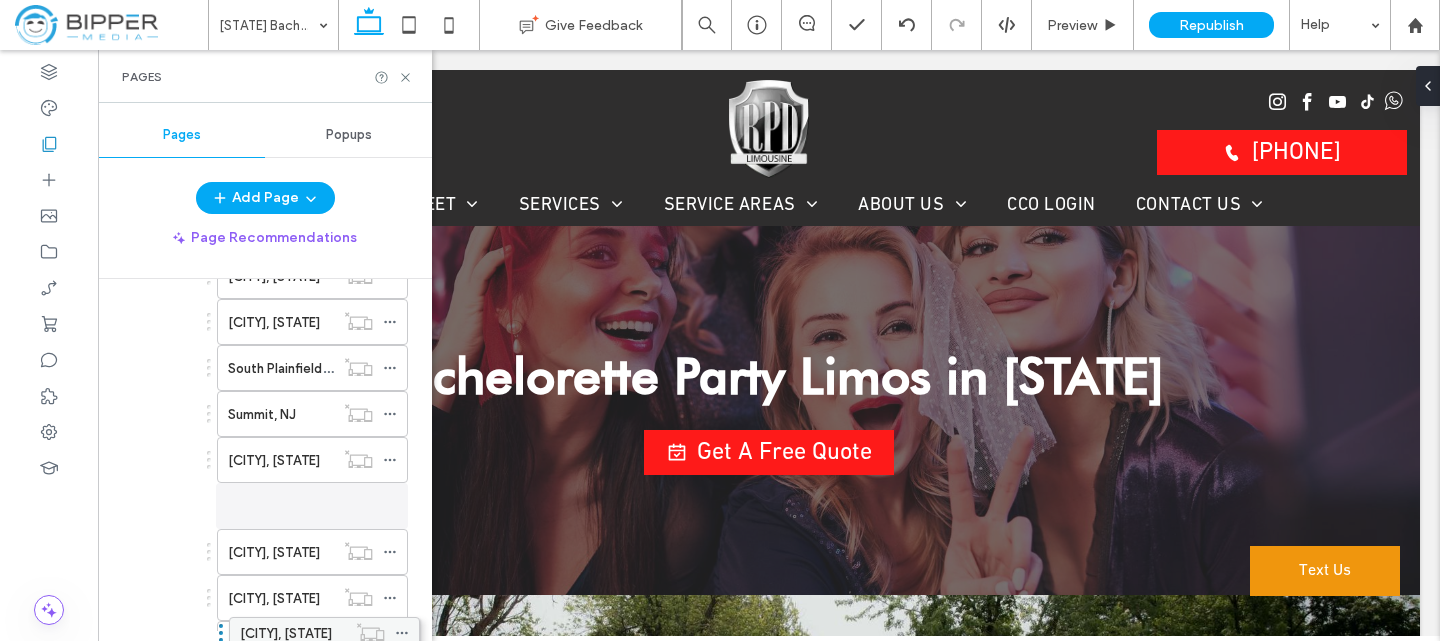 scroll, scrollTop: 2714, scrollLeft: 0, axis: vertical 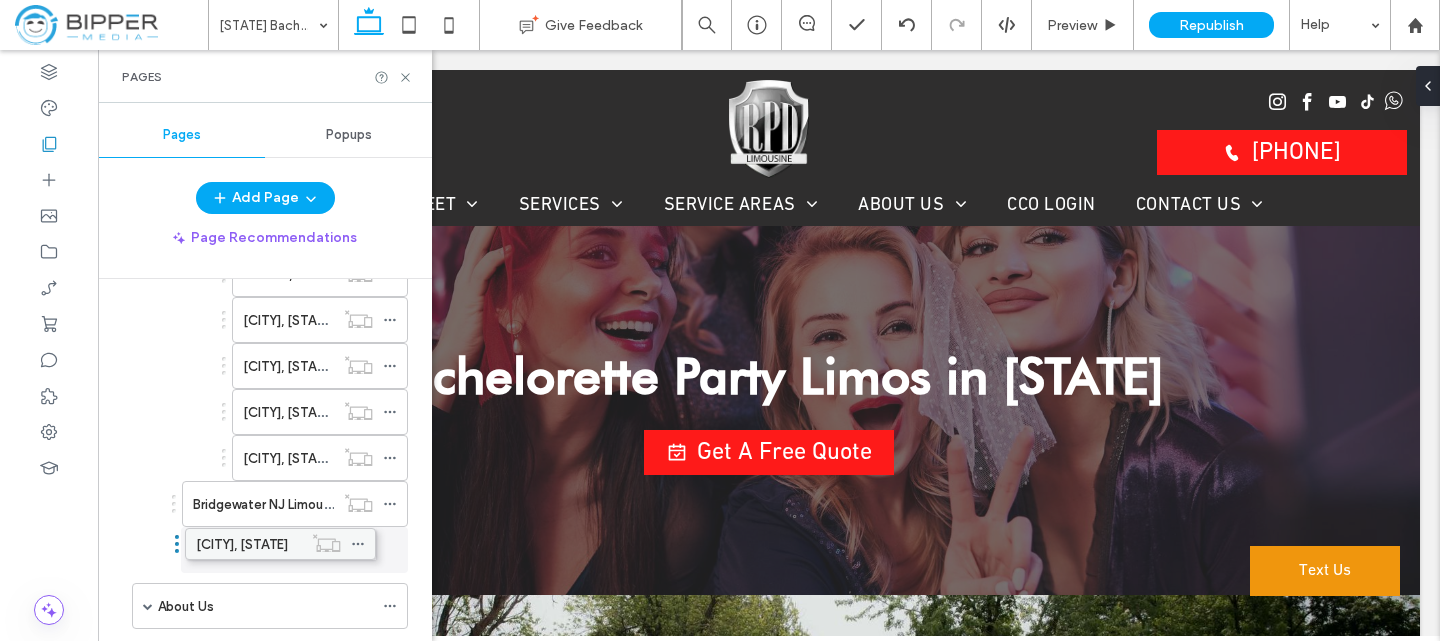 drag, startPoint x: 278, startPoint y: 384, endPoint x: 246, endPoint y: 539, distance: 158.26875 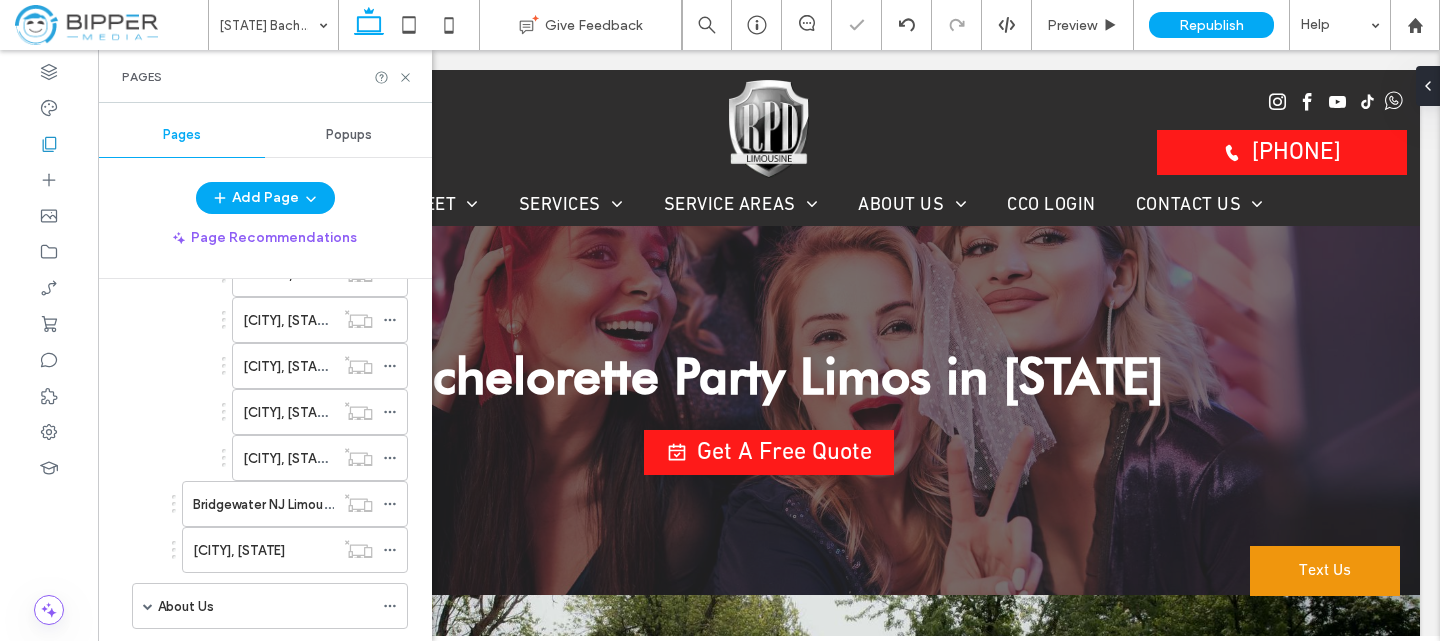 scroll, scrollTop: 2760, scrollLeft: 0, axis: vertical 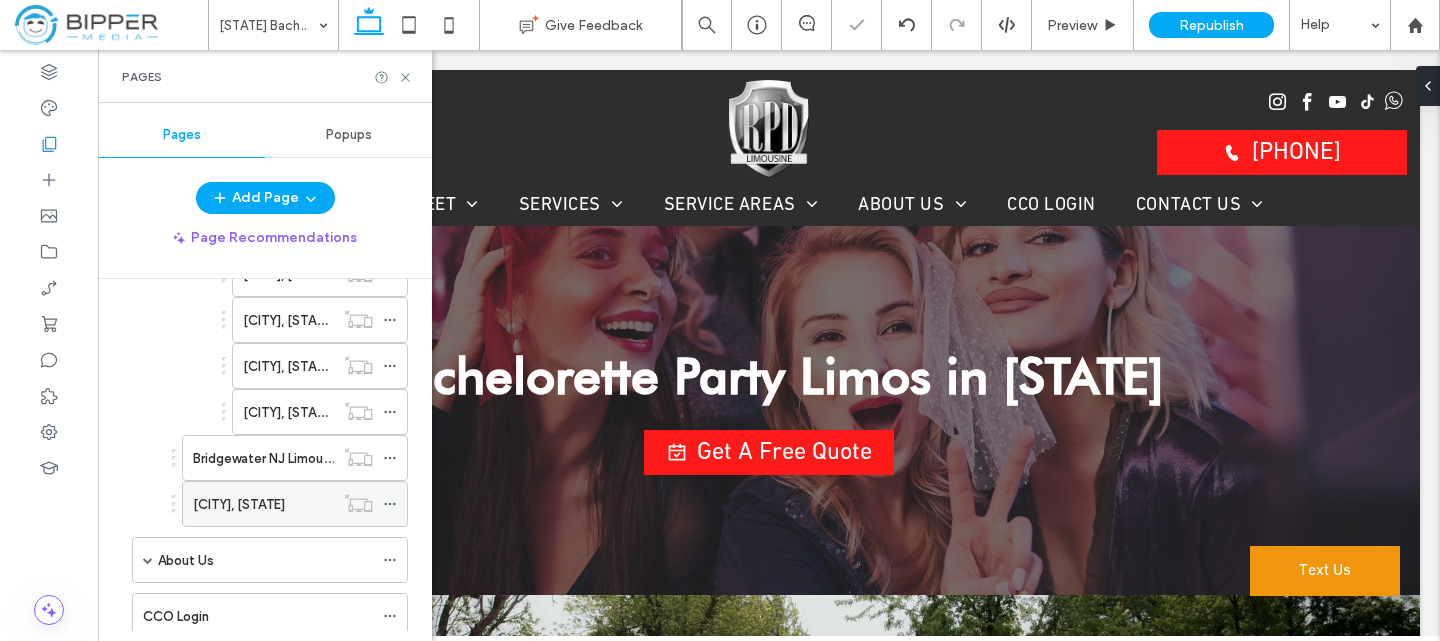 click on "[CITY], [STATE]" at bounding box center [239, 504] 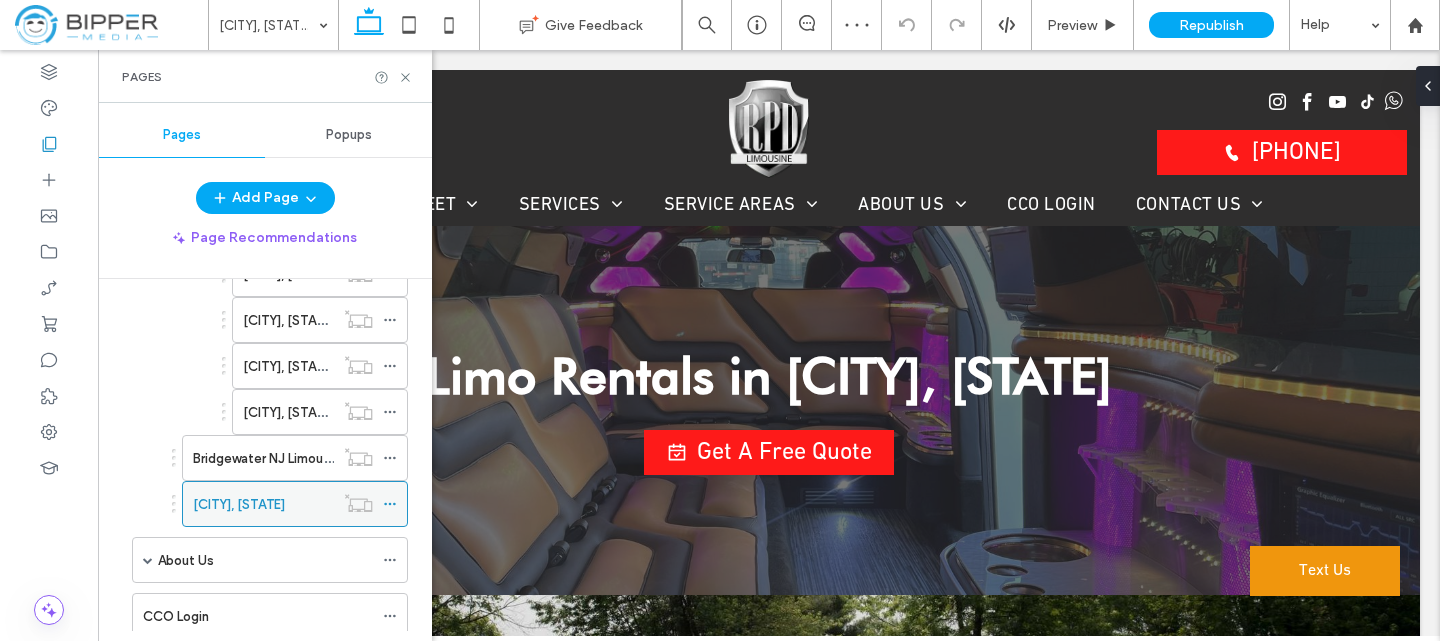 scroll, scrollTop: 0, scrollLeft: 0, axis: both 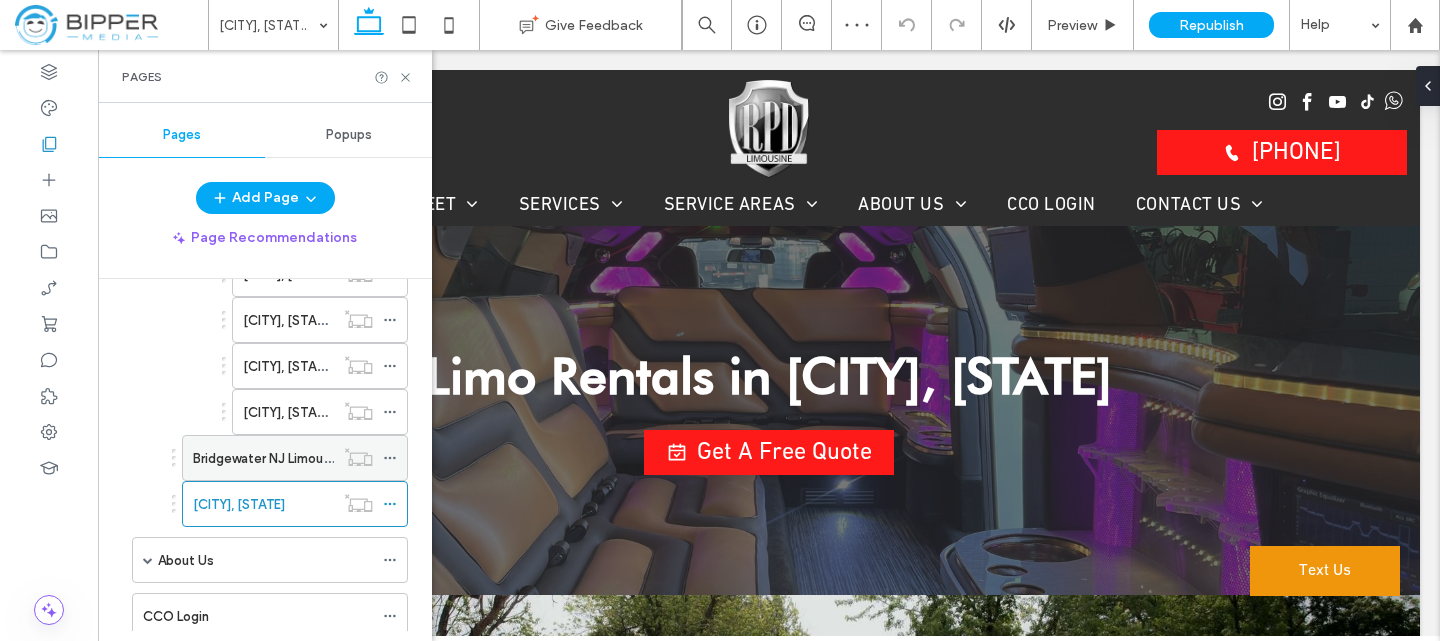 click on "Bridgewater NJ Limousine Service" at bounding box center [294, 458] 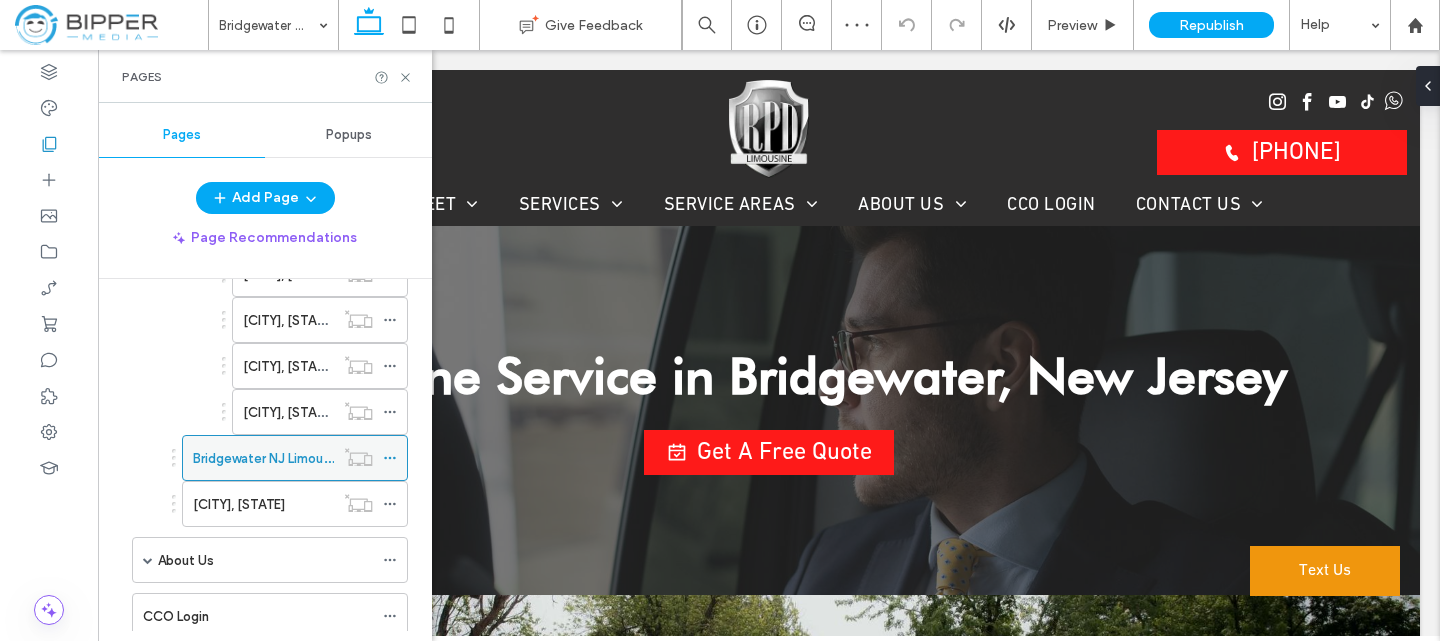 scroll, scrollTop: 0, scrollLeft: 0, axis: both 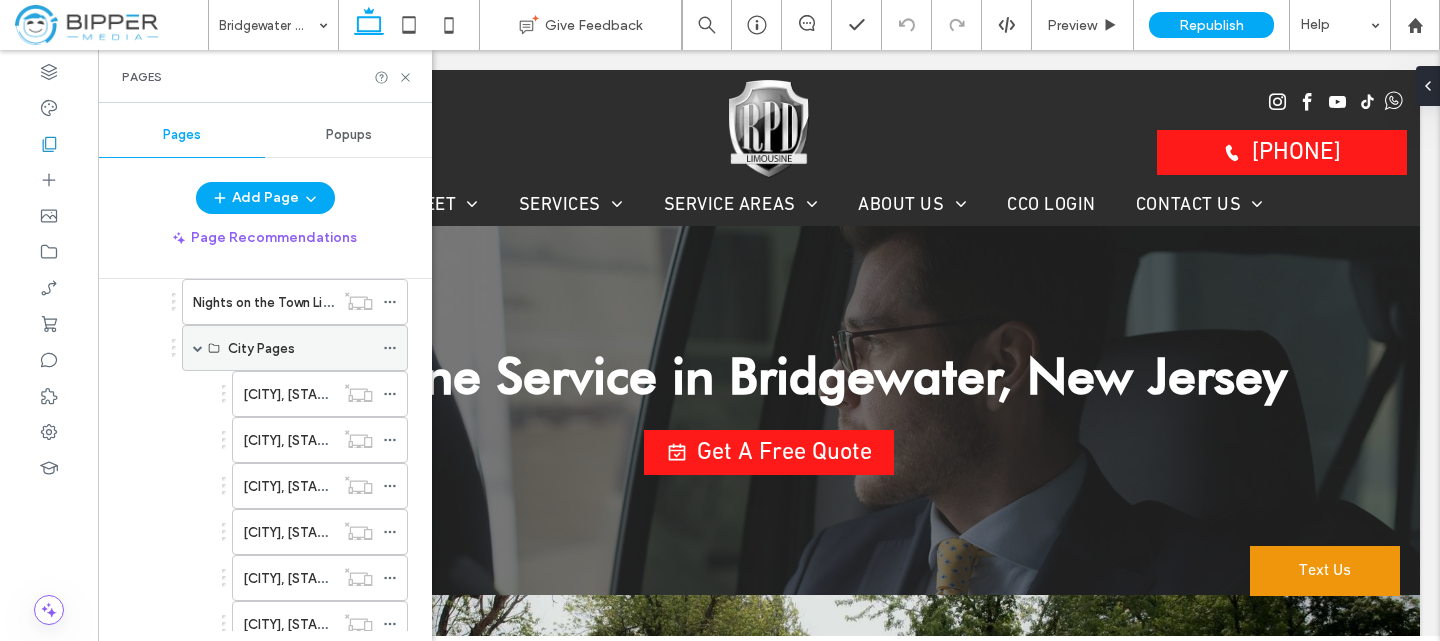 click at bounding box center (198, 348) 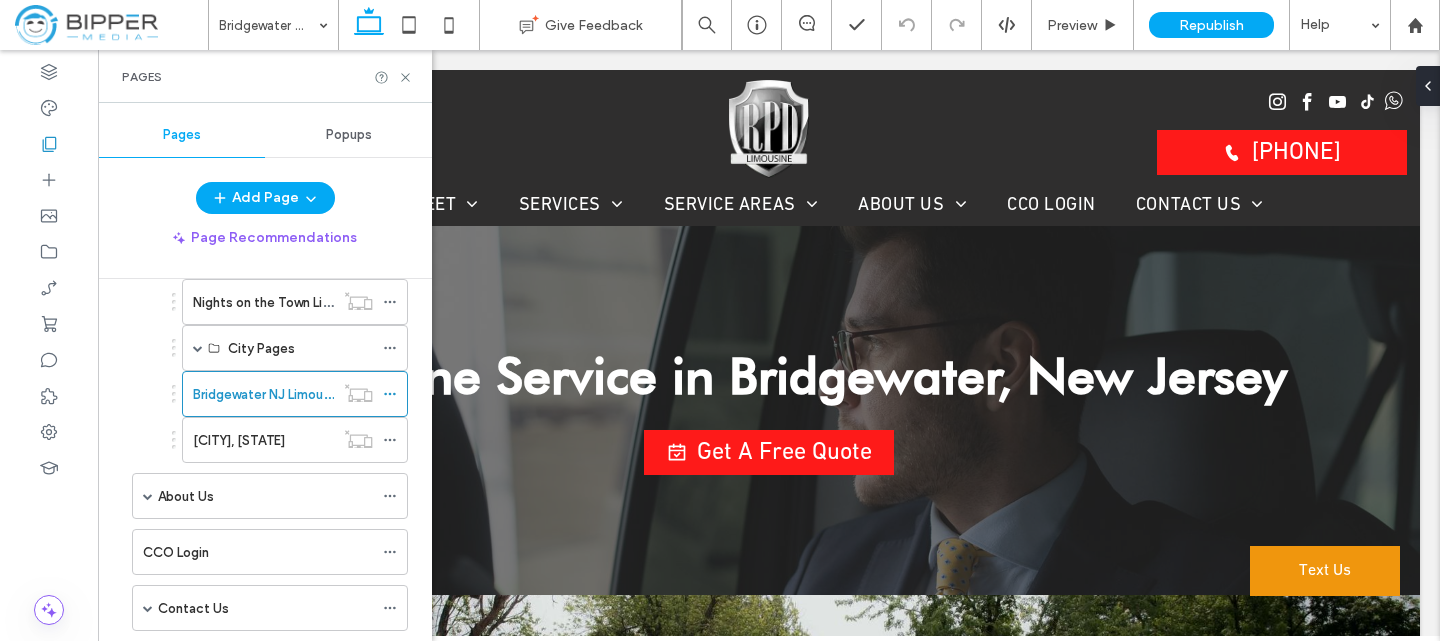 scroll, scrollTop: 1160, scrollLeft: 0, axis: vertical 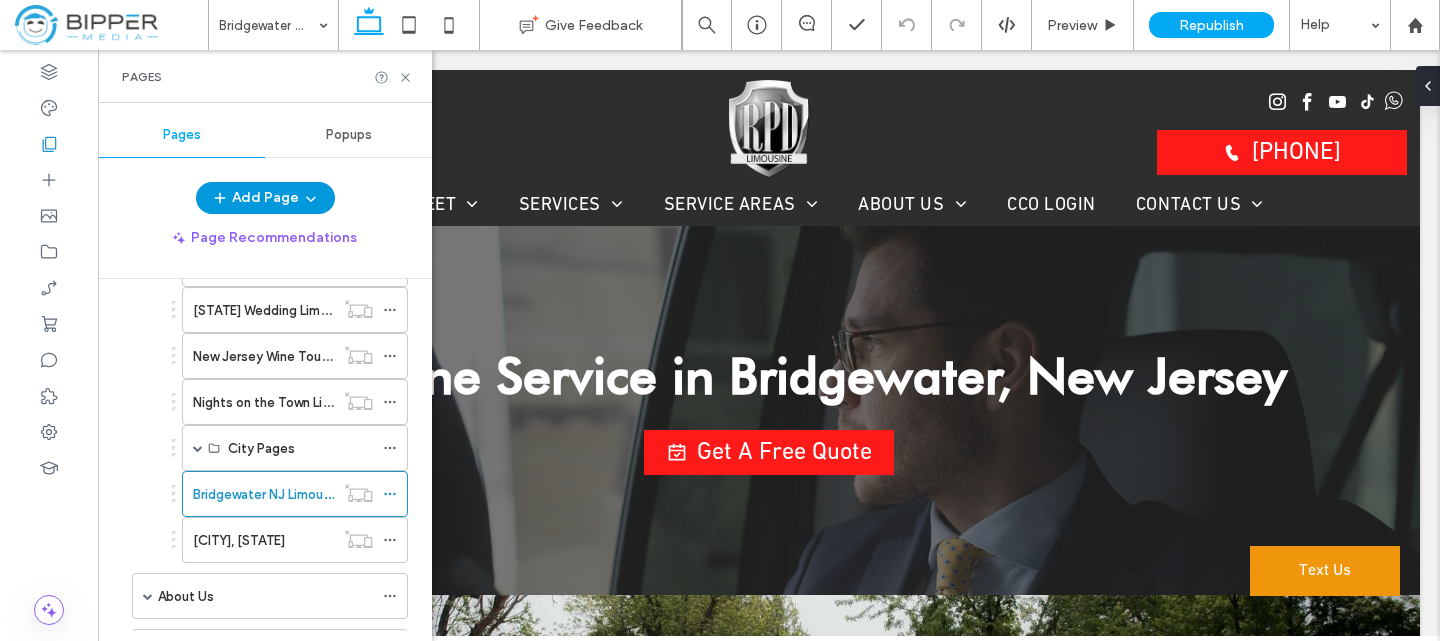 click 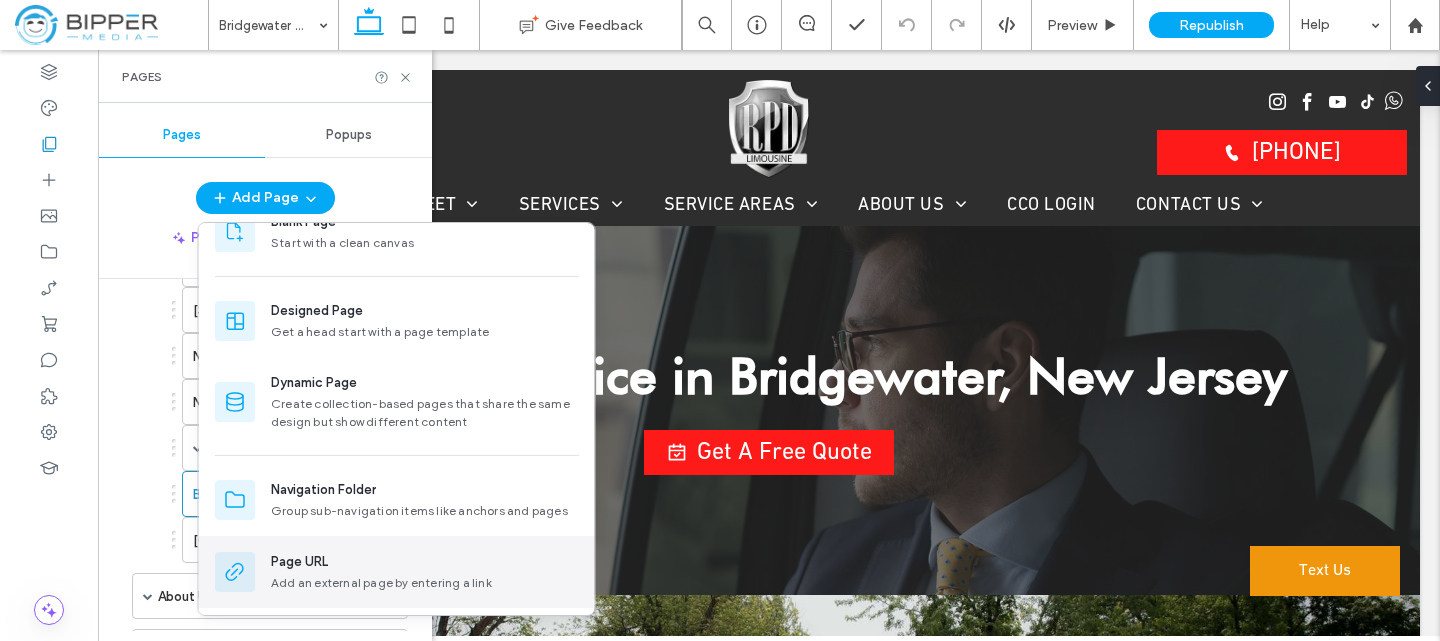 scroll, scrollTop: 108, scrollLeft: 0, axis: vertical 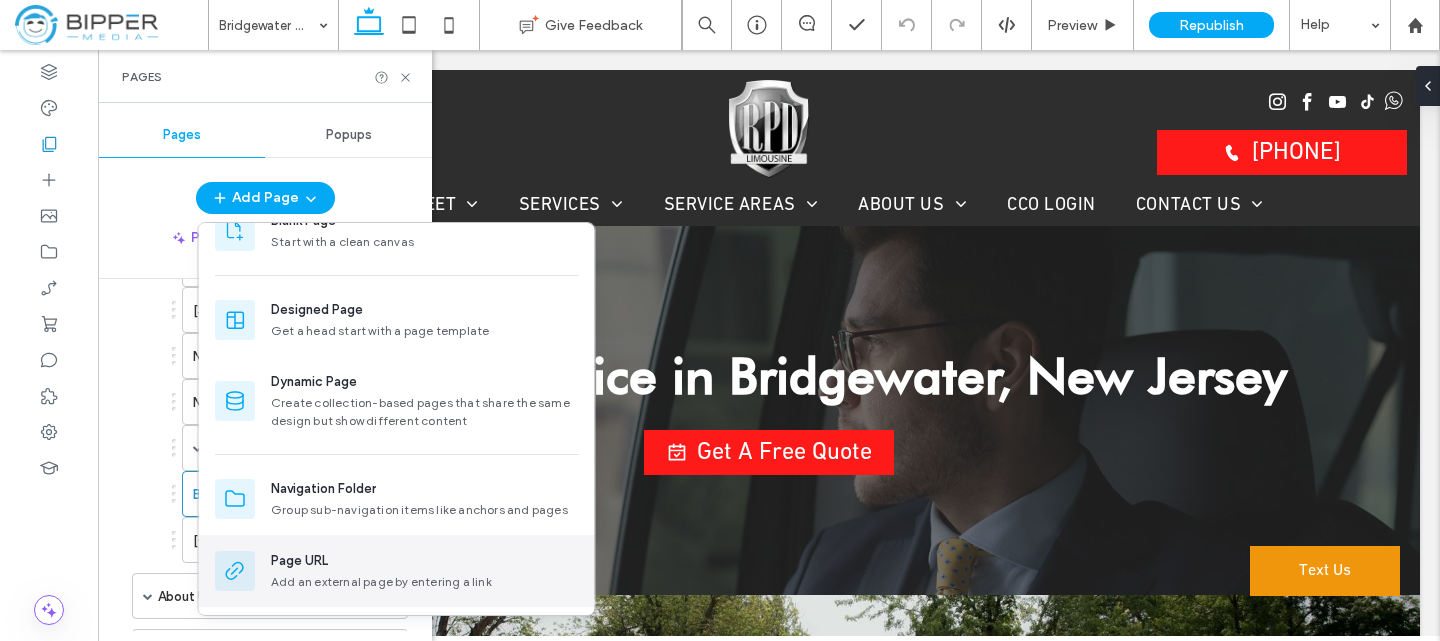 click on "Page URL" at bounding box center (299, 561) 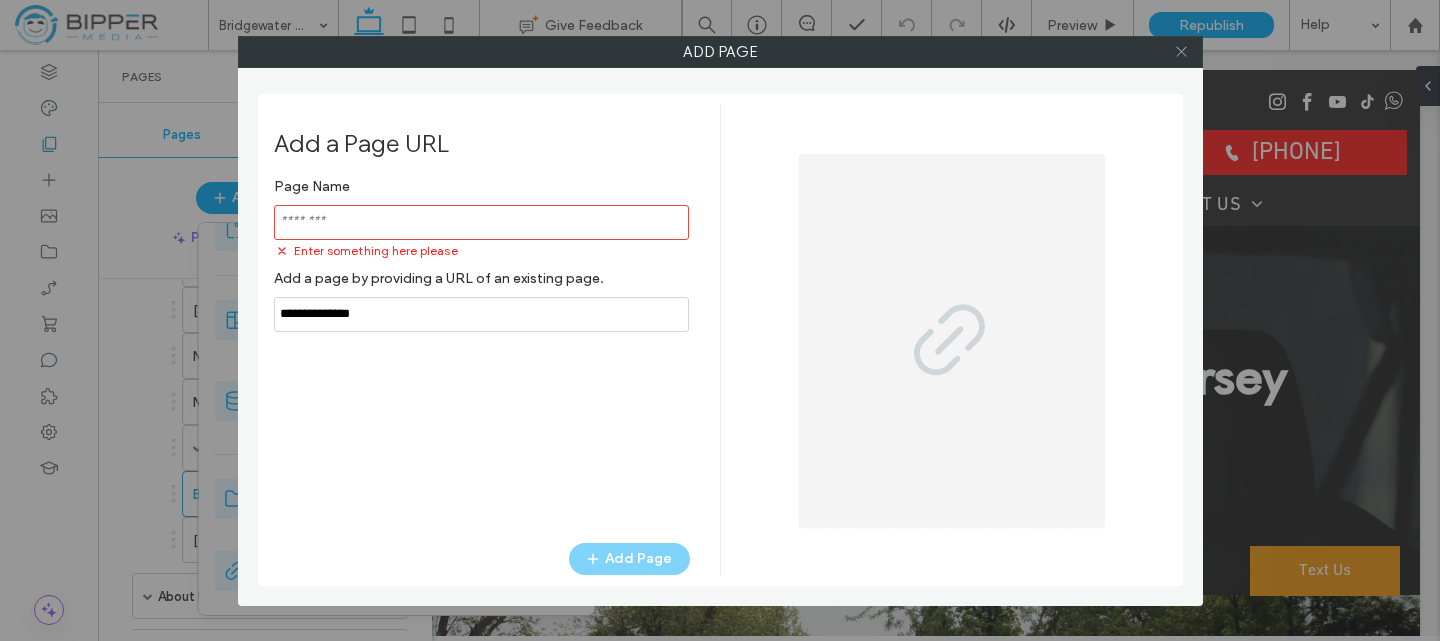 click 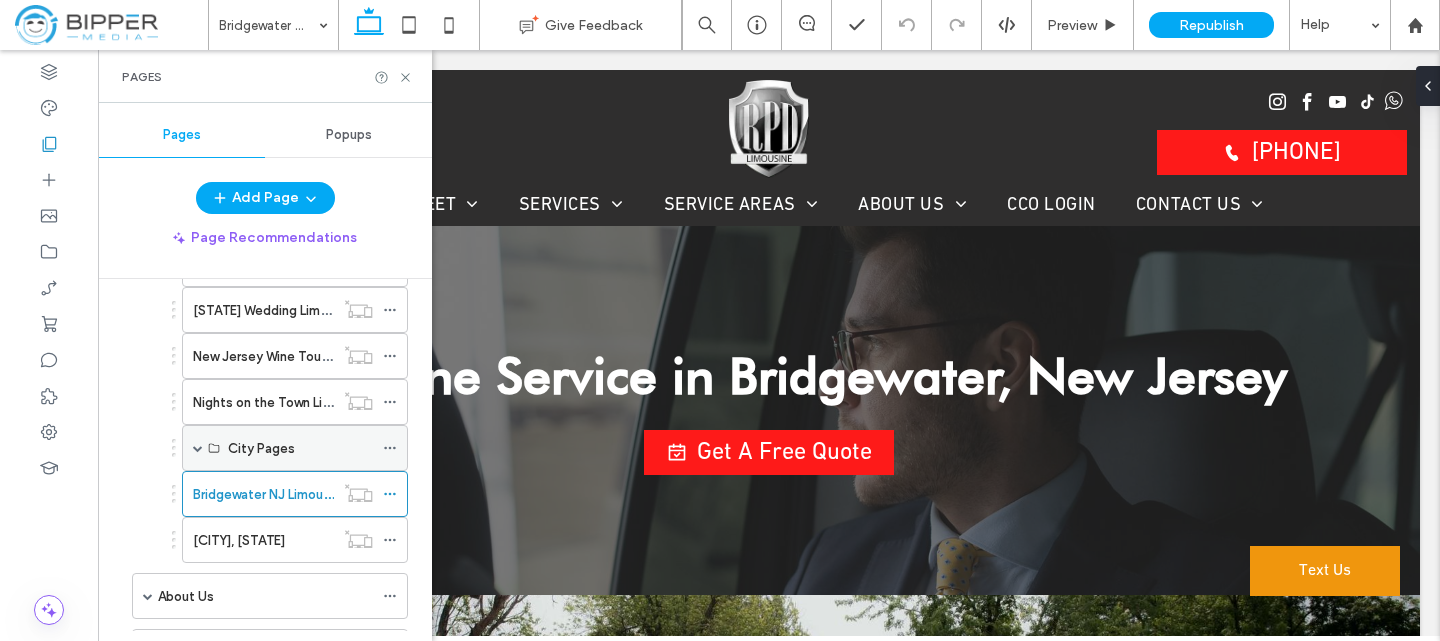 click at bounding box center (198, 448) 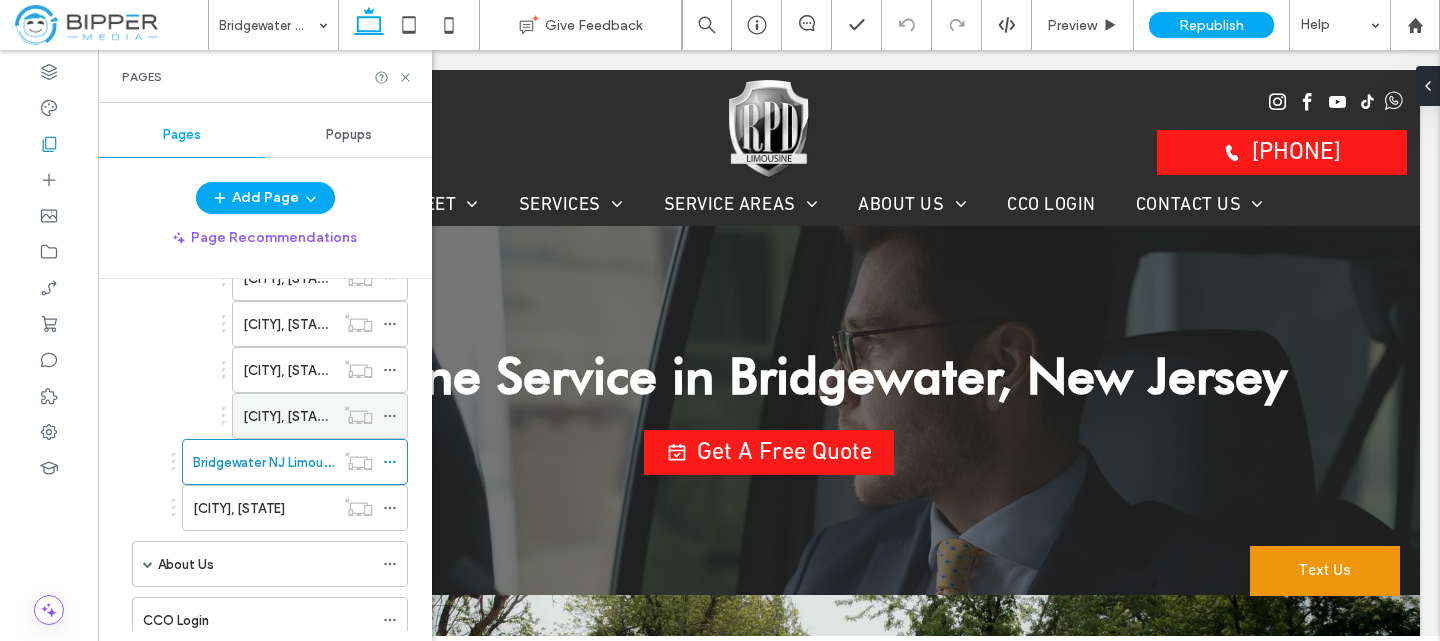 scroll, scrollTop: 2842, scrollLeft: 0, axis: vertical 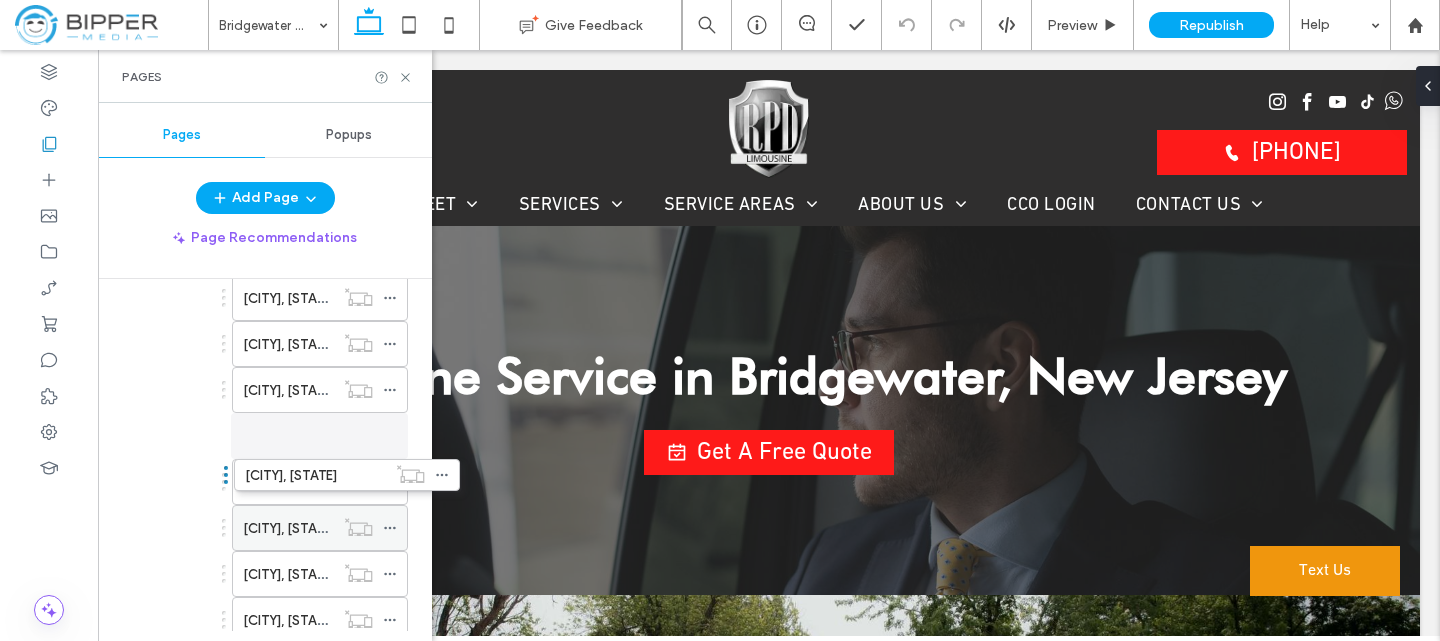 drag, startPoint x: 247, startPoint y: 415, endPoint x: 303, endPoint y: 461, distance: 72.47068 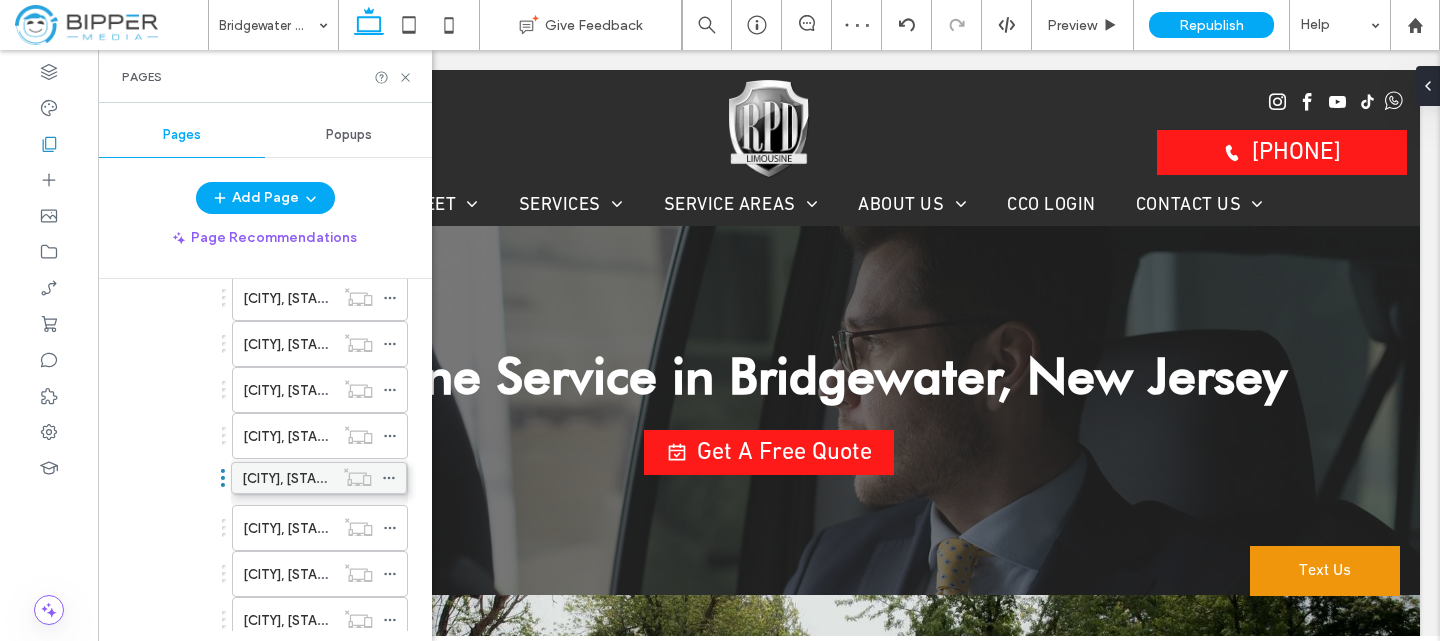 drag, startPoint x: 276, startPoint y: 438, endPoint x: 275, endPoint y: 477, distance: 39.012817 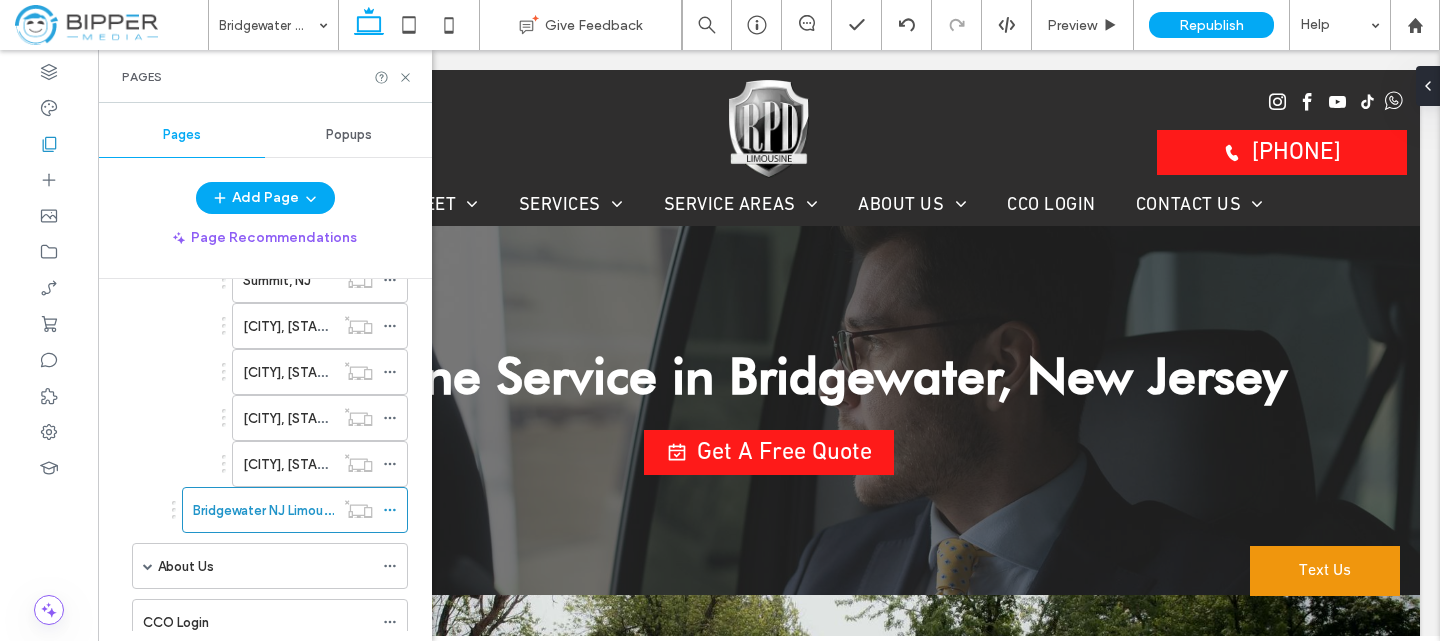 scroll, scrollTop: 2756, scrollLeft: 0, axis: vertical 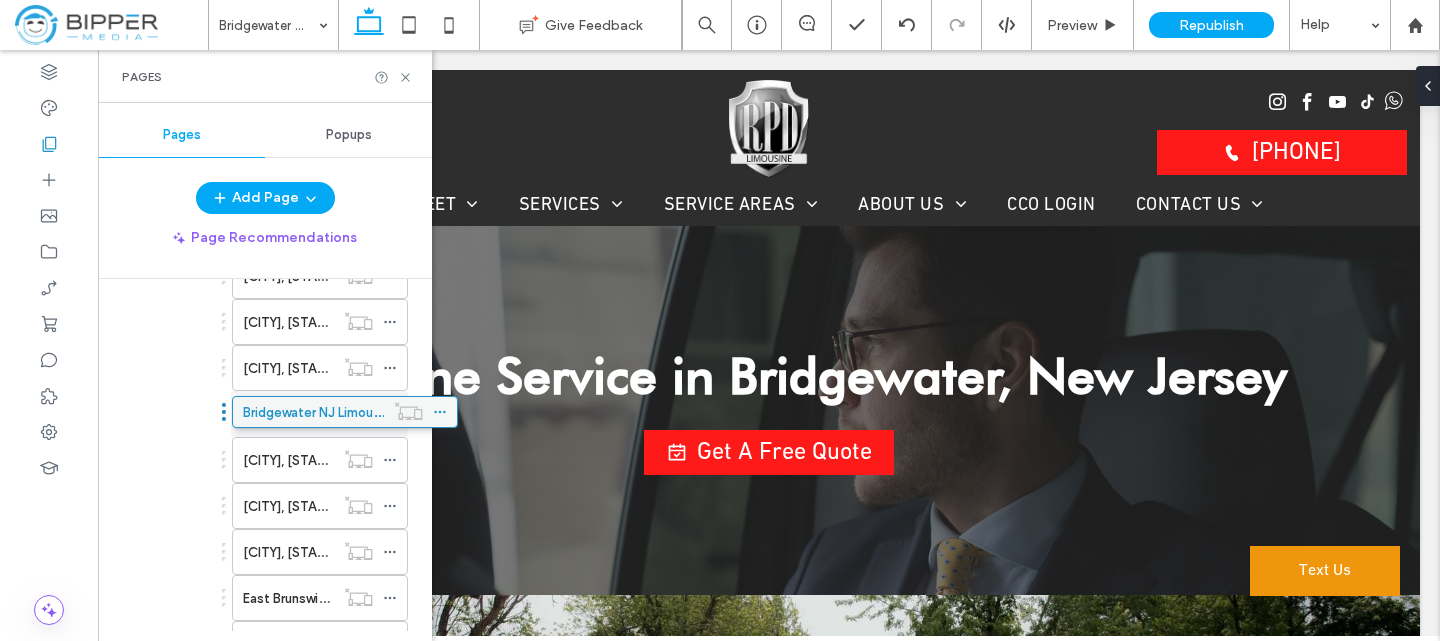 drag, startPoint x: 220, startPoint y: 507, endPoint x: 270, endPoint y: 408, distance: 110.909874 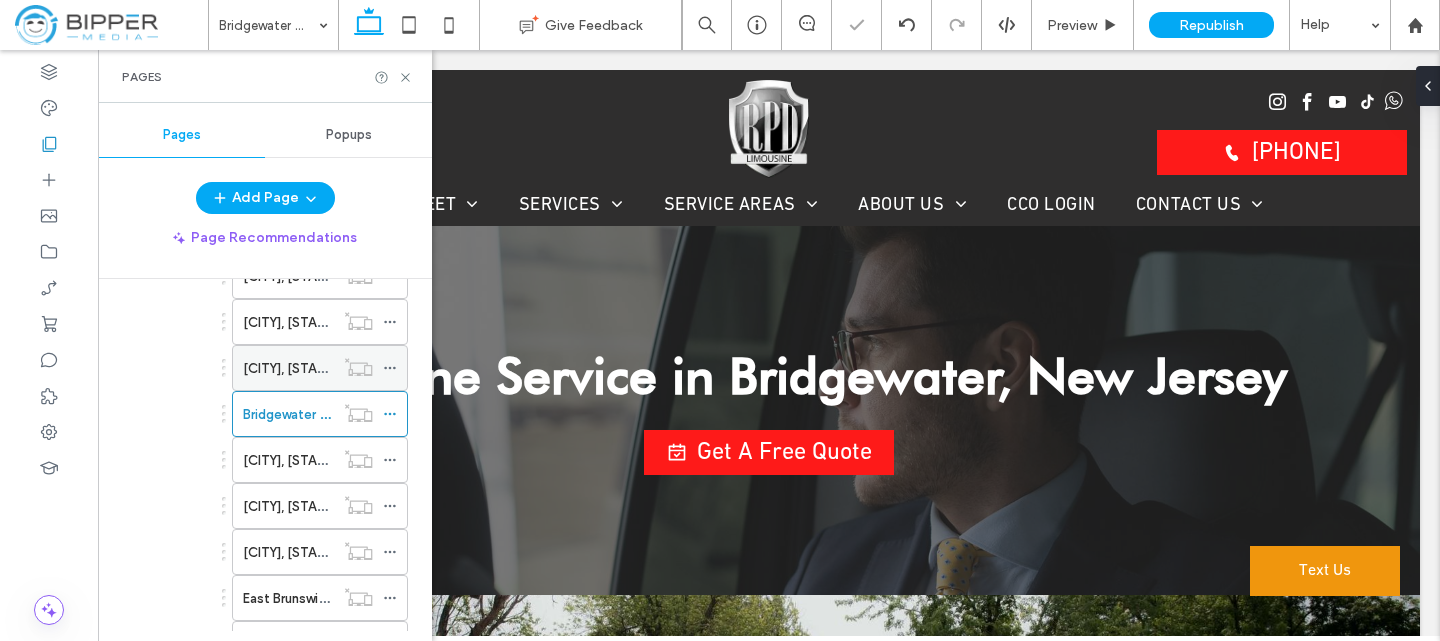 click on "[CITY], [STATE]" at bounding box center [289, 368] 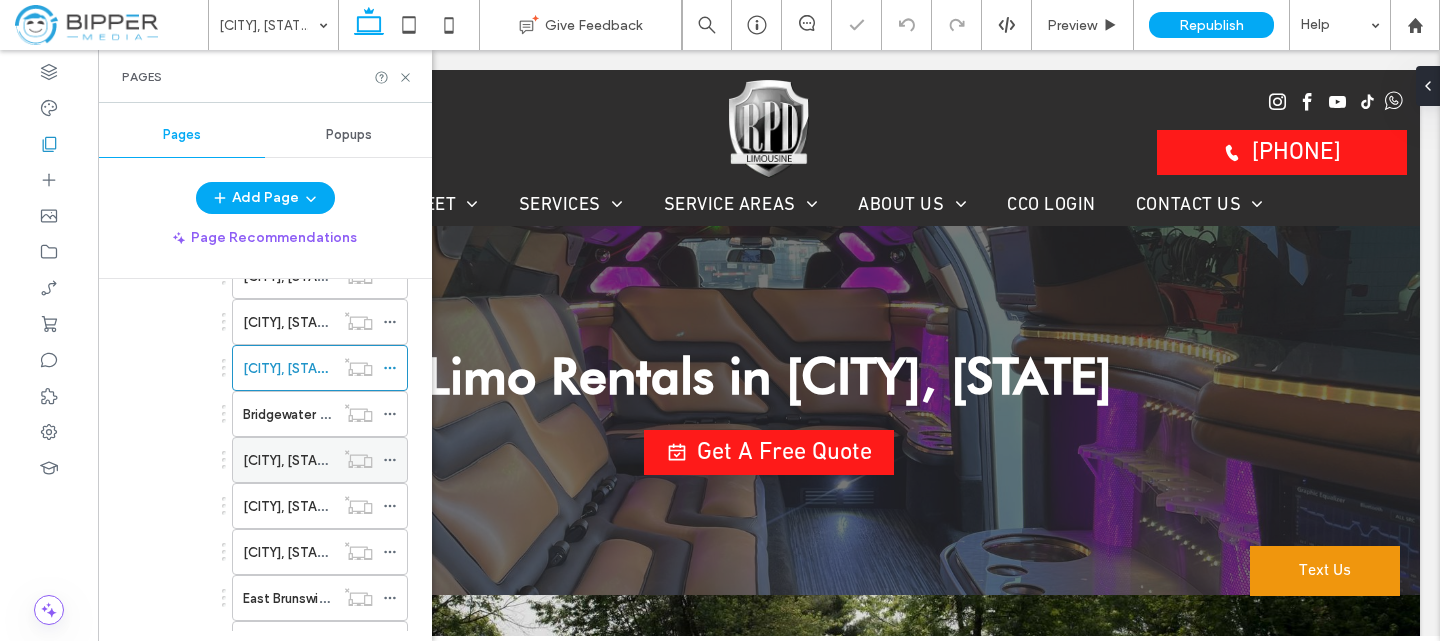 scroll, scrollTop: 0, scrollLeft: 0, axis: both 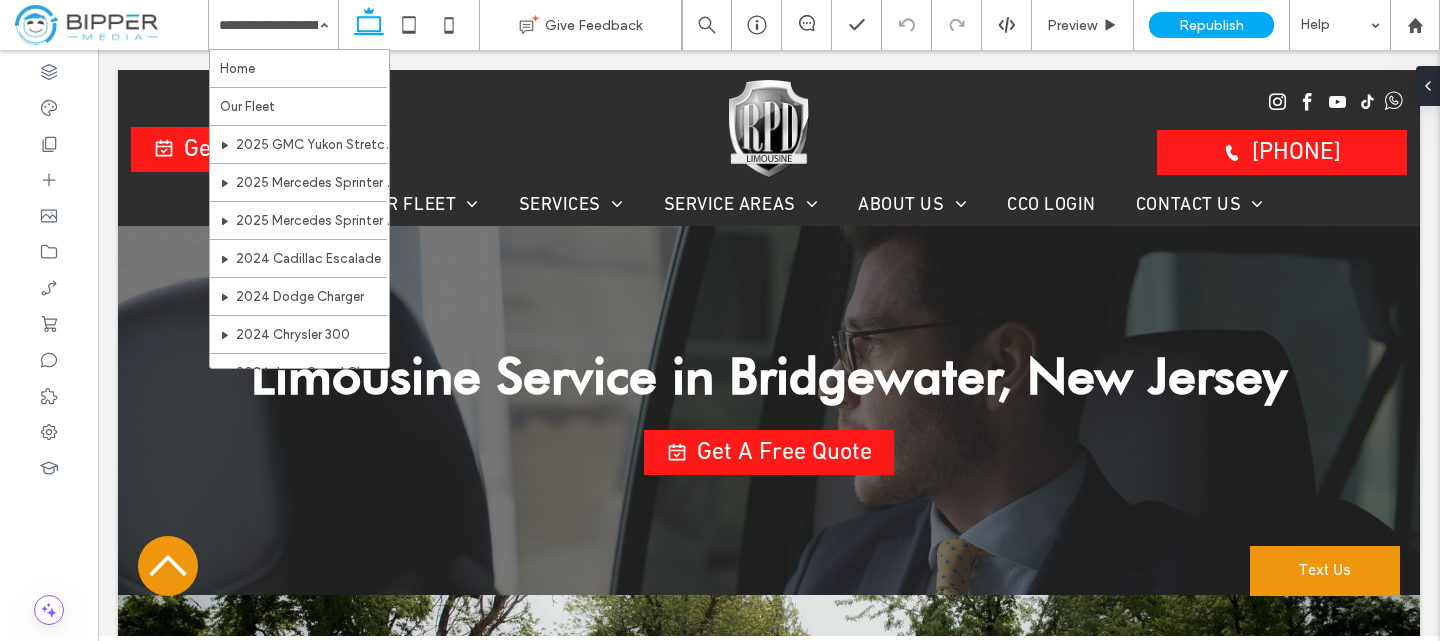 click at bounding box center [268, 25] 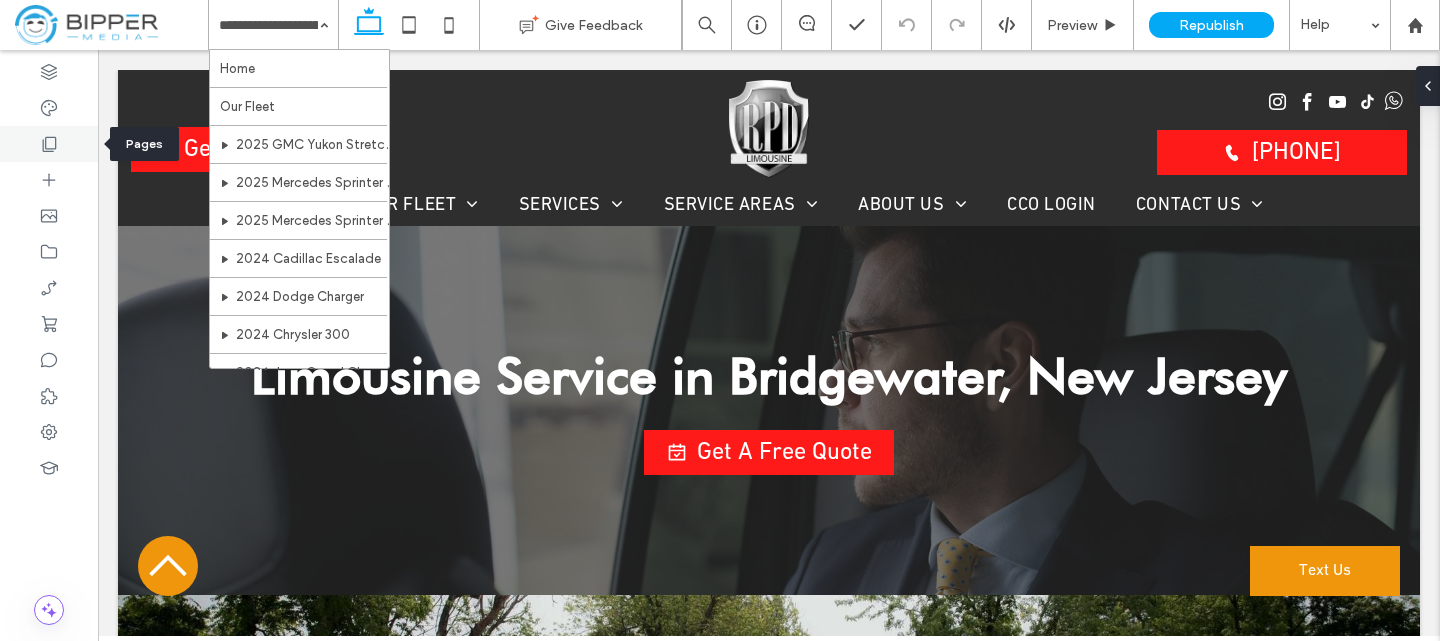 click 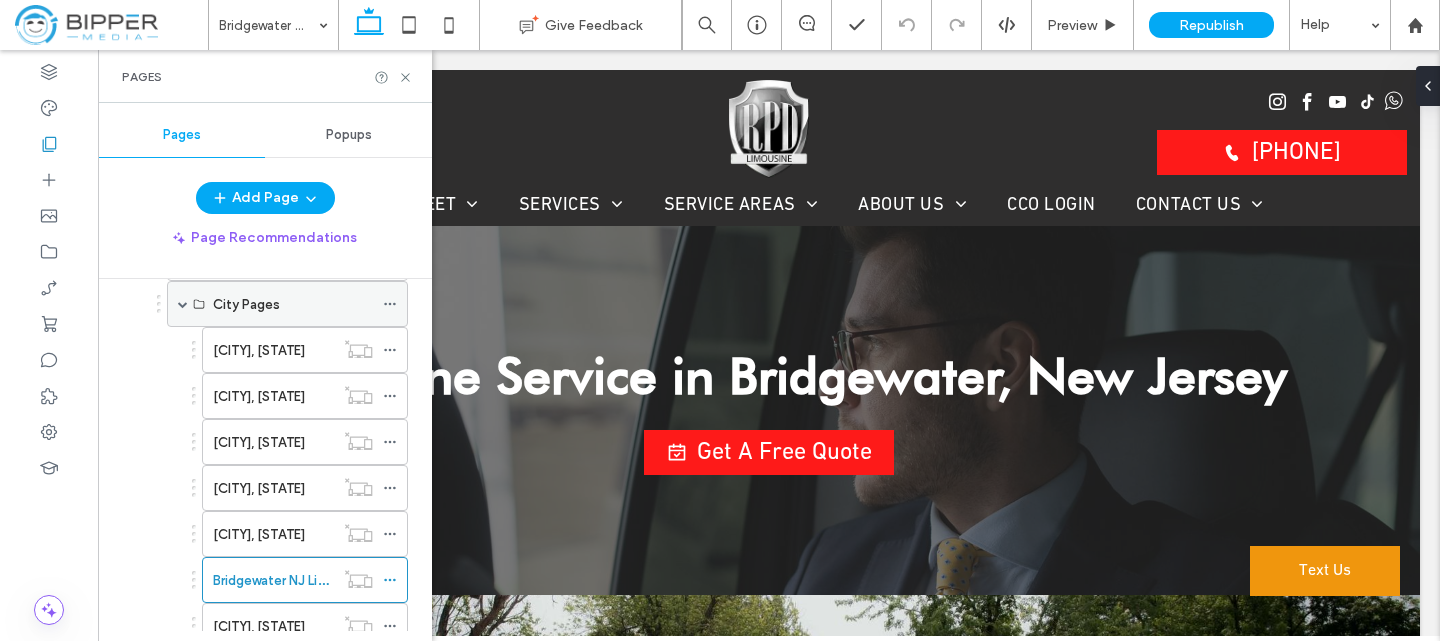 scroll, scrollTop: 1300, scrollLeft: 0, axis: vertical 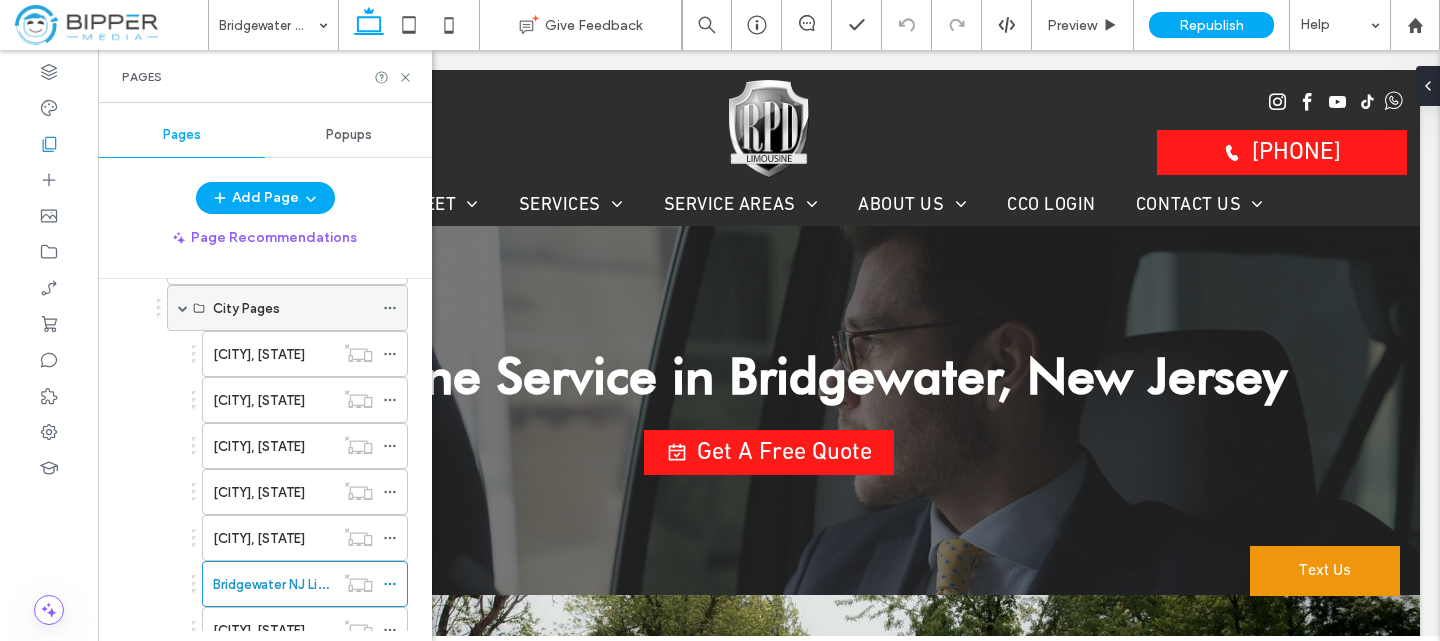 click at bounding box center [183, 308] 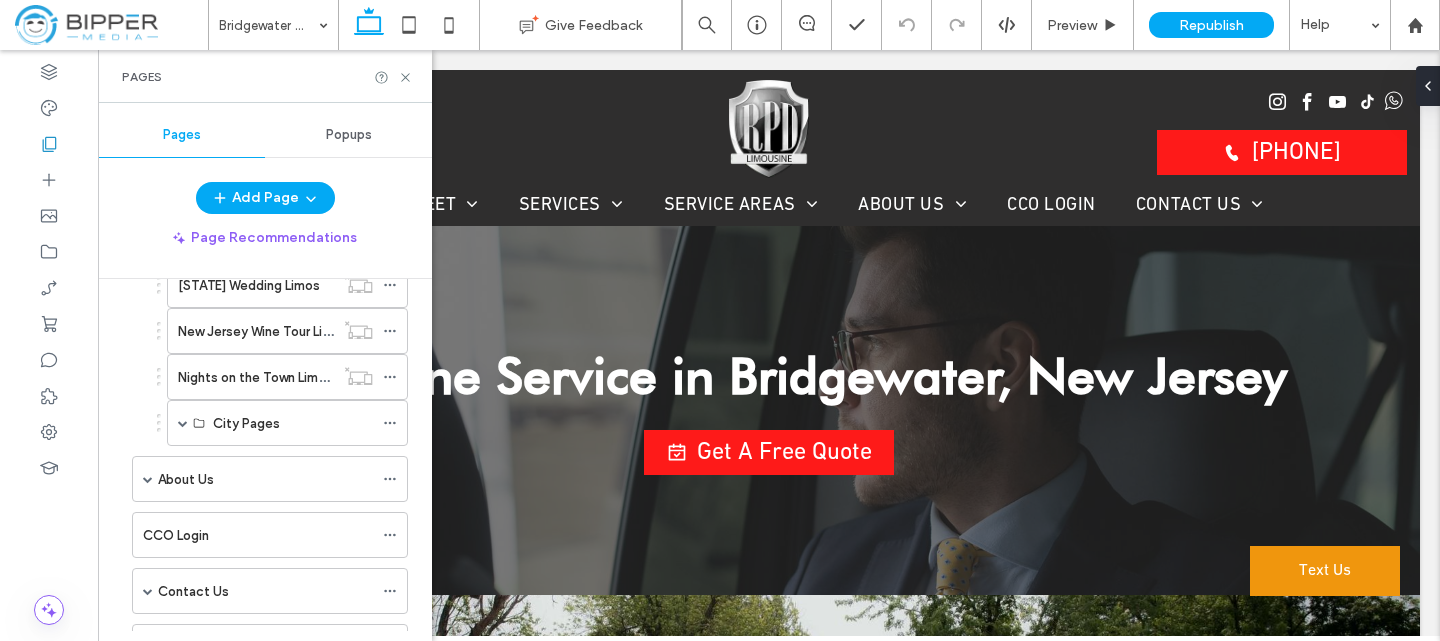 scroll, scrollTop: 1200, scrollLeft: 0, axis: vertical 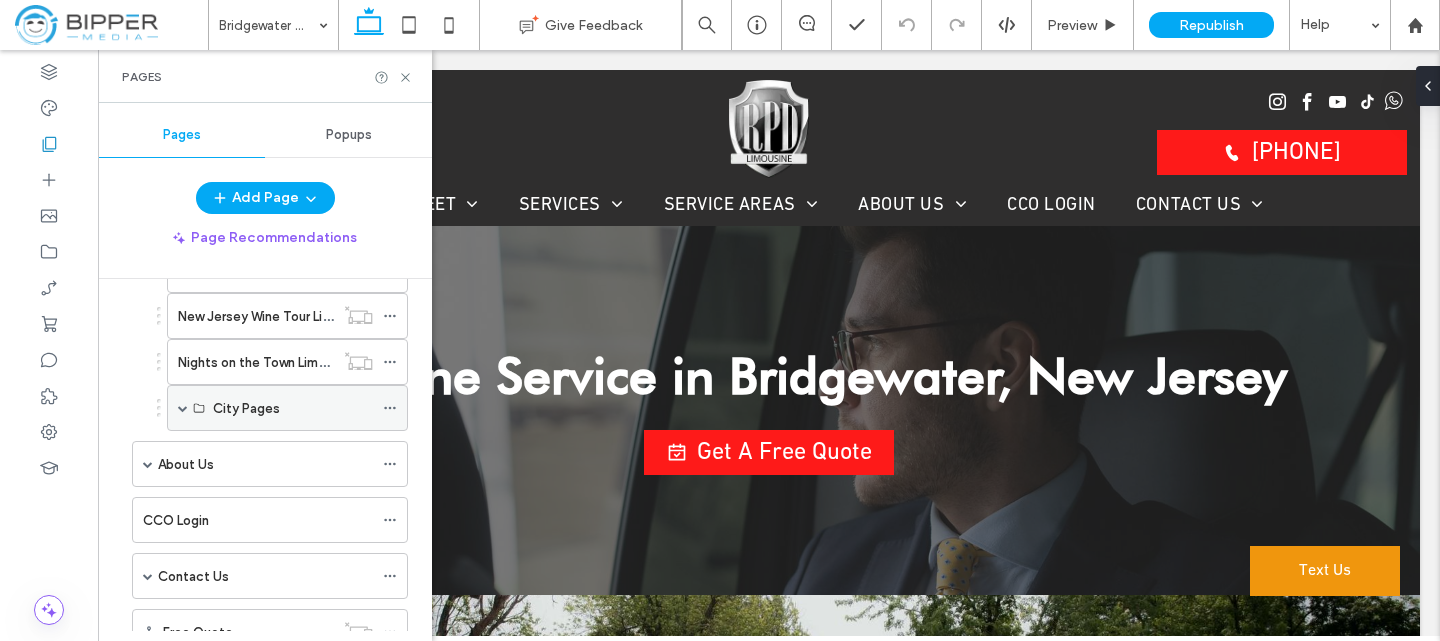 click at bounding box center (390, 408) 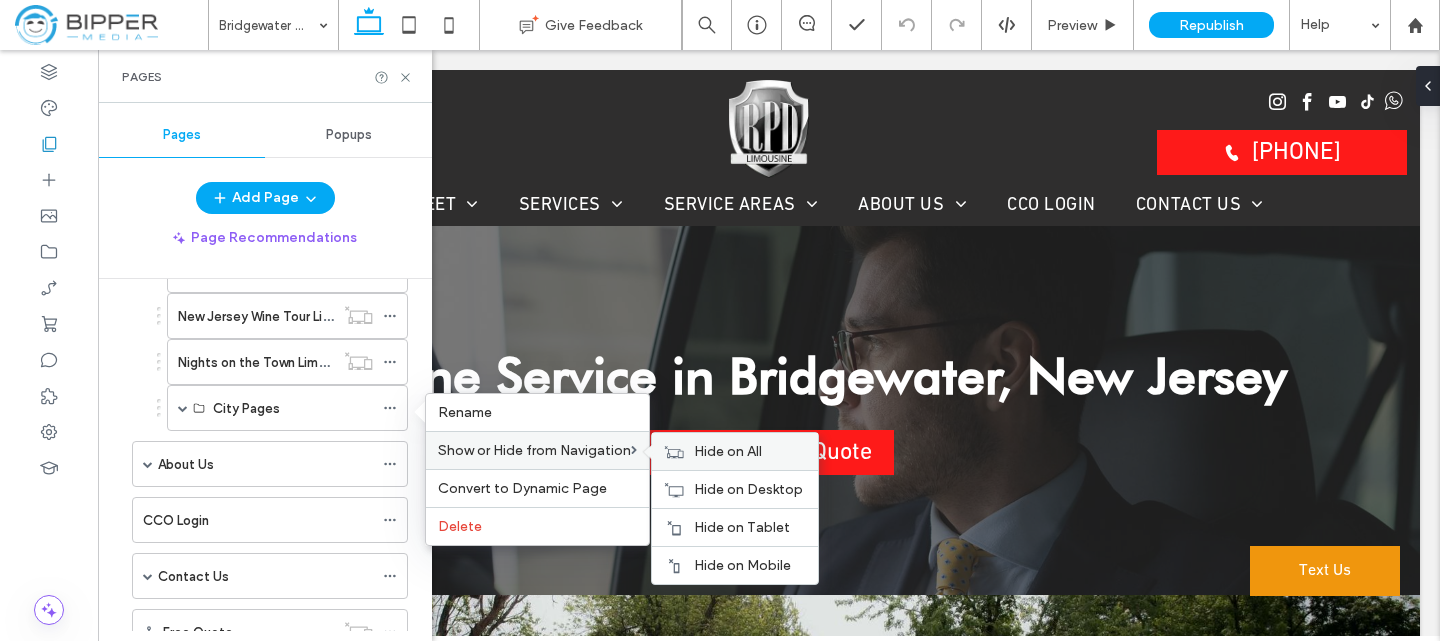 click on "Hide on All" at bounding box center (728, 451) 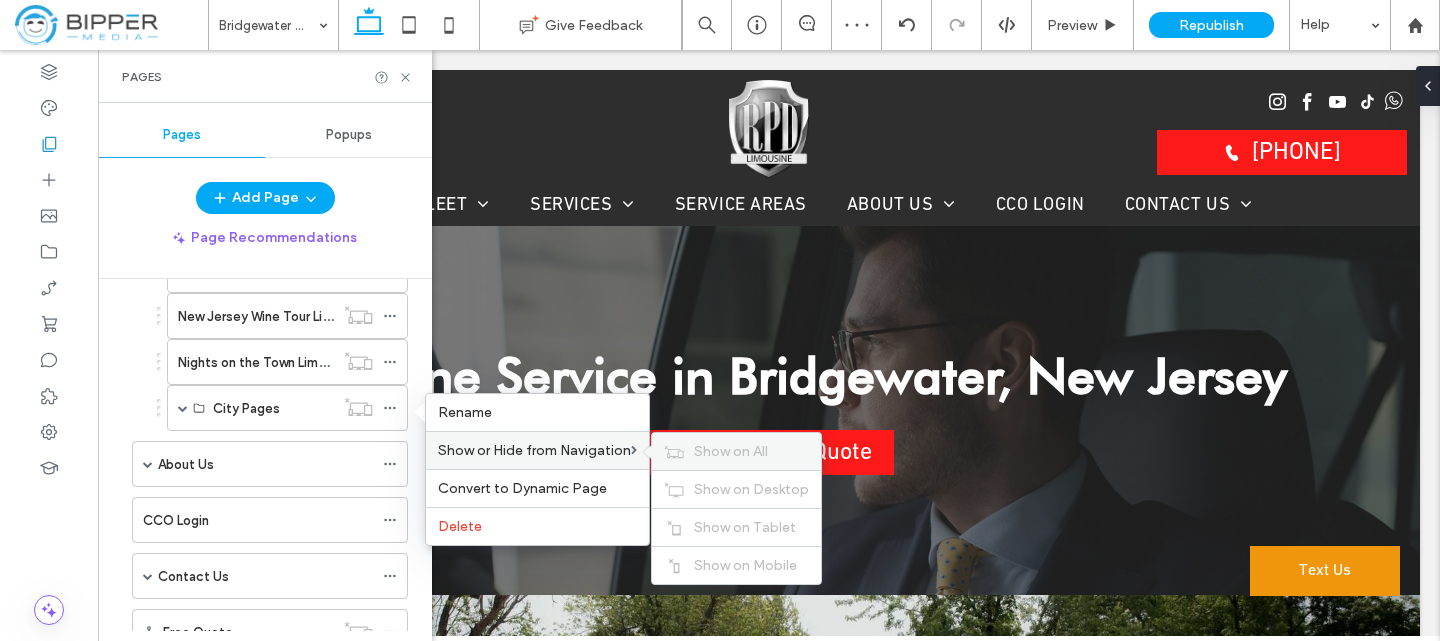 click on "Show on All" at bounding box center (736, 451) 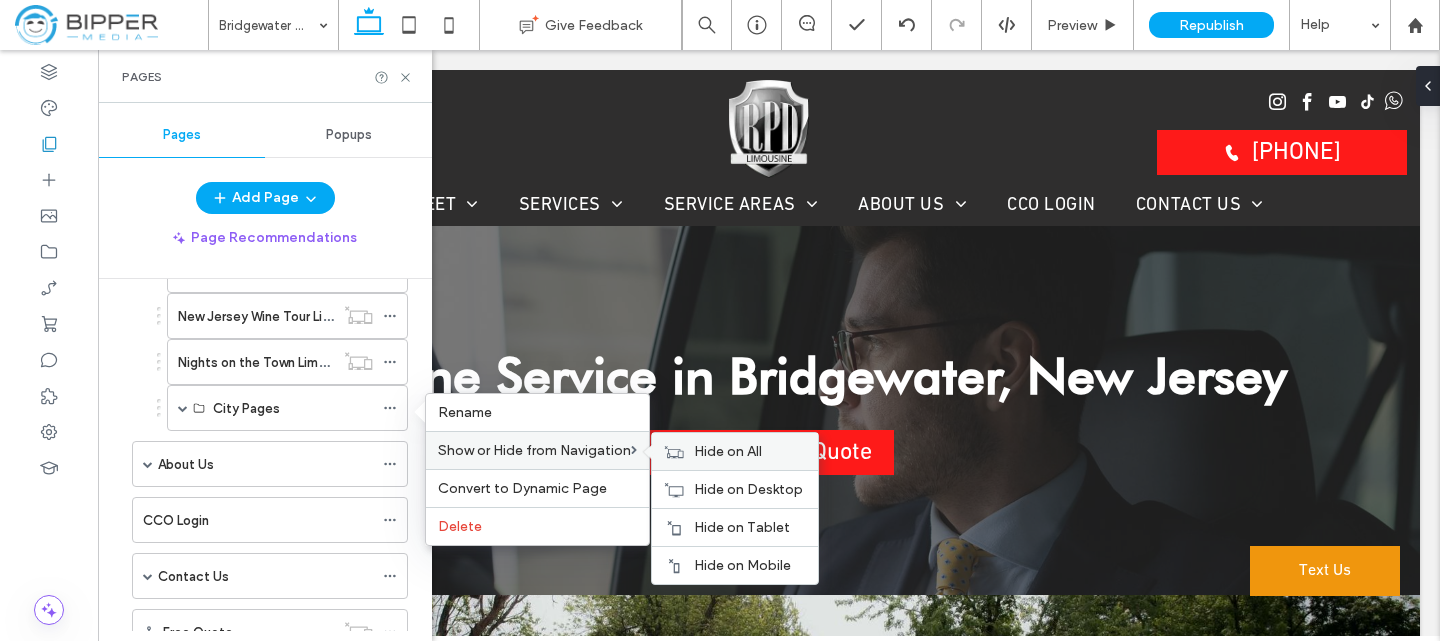 click on "Hide on All" at bounding box center (728, 451) 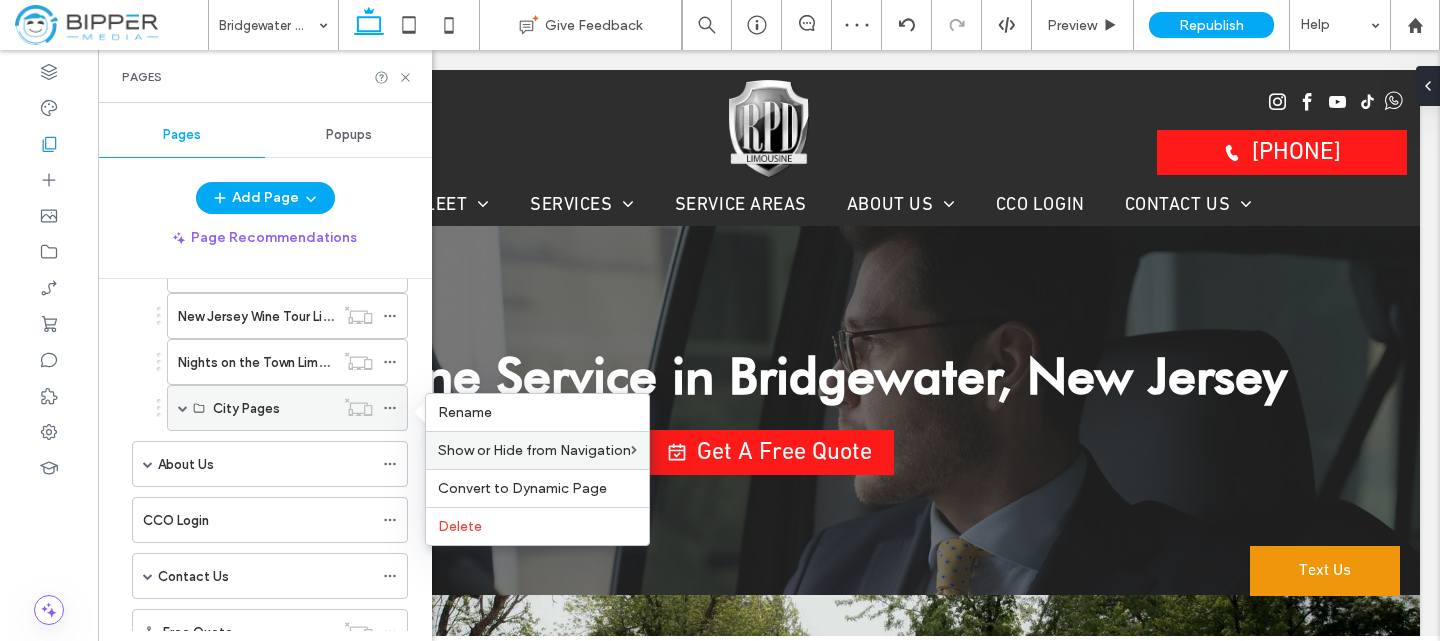 click at bounding box center (183, 408) 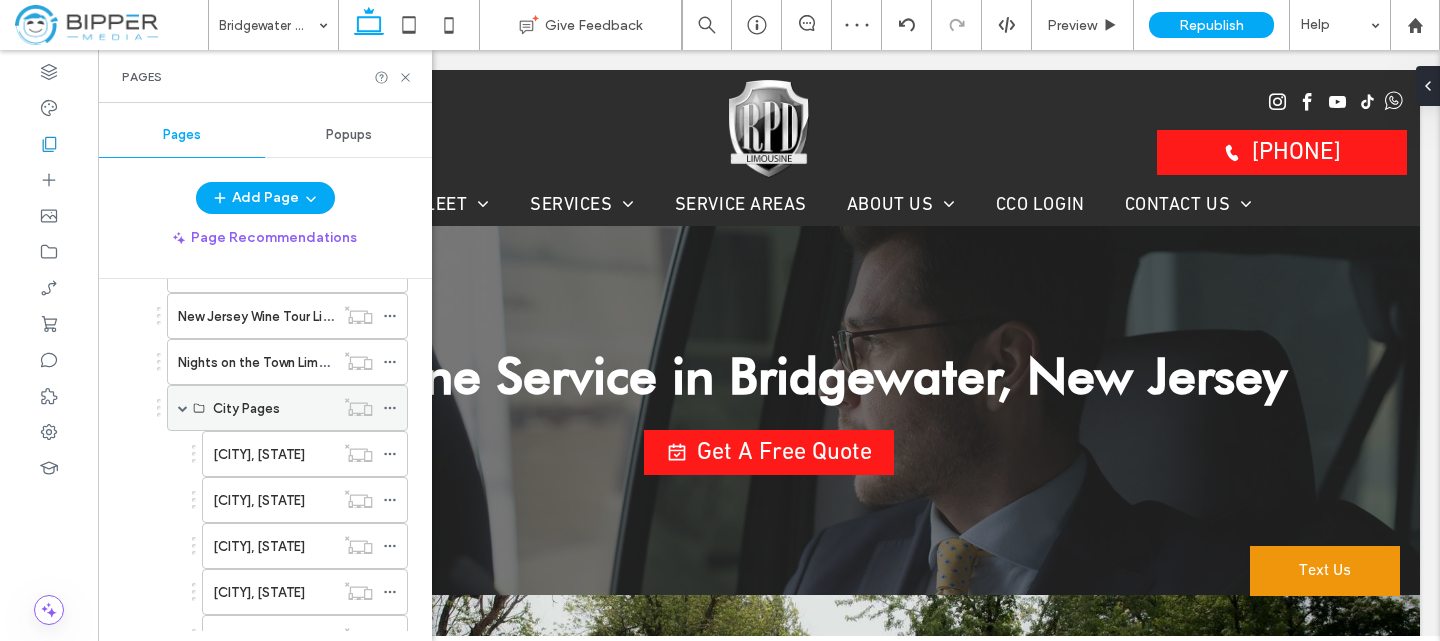 scroll, scrollTop: 1200, scrollLeft: 0, axis: vertical 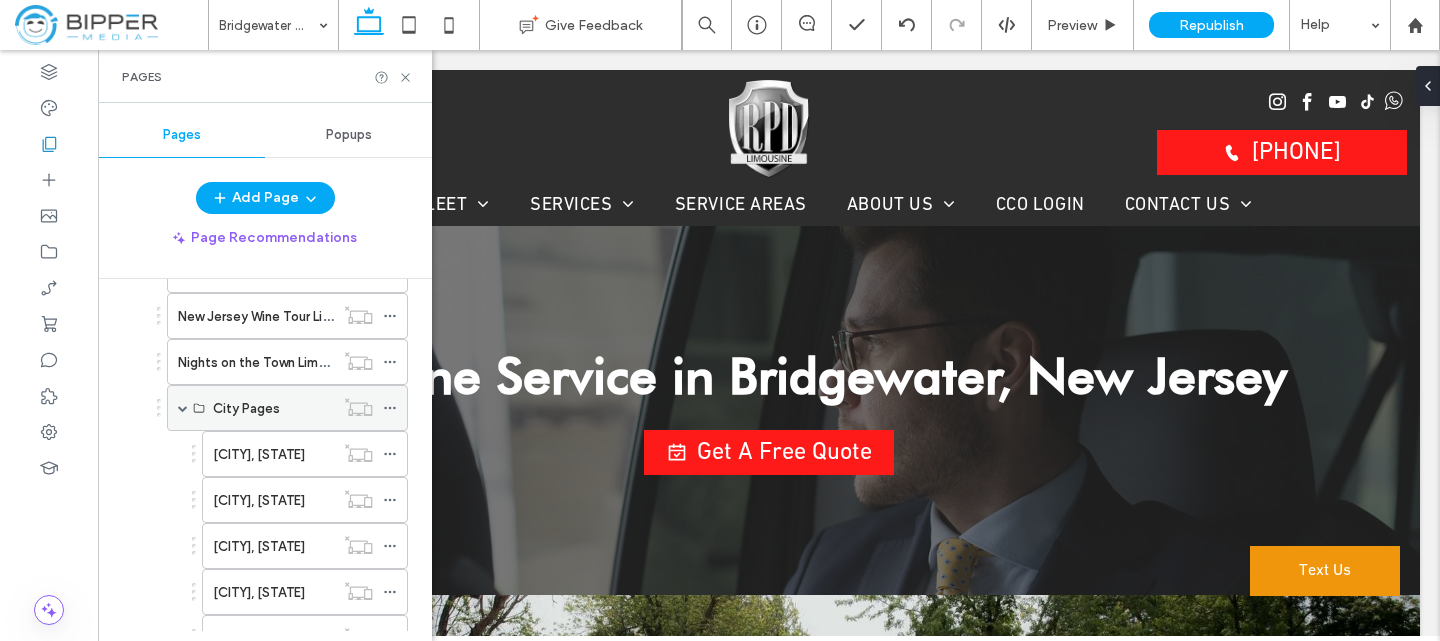 click at bounding box center (183, 408) 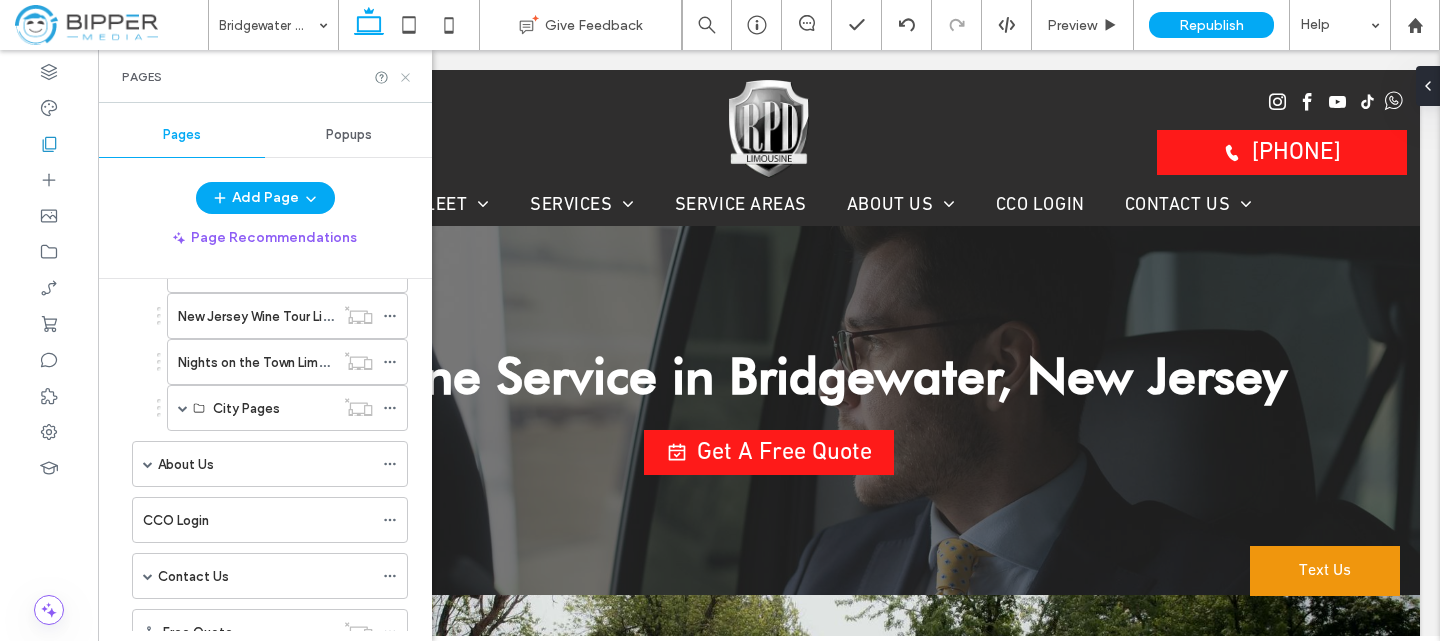 click 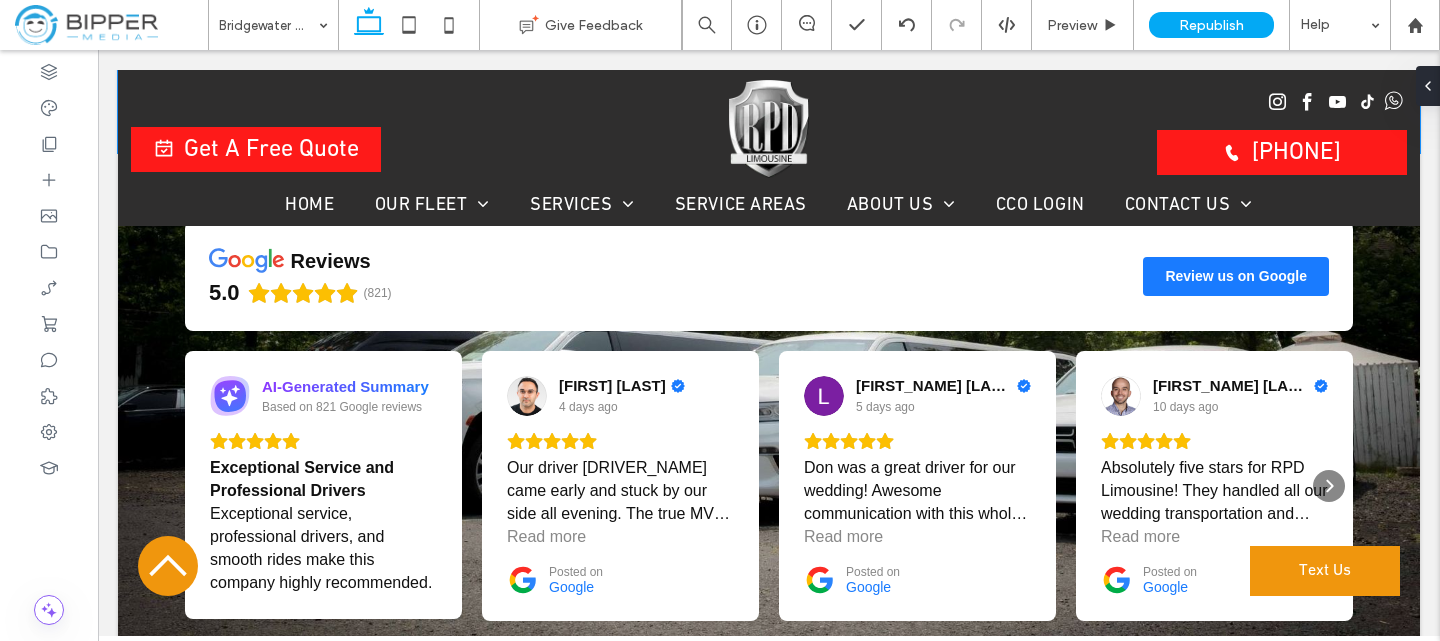 scroll, scrollTop: 0, scrollLeft: 0, axis: both 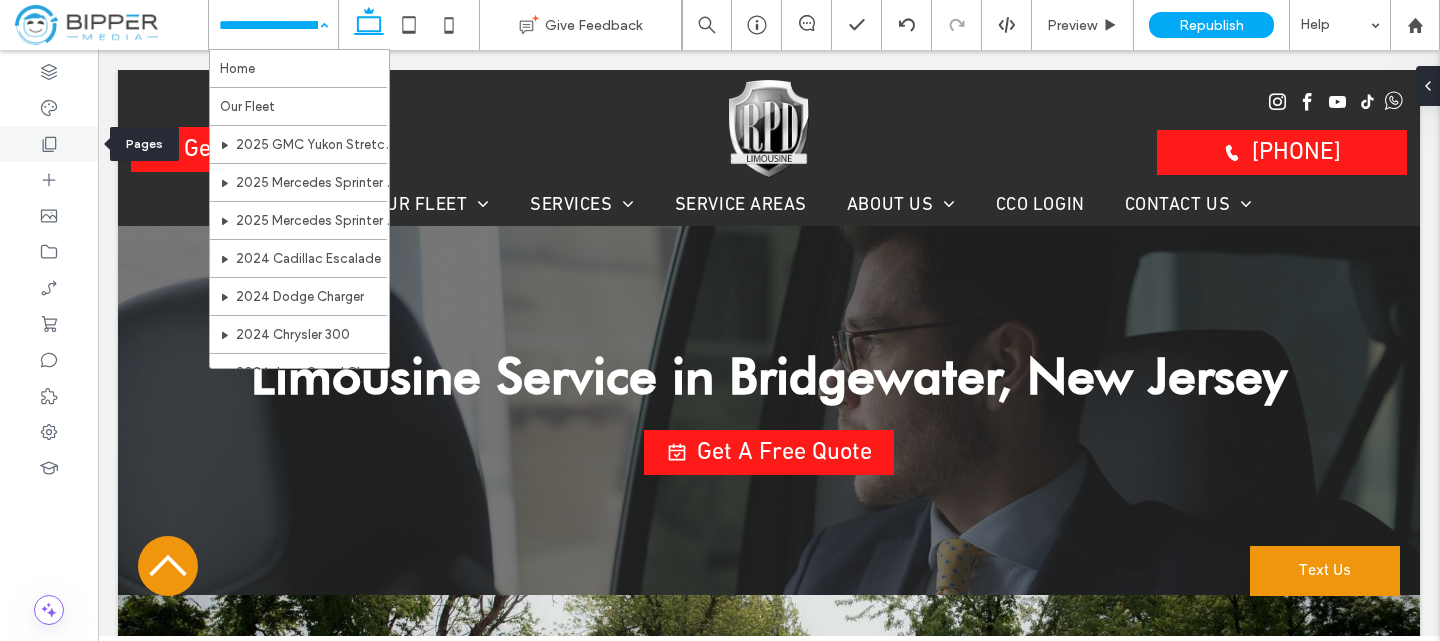 click at bounding box center [49, 144] 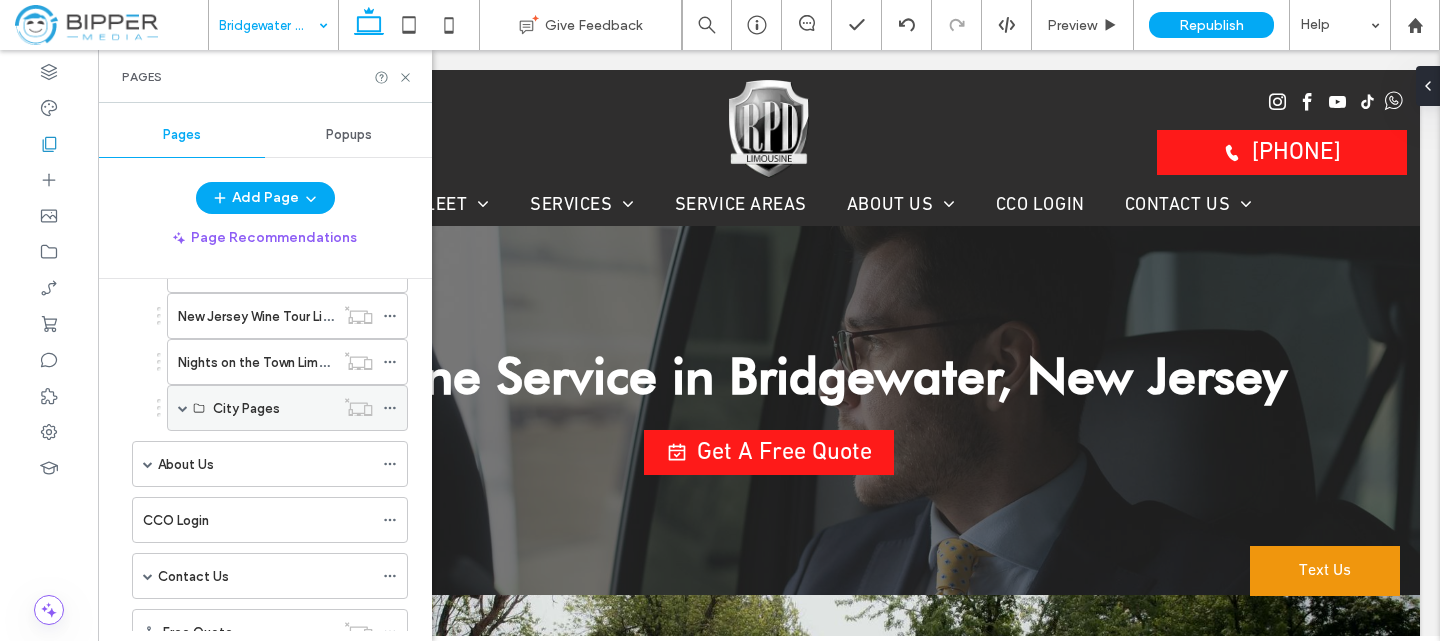 scroll, scrollTop: 1200, scrollLeft: 0, axis: vertical 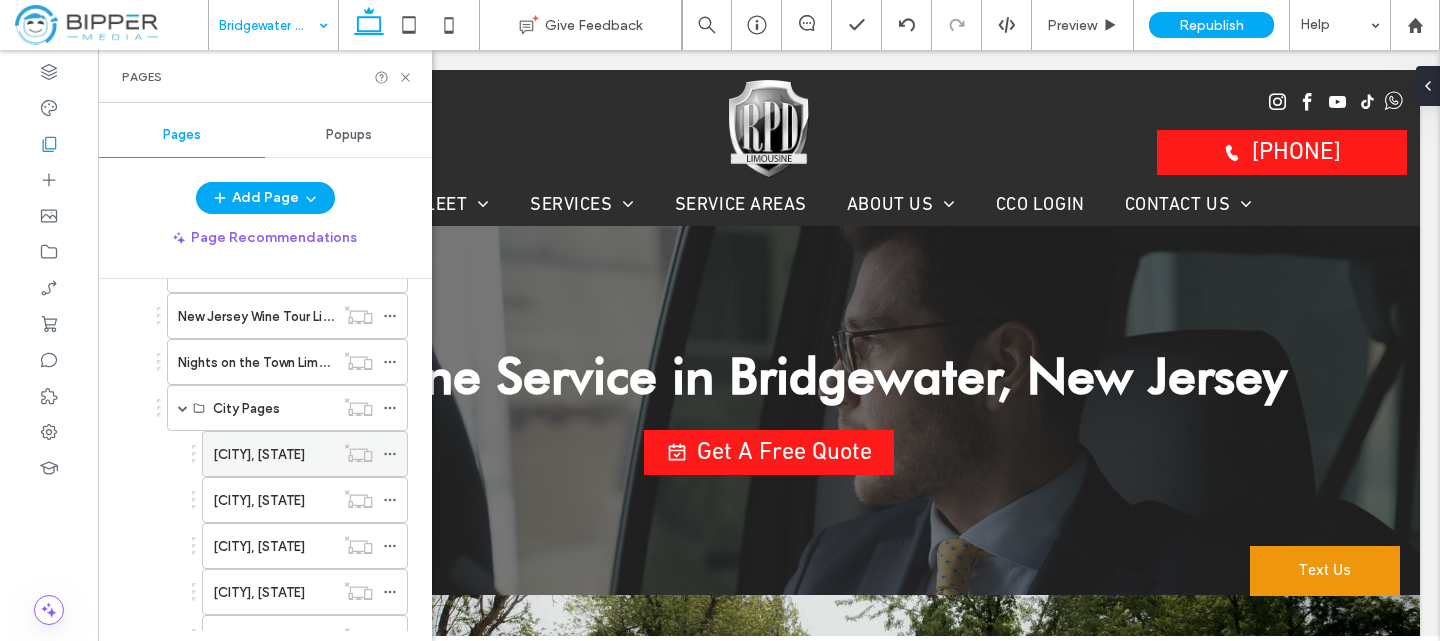 click on "[CITY], [STATE]" at bounding box center (259, 454) 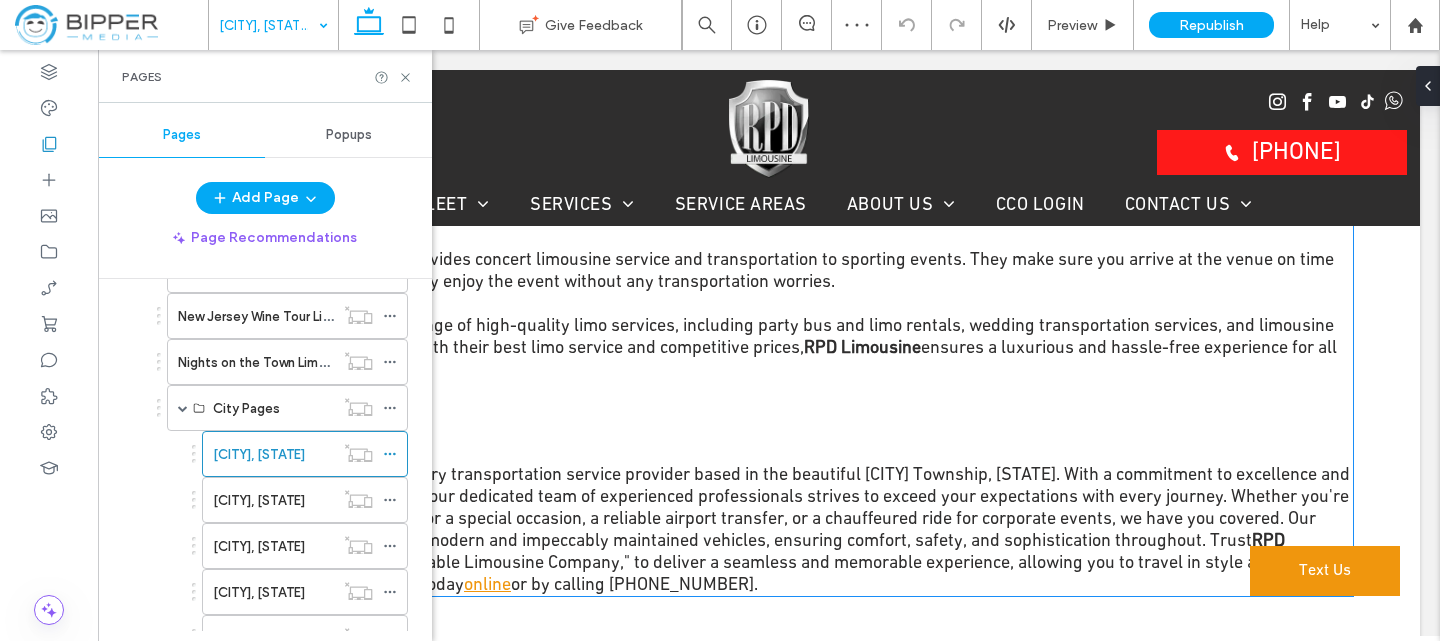 scroll, scrollTop: 2600, scrollLeft: 0, axis: vertical 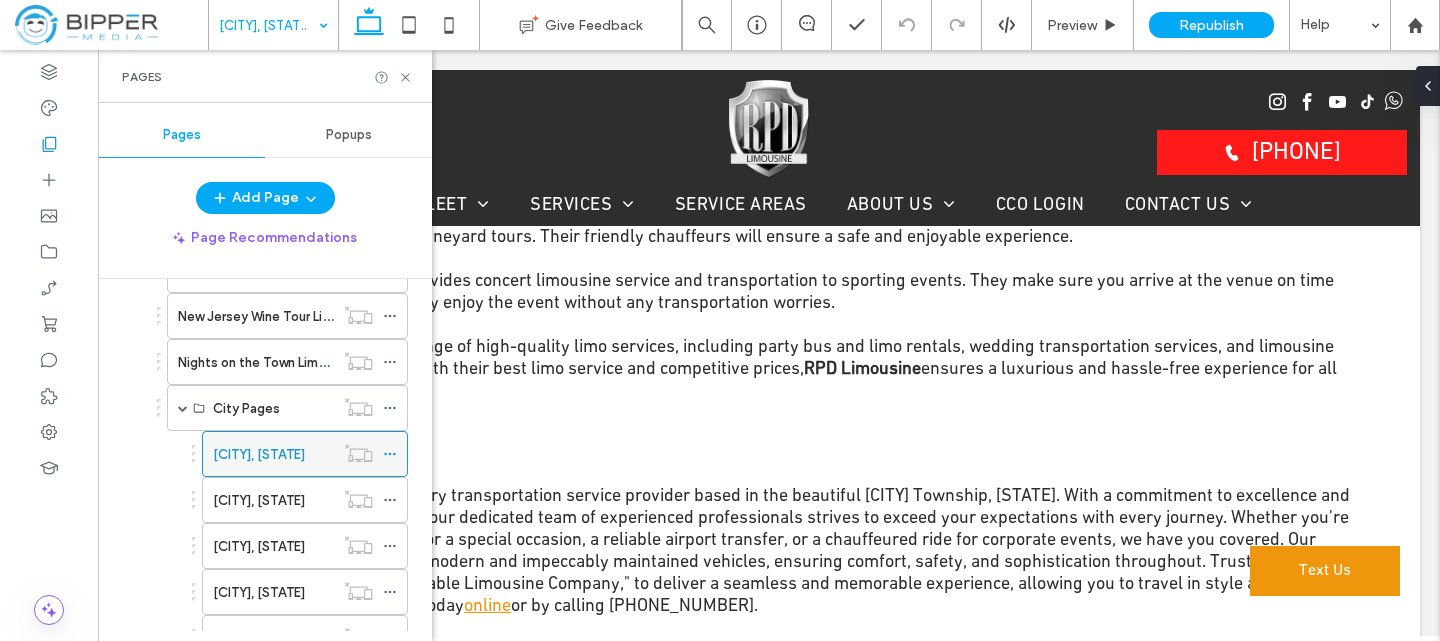 click 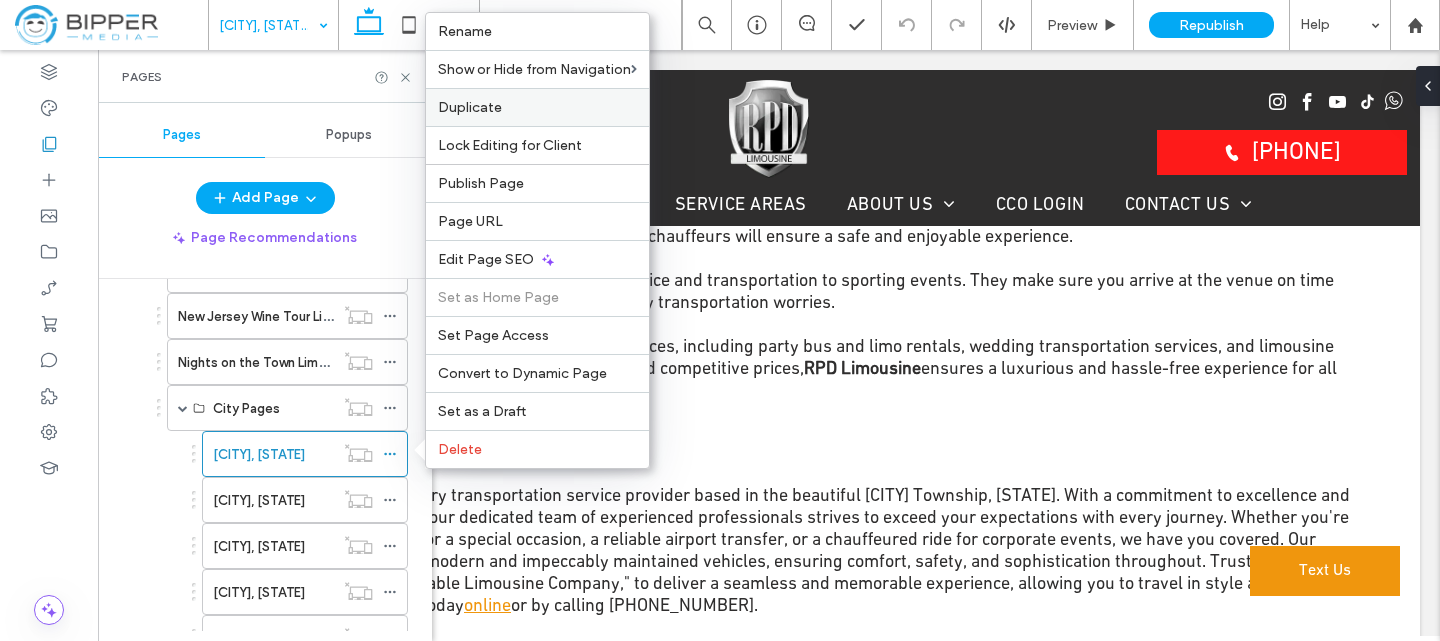 click on "Duplicate" at bounding box center [537, 107] 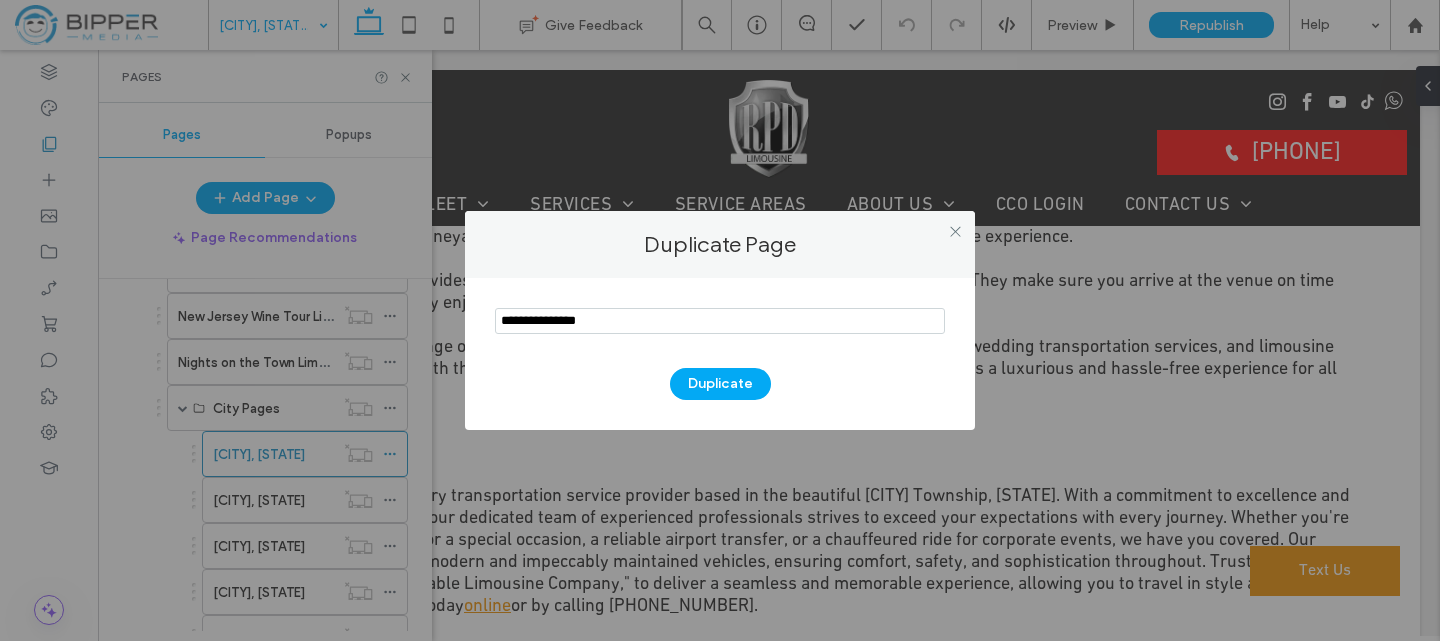 type on "**********" 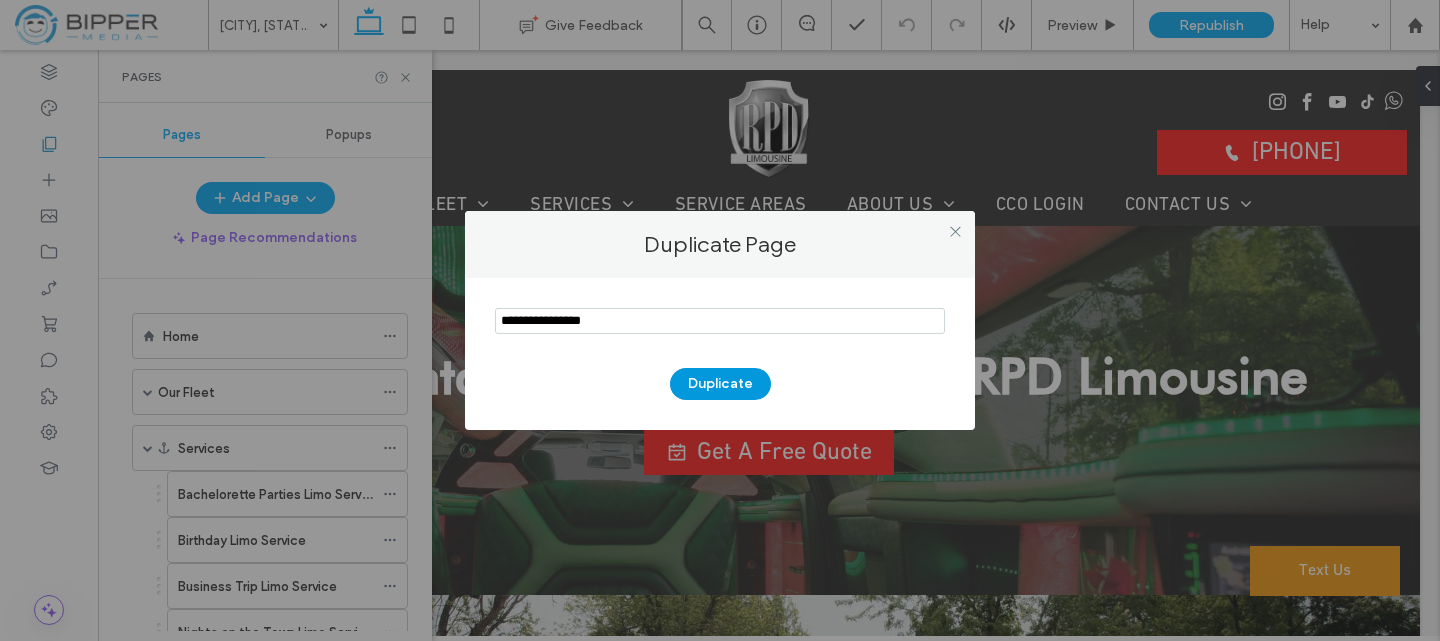 scroll, scrollTop: 2600, scrollLeft: 0, axis: vertical 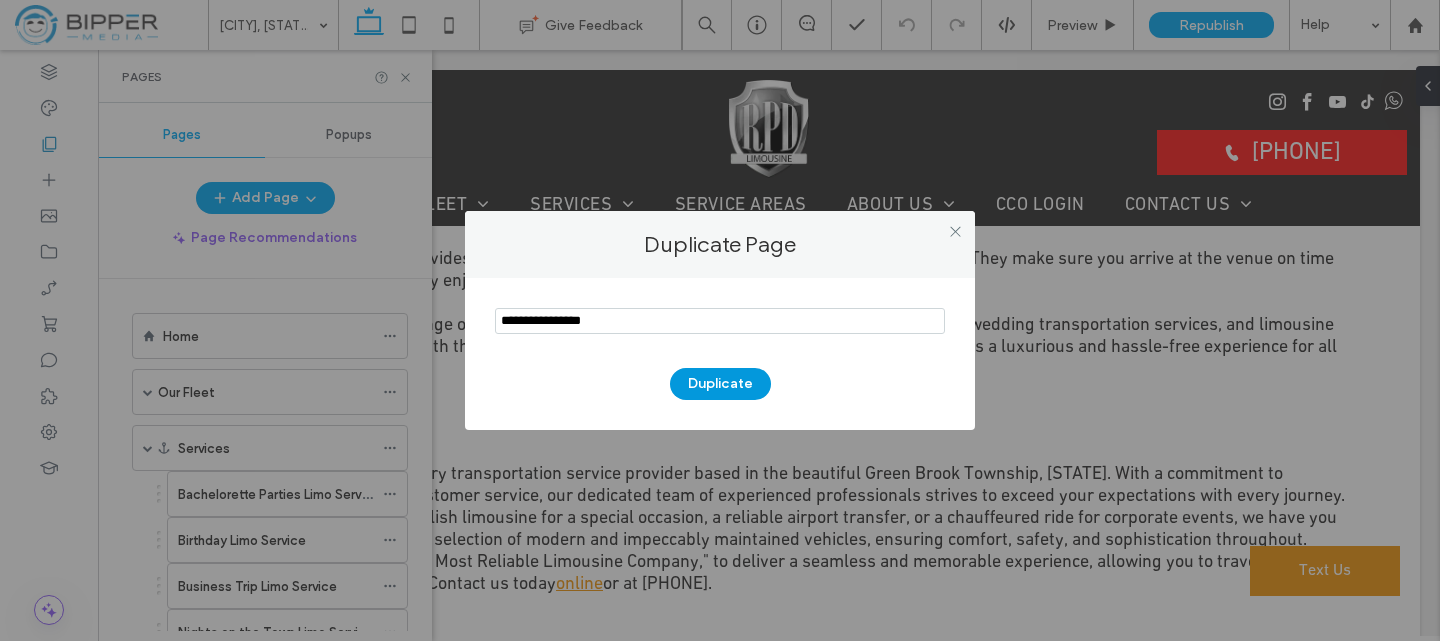 type on "**********" 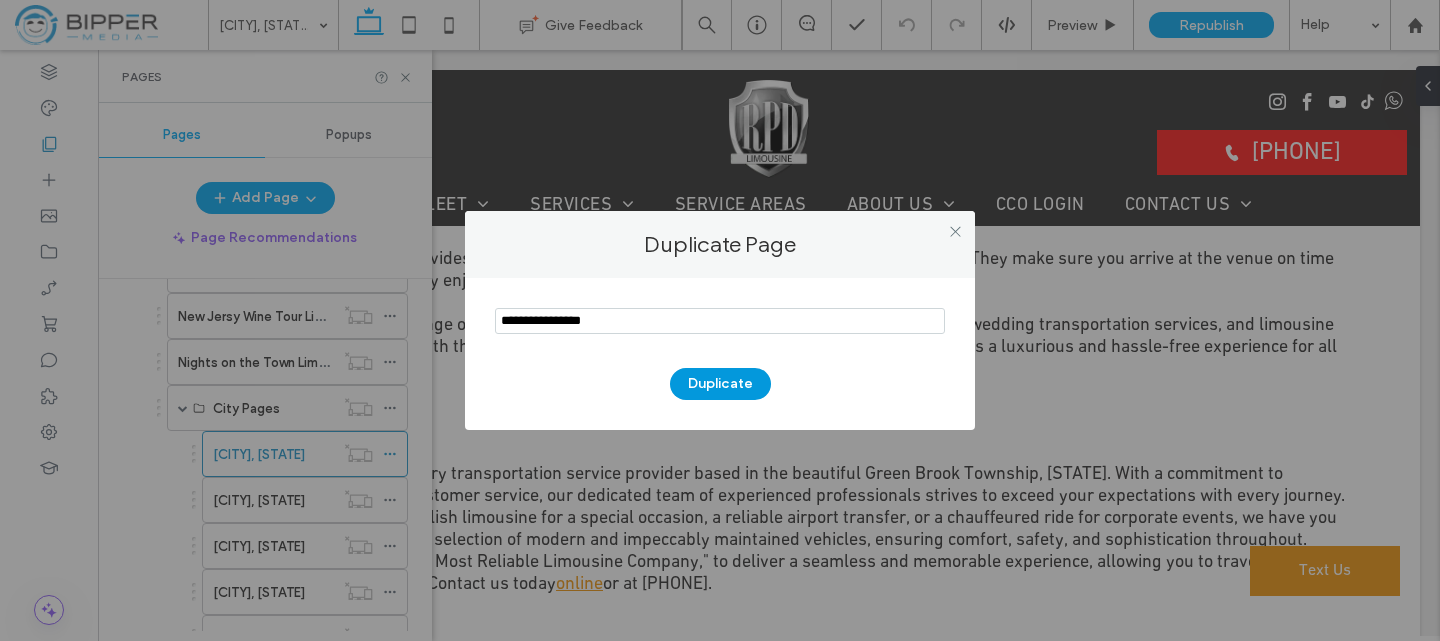 click on "Duplicate" at bounding box center (720, 384) 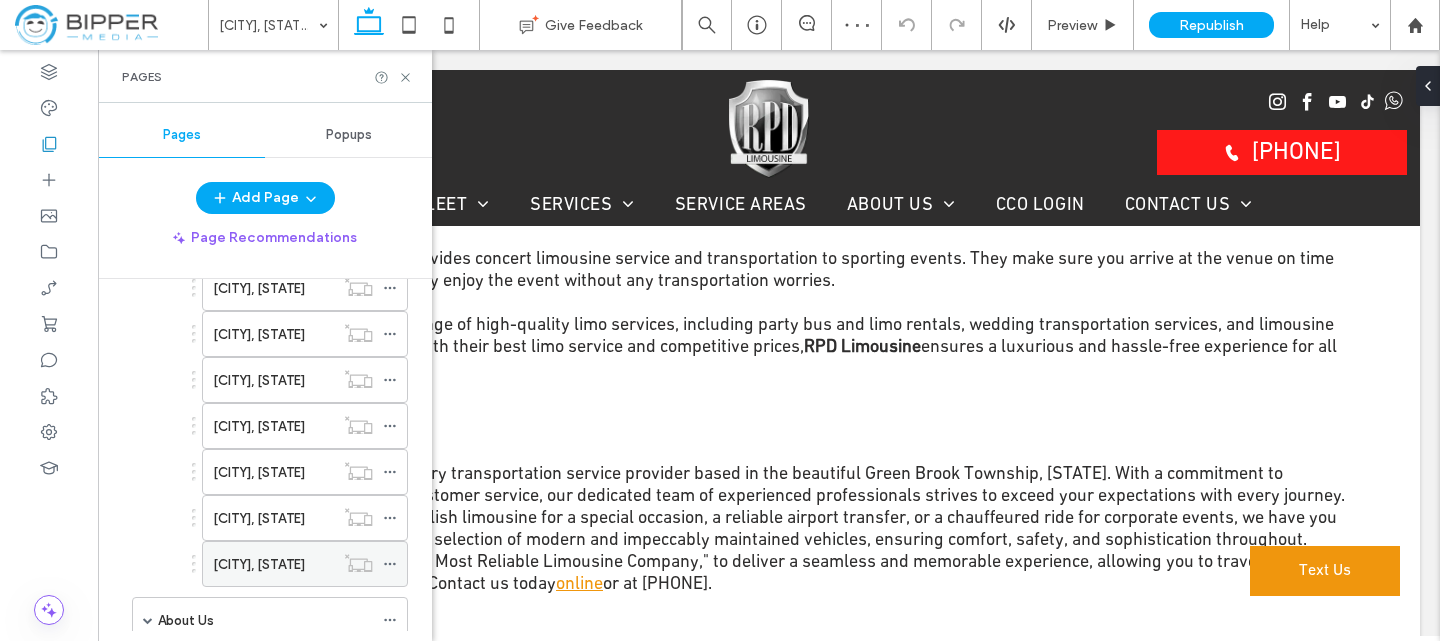 scroll, scrollTop: 3098, scrollLeft: 0, axis: vertical 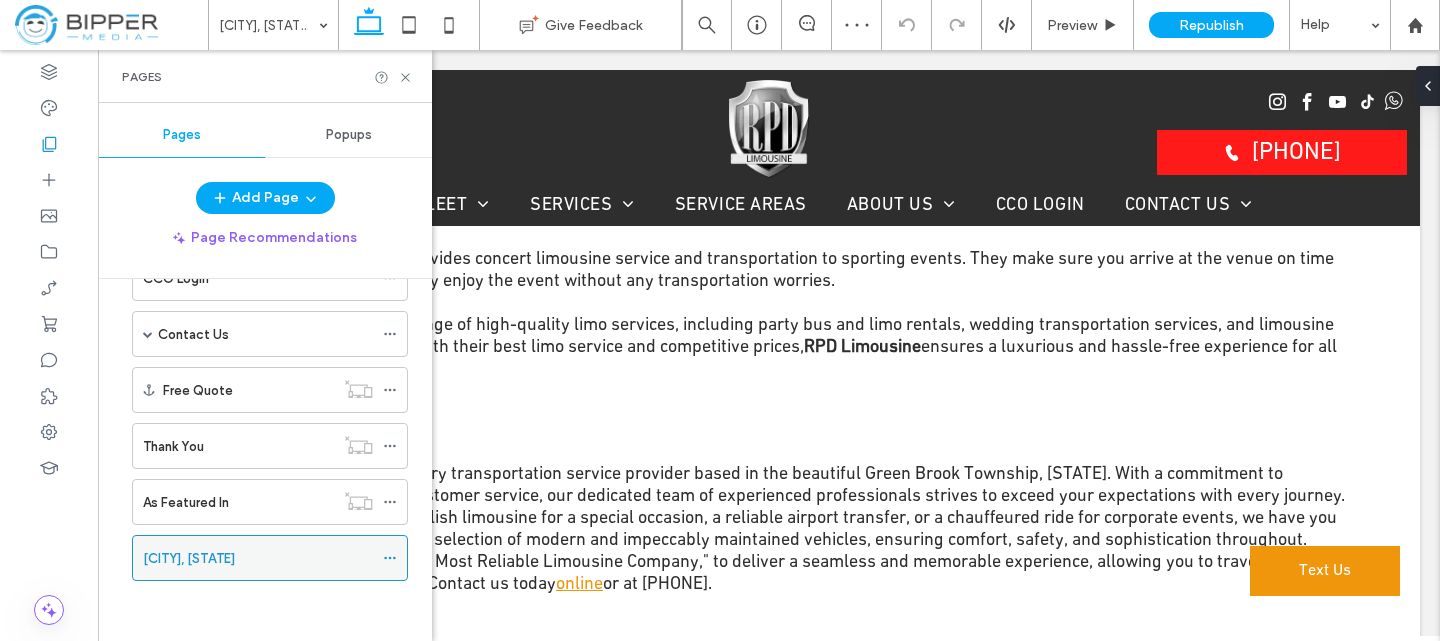 click 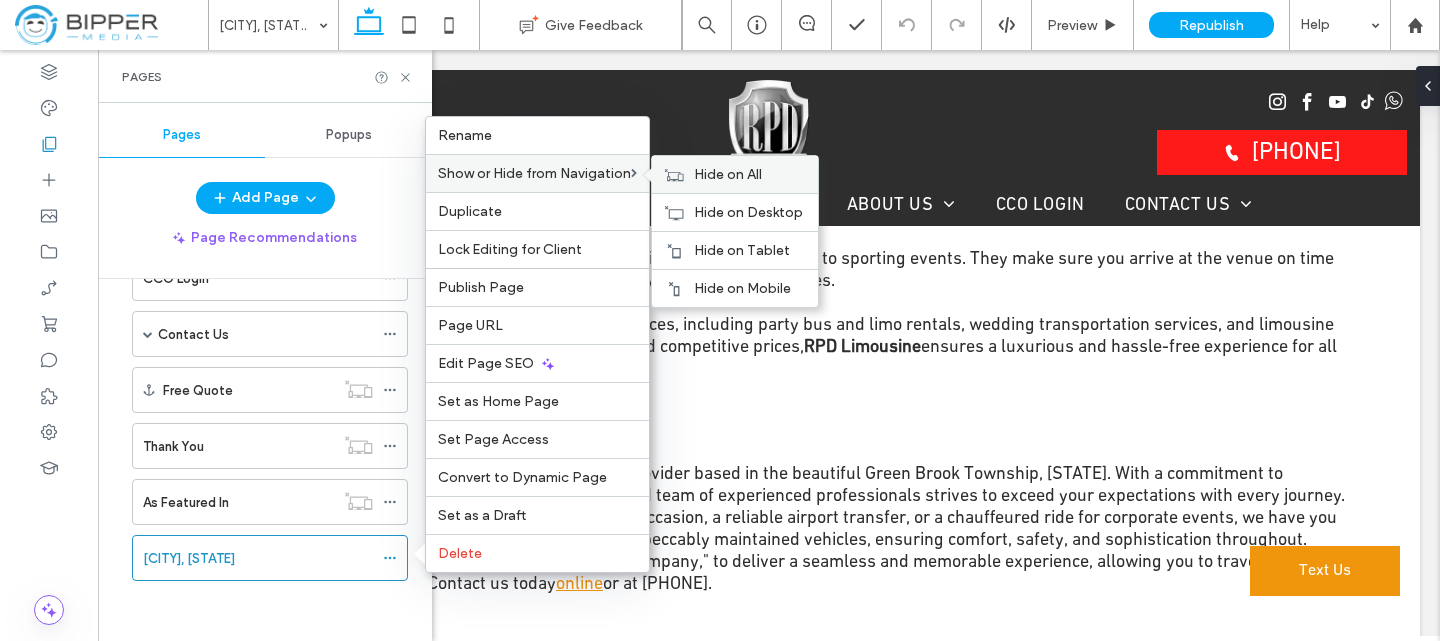 click on "Hide on All" at bounding box center (728, 174) 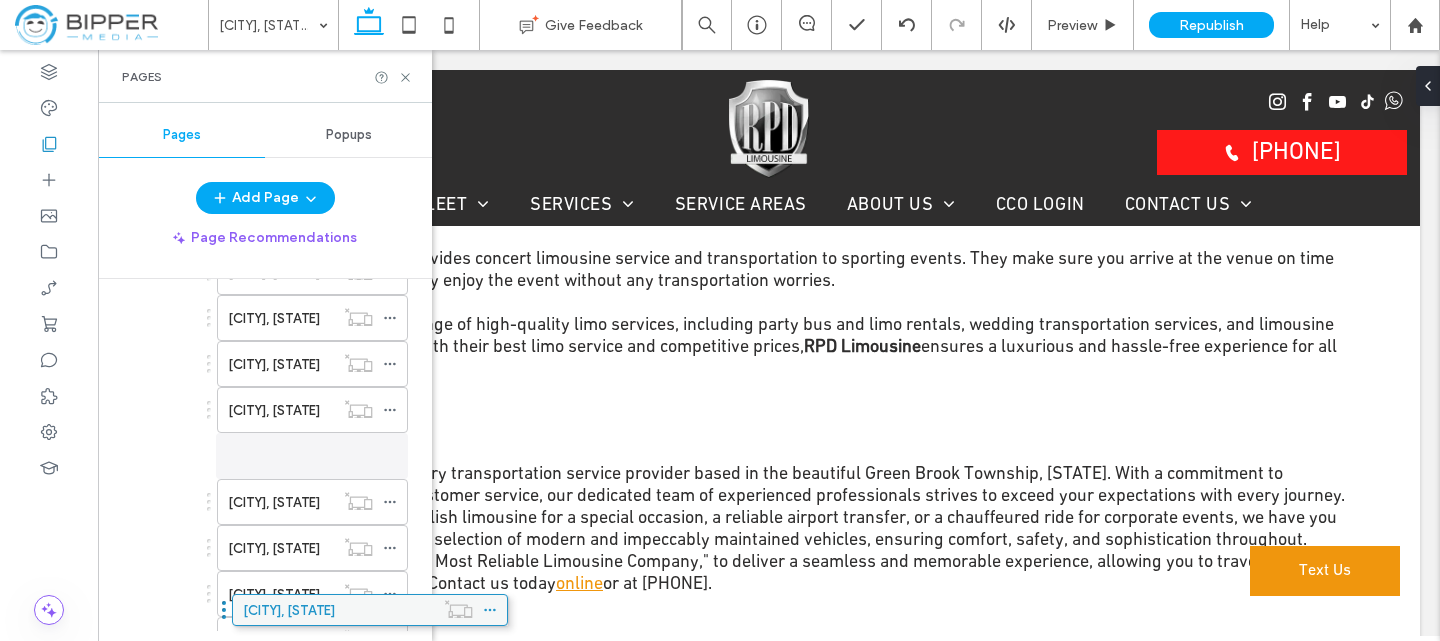 scroll, scrollTop: 1928, scrollLeft: 0, axis: vertical 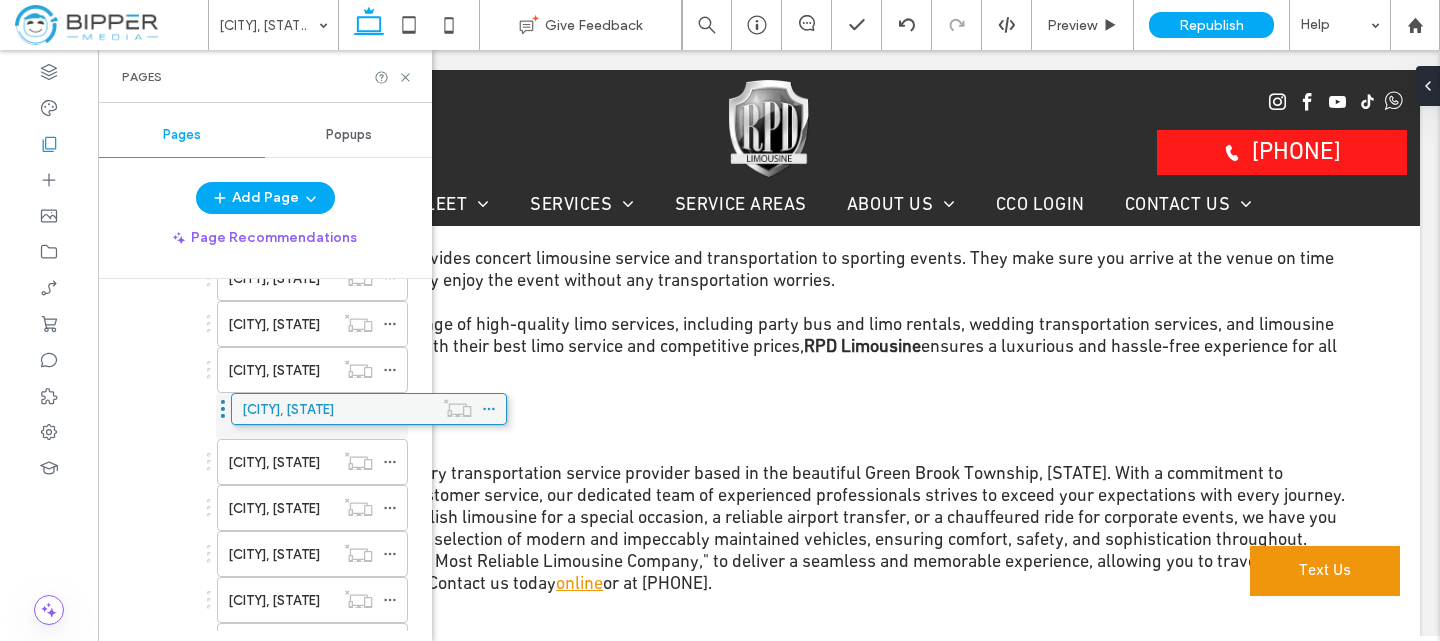 drag, startPoint x: 153, startPoint y: 552, endPoint x: 252, endPoint y: 410, distance: 173.10402 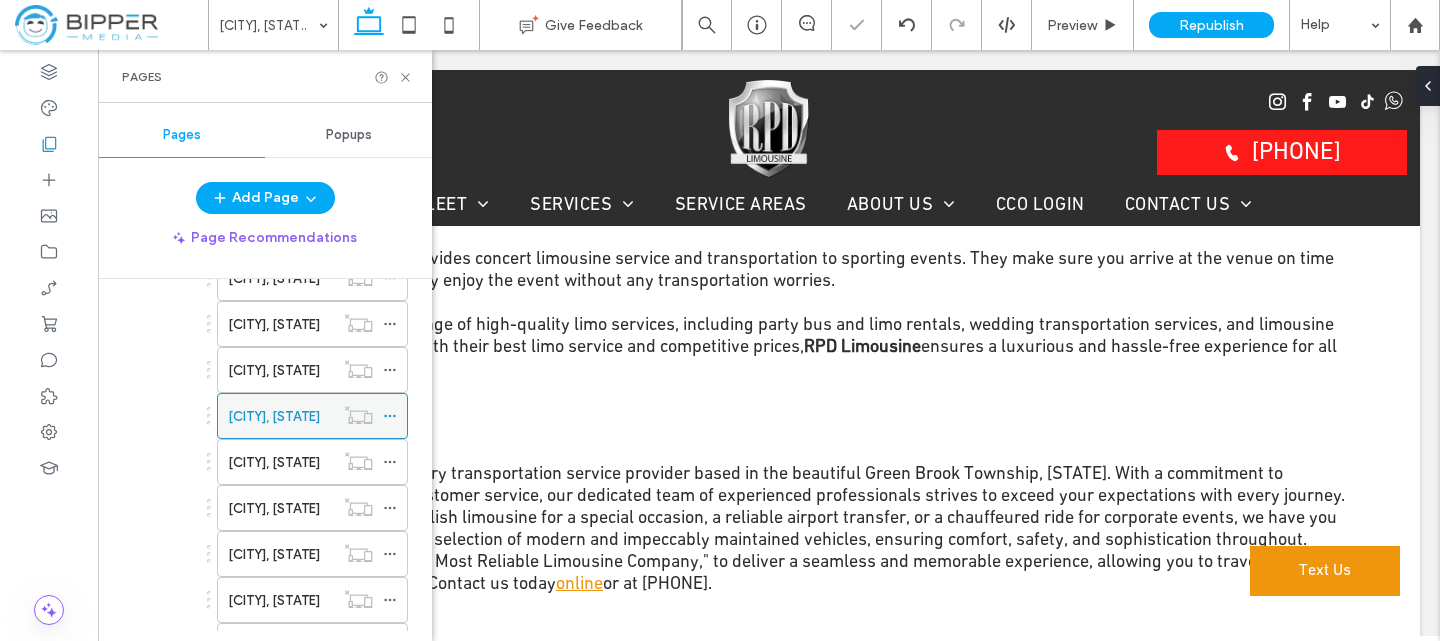 click on "Hillsborough, NJ" at bounding box center [274, 416] 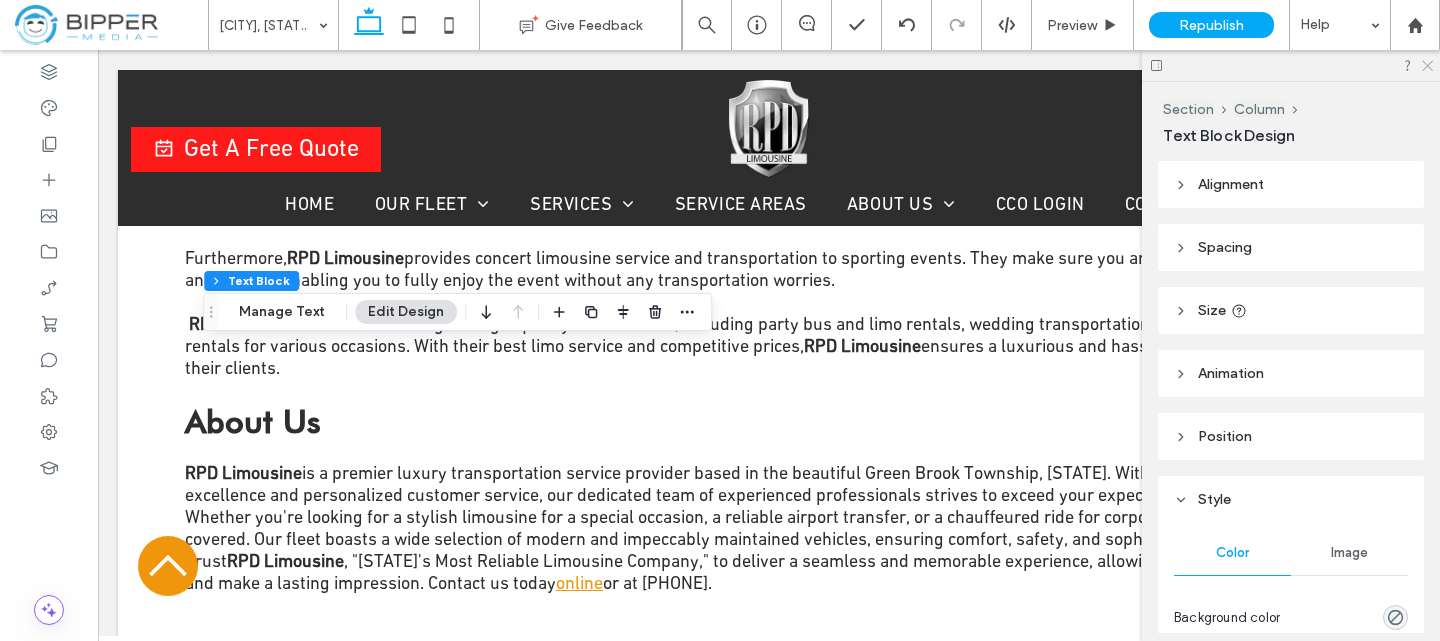 click 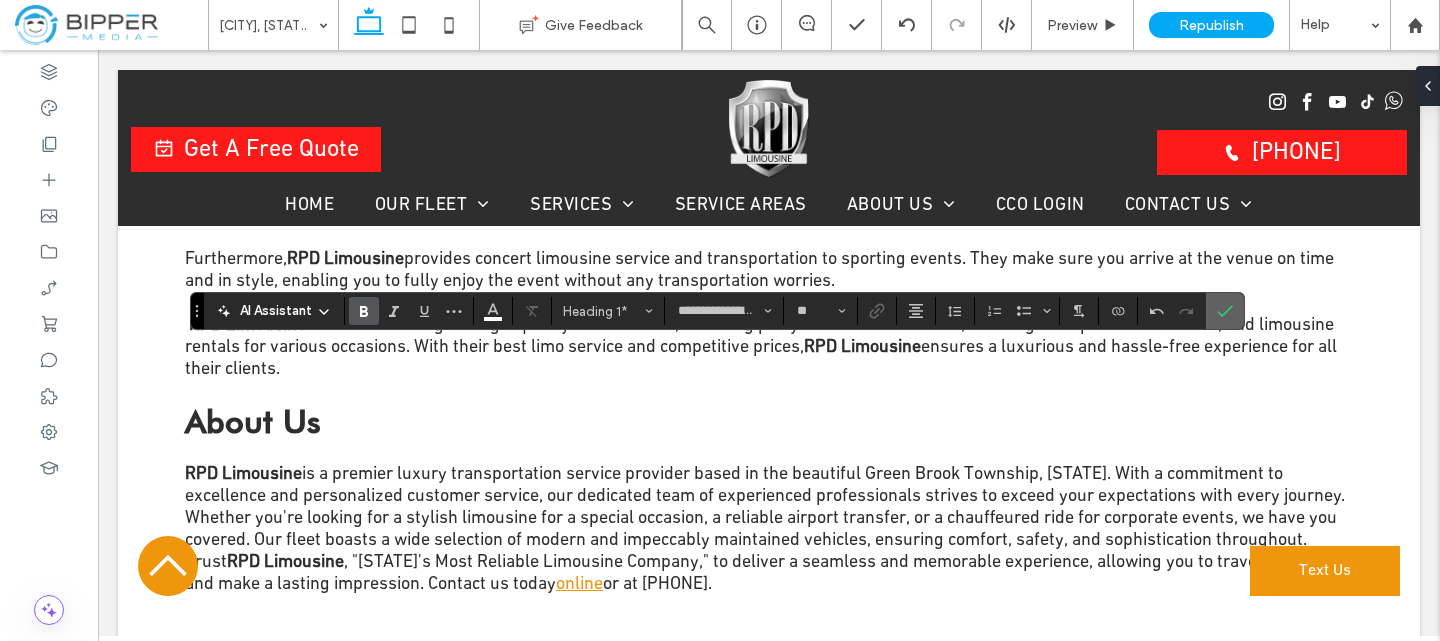 click 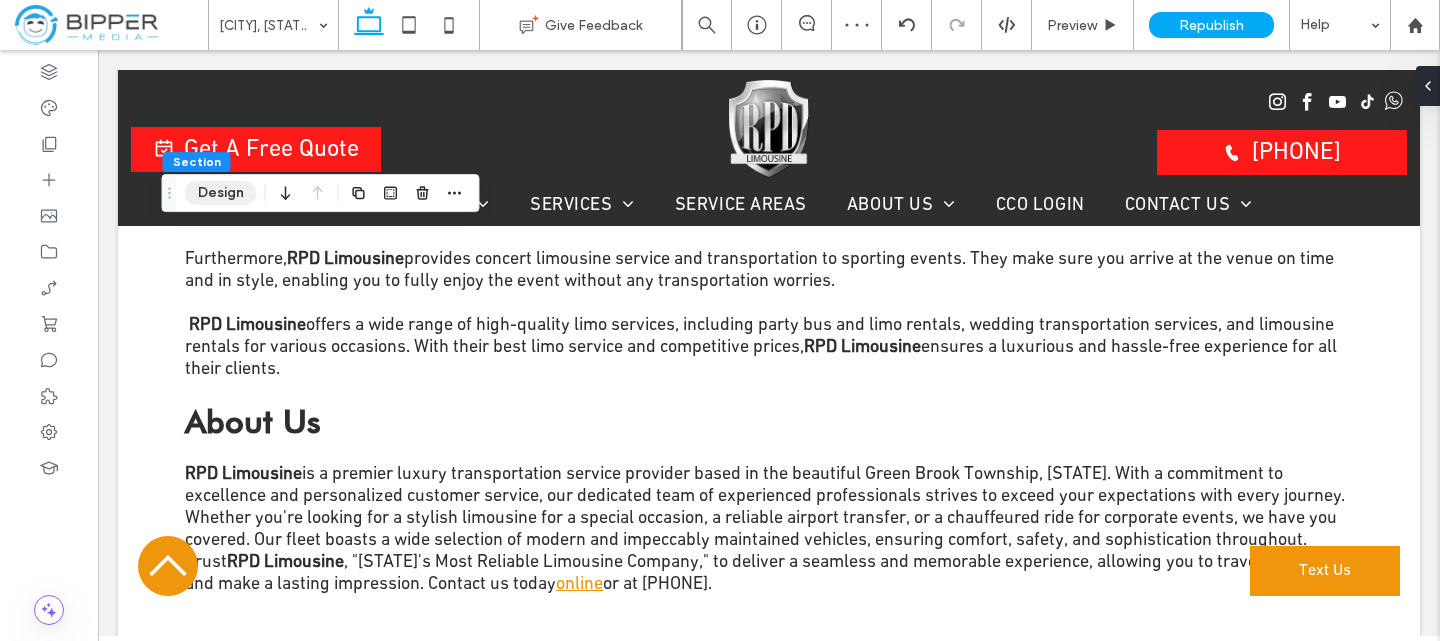 click on "Design" at bounding box center [221, 193] 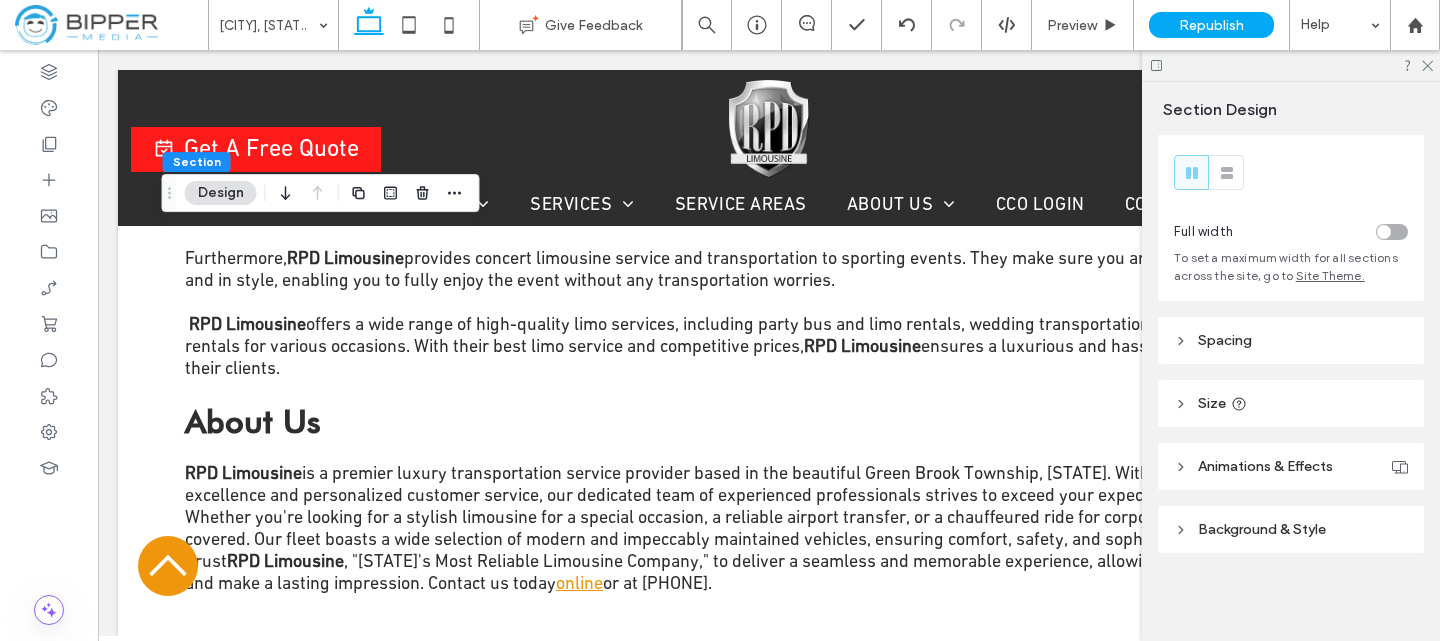 scroll, scrollTop: 36, scrollLeft: 0, axis: vertical 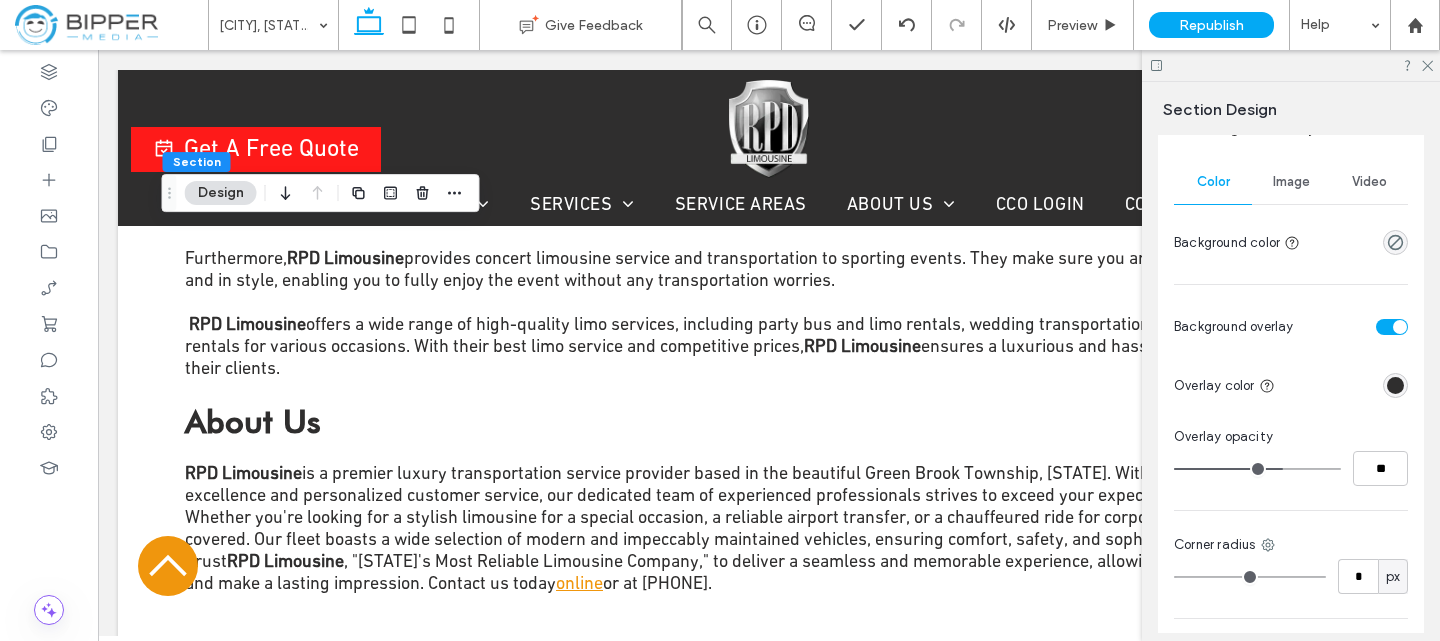 click on "Image" at bounding box center [1291, 182] 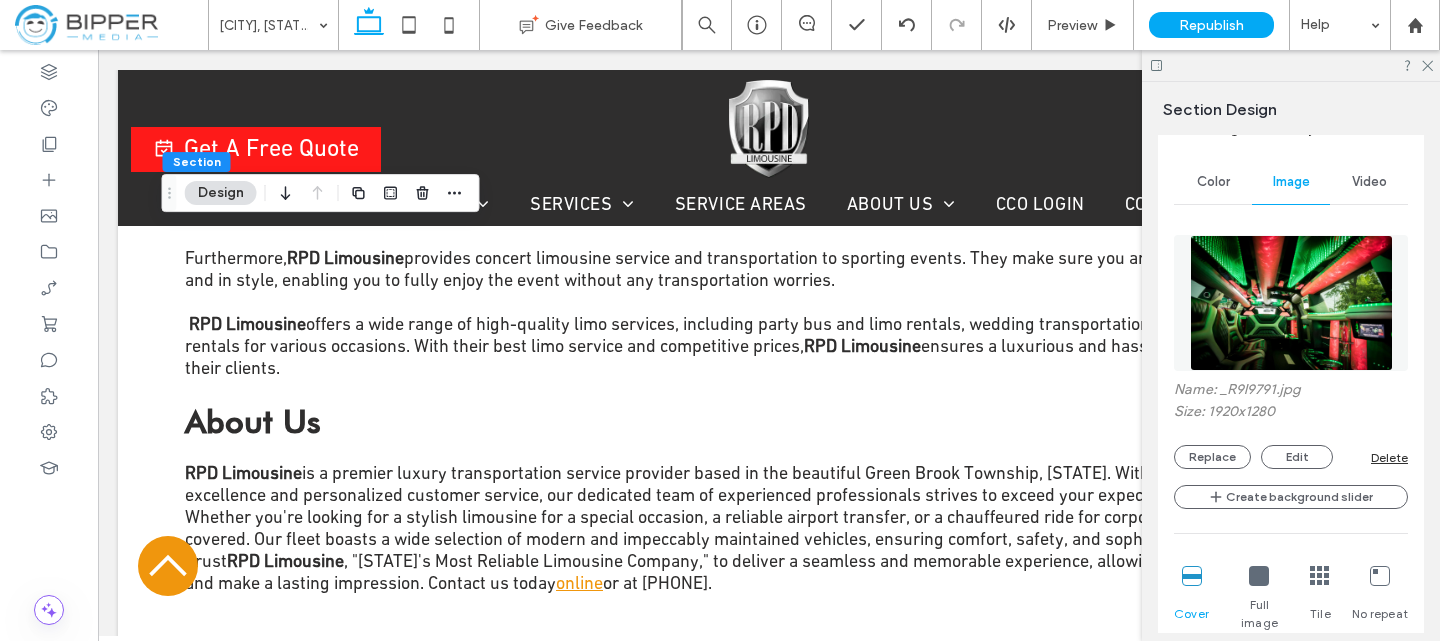 click at bounding box center (1291, 303) 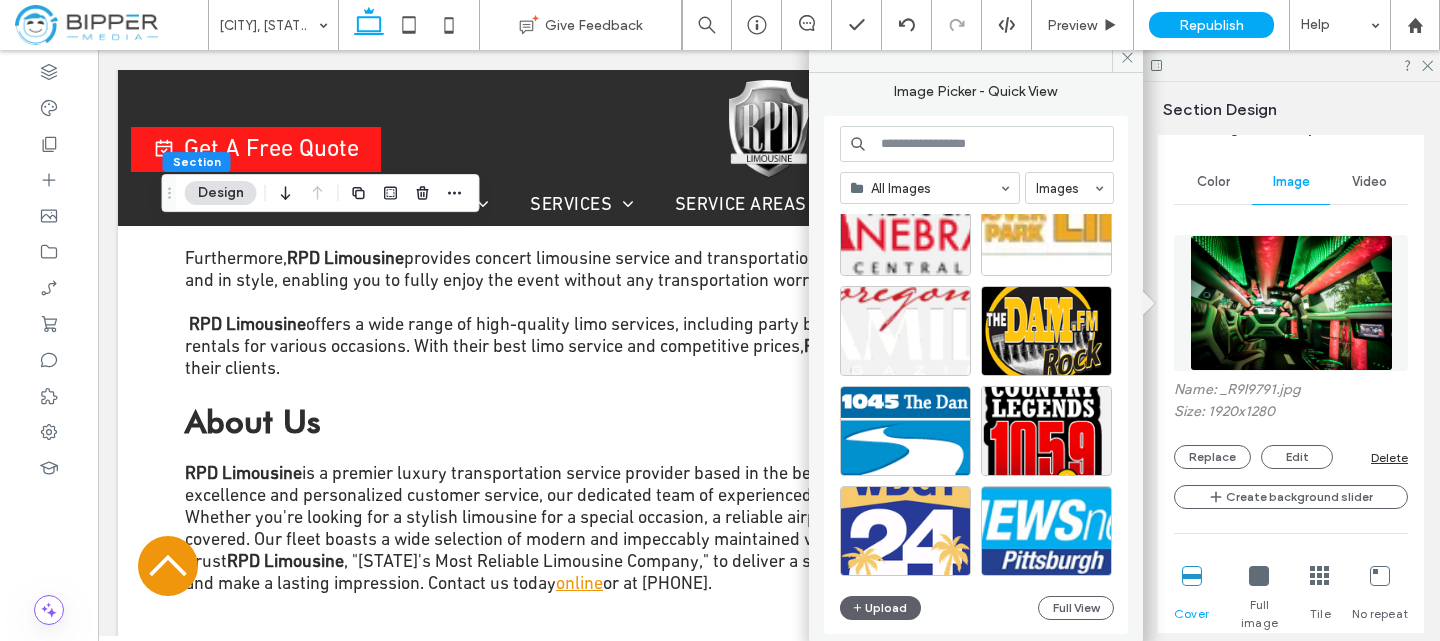 scroll, scrollTop: 1476, scrollLeft: 0, axis: vertical 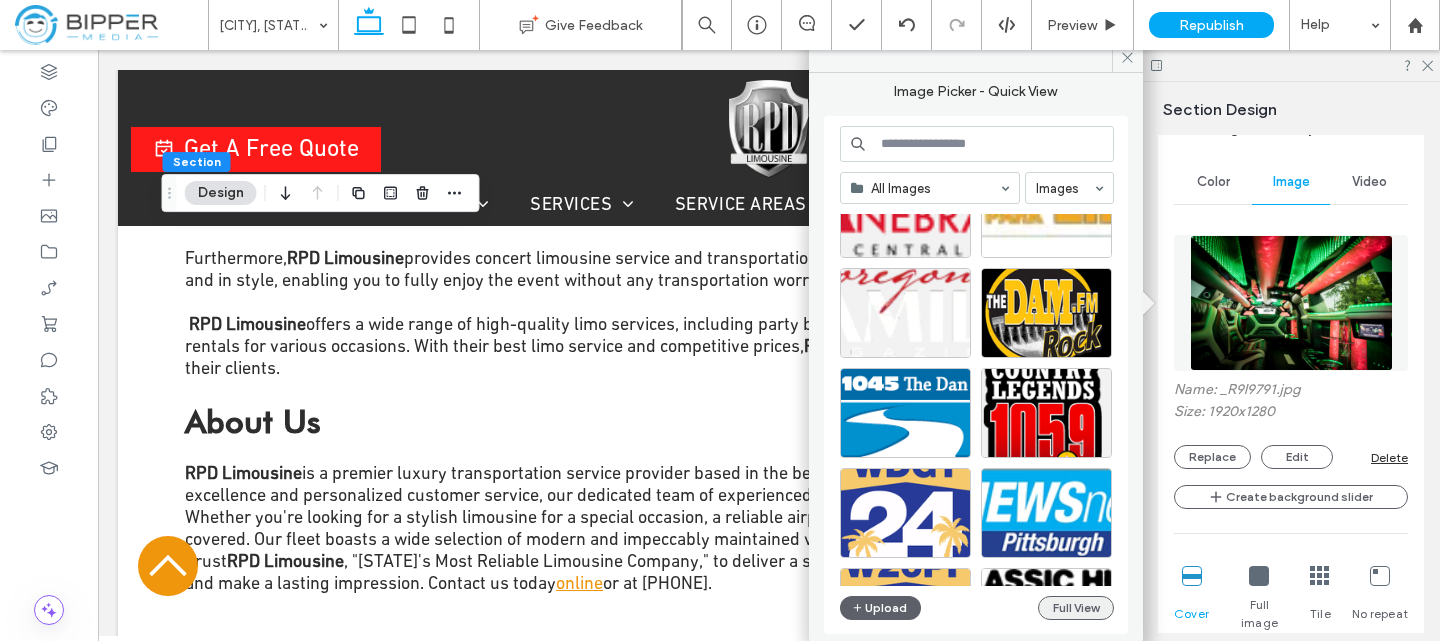 click on "Full View" at bounding box center [1076, 608] 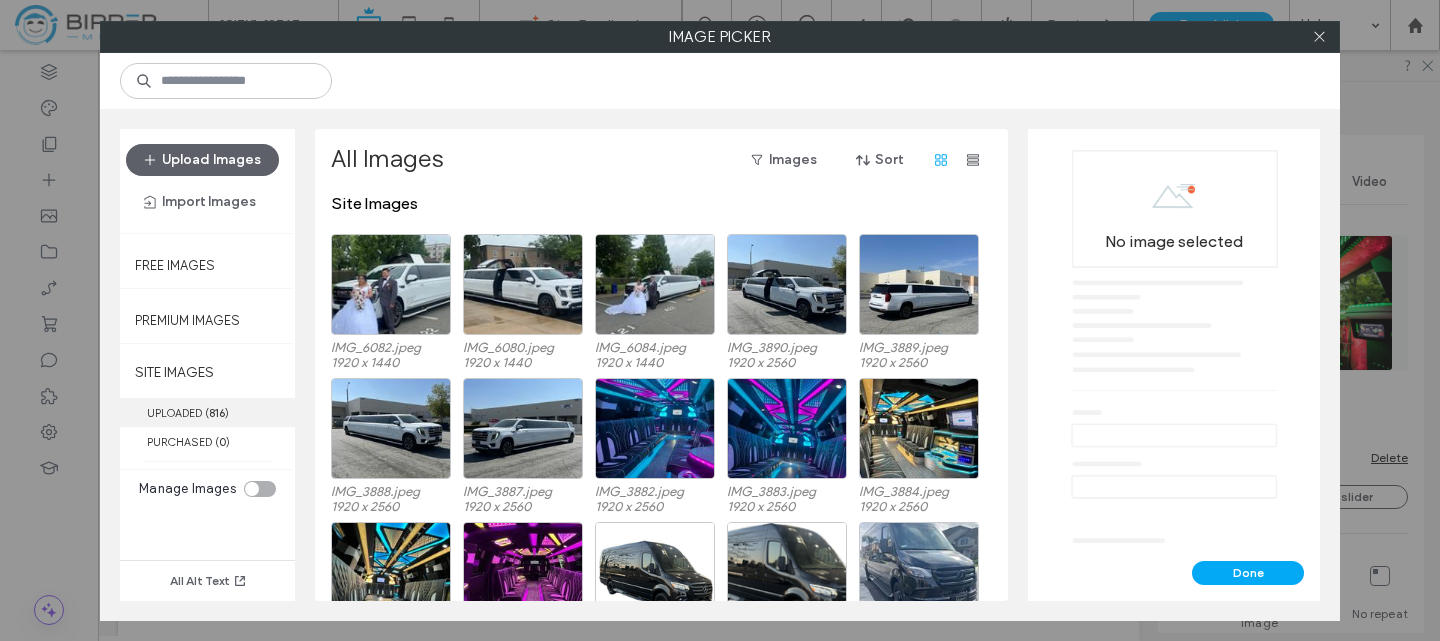 click on "UPLOADED ( 816 )" at bounding box center [207, 412] 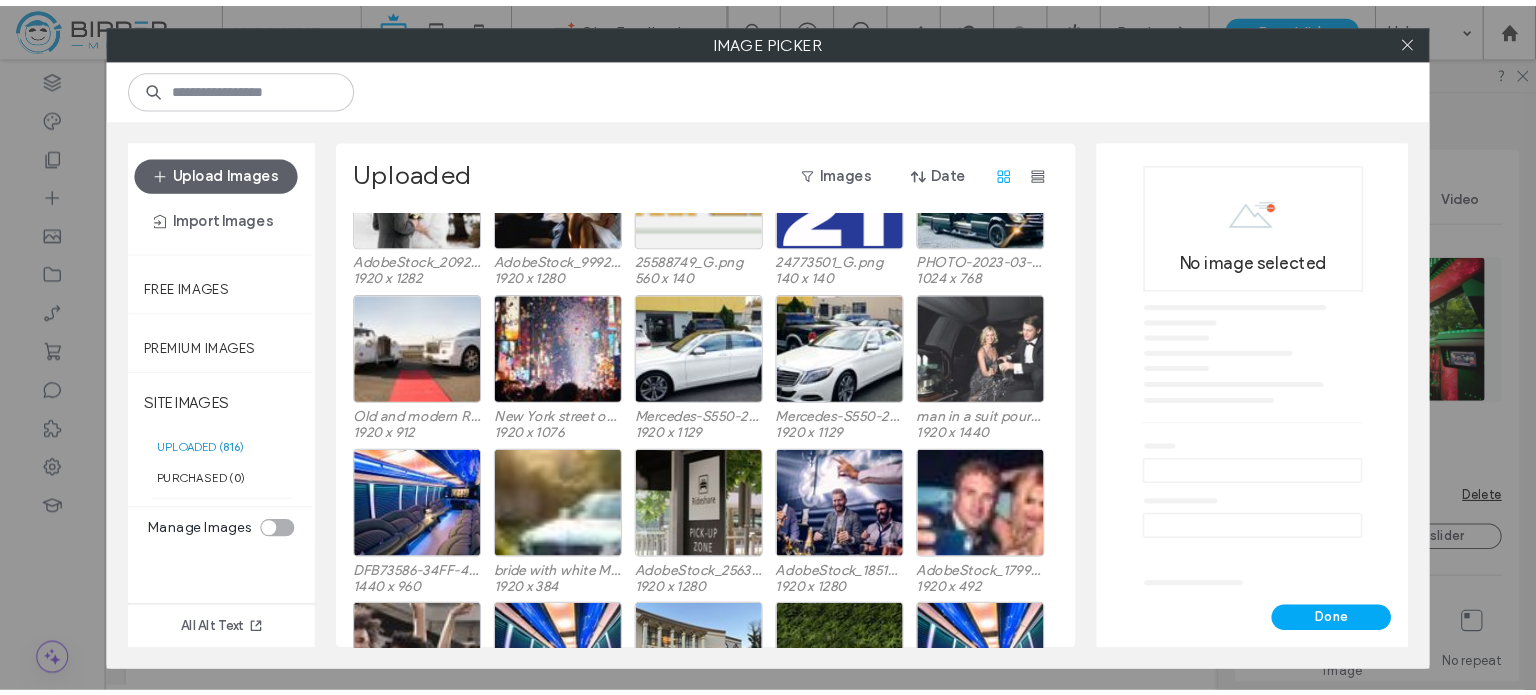 scroll, scrollTop: 5065, scrollLeft: 0, axis: vertical 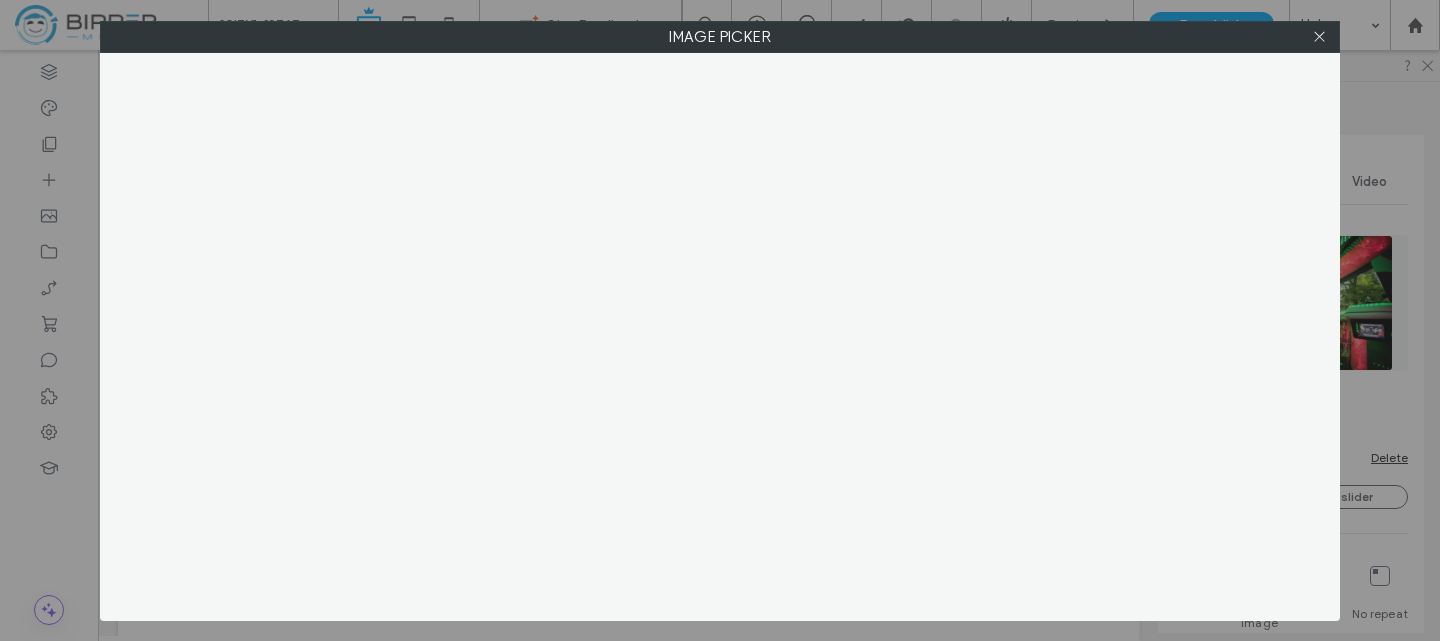 click 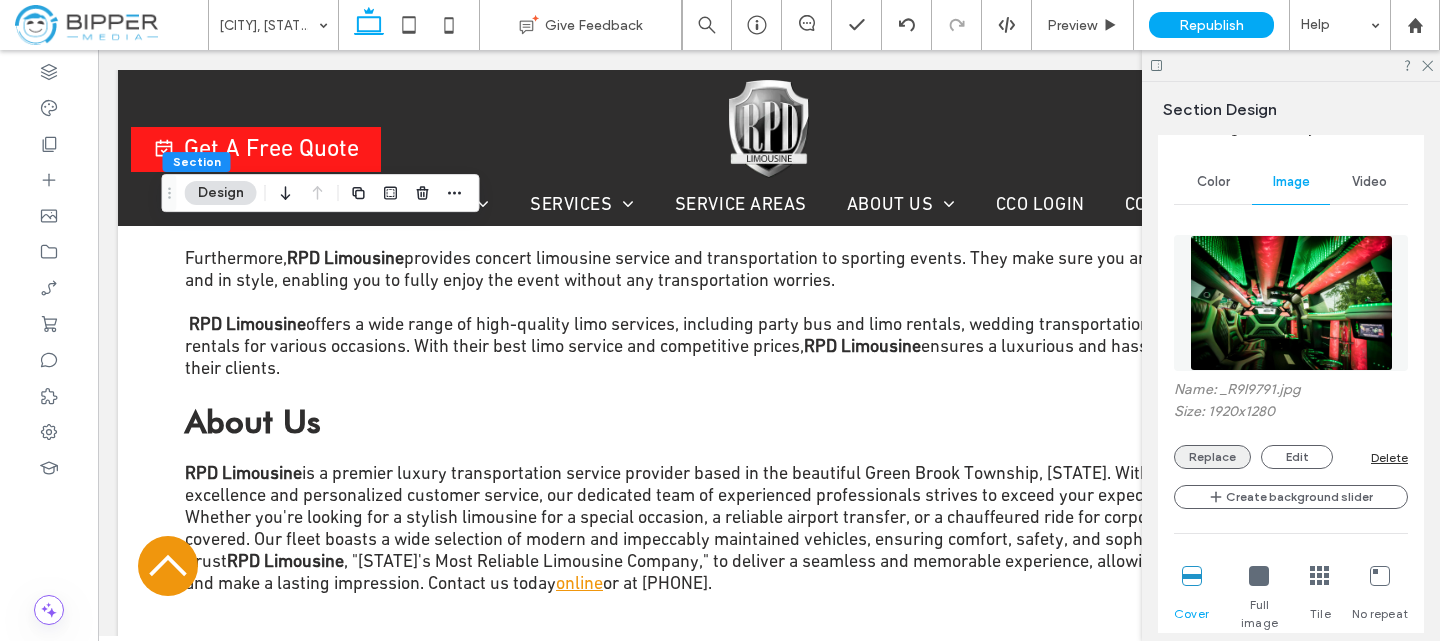click on "Replace" at bounding box center [1212, 457] 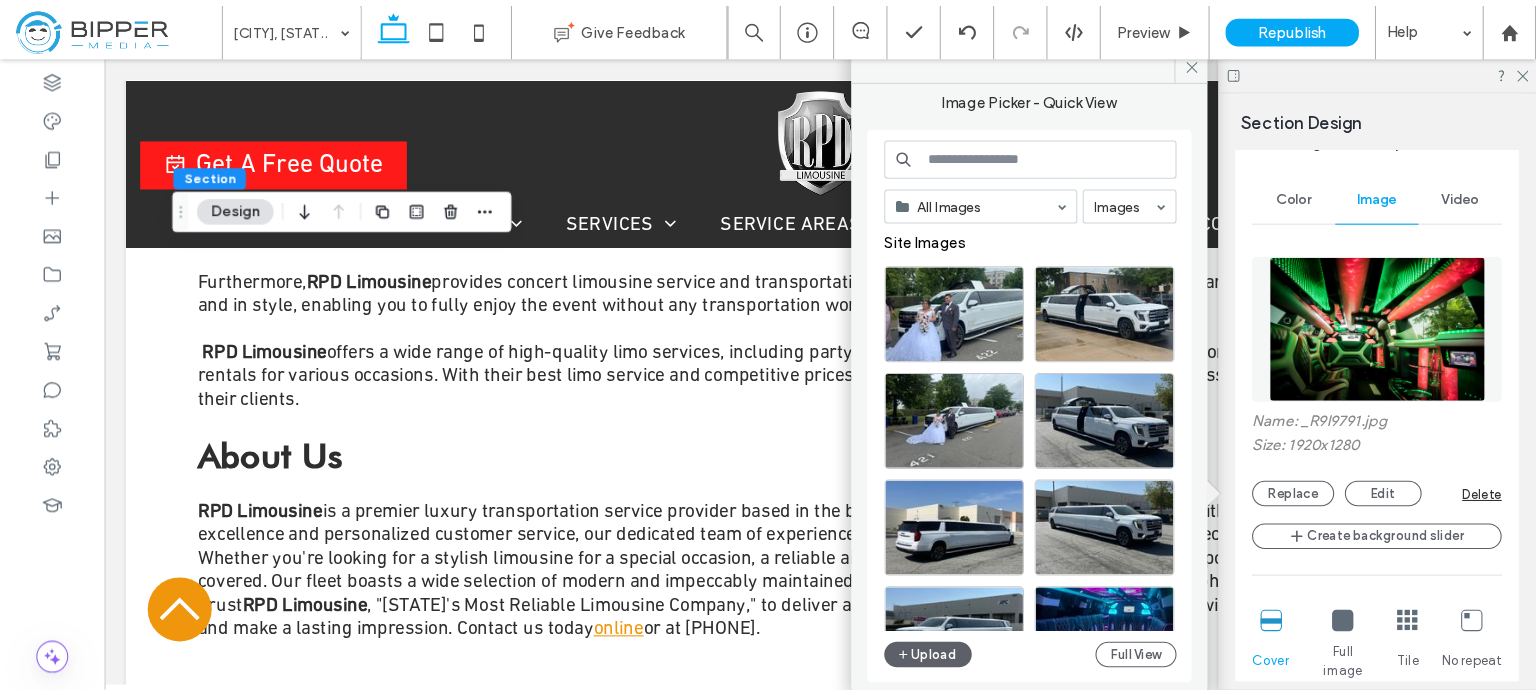 scroll, scrollTop: 436, scrollLeft: 0, axis: vertical 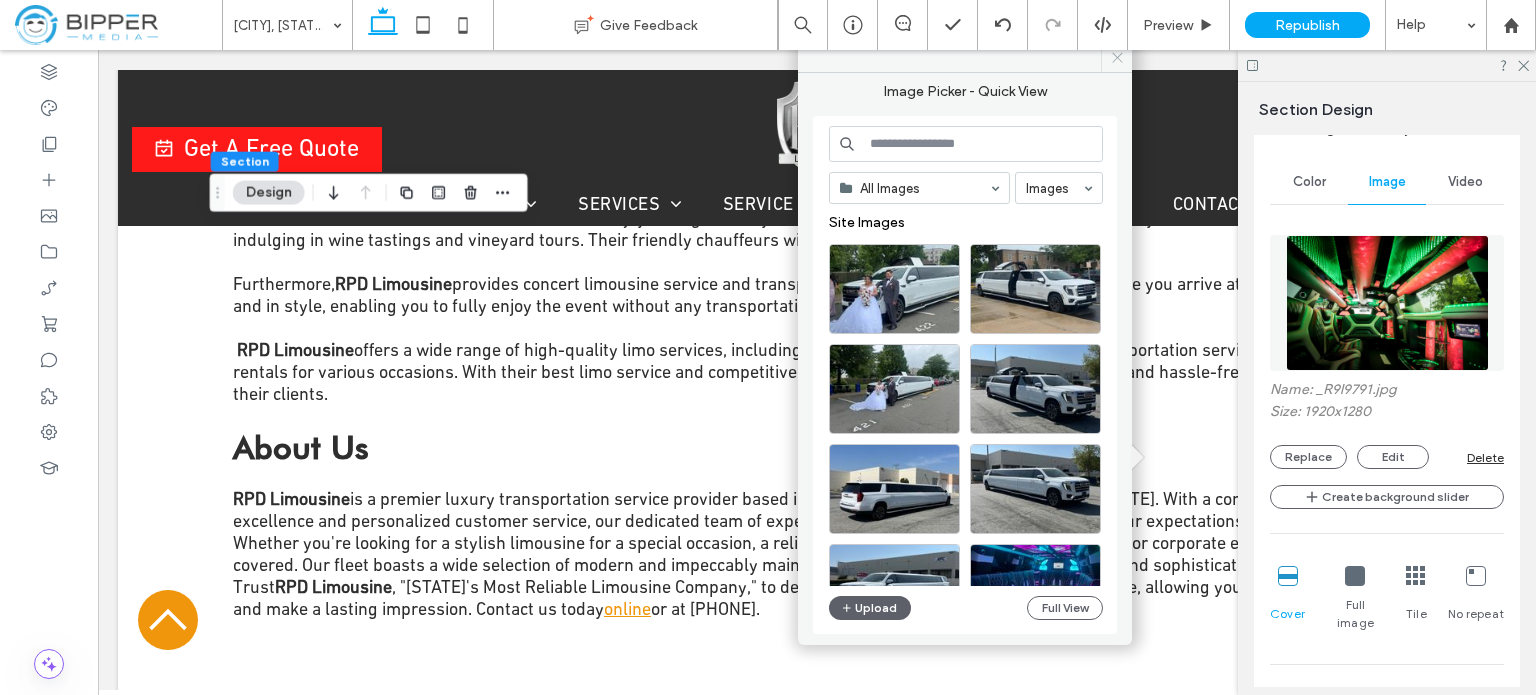 click 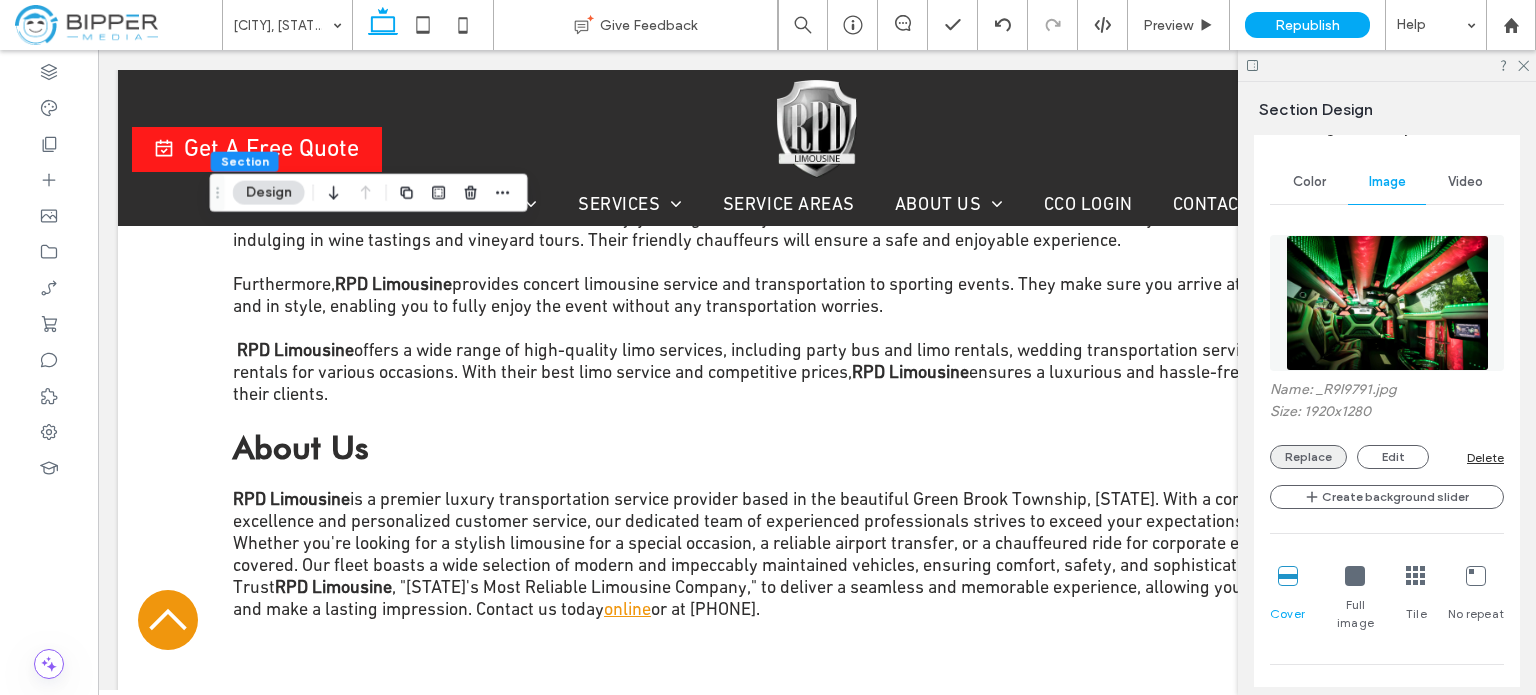 click on "Replace" at bounding box center (1308, 457) 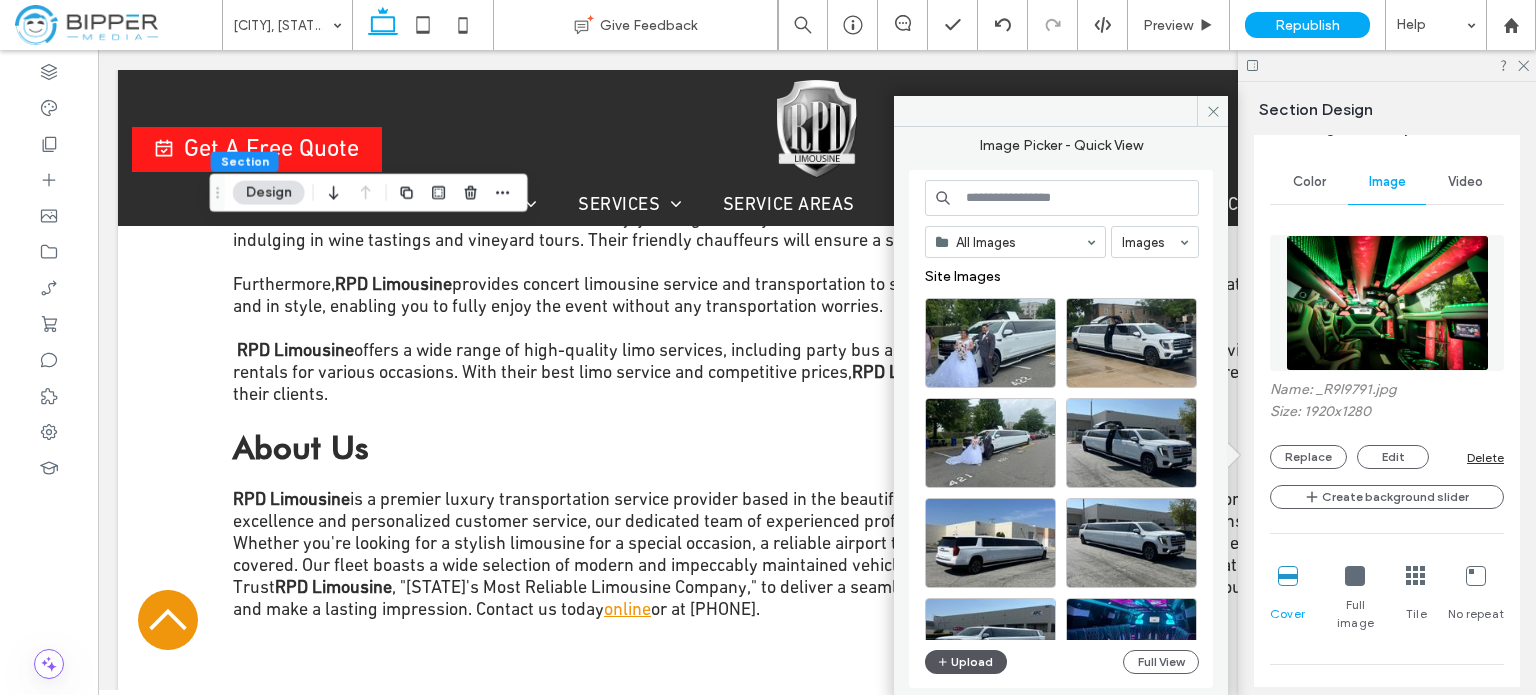 click on "Upload" at bounding box center [966, 662] 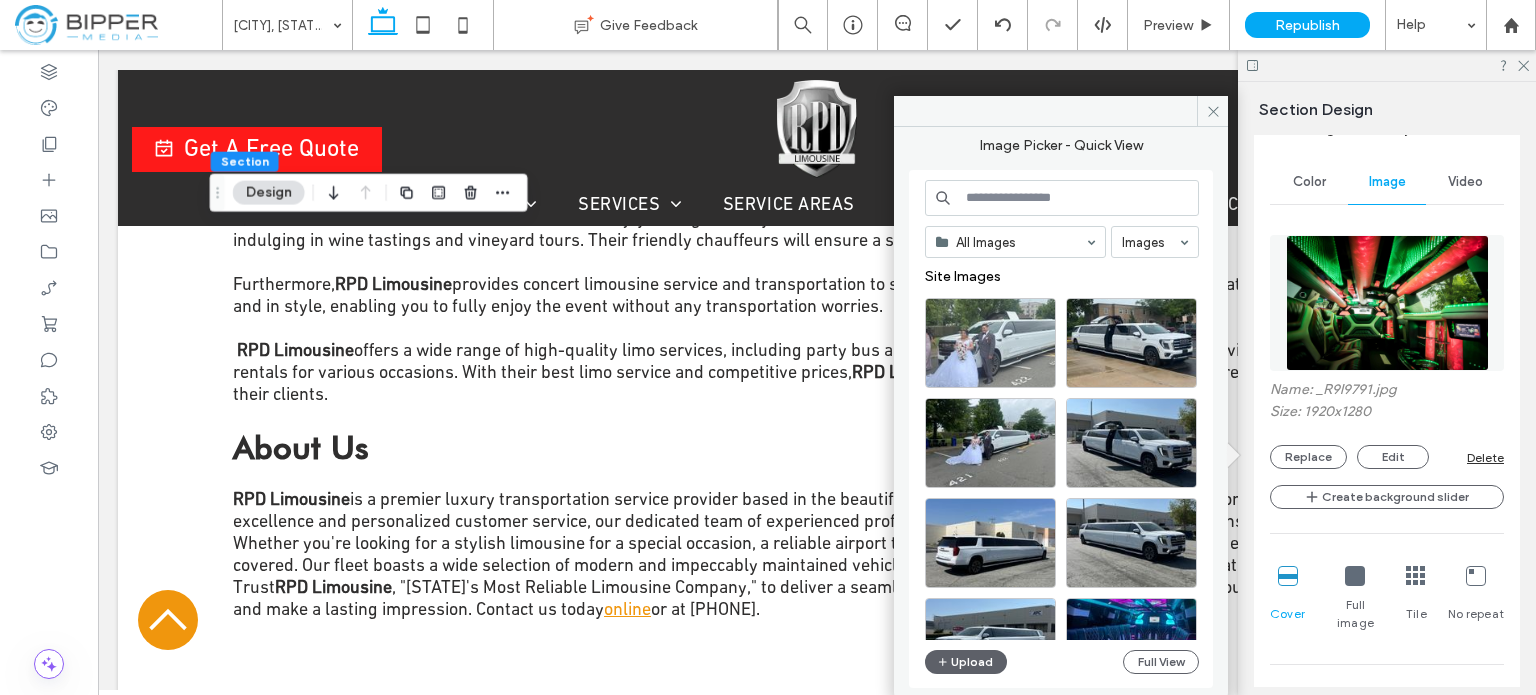 type 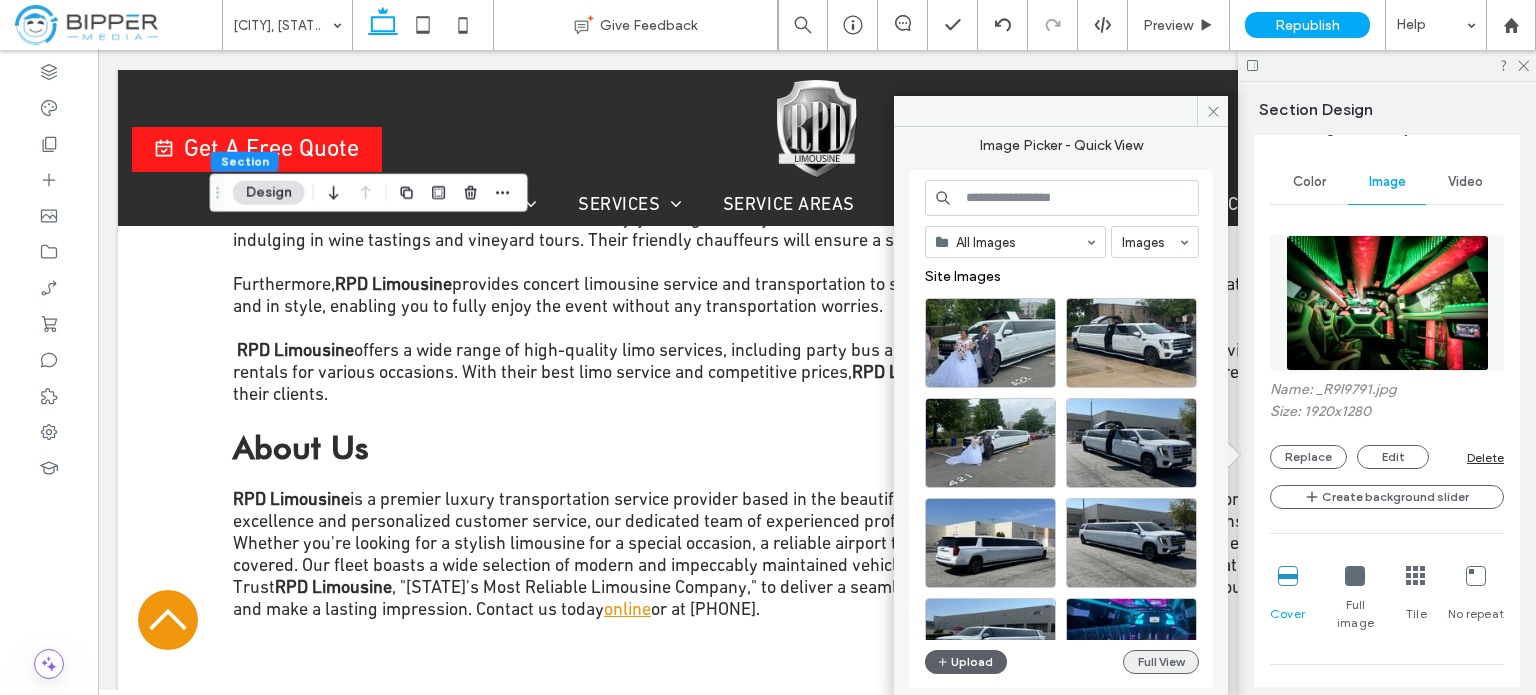 click on "Full View" at bounding box center (1161, 662) 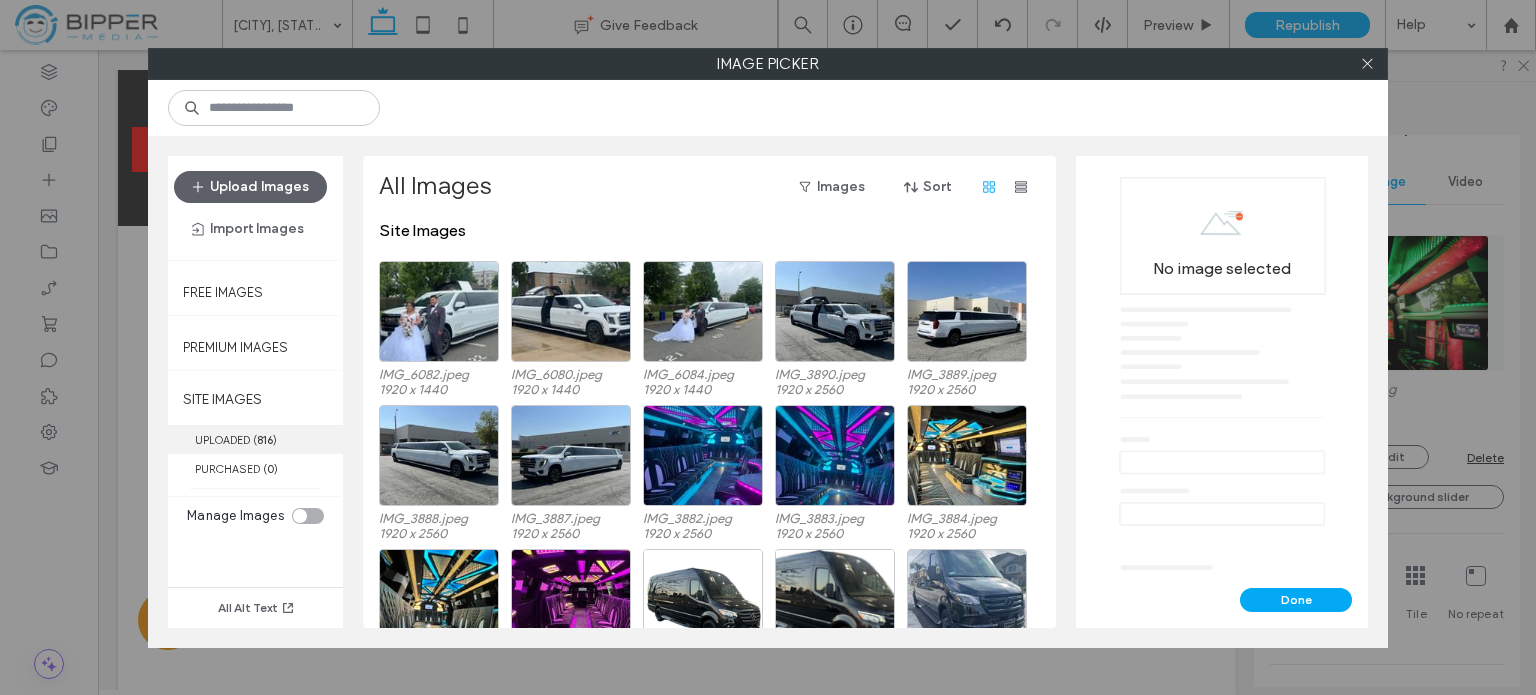 click on "UPLOADED ( 816 )" at bounding box center (255, 439) 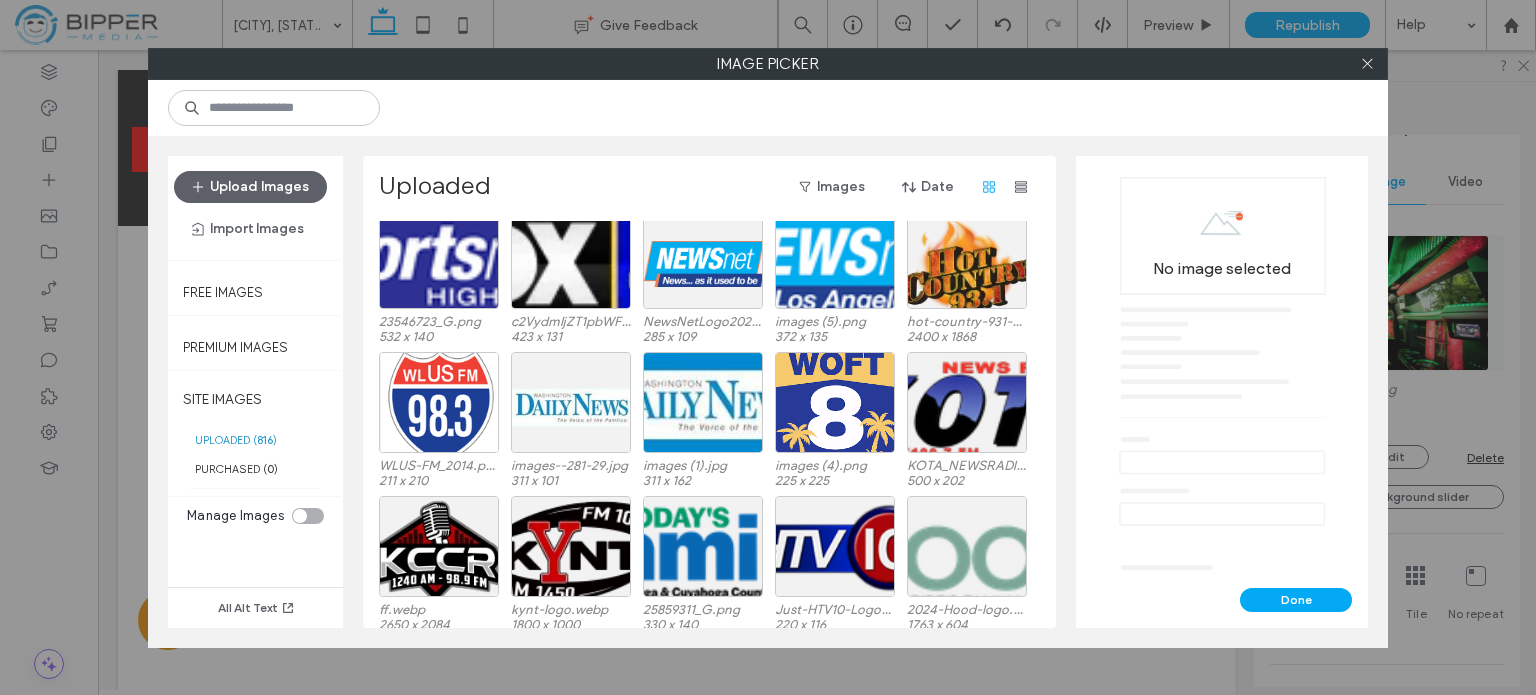 scroll, scrollTop: 0, scrollLeft: 0, axis: both 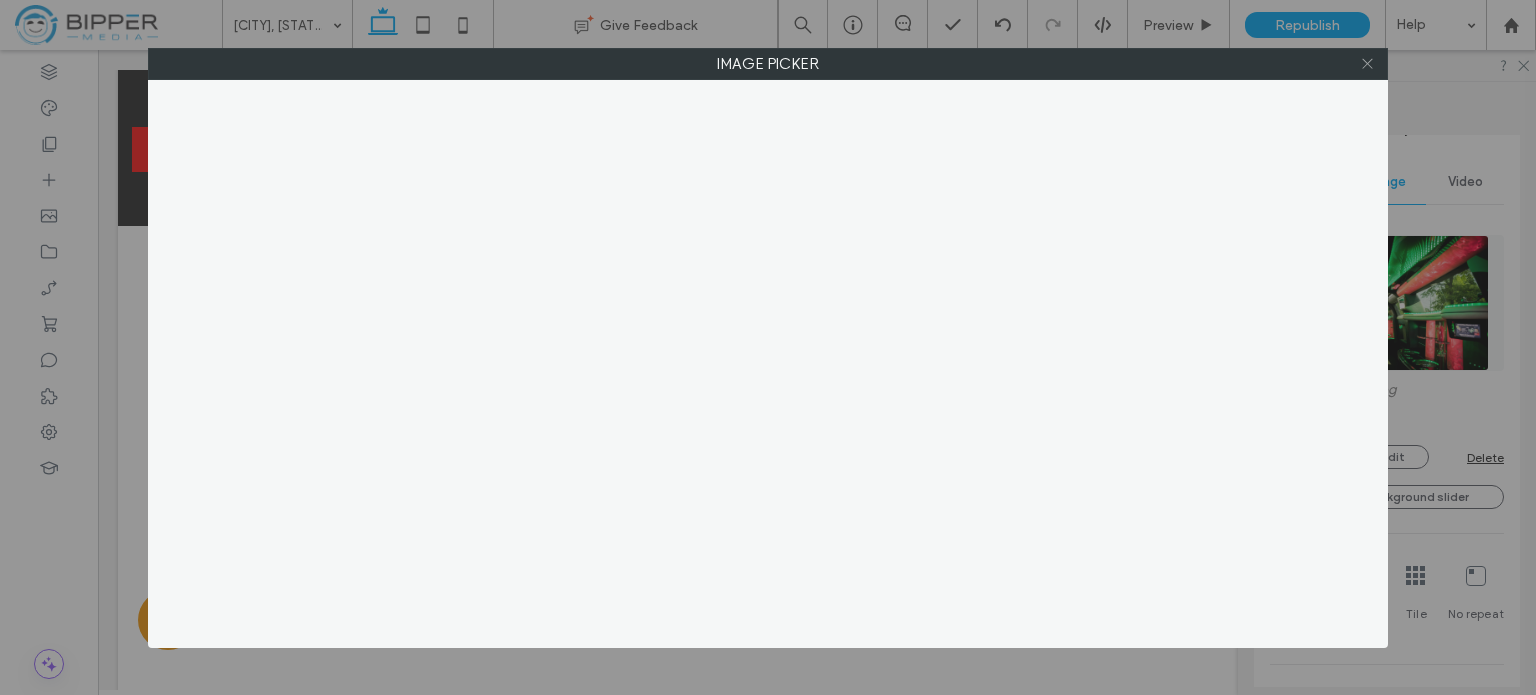 click at bounding box center [1367, 64] 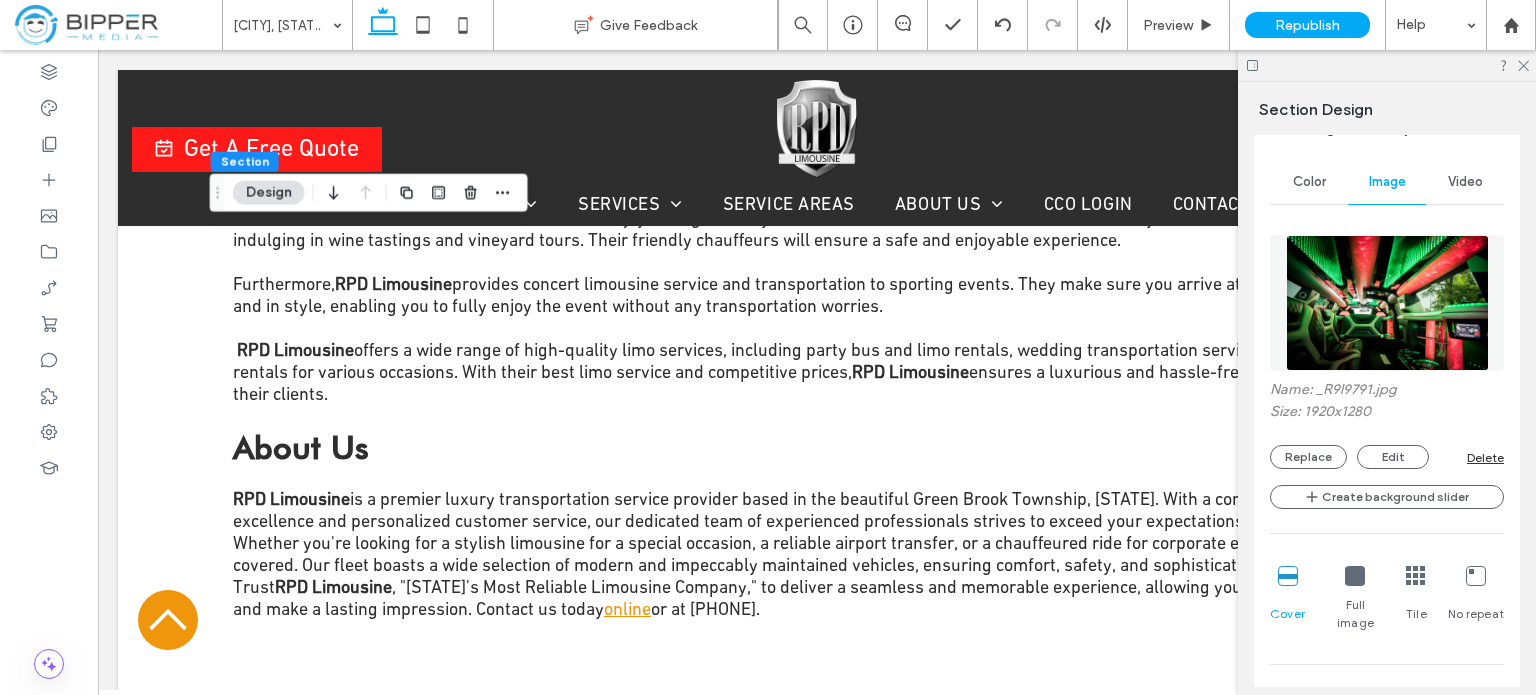 click at bounding box center [1387, 303] 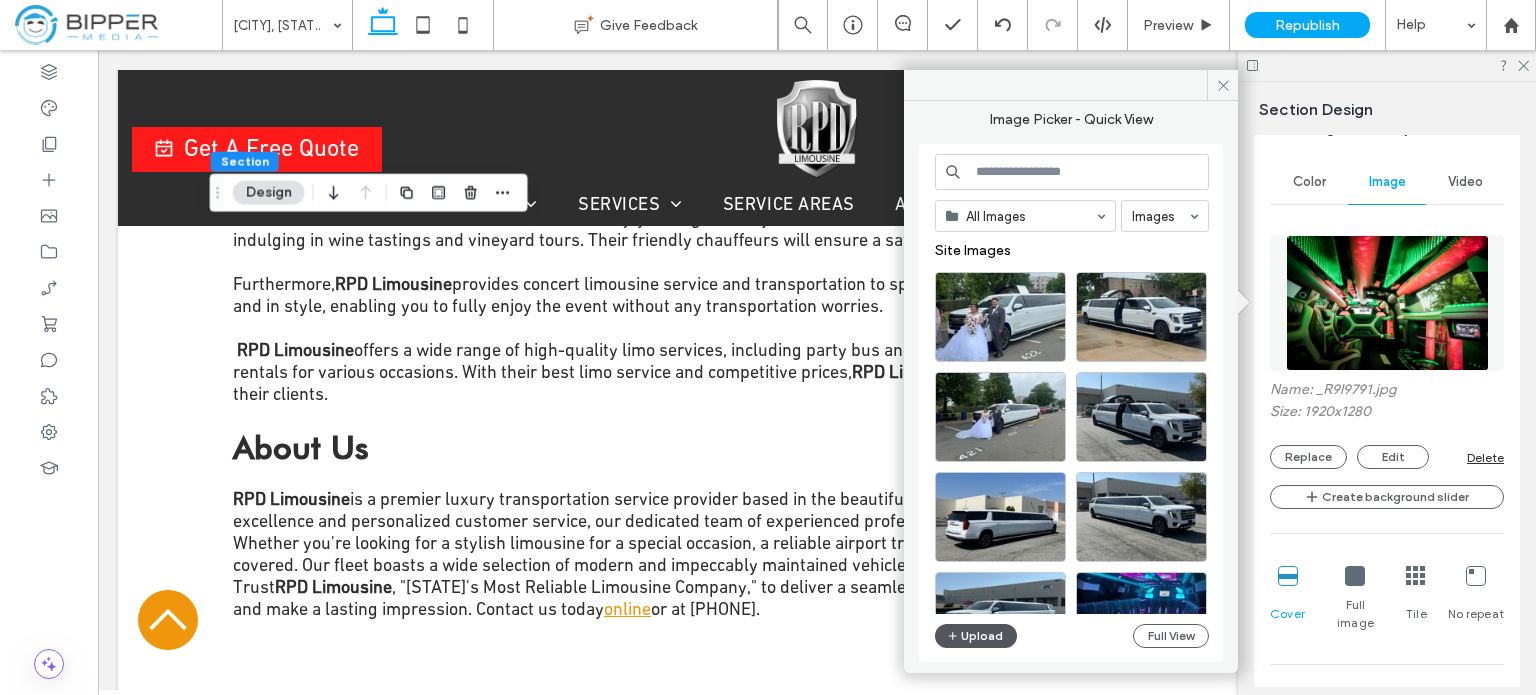 click on "Upload" at bounding box center (976, 636) 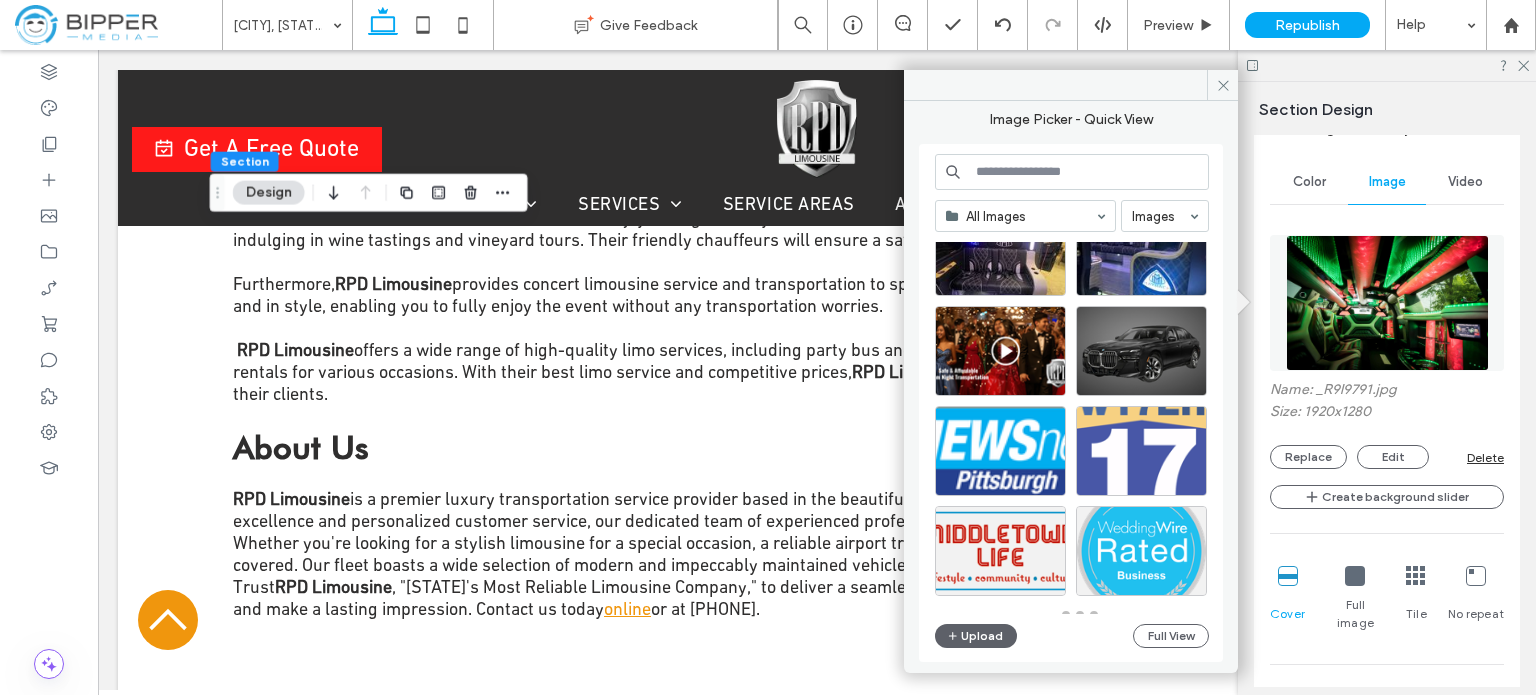 scroll, scrollTop: 875, scrollLeft: 0, axis: vertical 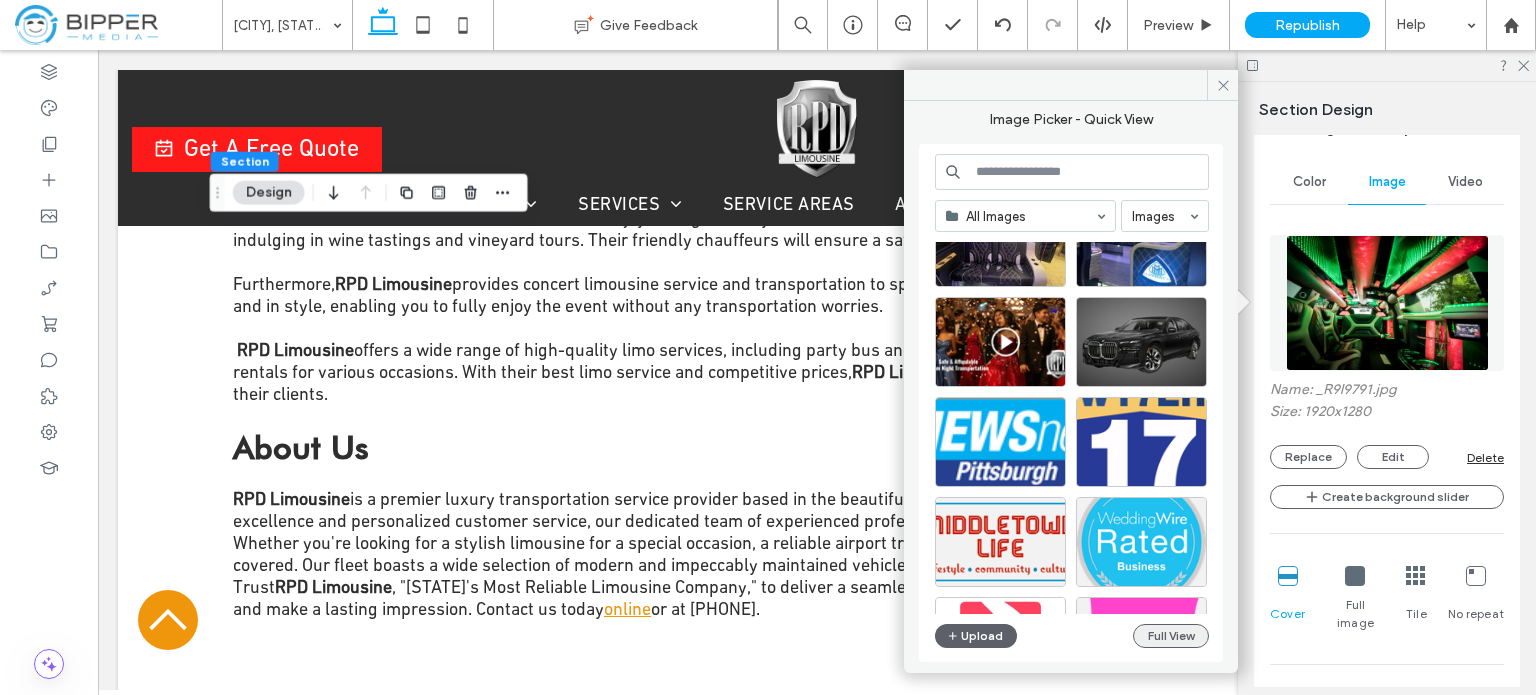 click on "Full View" at bounding box center [1171, 636] 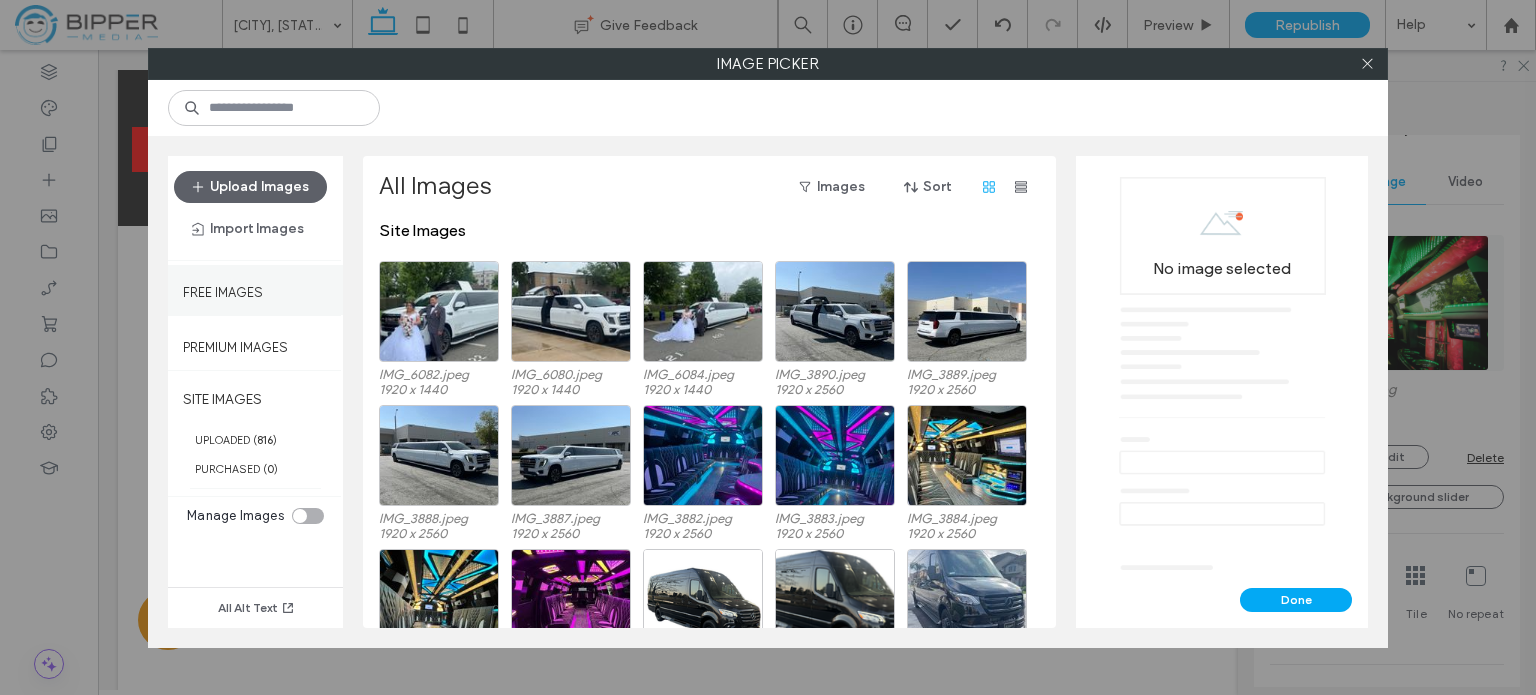 click on "Free Images" at bounding box center (223, 287) 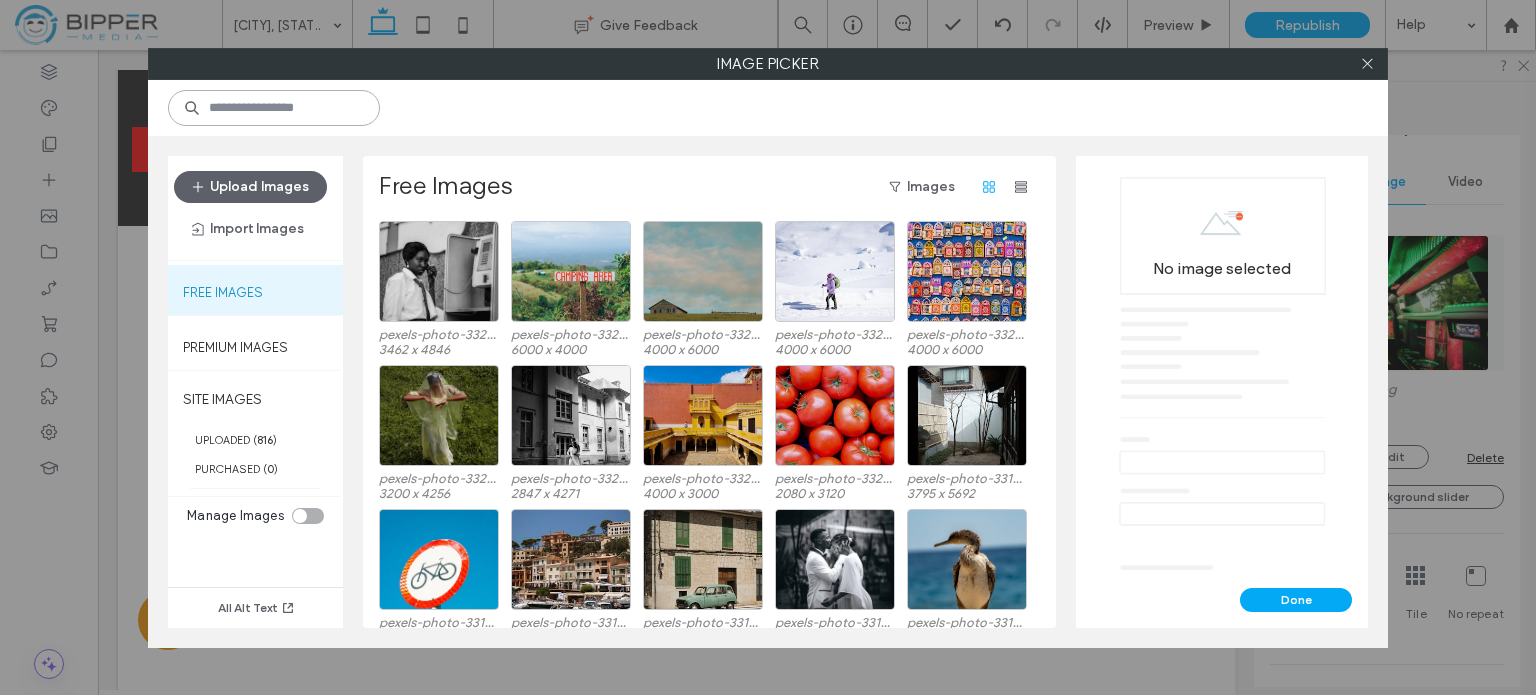 click at bounding box center (274, 108) 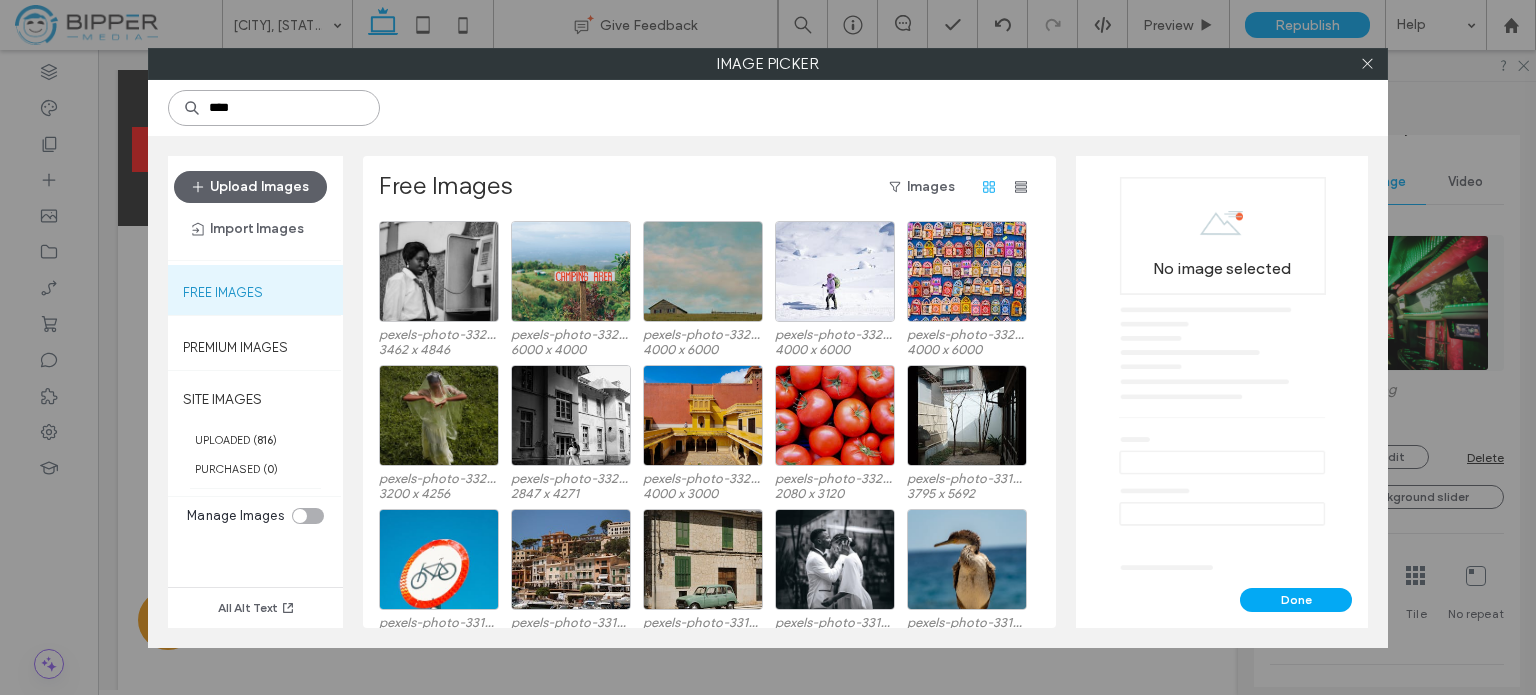 type on "****" 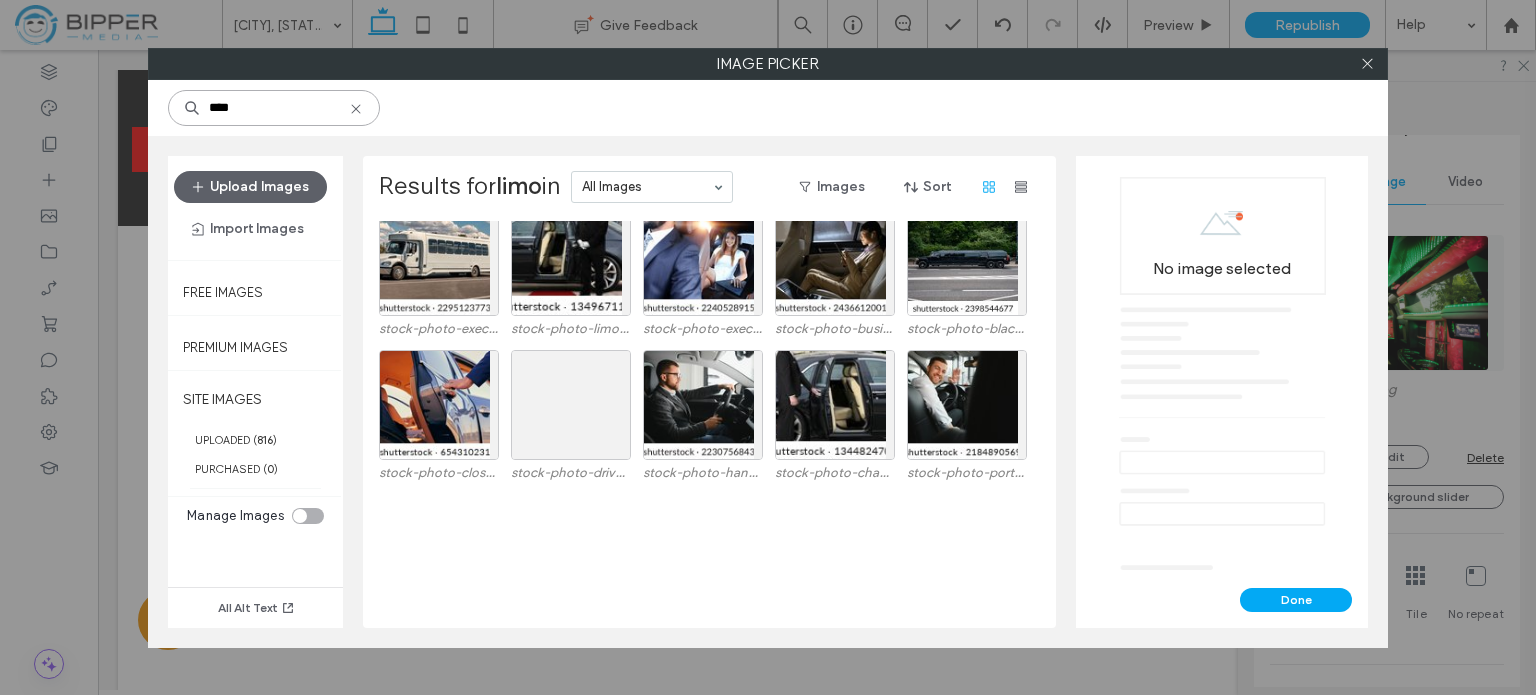 scroll, scrollTop: 1408, scrollLeft: 0, axis: vertical 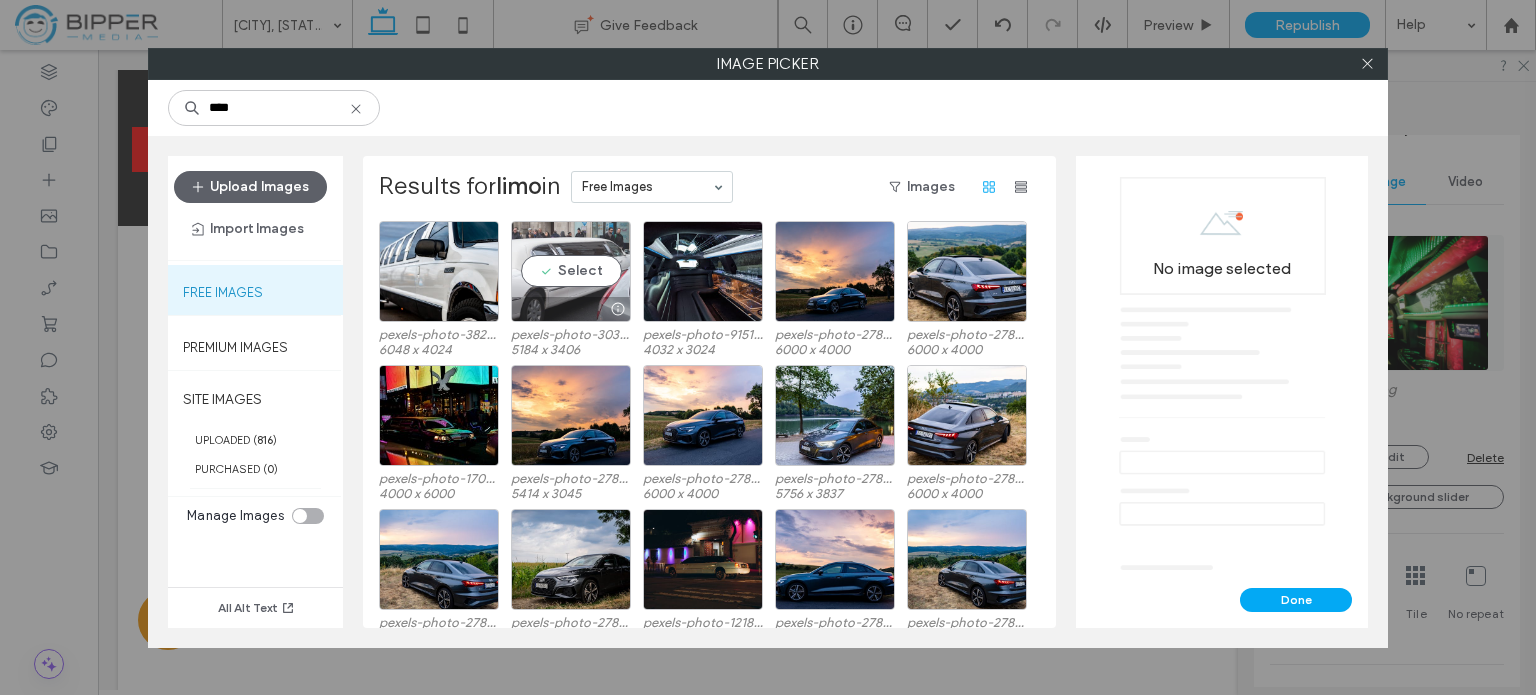 click on "Select" at bounding box center (571, 271) 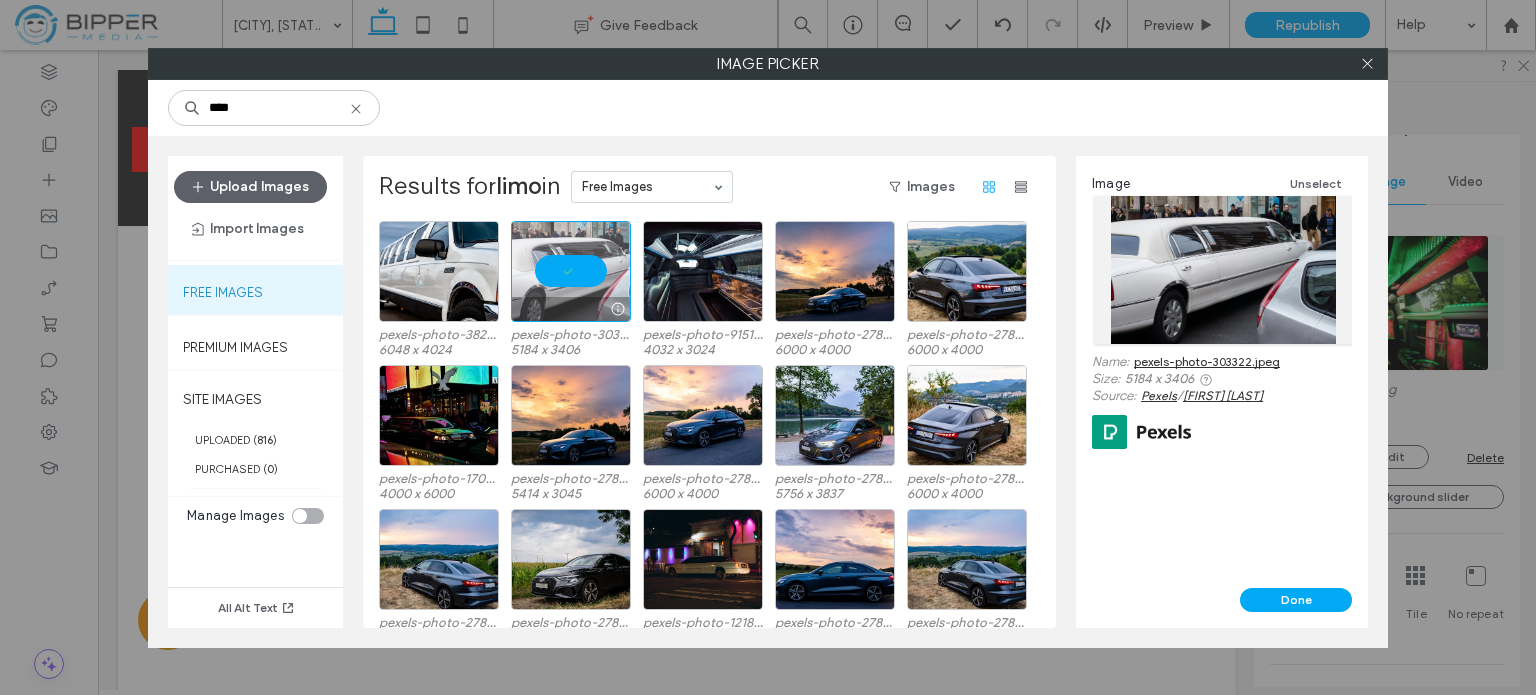 click at bounding box center (571, 271) 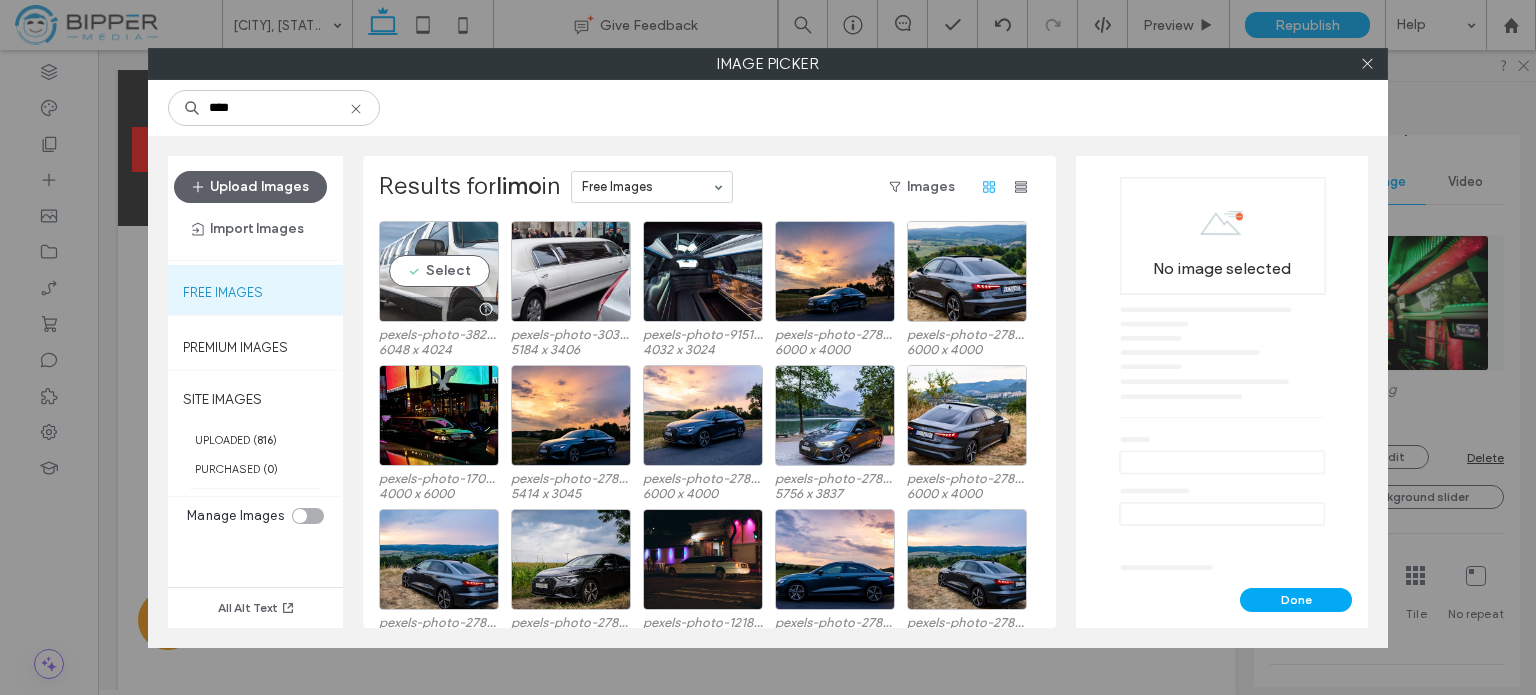click on "Select" at bounding box center (439, 271) 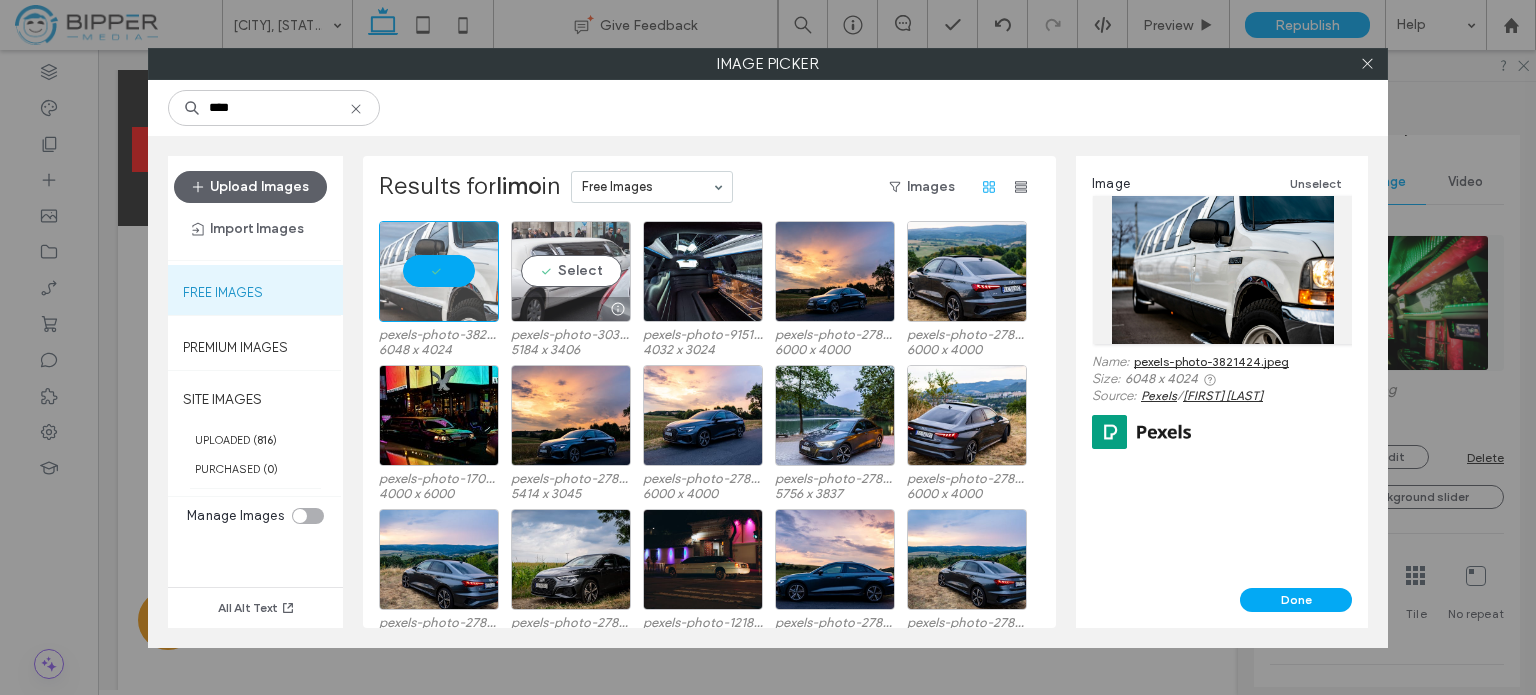 click on "Select" at bounding box center (571, 271) 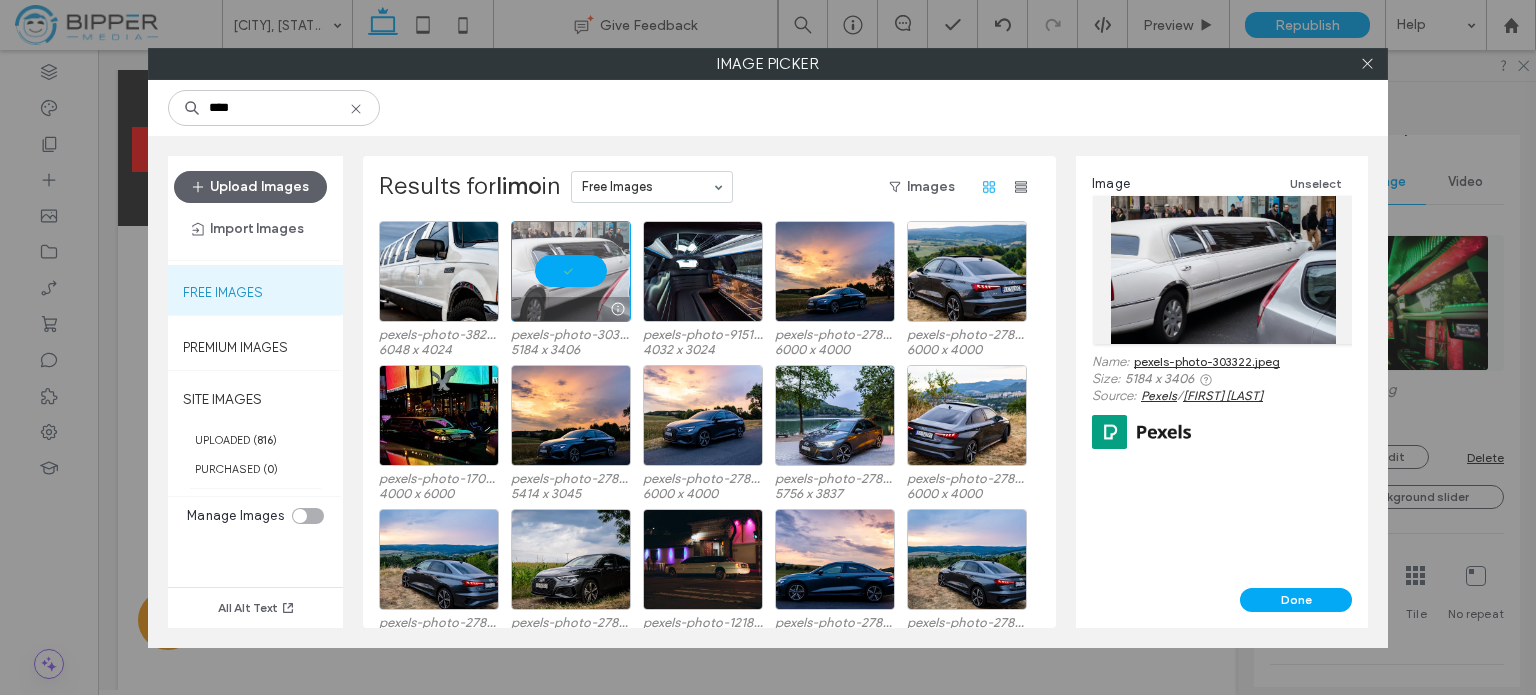 click at bounding box center [571, 271] 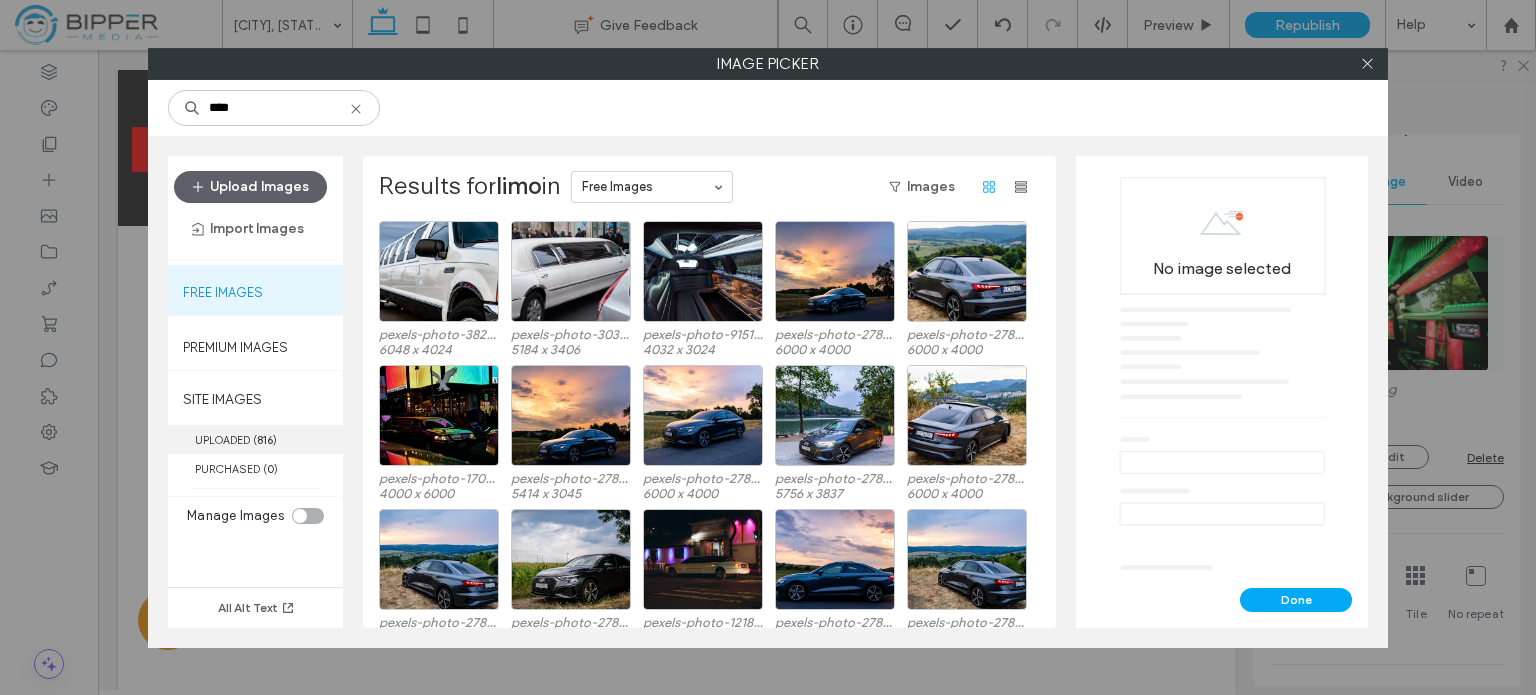 click on "UPLOADED ( 816 )" at bounding box center [255, 439] 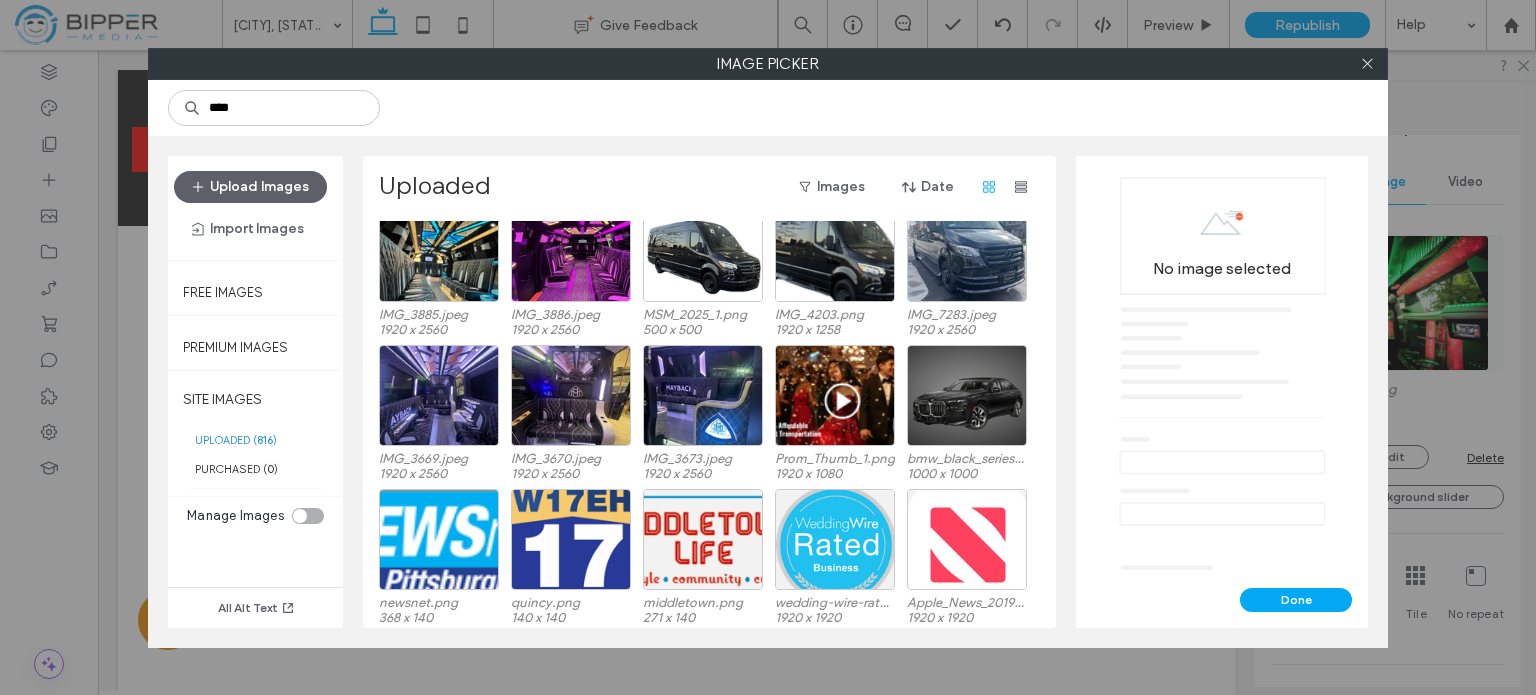 scroll, scrollTop: 0, scrollLeft: 0, axis: both 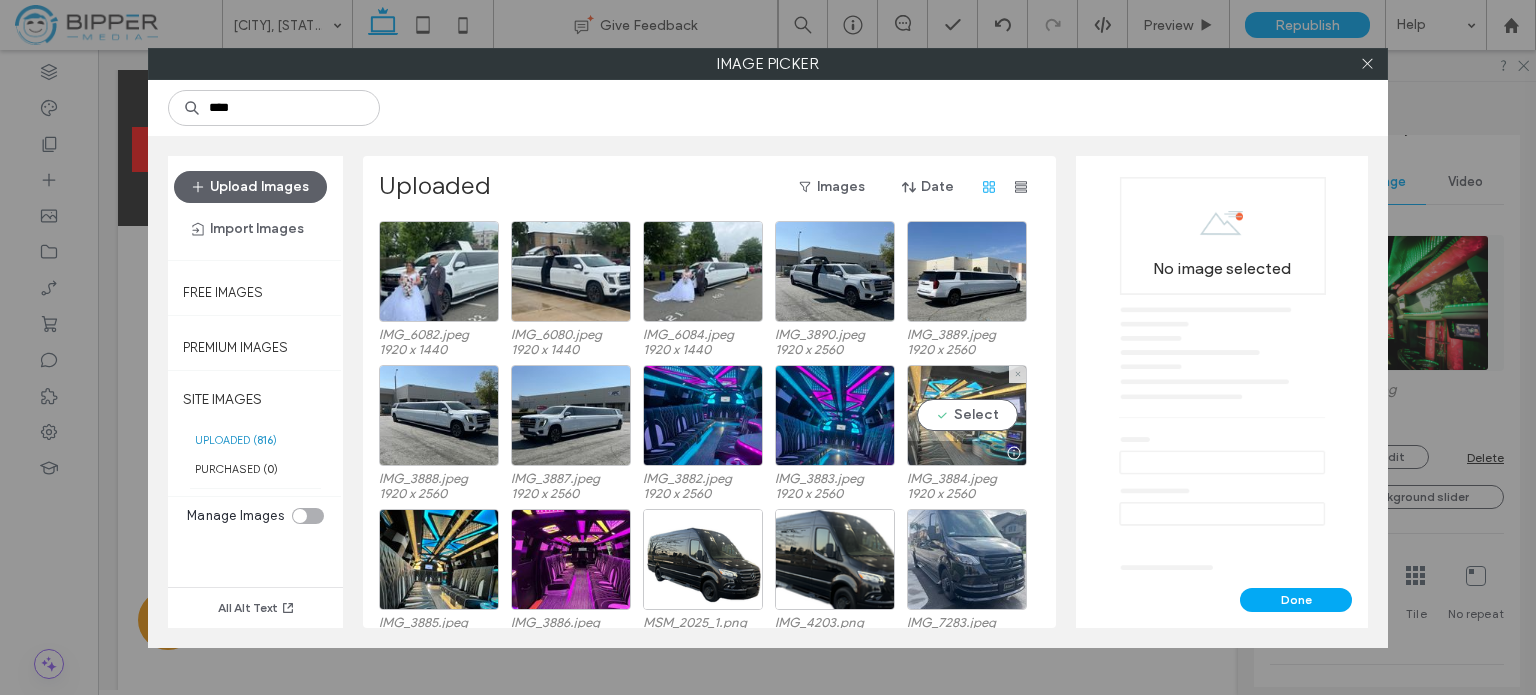 click on "Select" at bounding box center [967, 415] 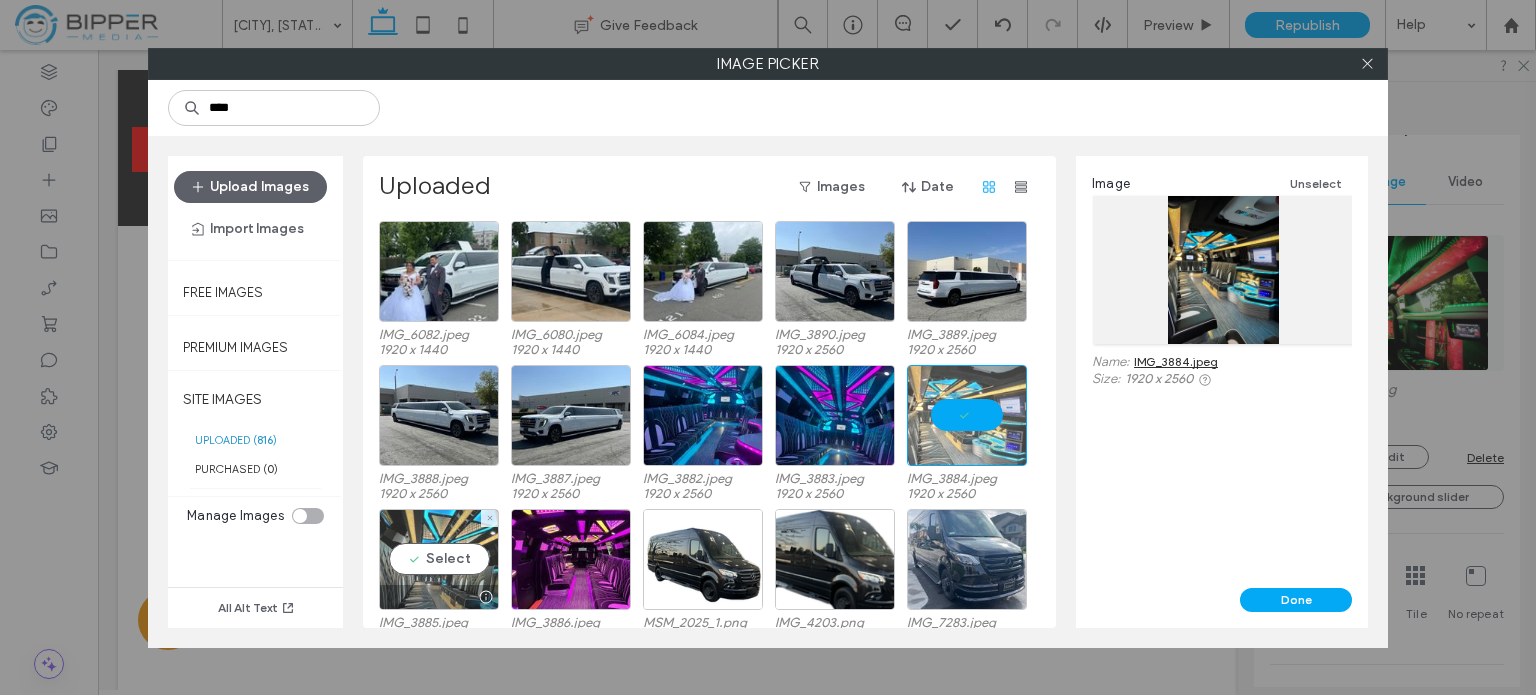 click on "Select" at bounding box center (439, 559) 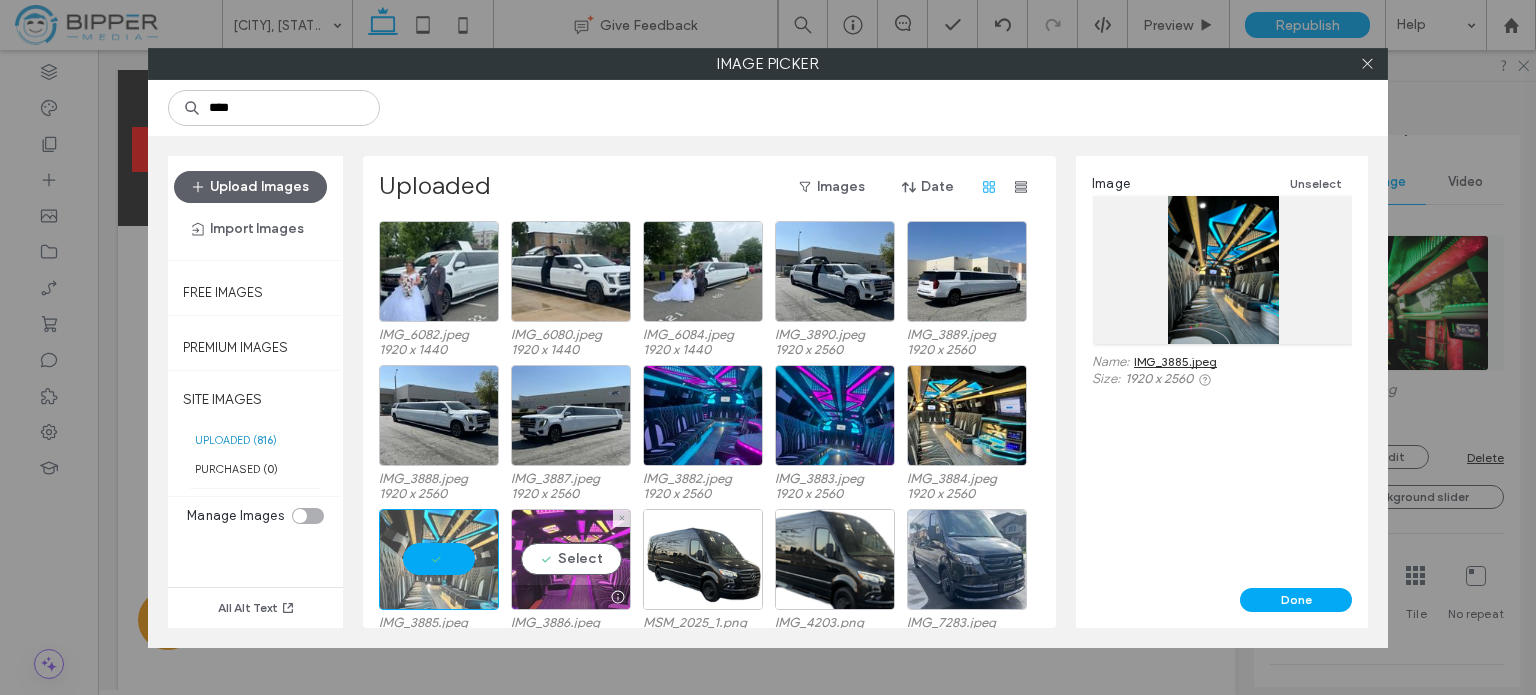 click on "Select" at bounding box center [571, 559] 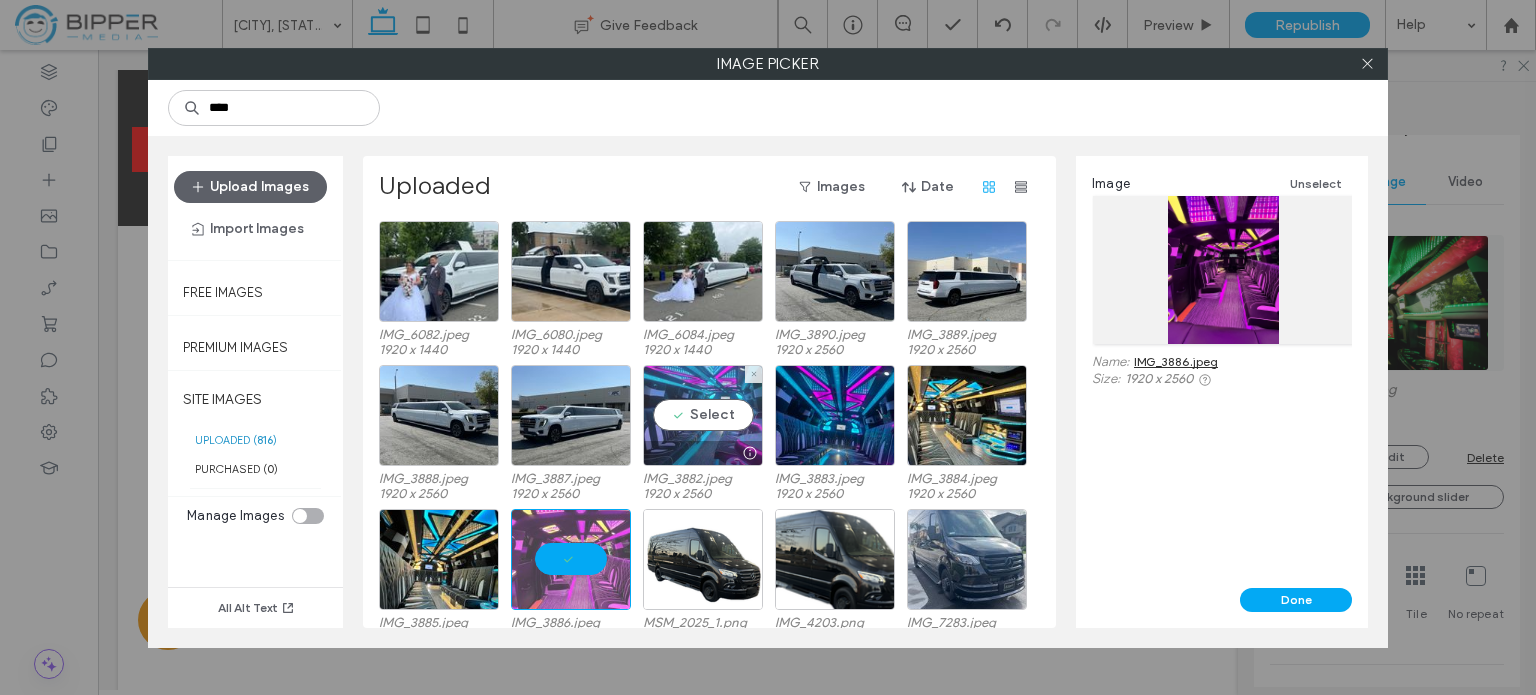 click on "Select" at bounding box center (703, 415) 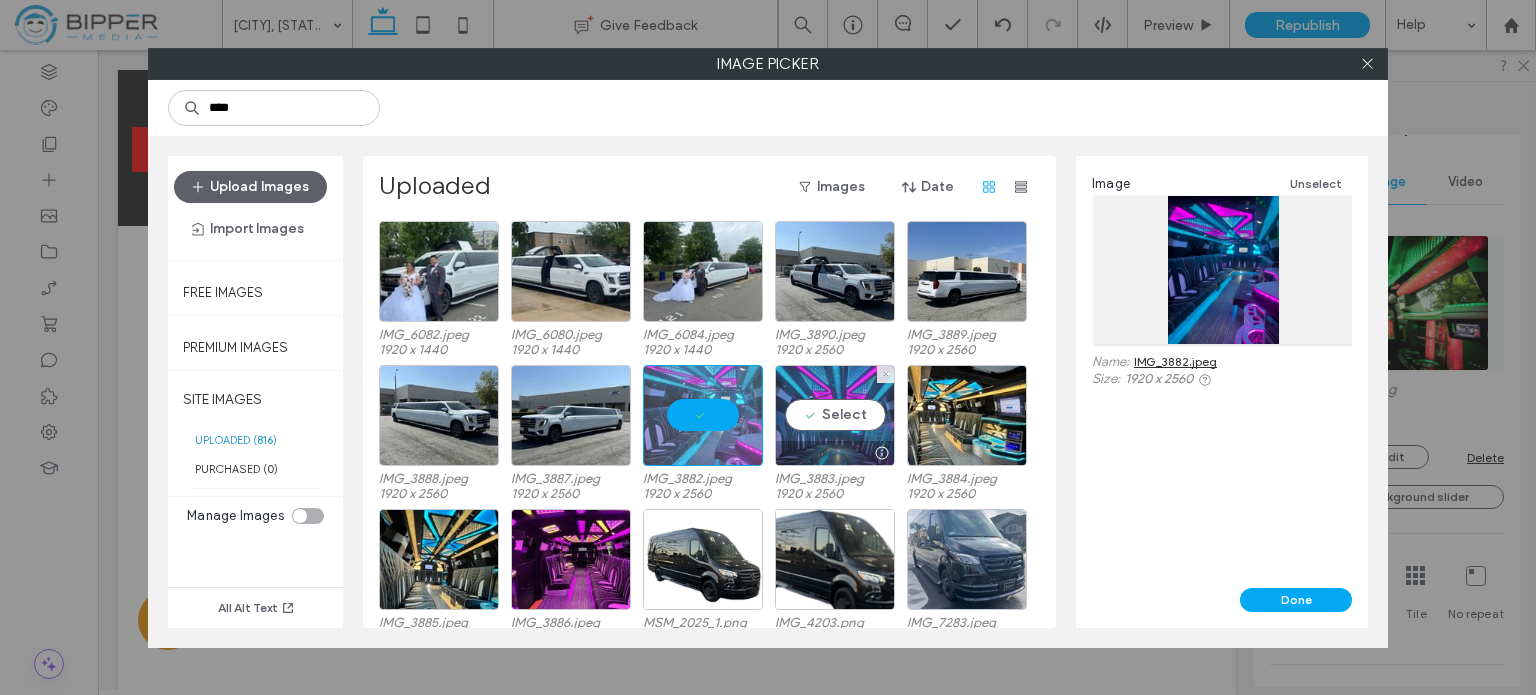 click on "Select" at bounding box center [835, 415] 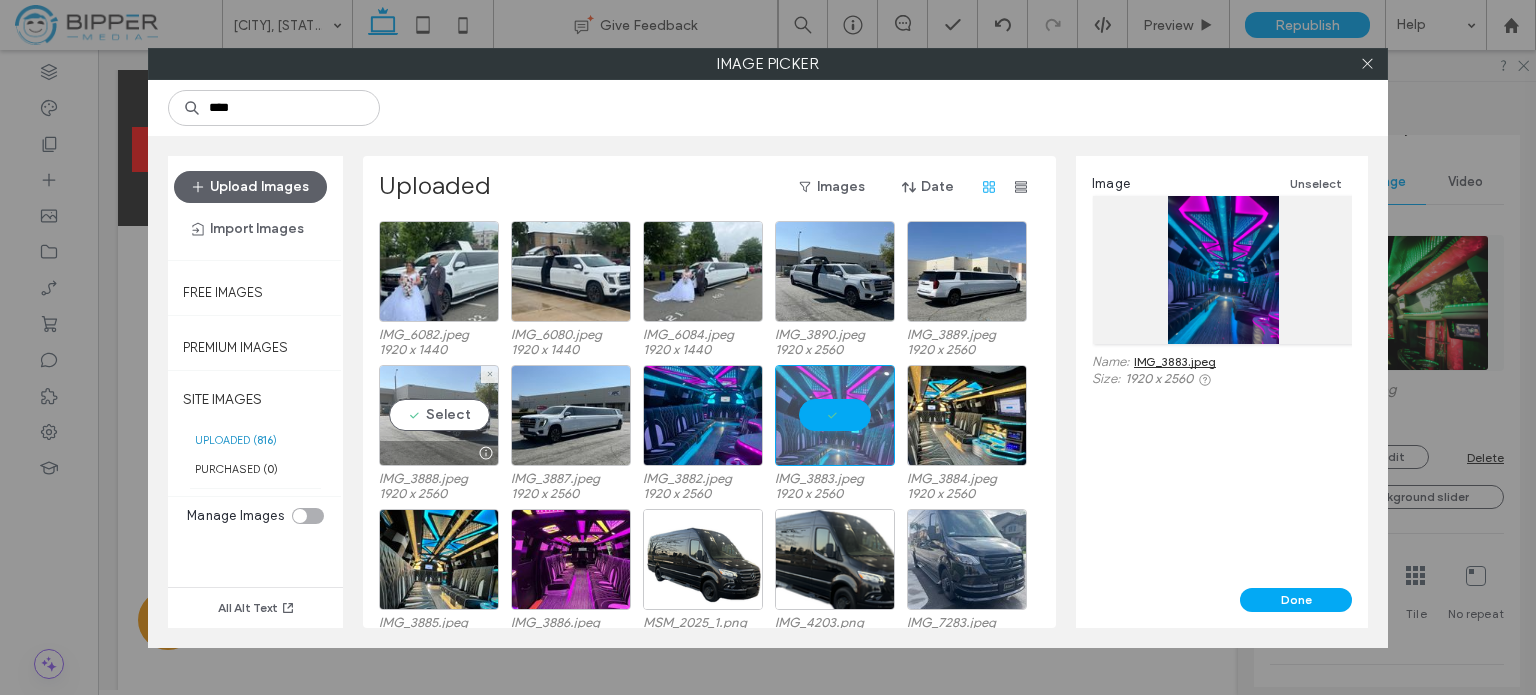 click on "Select" at bounding box center (439, 415) 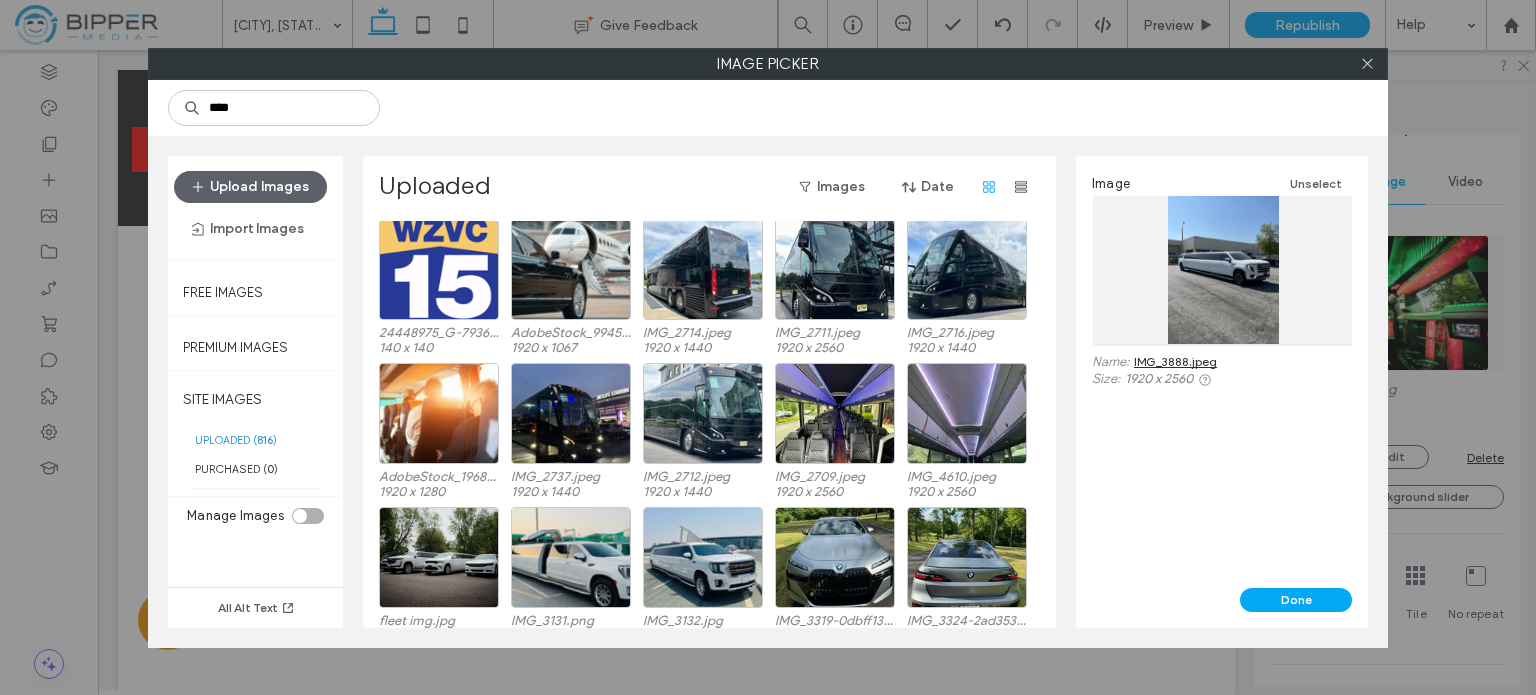 scroll, scrollTop: 2928, scrollLeft: 0, axis: vertical 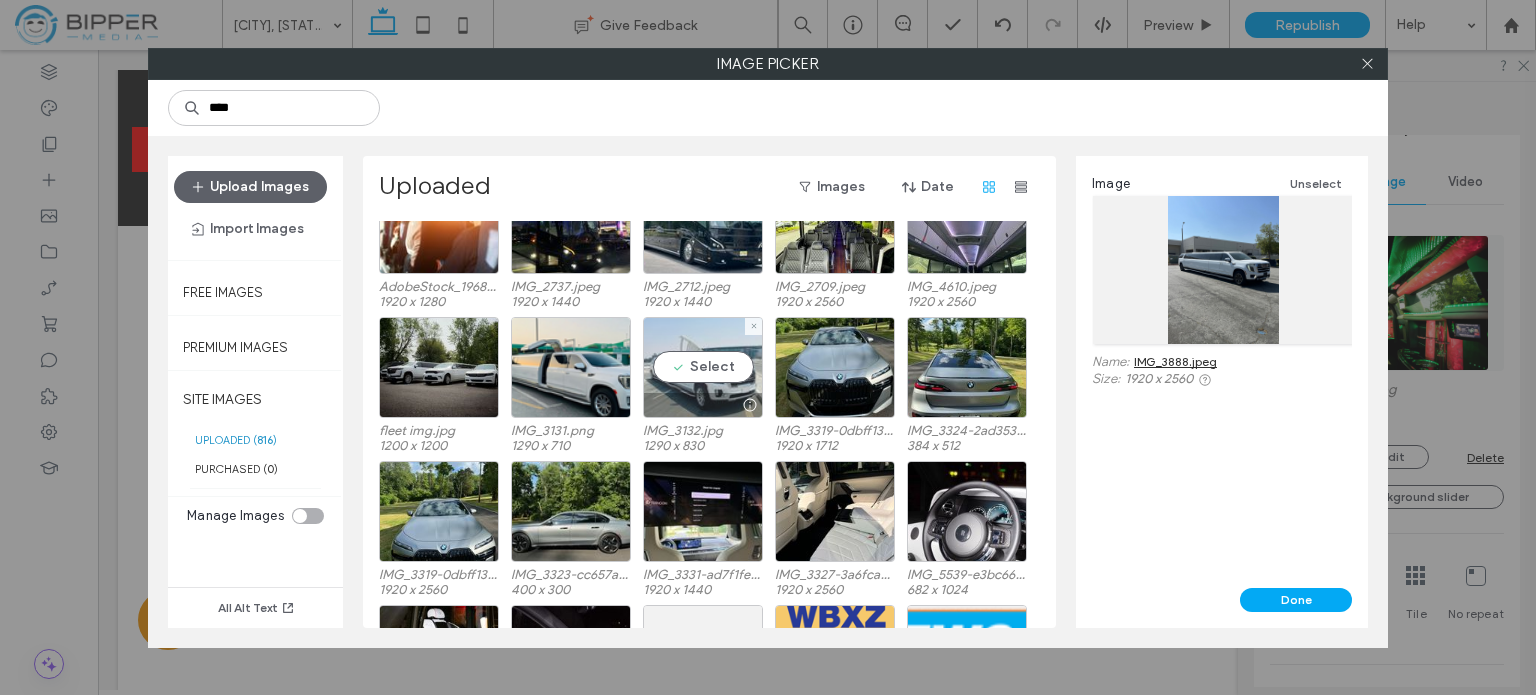 click on "Select" at bounding box center [703, 367] 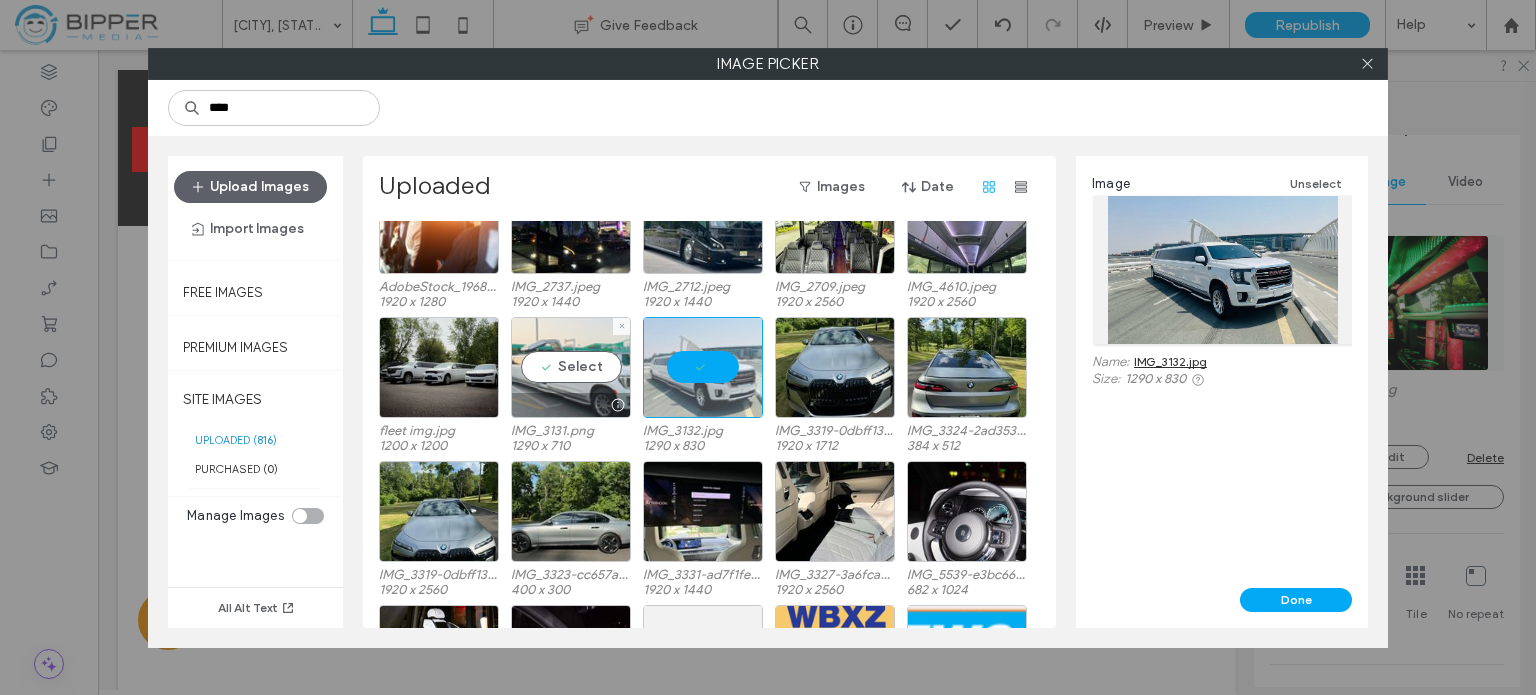 click on "Select" at bounding box center [571, 367] 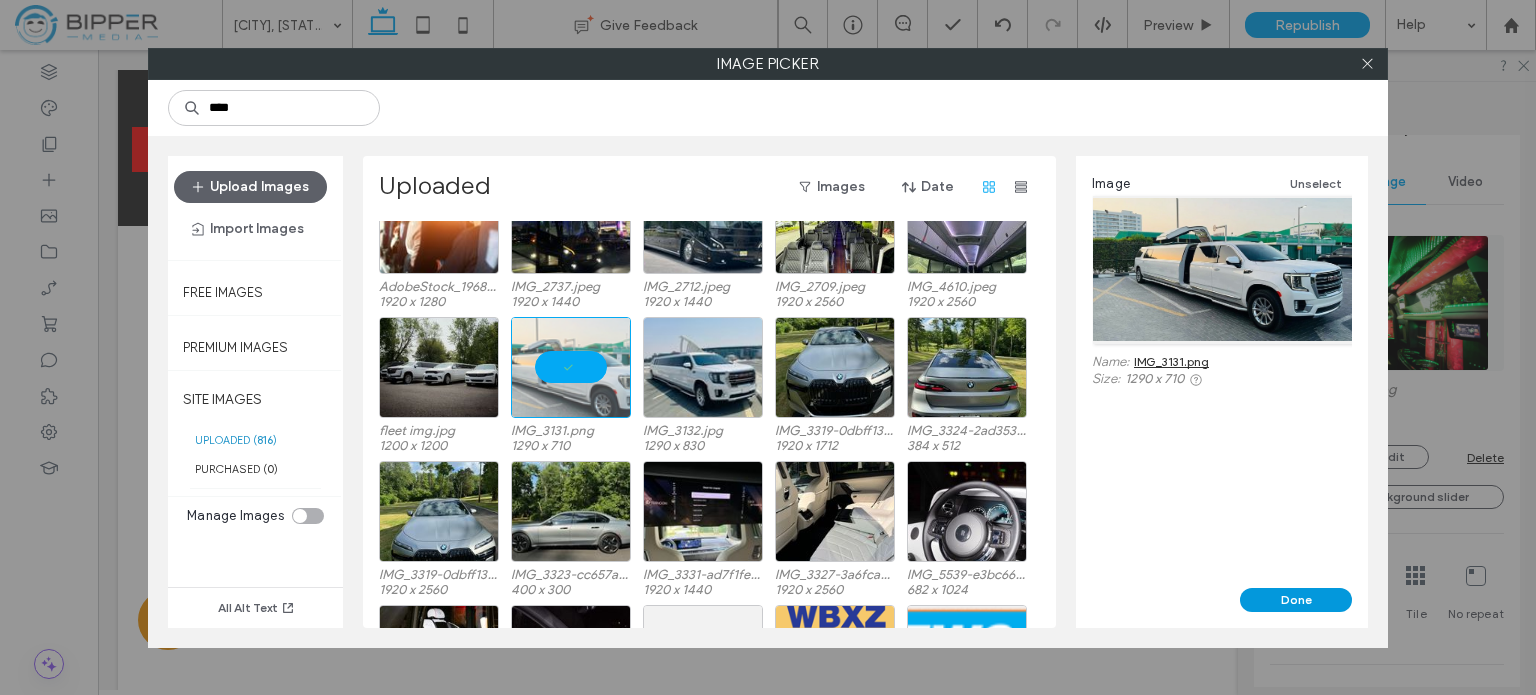 click on "Done" at bounding box center (1296, 600) 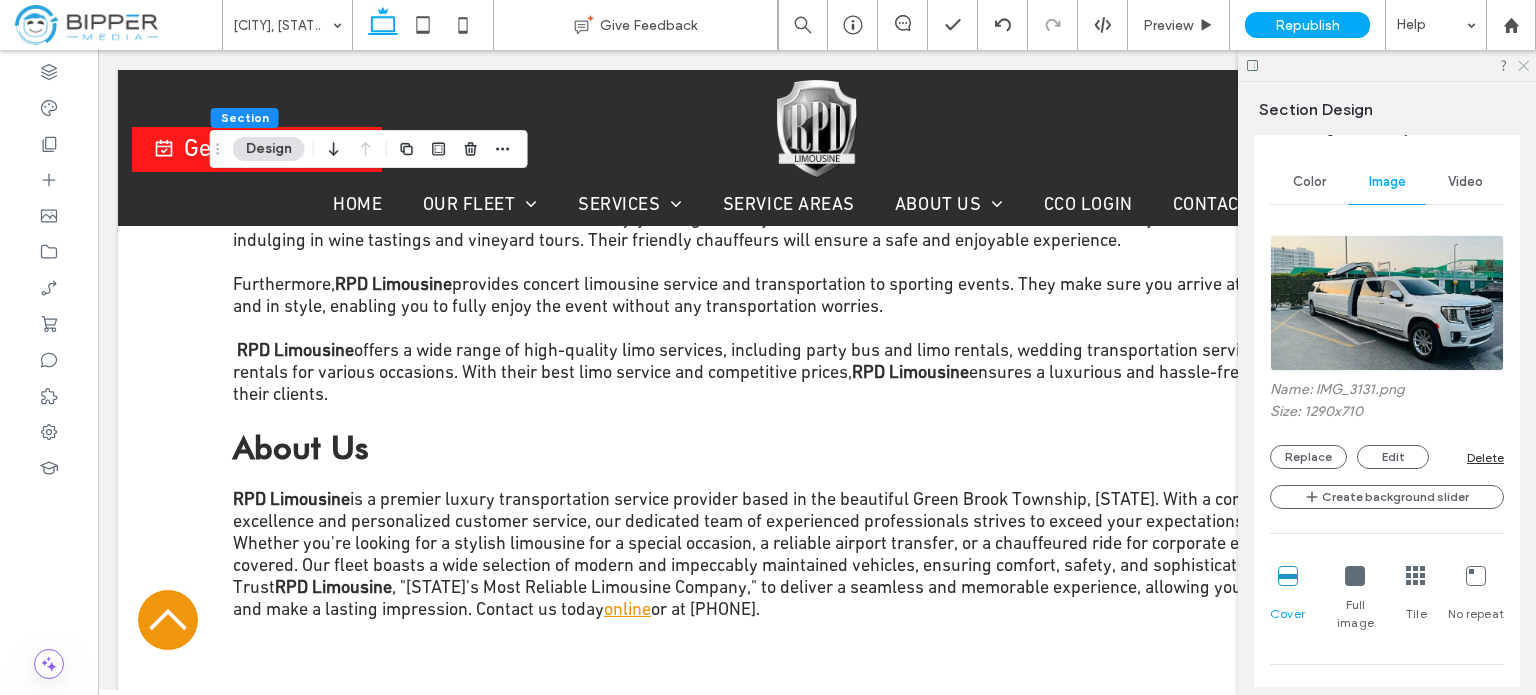 click 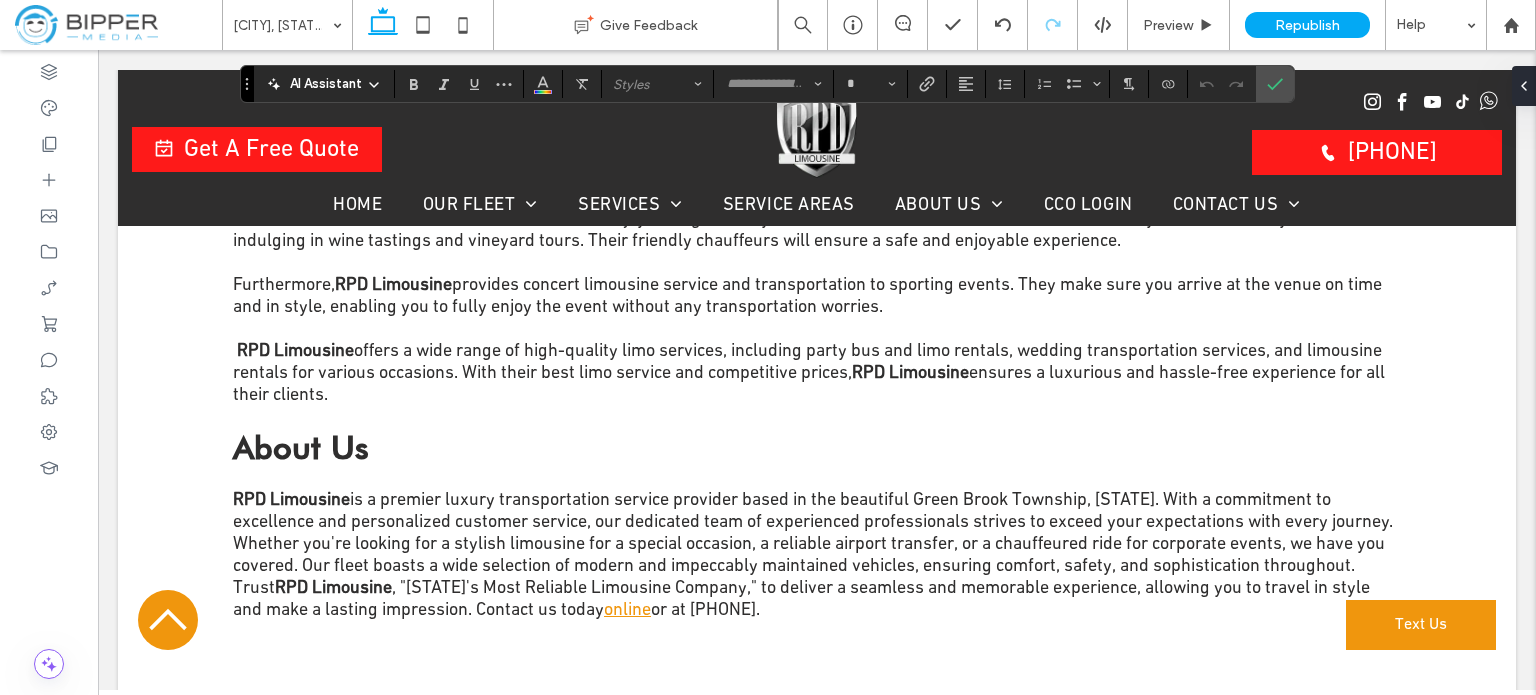 type on "**********" 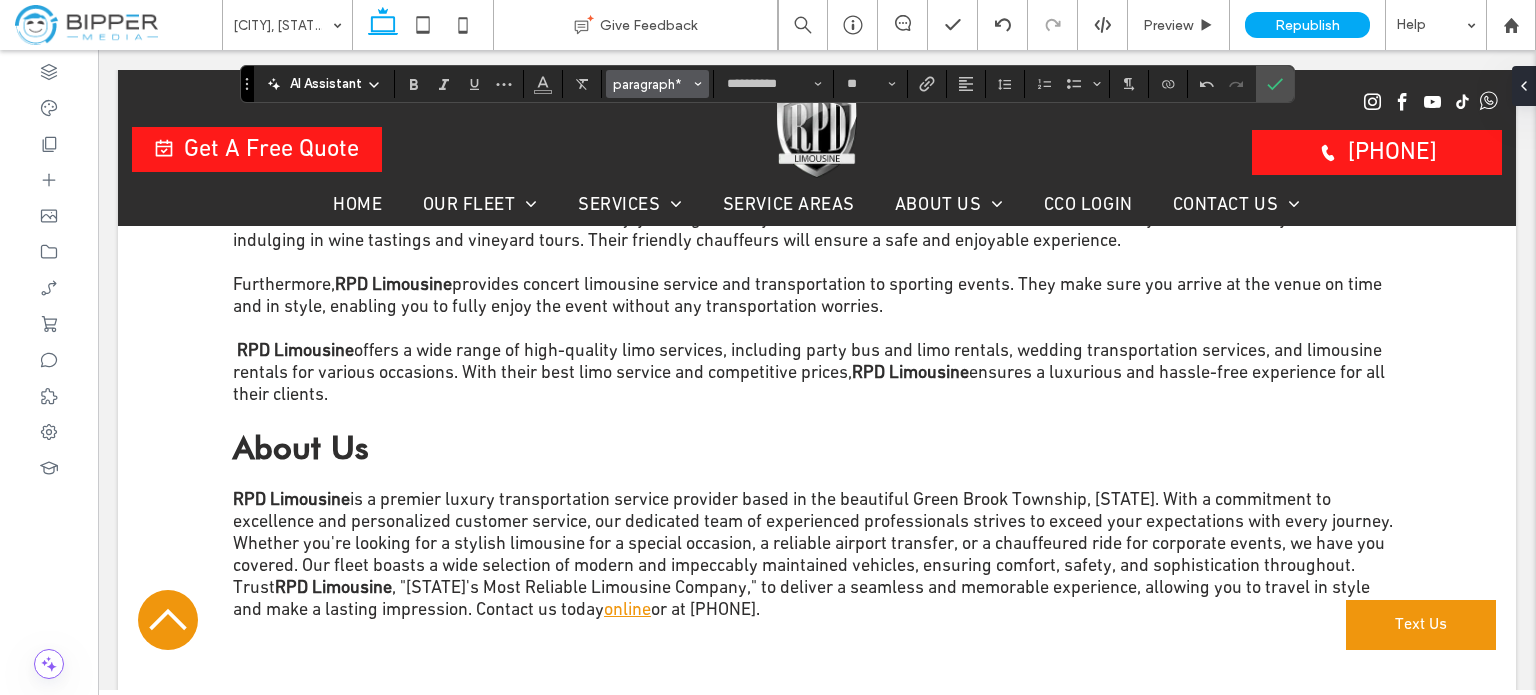 click on "paragraph*" at bounding box center (652, 84) 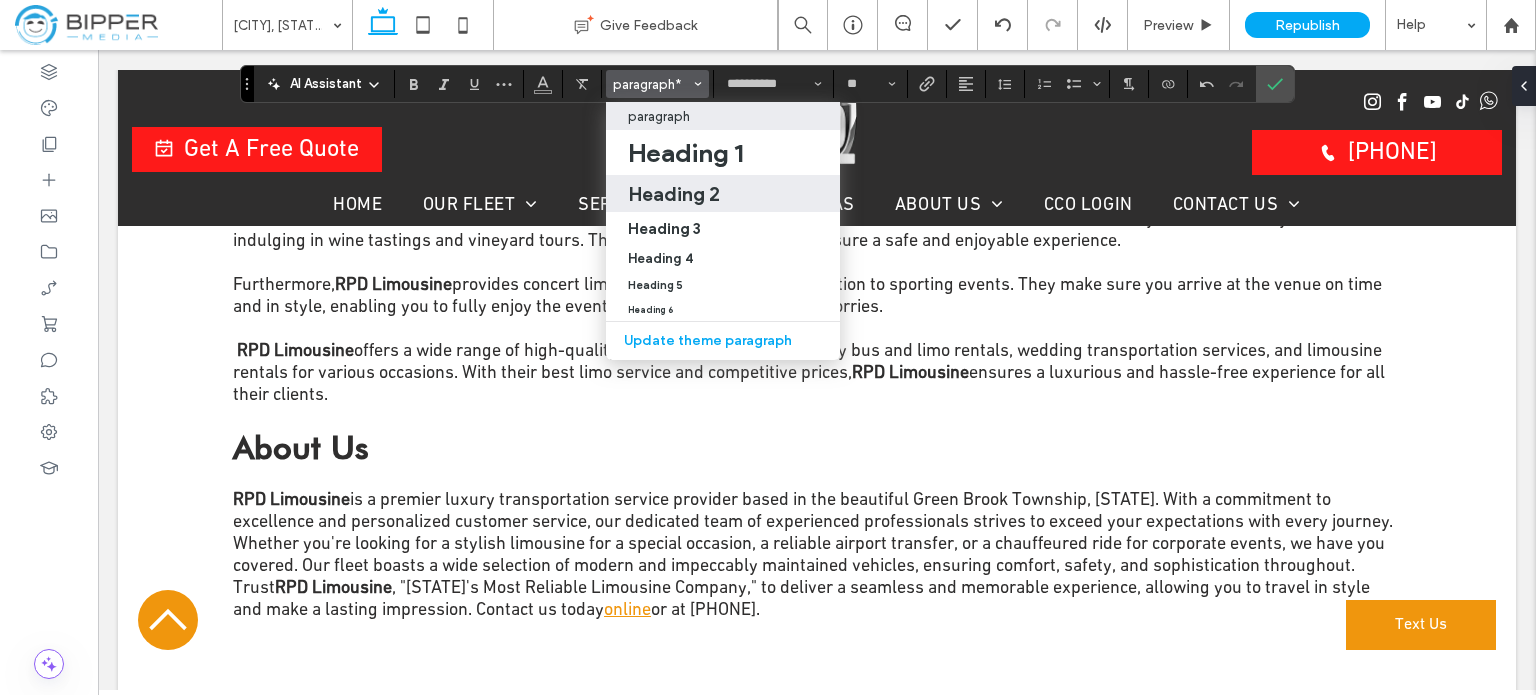 click on "Heading 2" at bounding box center (723, 194) 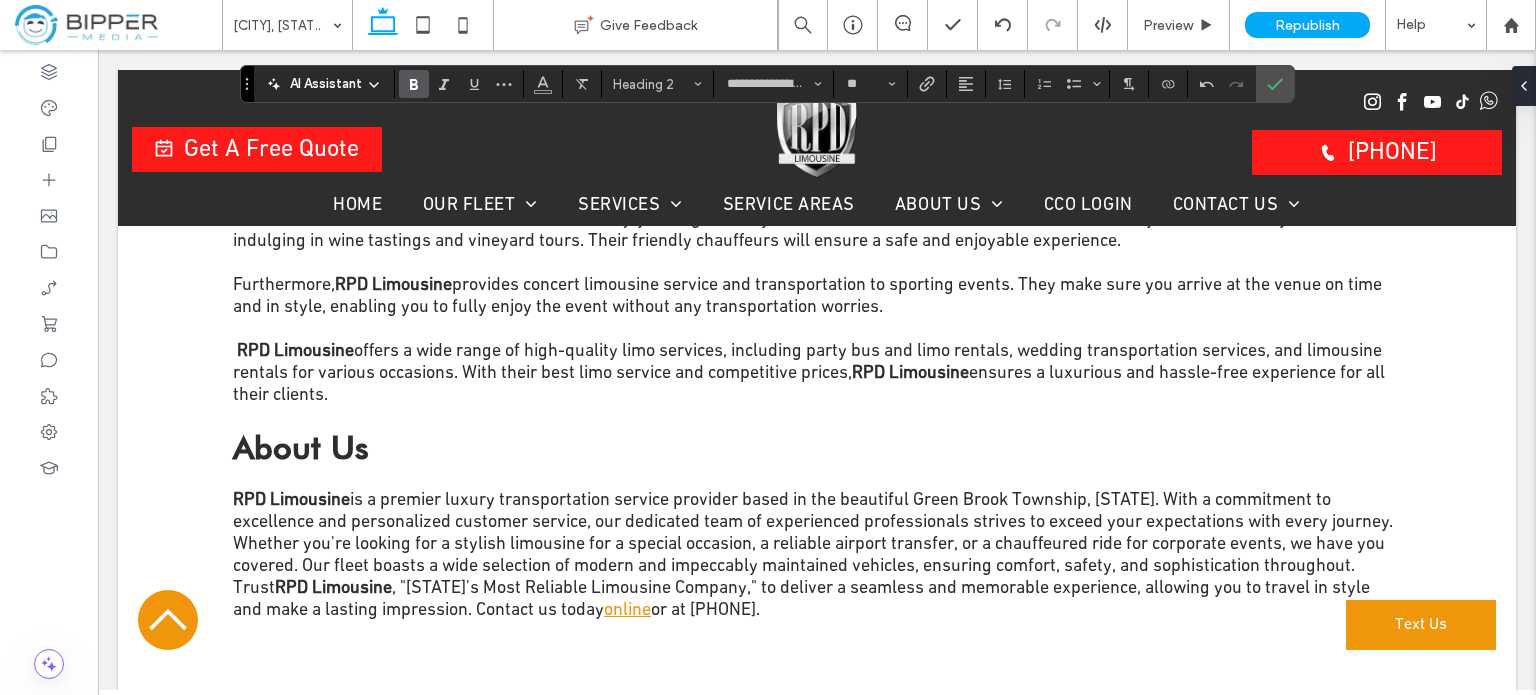 type on "**********" 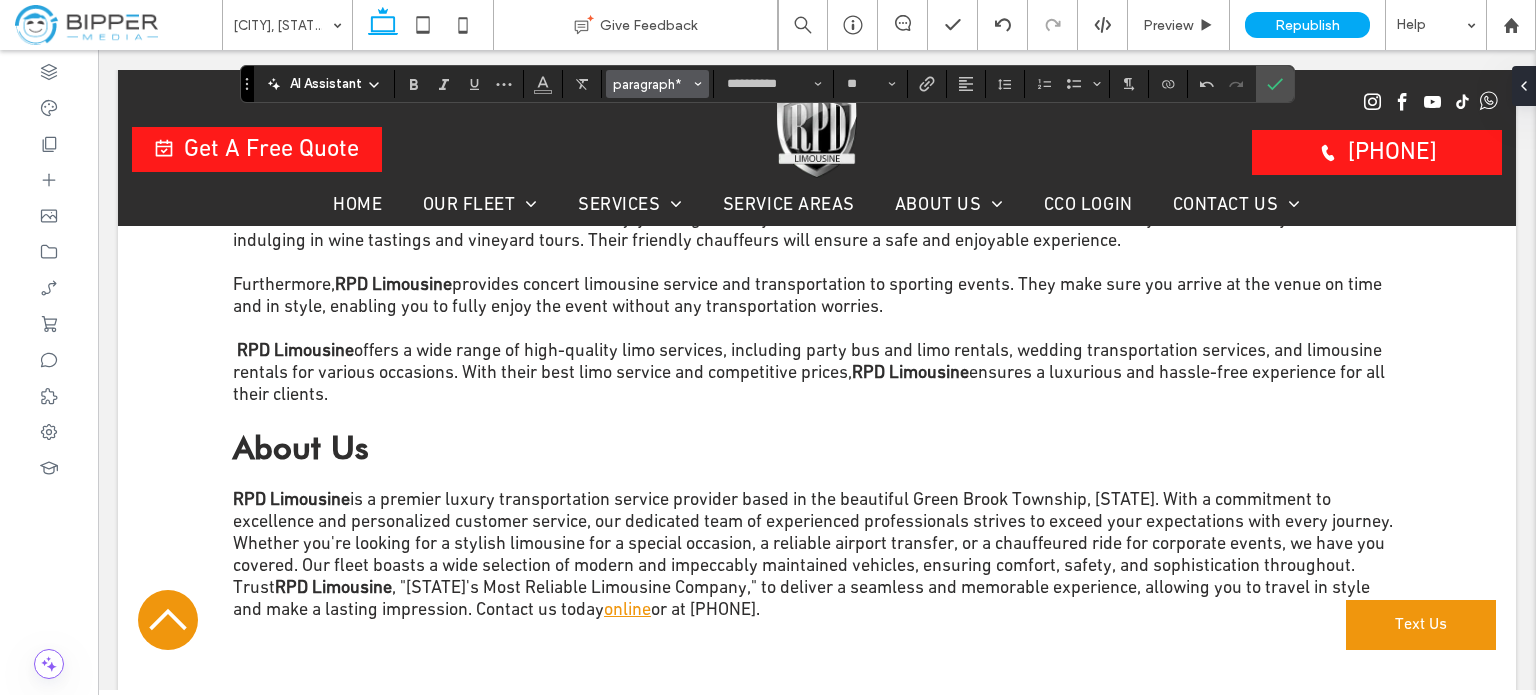 click on "paragraph*" at bounding box center [652, 84] 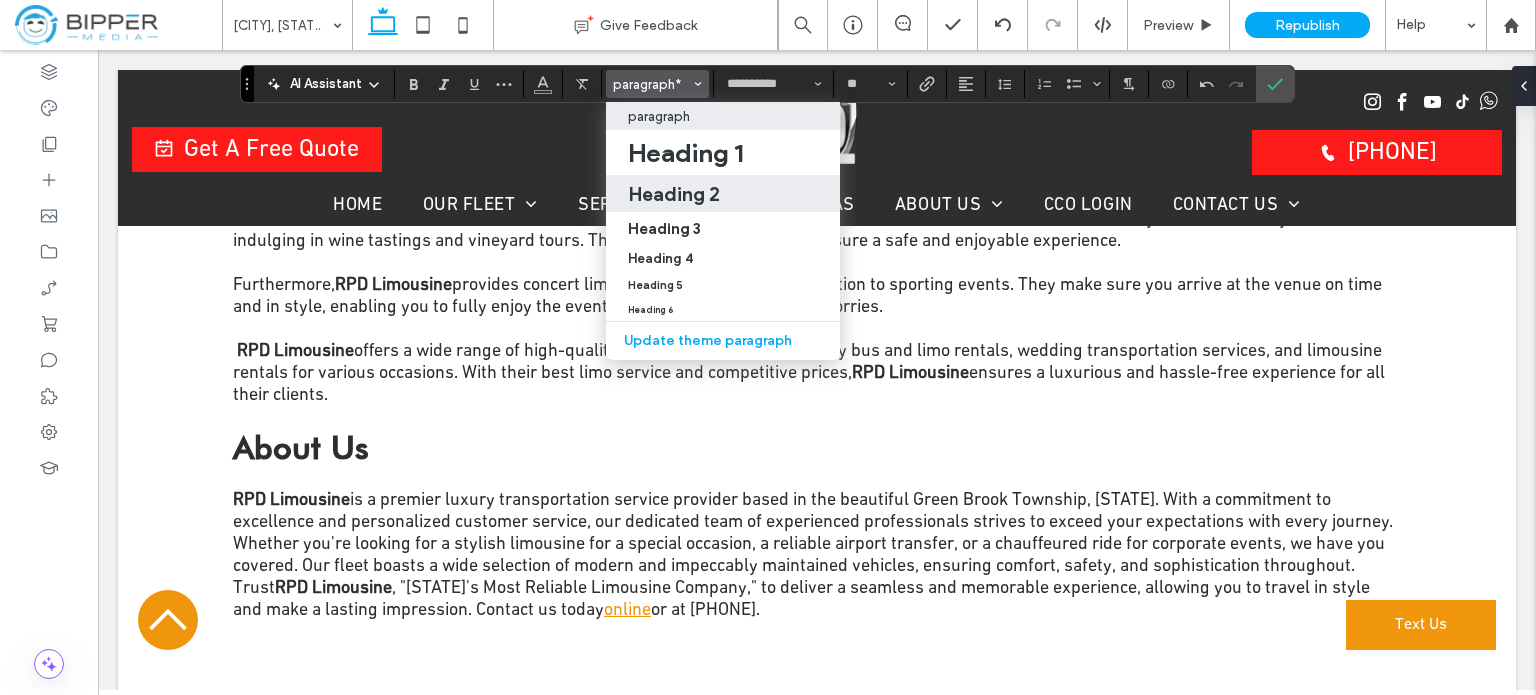click on "Heading 2" at bounding box center (674, 194) 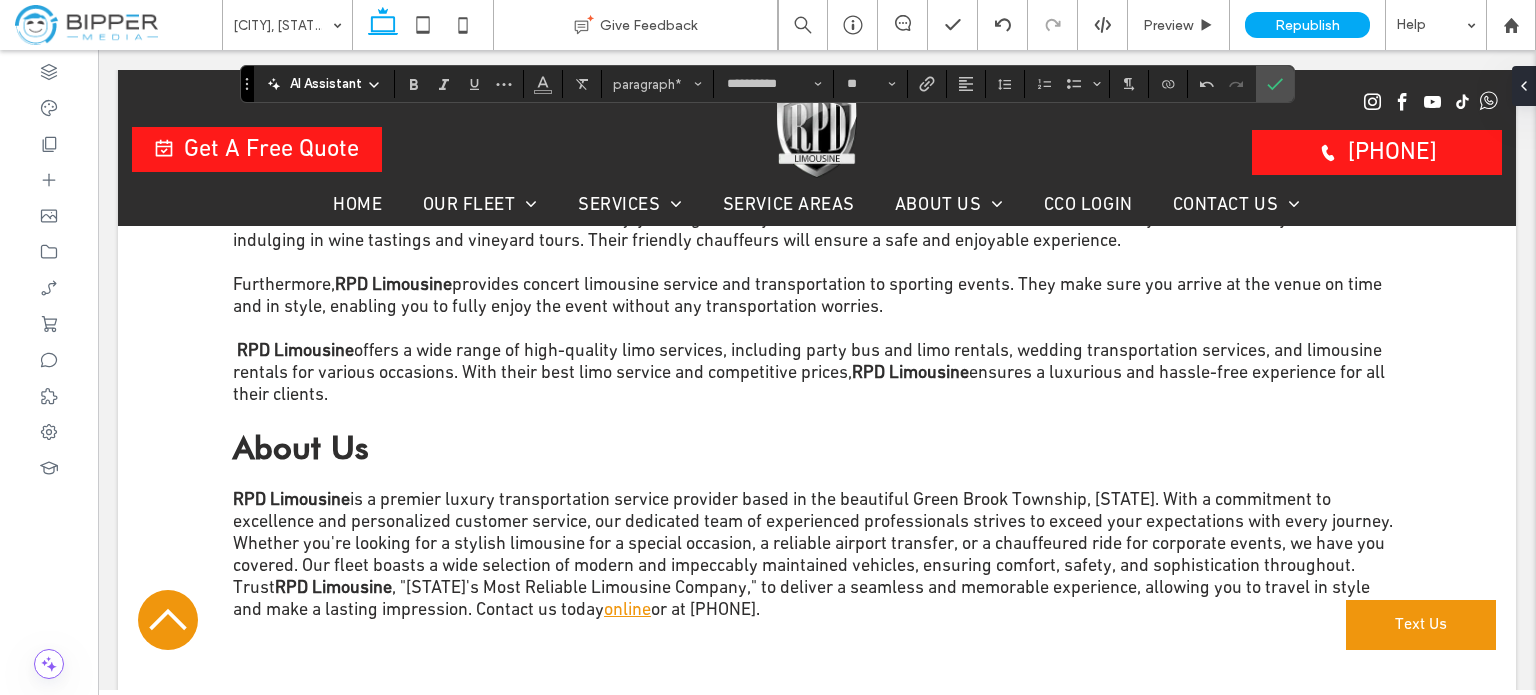 type on "**********" 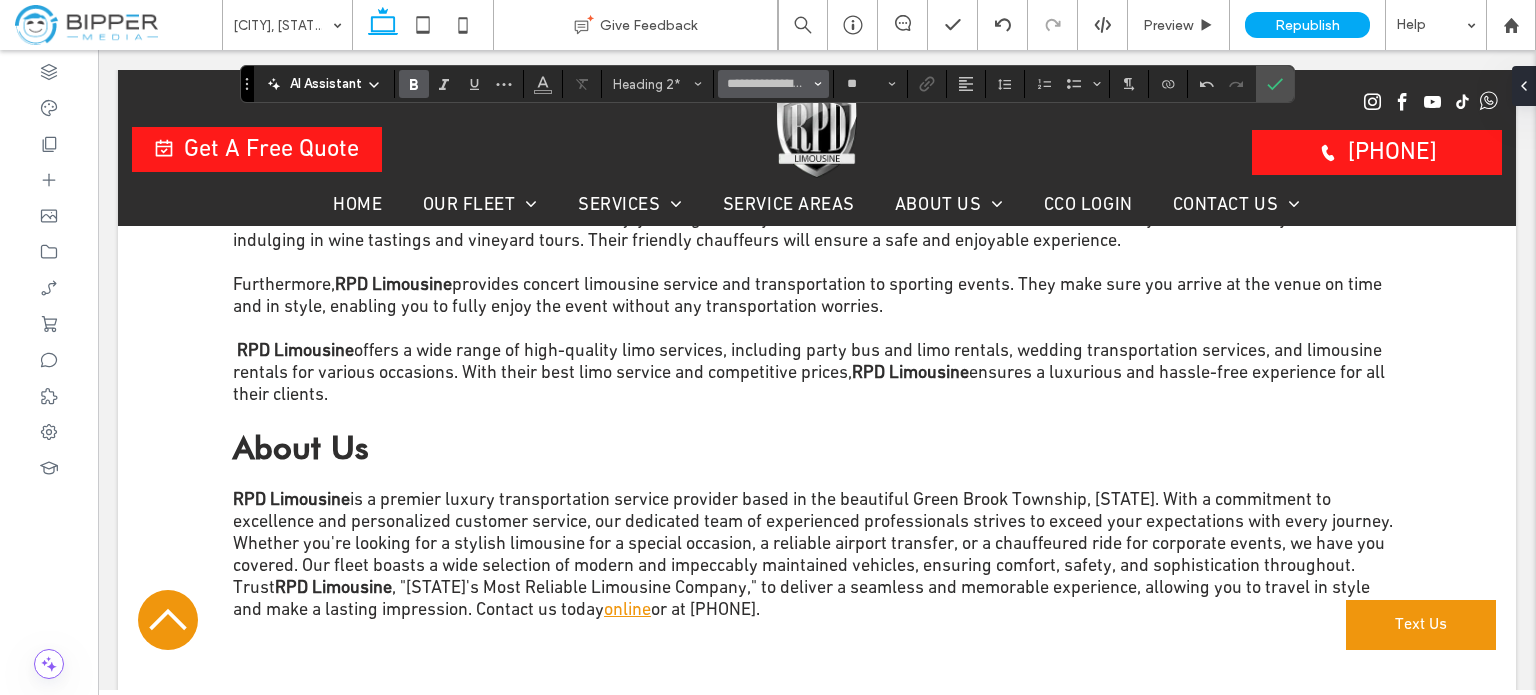 type on "**********" 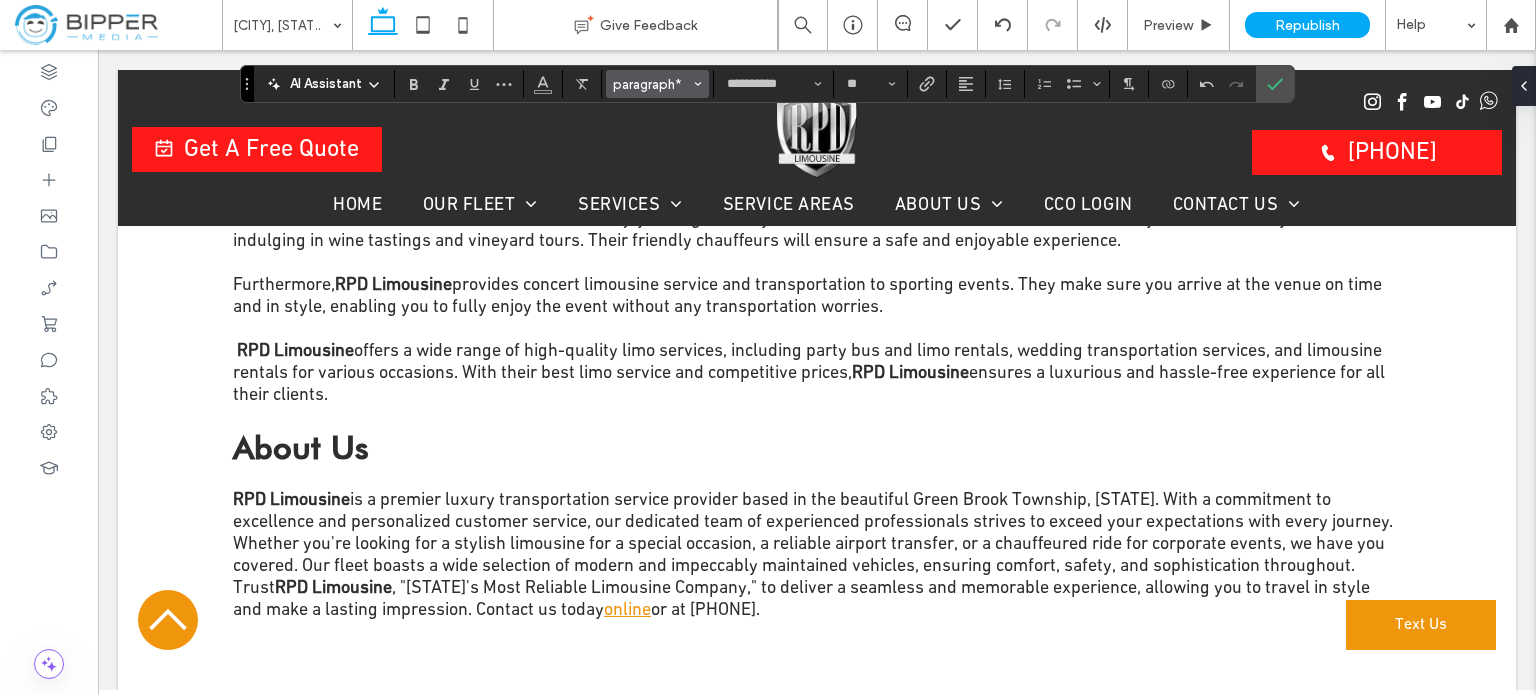 click on "paragraph*" at bounding box center [658, 84] 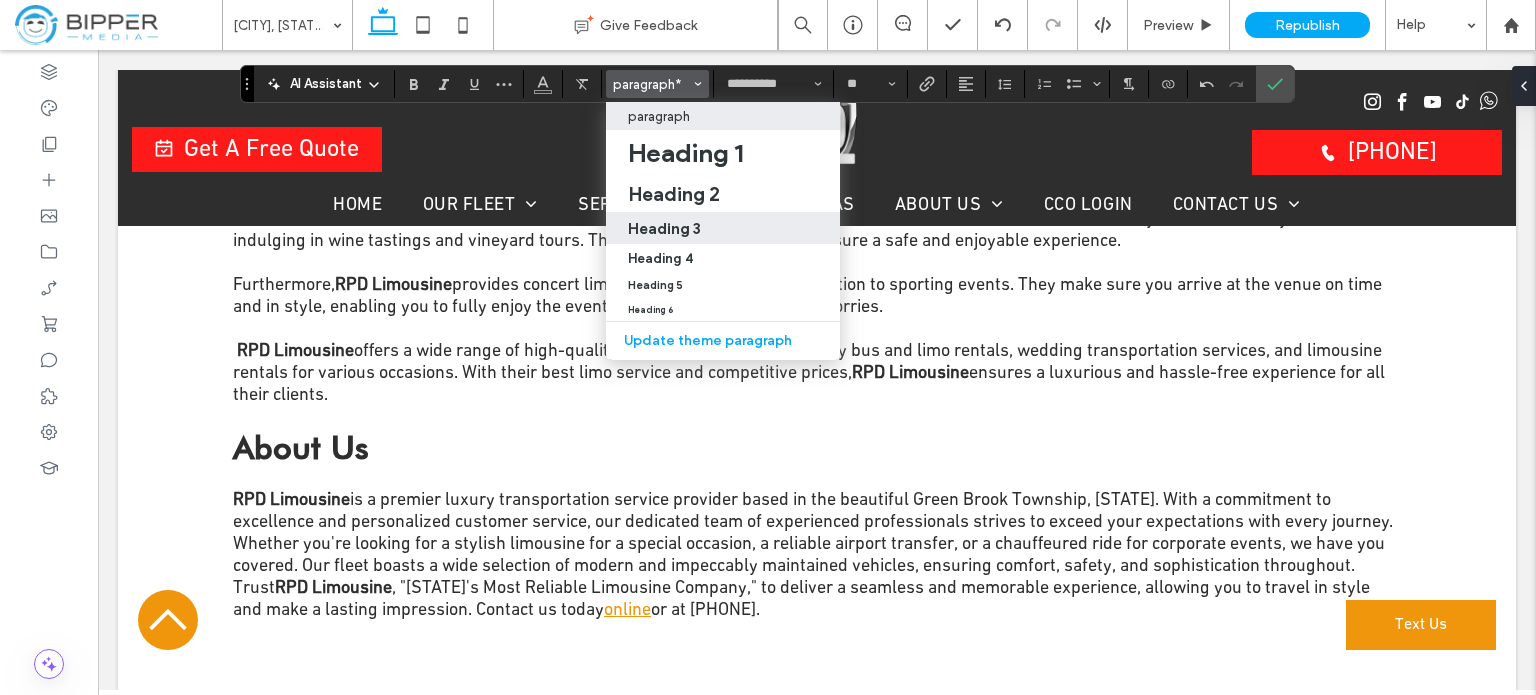 click on "Heading 3" at bounding box center (723, 228) 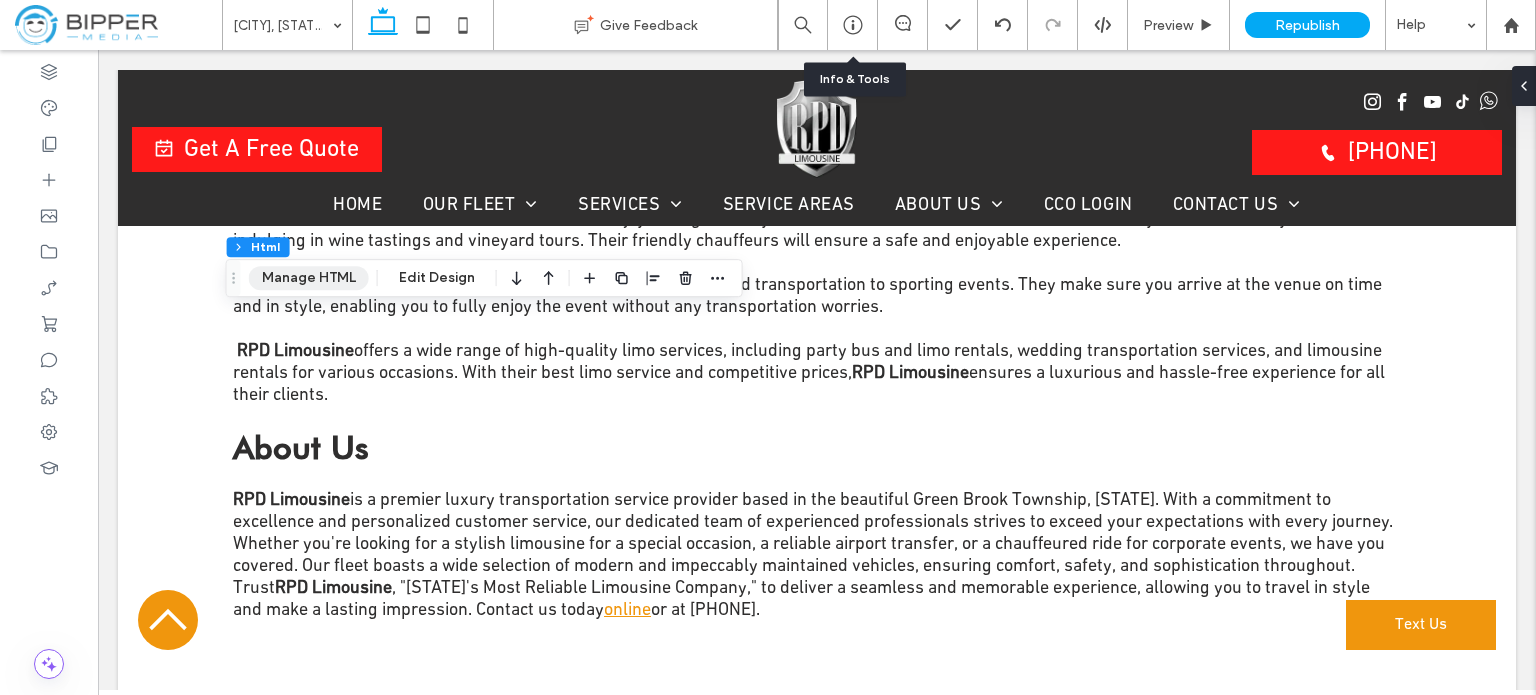 click on "Manage HTML" at bounding box center (309, 278) 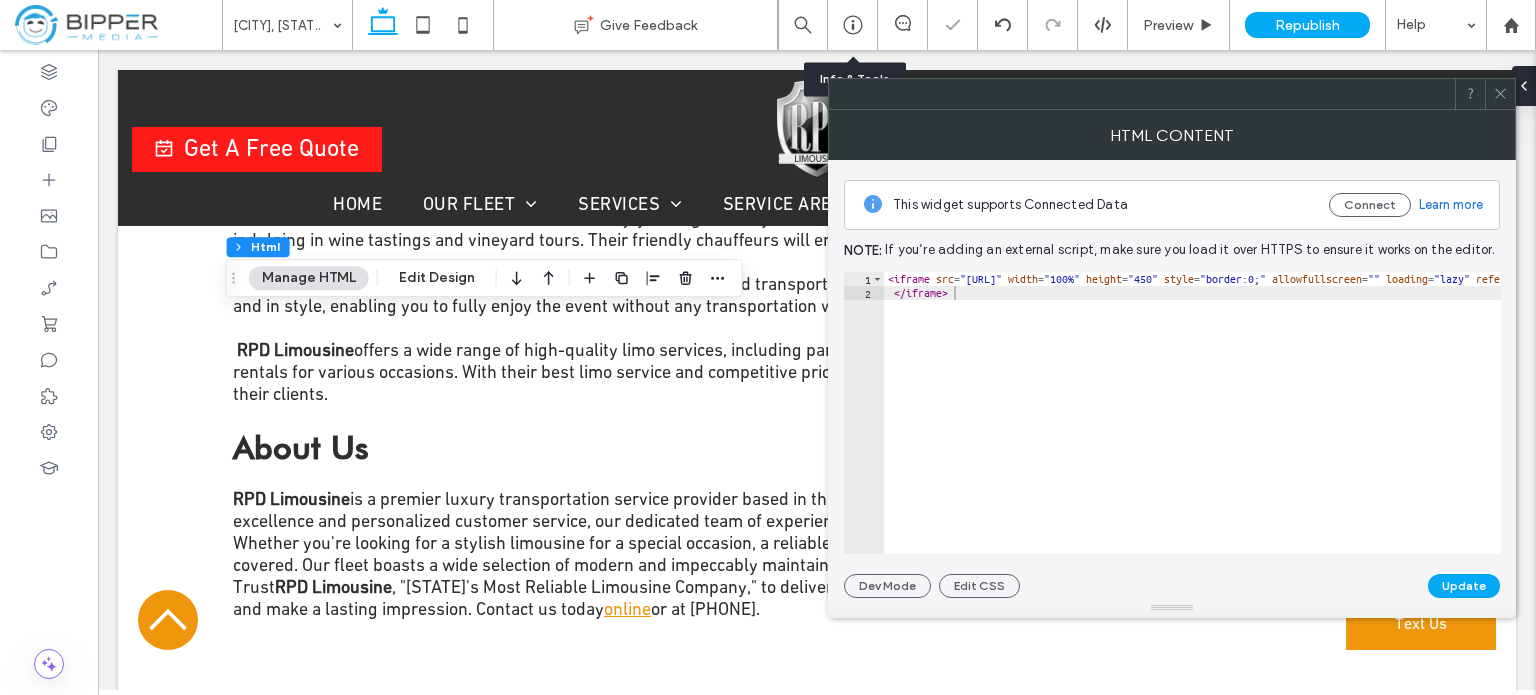 type on "*********" 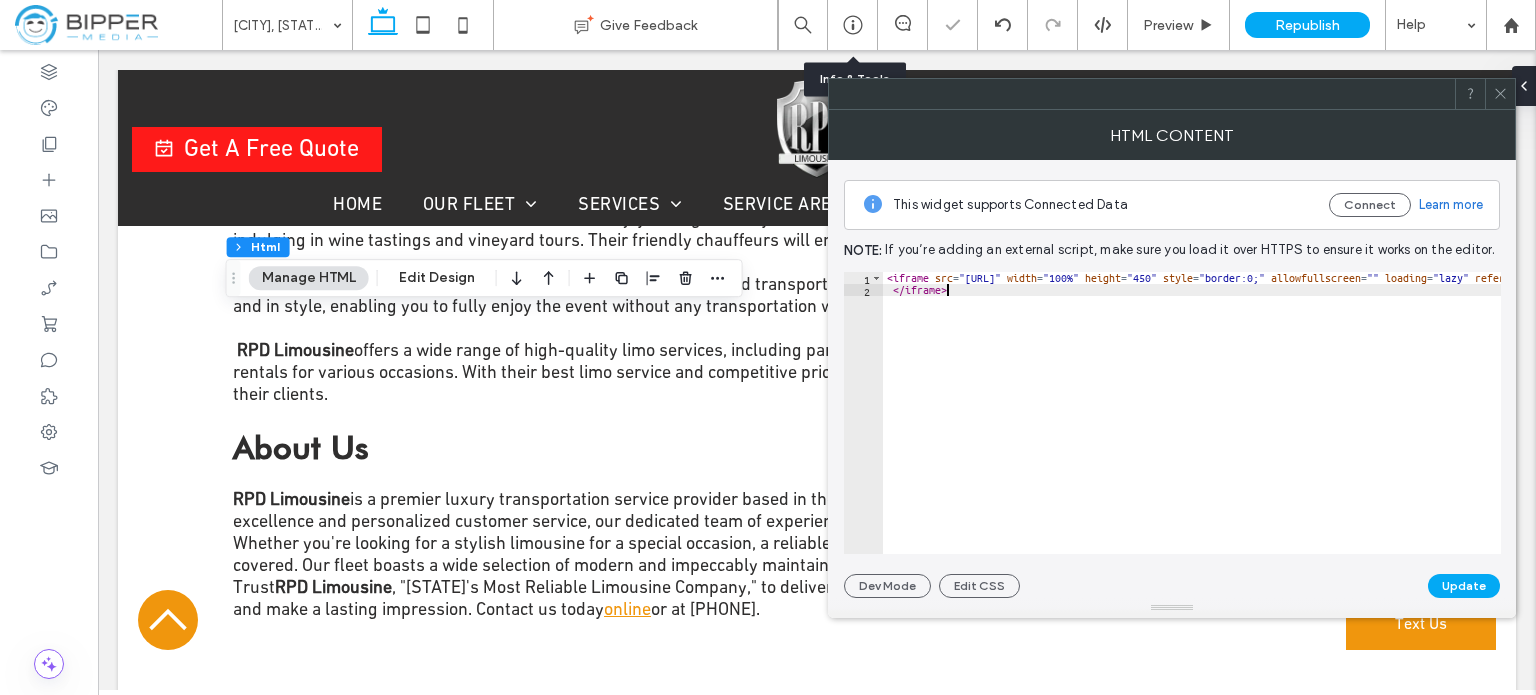 click on "< iframe   src = "https://www.google.com/maps/embed?pb=!1m18!1m12!1m3!1d64145.01267798355!2d-74.59661962957384!3d40.70658417669075!2m3!1f0!2f0!3f0!3m2!1i1024!2i768!4f13.1!3m3!1m2!1s0x89c3bb115c7d91ad%3A0x7db7f07d1688ba96!2sBasking%20Ridge%2C%20Bernards%2C%20NJ!5e1!3m2!1sen!2sus!4v1742484702210!5m2!1sen!2sus"   width = "100%"   height = "450"   style = "border:0;"   allowfullscreen = ""   loading = "lazy"   referrerpolicy = "no-referrer-when-downgrade" >   </ iframe >" at bounding box center (2168, 418) 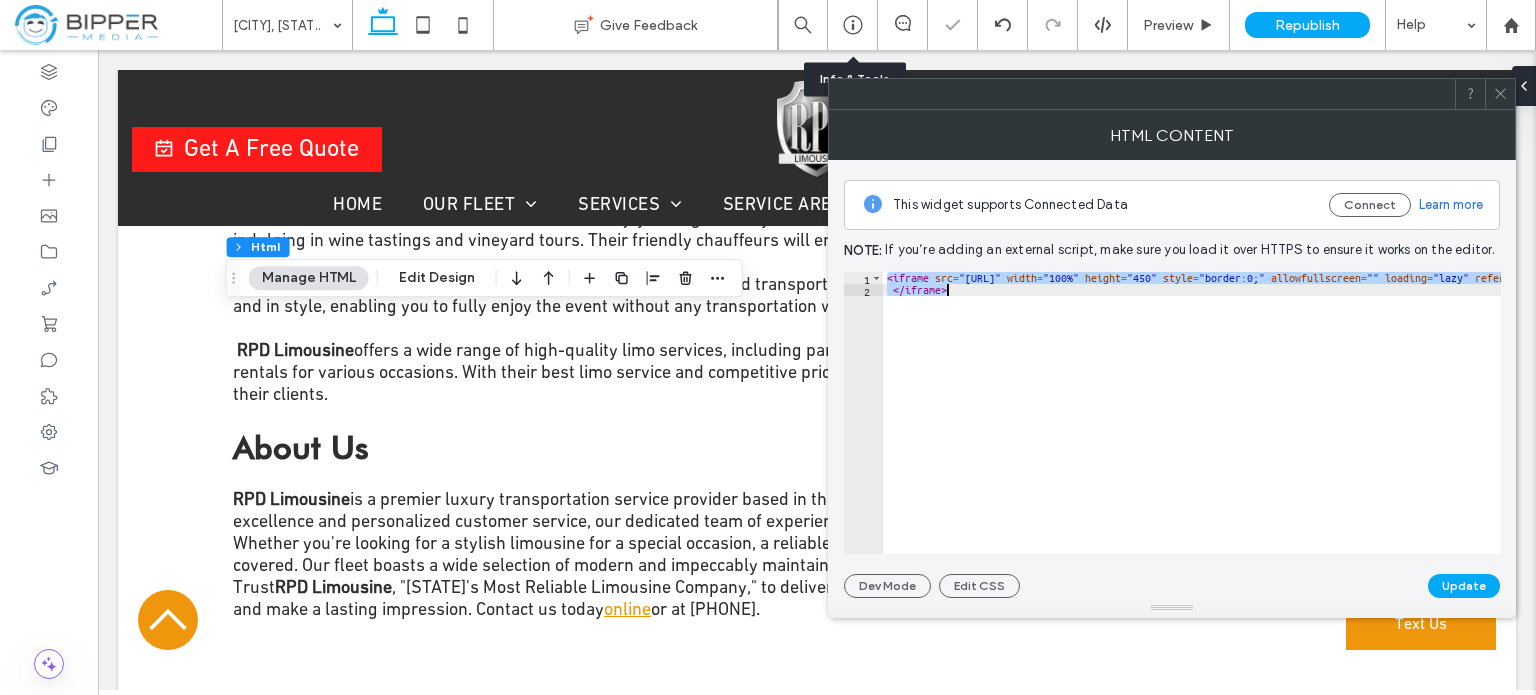 paste on "**********" 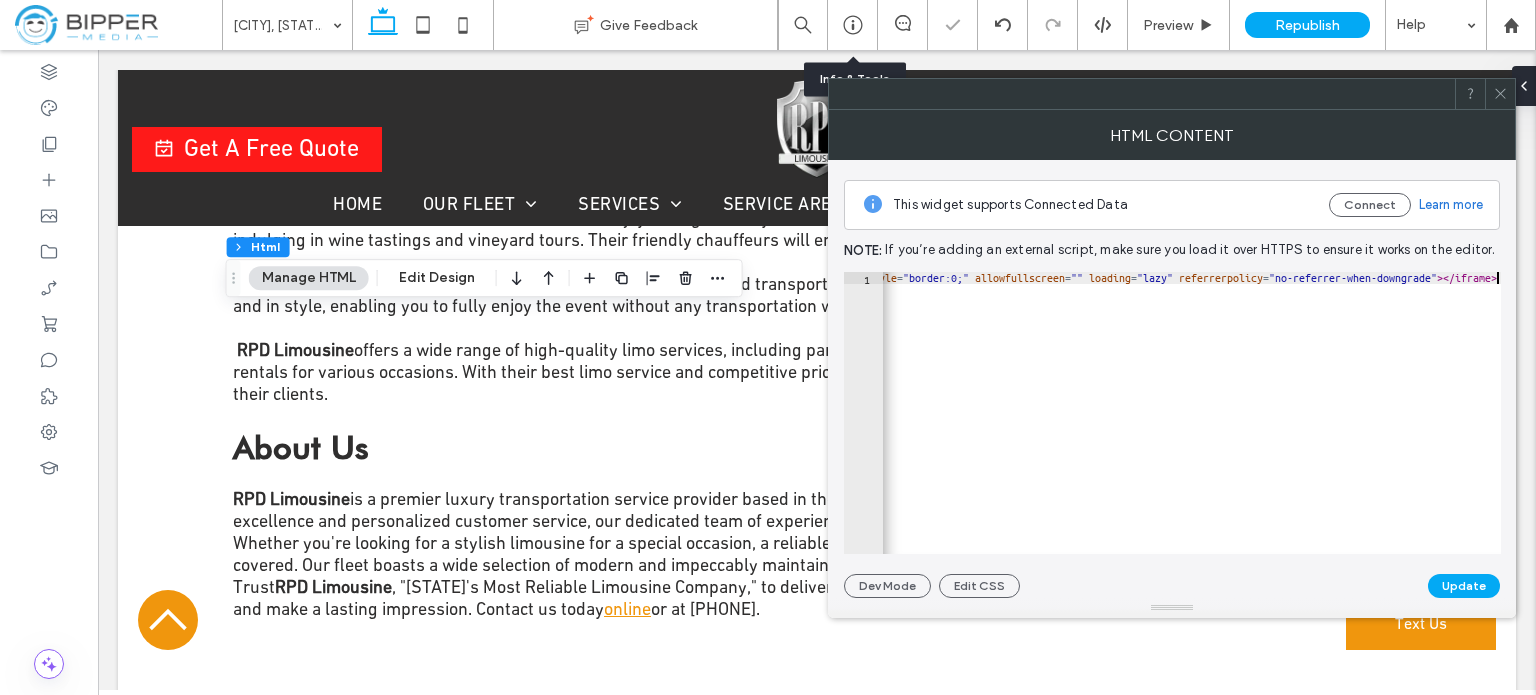 type on "**********" 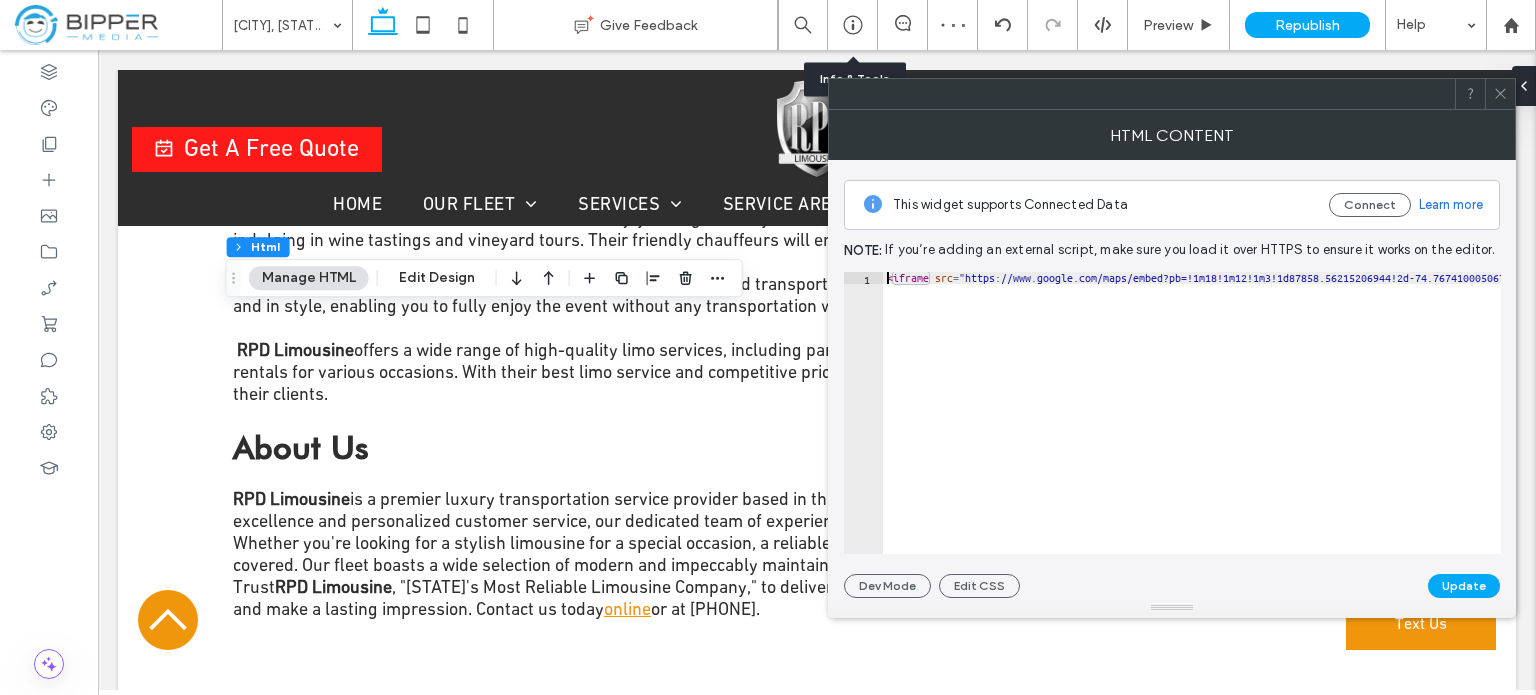 scroll, scrollTop: 0, scrollLeft: 1964, axis: horizontal 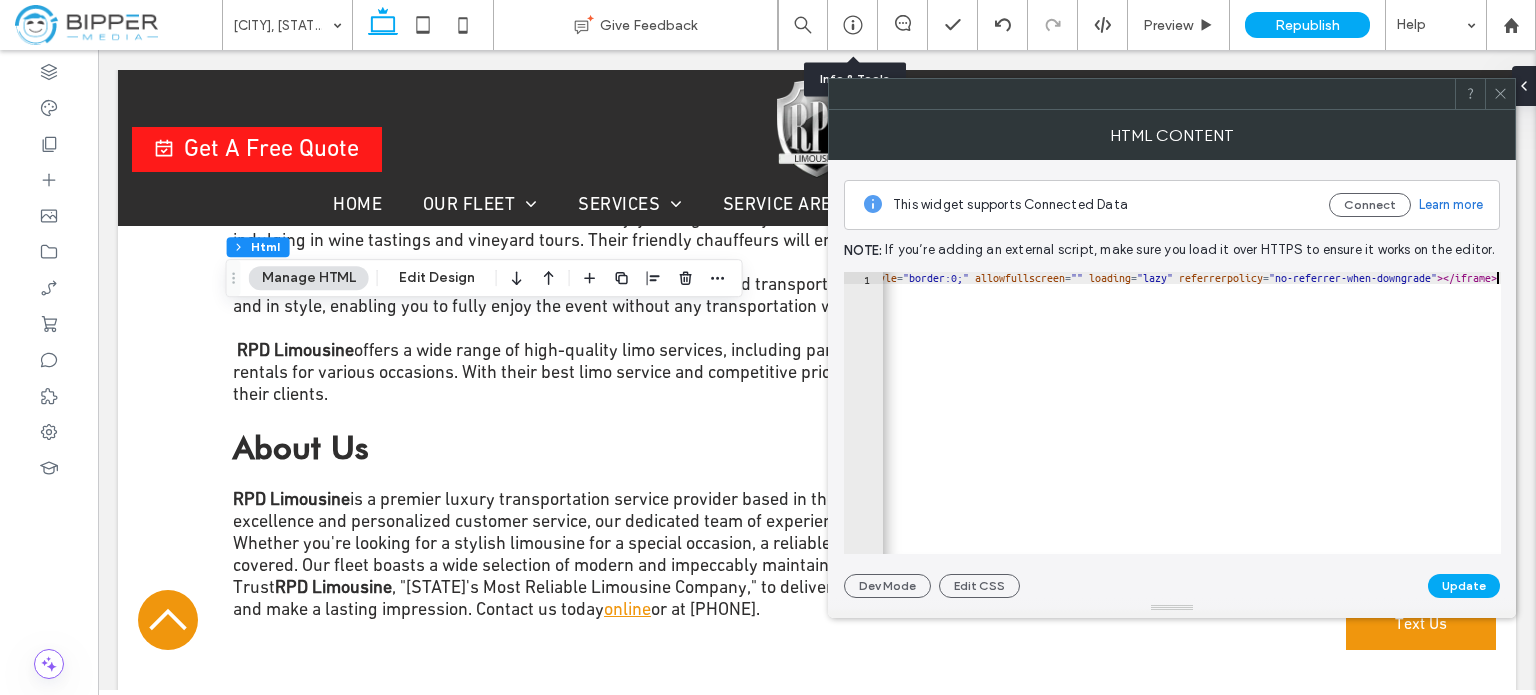 click on "< iframe   src = "https://www.google.com/maps/embed?pb=!1m18!1m12!1m3!1d87858.56215206944!2d-74.76741000506762!3d40.49816283030545!2m3!1f0!2f0!3f0!3m2!1i1024!2i768!4f13.1!3m3!1m2!1s0x89c3eec1198696c7%3A0x3dea3e3a67fd1f36!2sHillsborough%20Township%2C%20NJ!5e1!3m2!1sen!2sus!4v1754080211462!5m2!1sen!2sus"   width = "600"   height = "450"   style = "border:0;"   allowfullscreen = ""   loading = "lazy"   referrerpolicy = "no-referrer-when-downgrade" > </ iframe >" at bounding box center (210, 418) 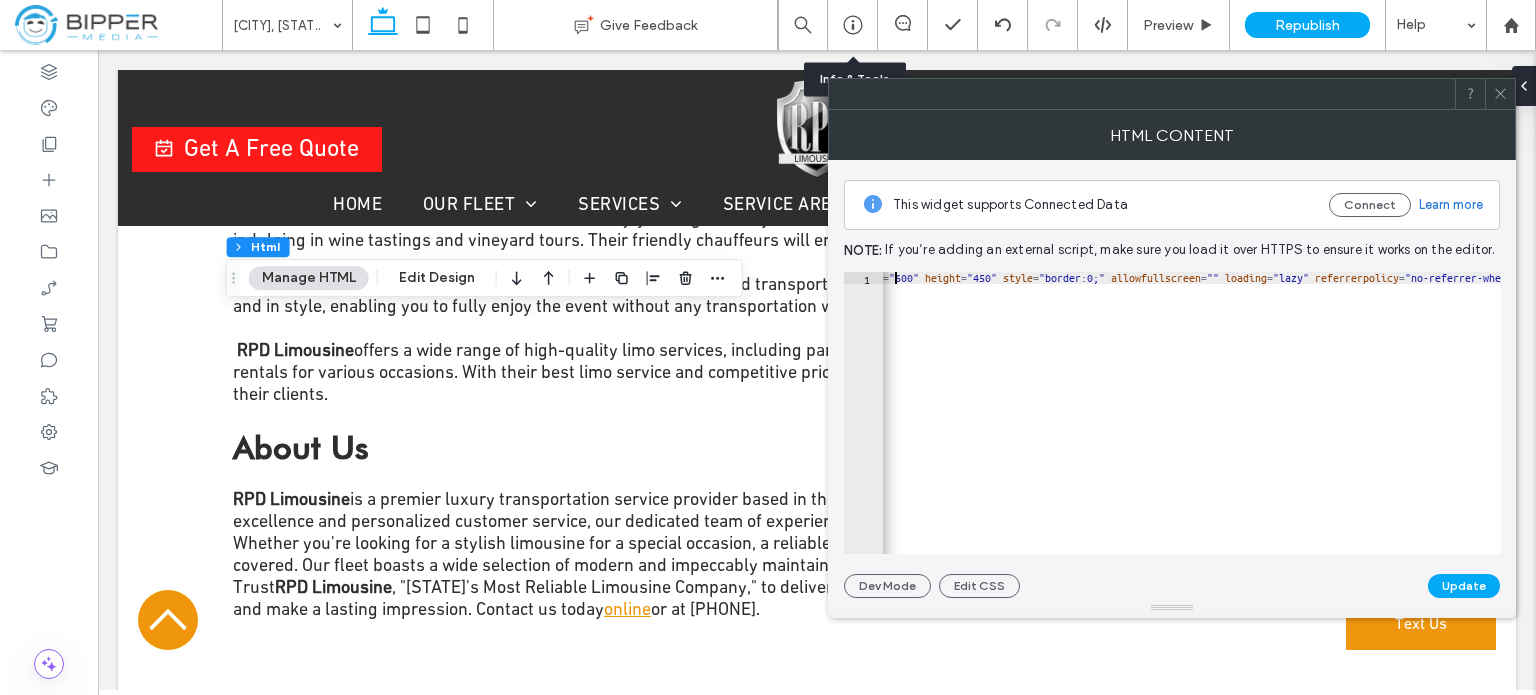 scroll, scrollTop: 0, scrollLeft: 1828, axis: horizontal 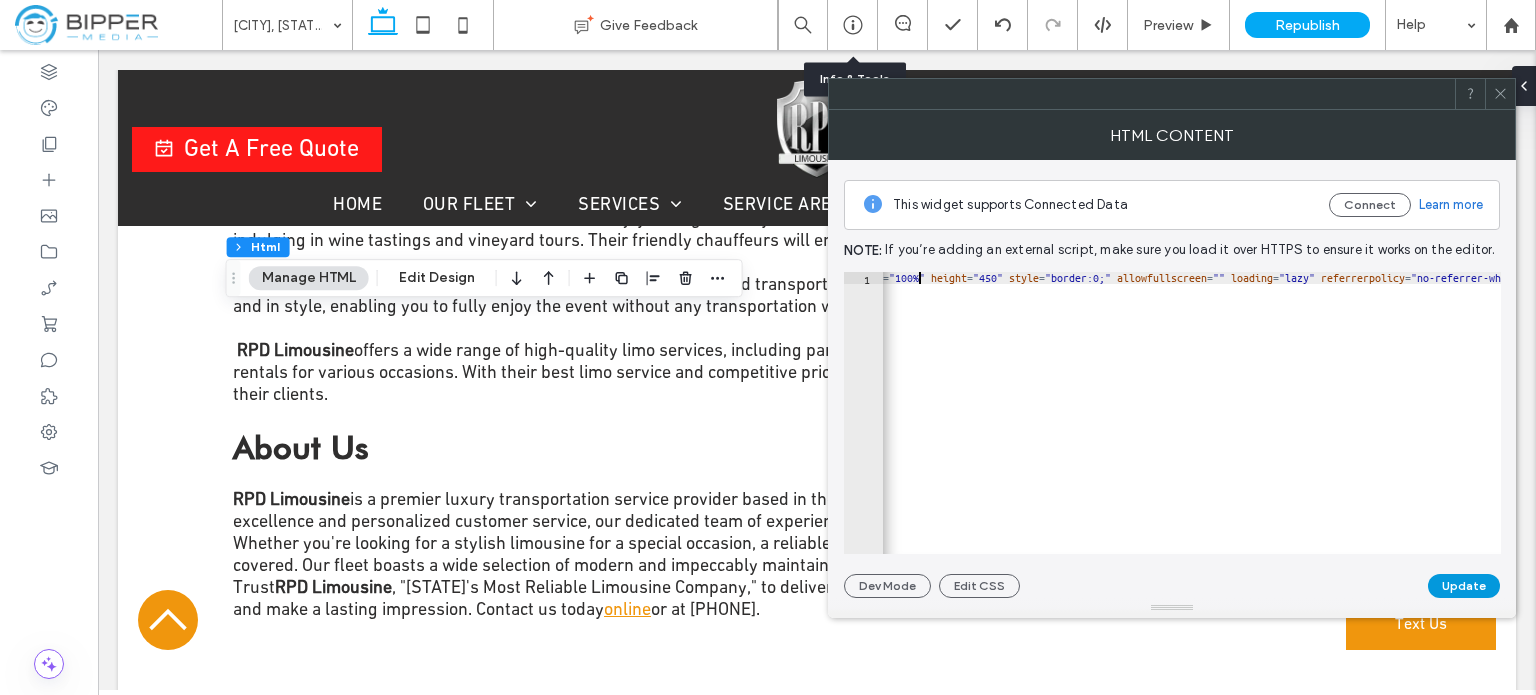 type on "**********" 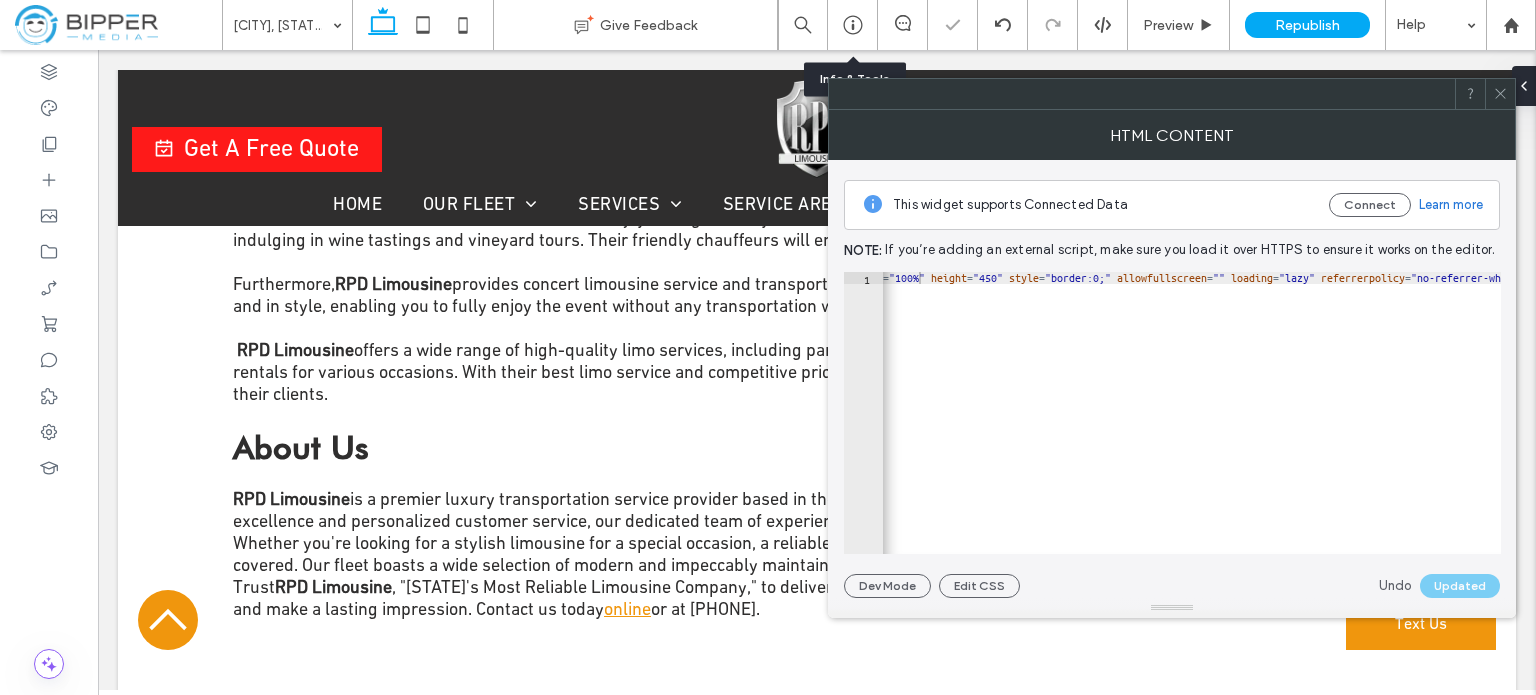 click 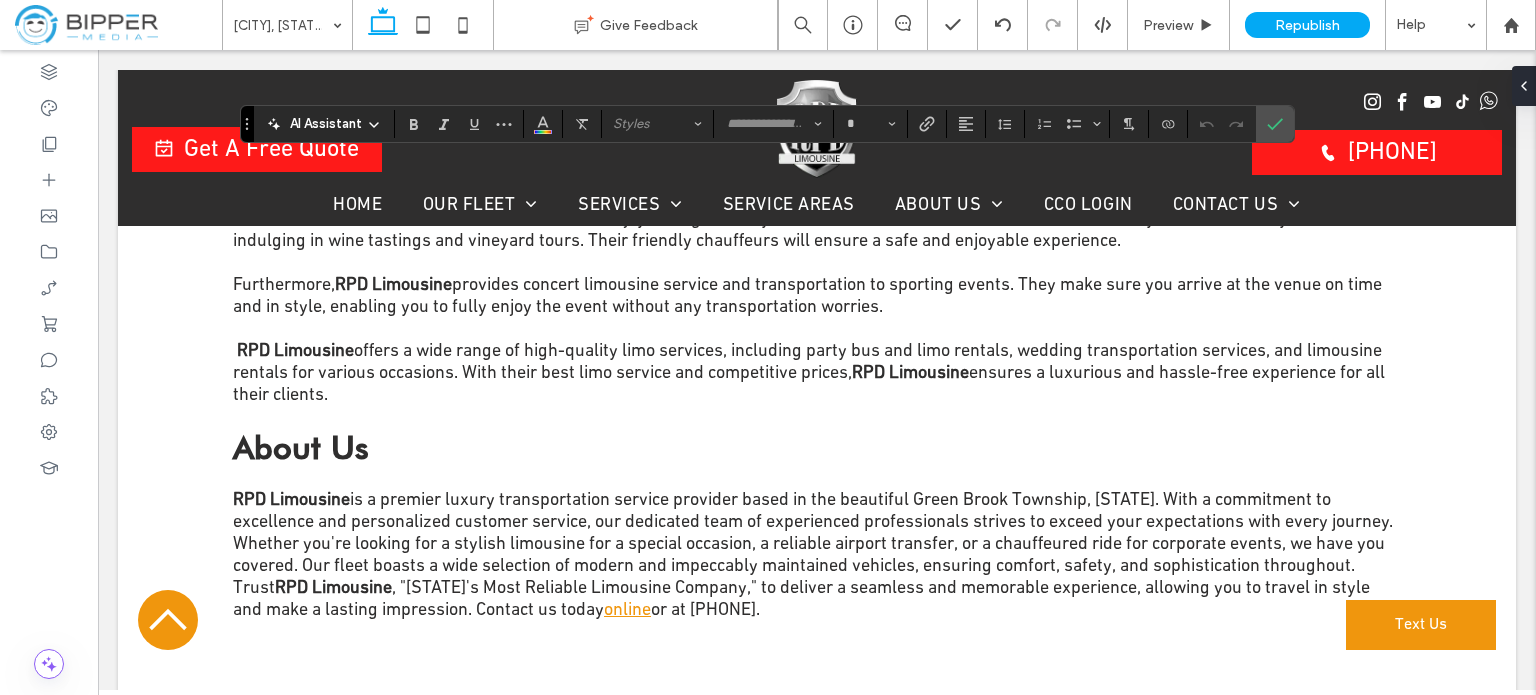 type on "**********" 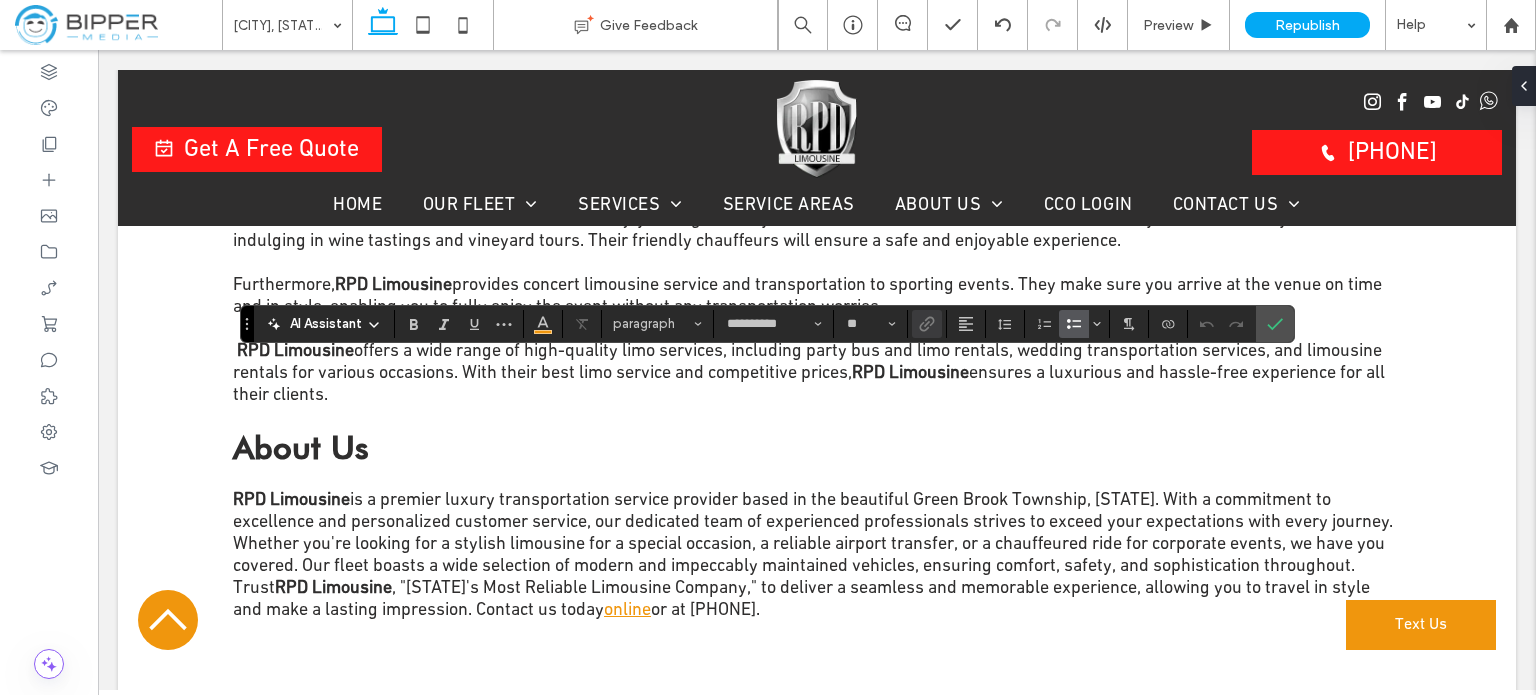 type 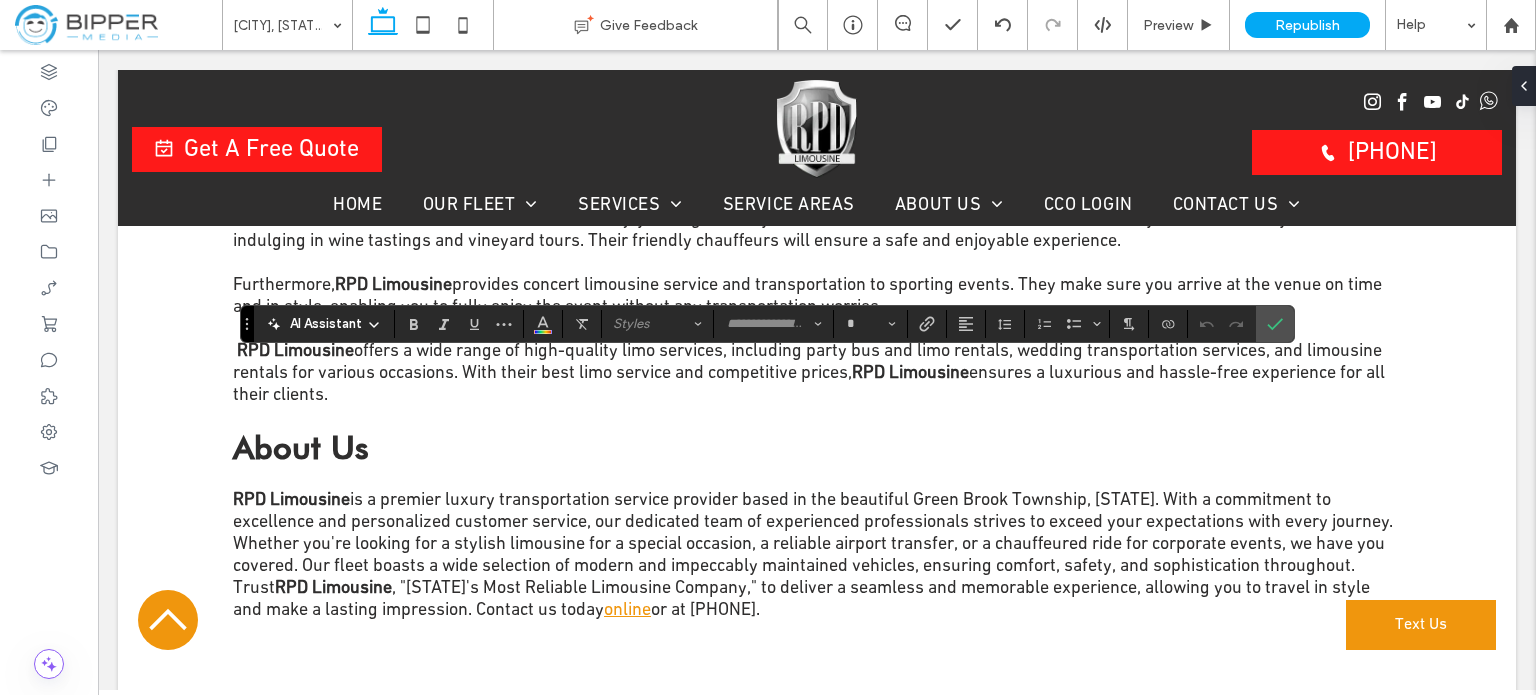 type on "**********" 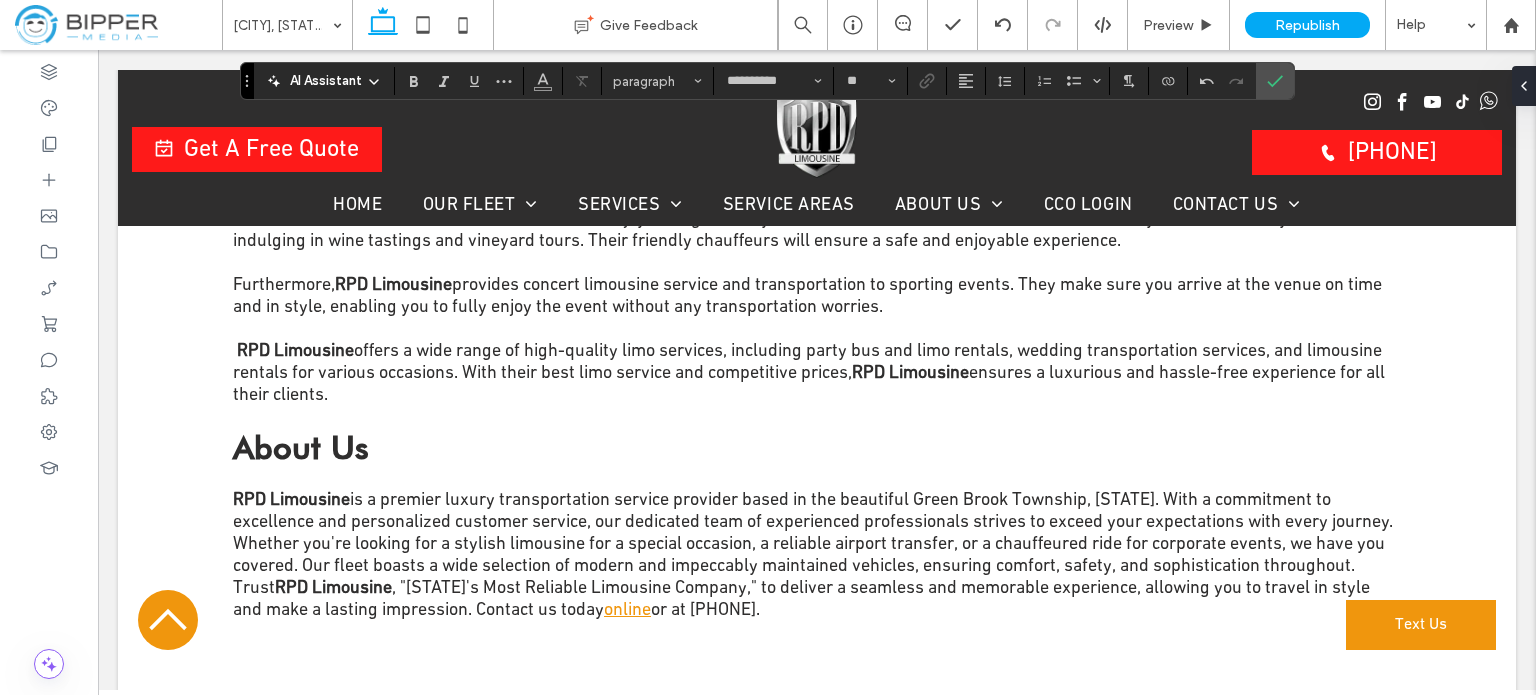 type on "**" 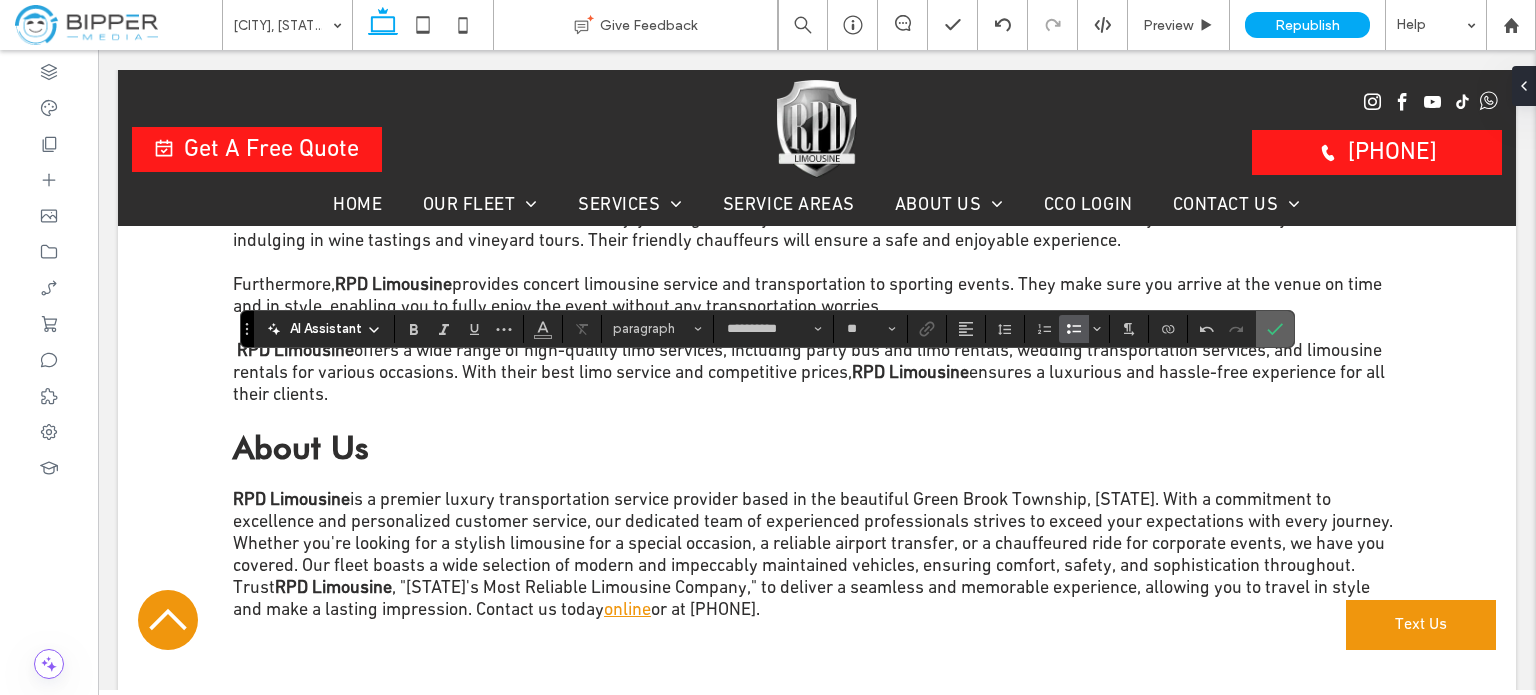 click at bounding box center [1275, 329] 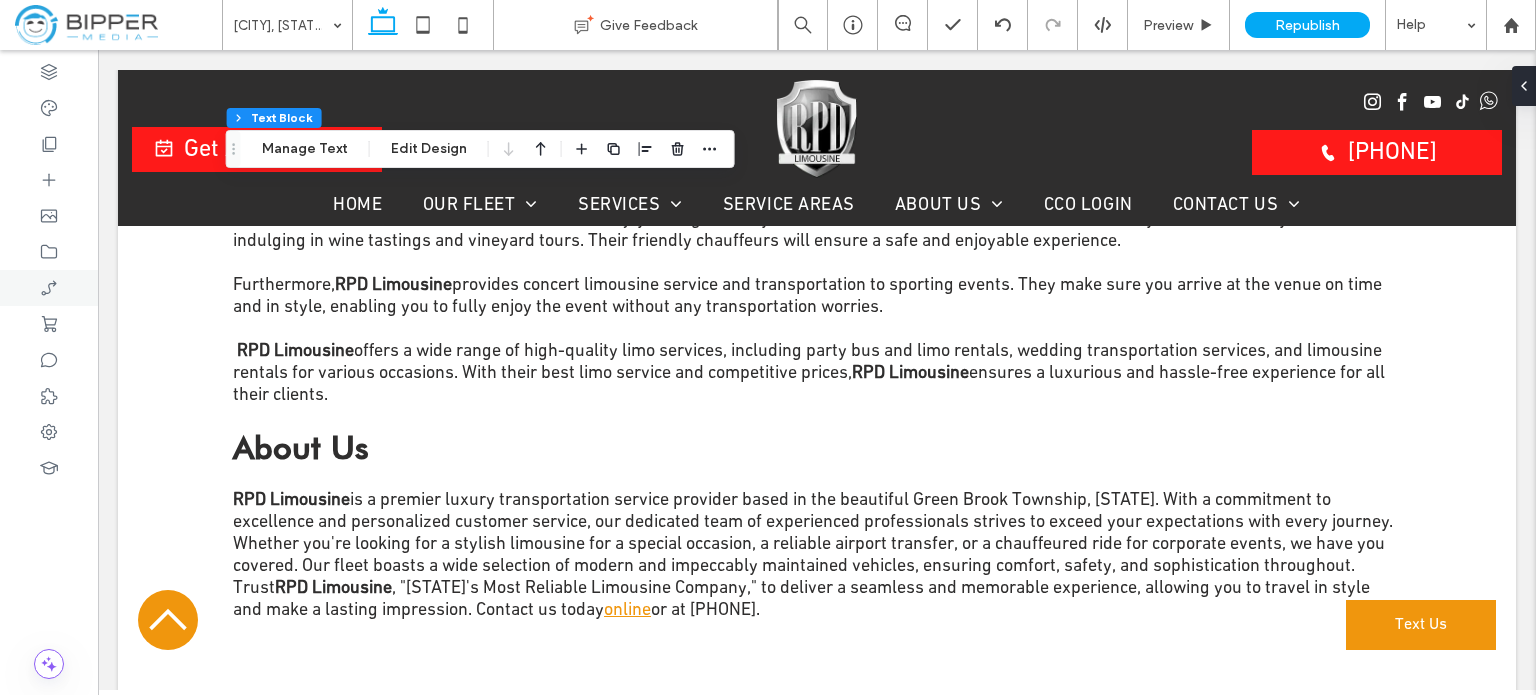 type on "**********" 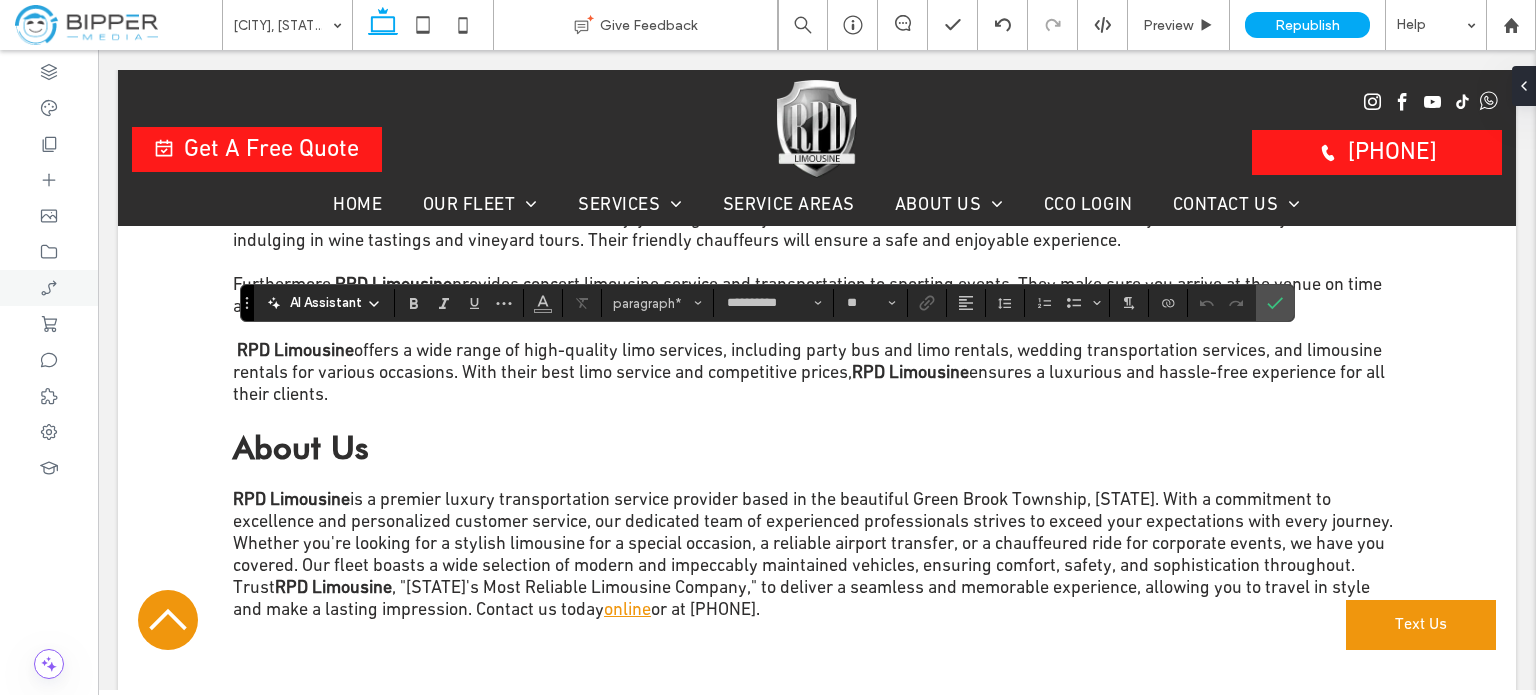 type on "**********" 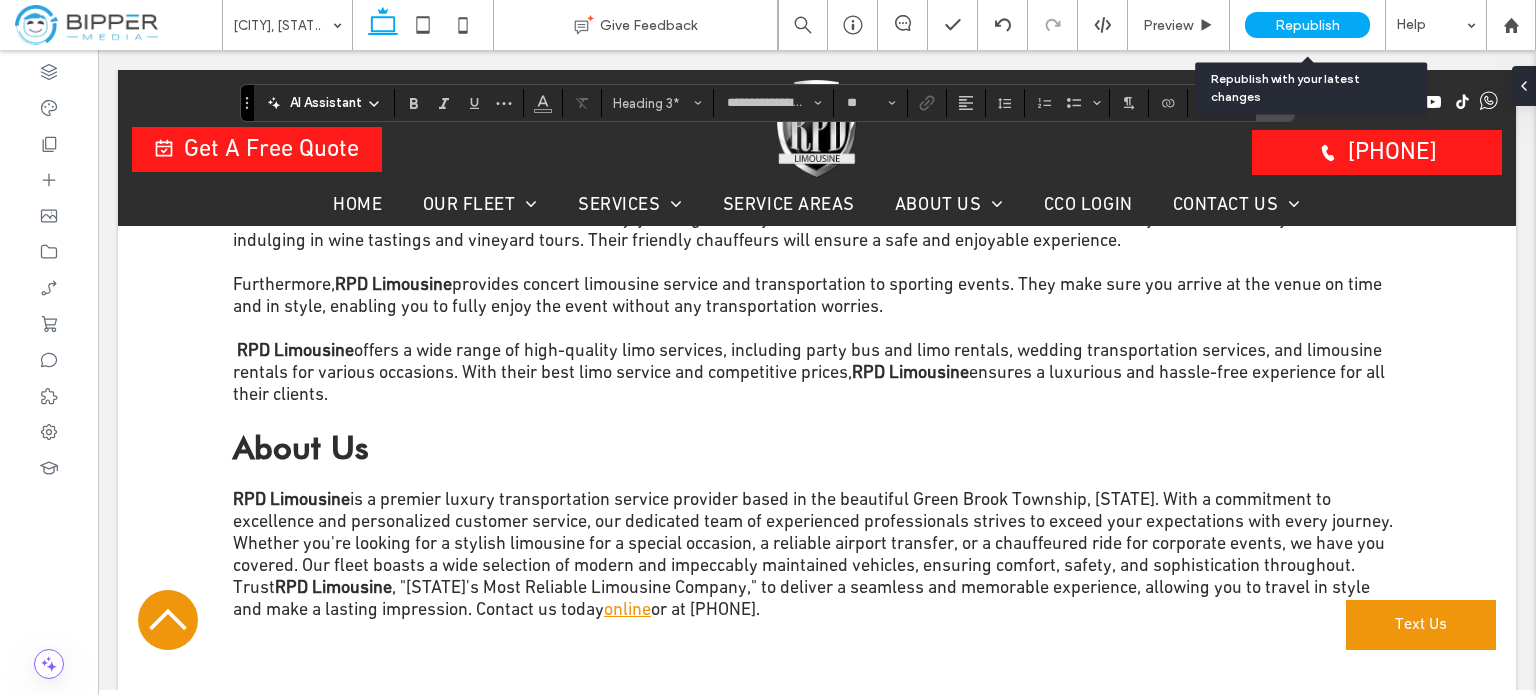 click on "Republish" at bounding box center (1307, 25) 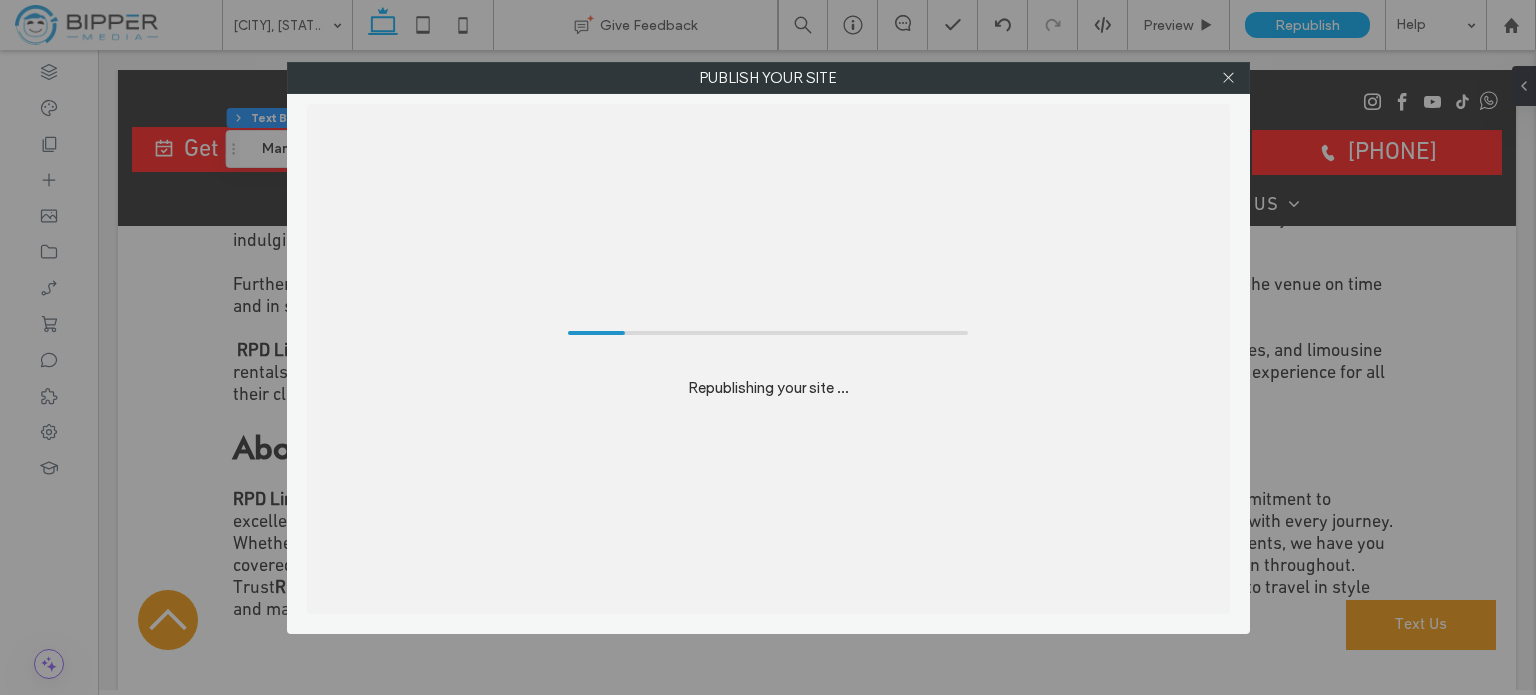 drag, startPoint x: 1146, startPoint y: 286, endPoint x: 1020, endPoint y: 205, distance: 149.78986 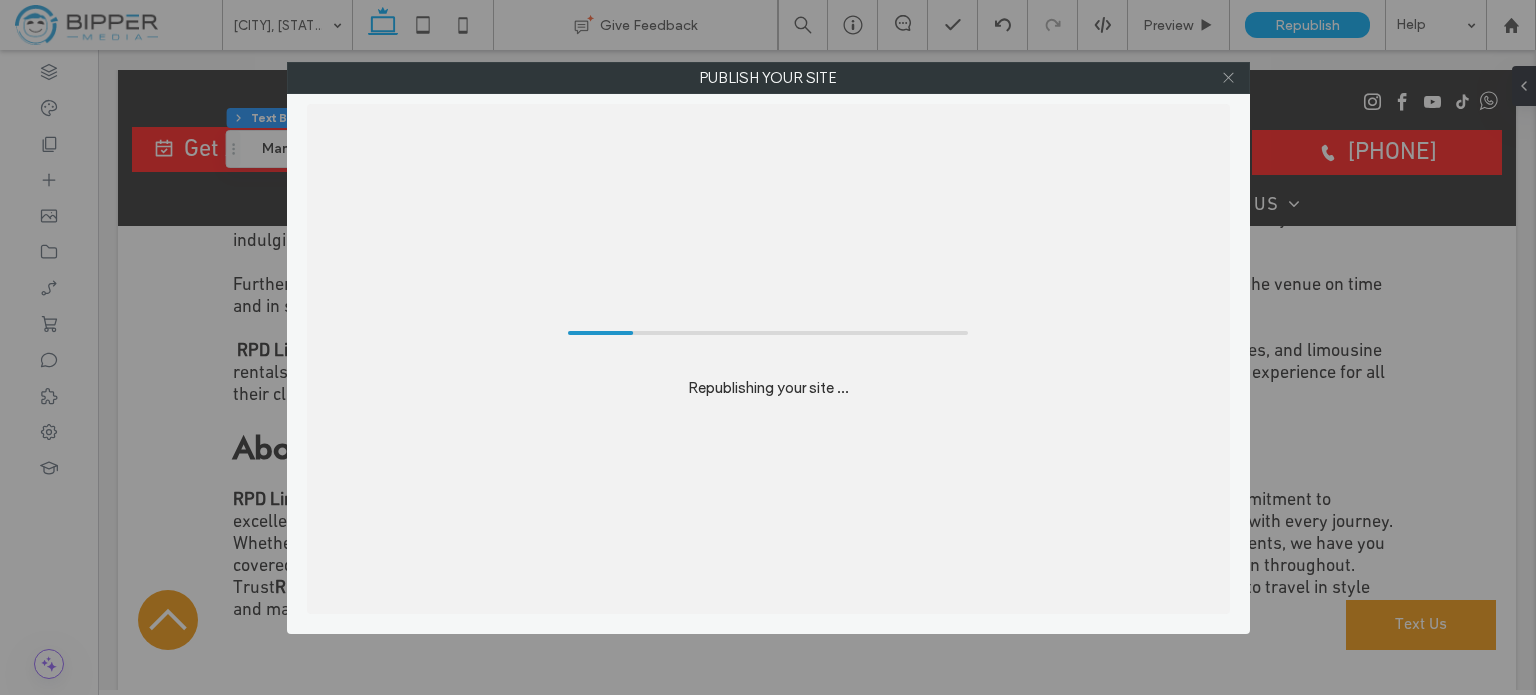click 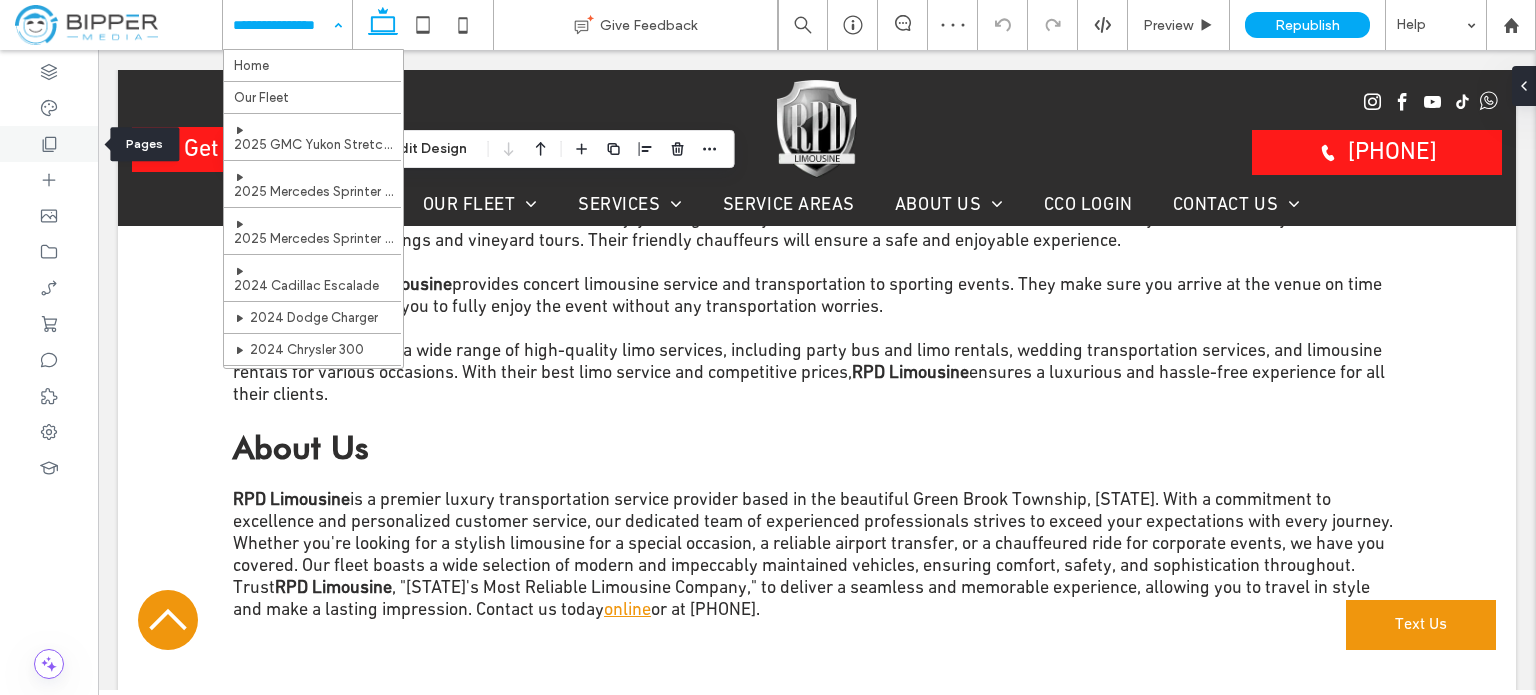 click 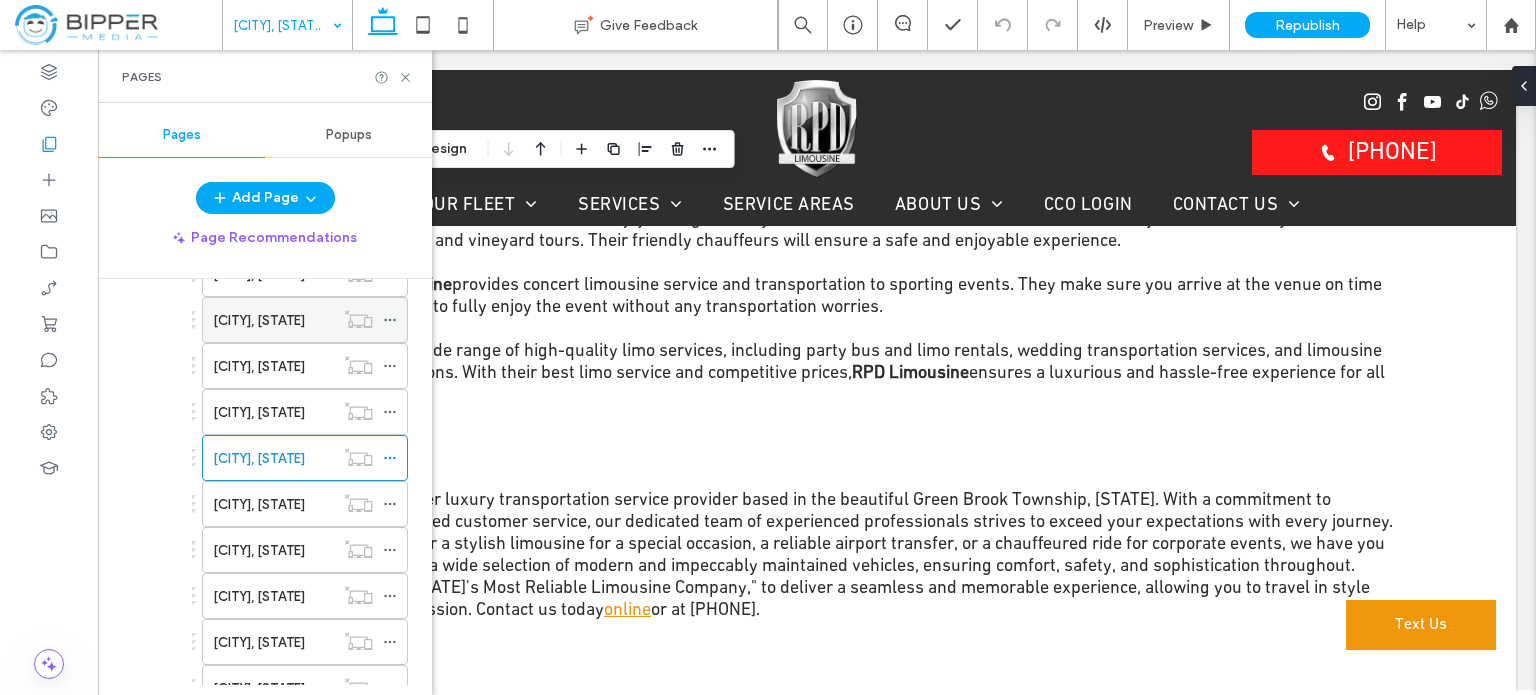 scroll, scrollTop: 1900, scrollLeft: 0, axis: vertical 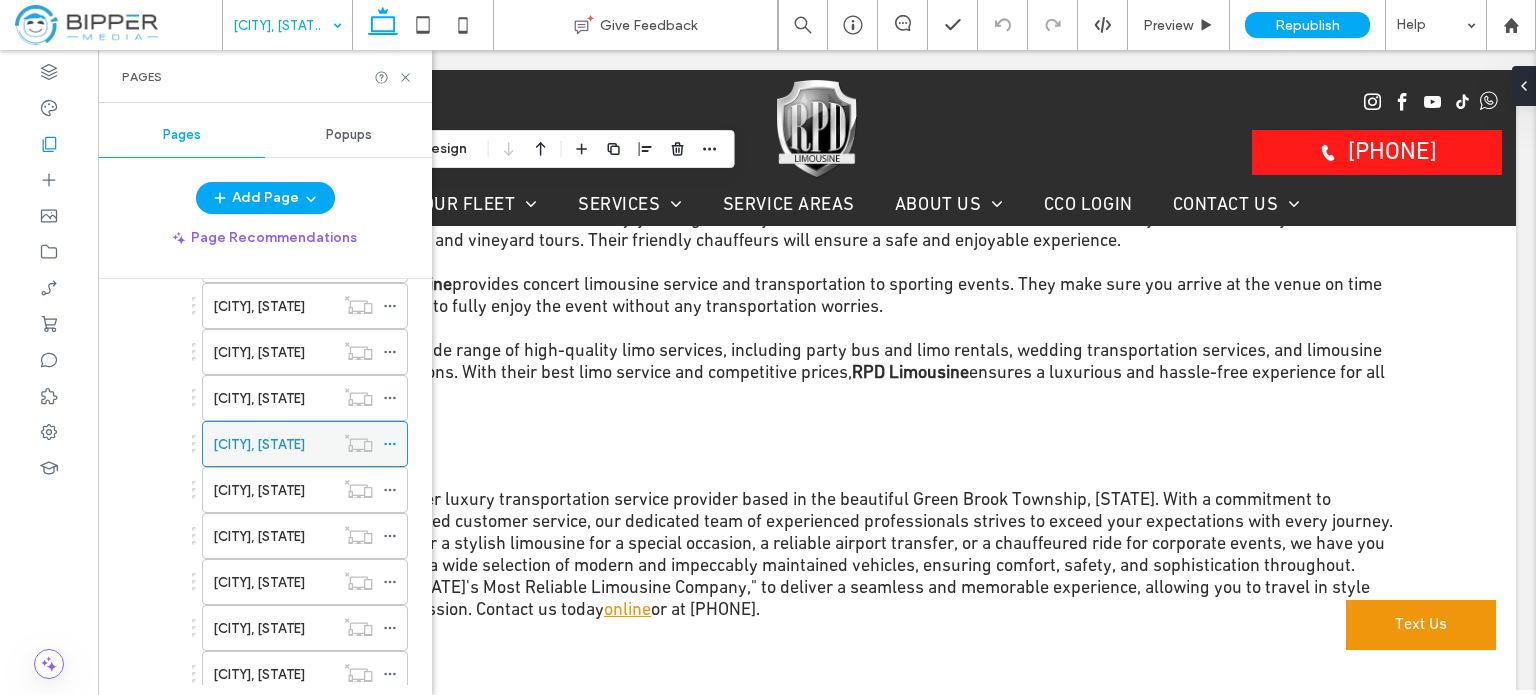 click at bounding box center [390, 444] 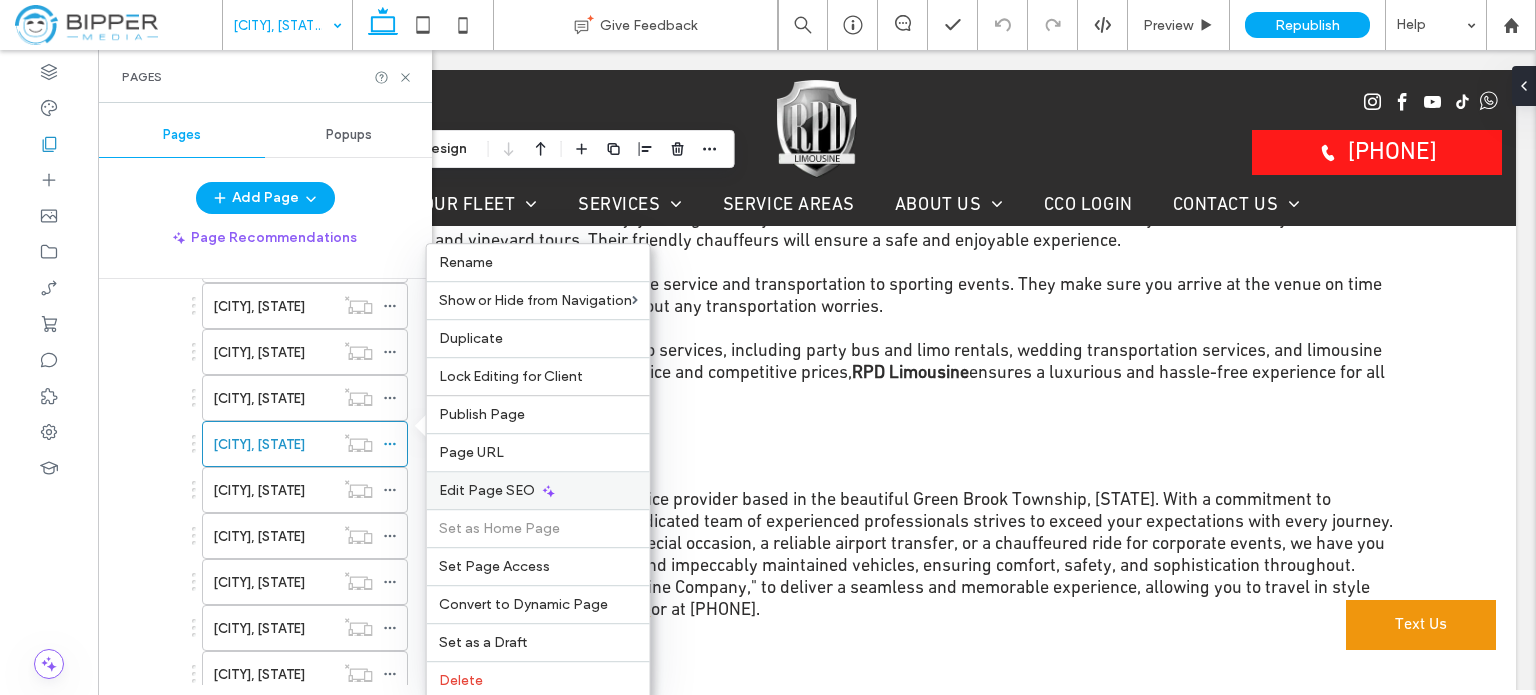 click 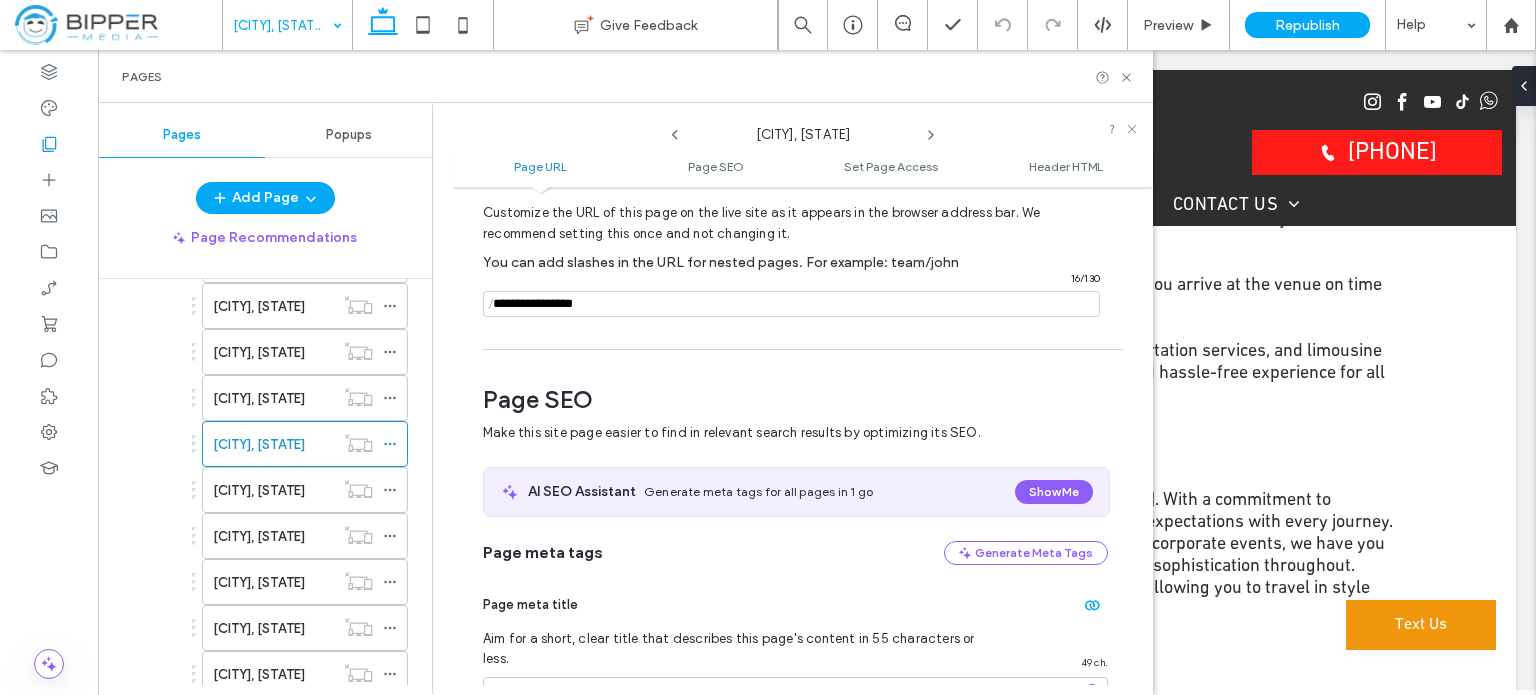 scroll, scrollTop: 74, scrollLeft: 0, axis: vertical 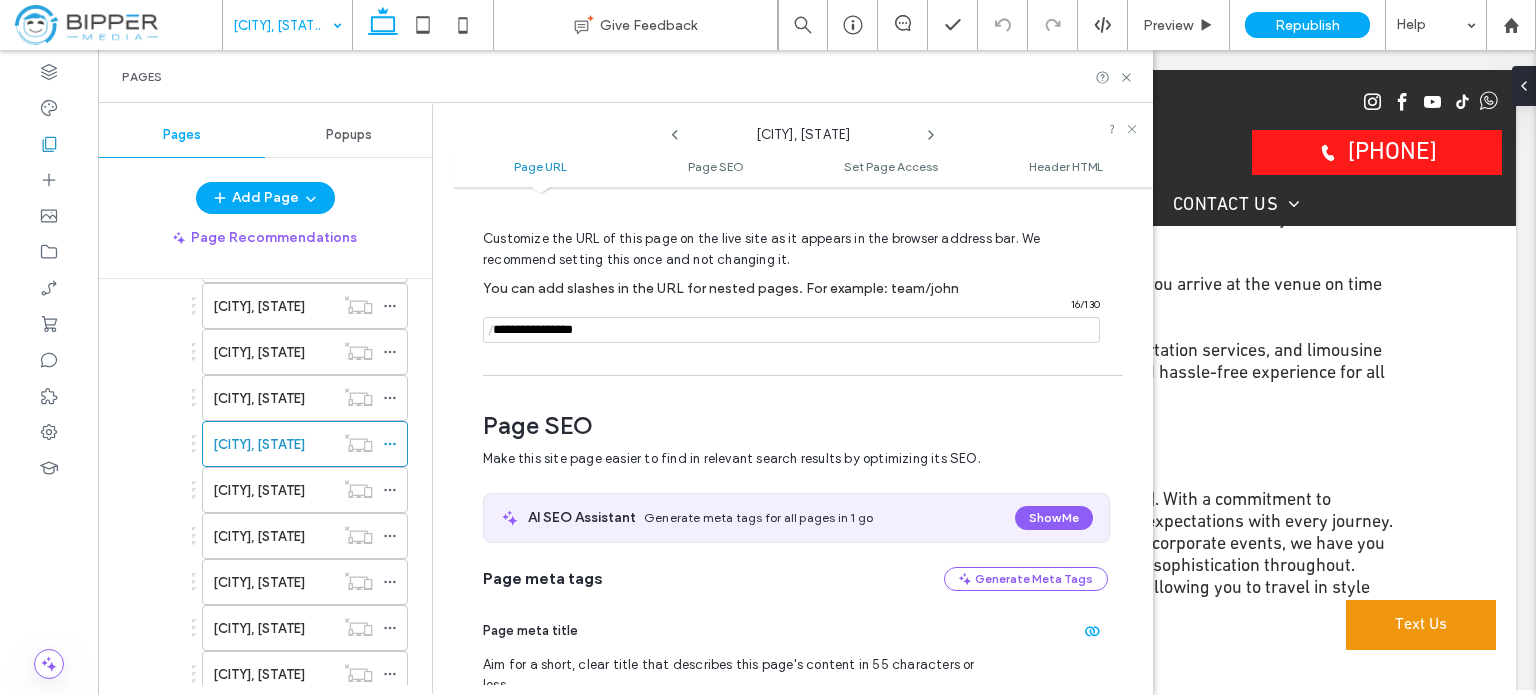 click at bounding box center [791, 330] 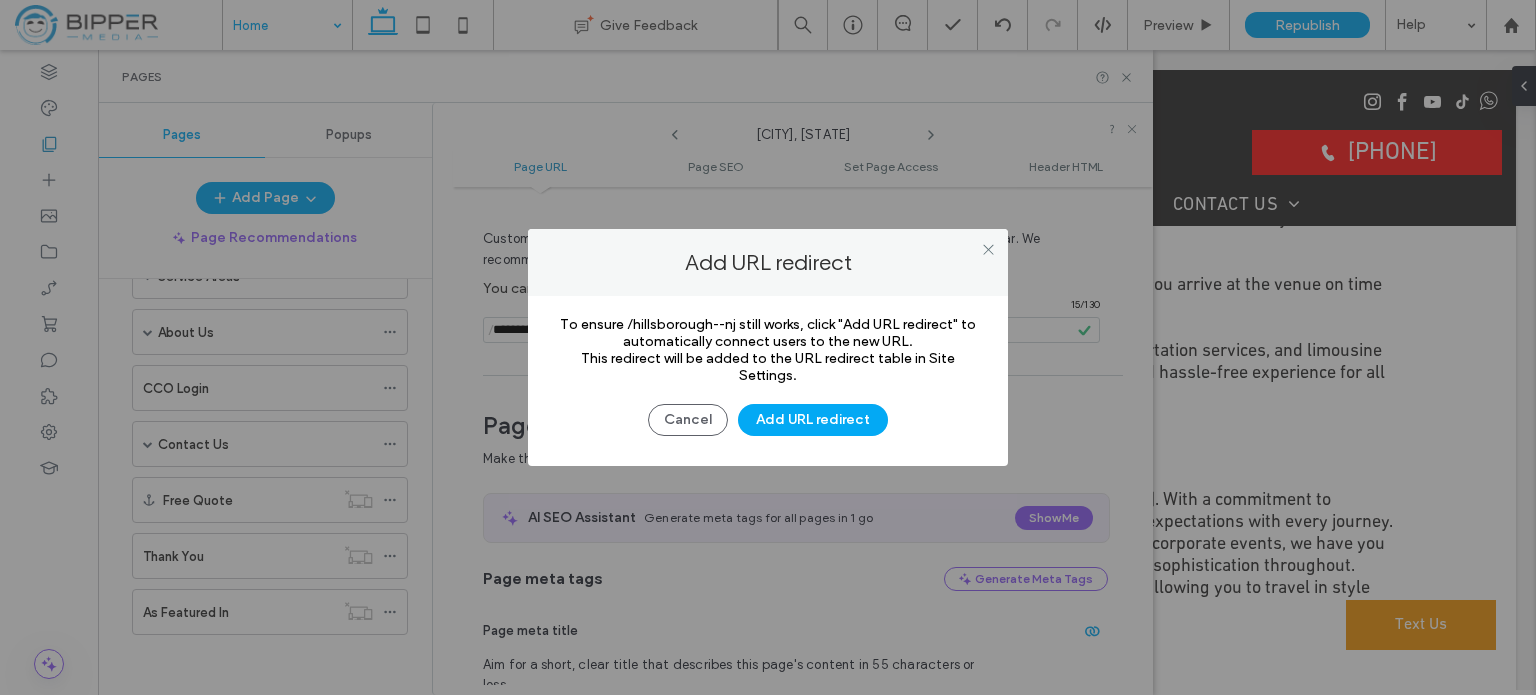 scroll, scrollTop: 1489, scrollLeft: 0, axis: vertical 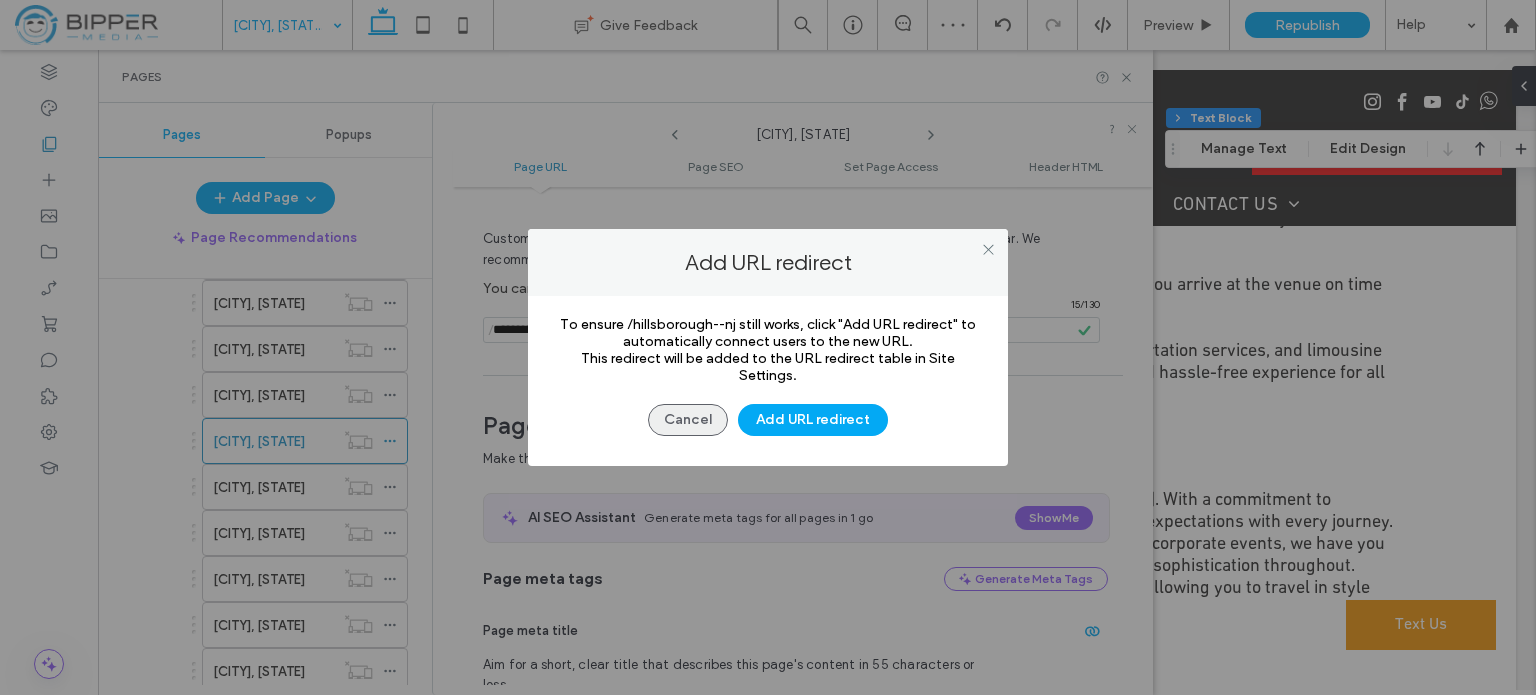 click on "Cancel" at bounding box center (688, 420) 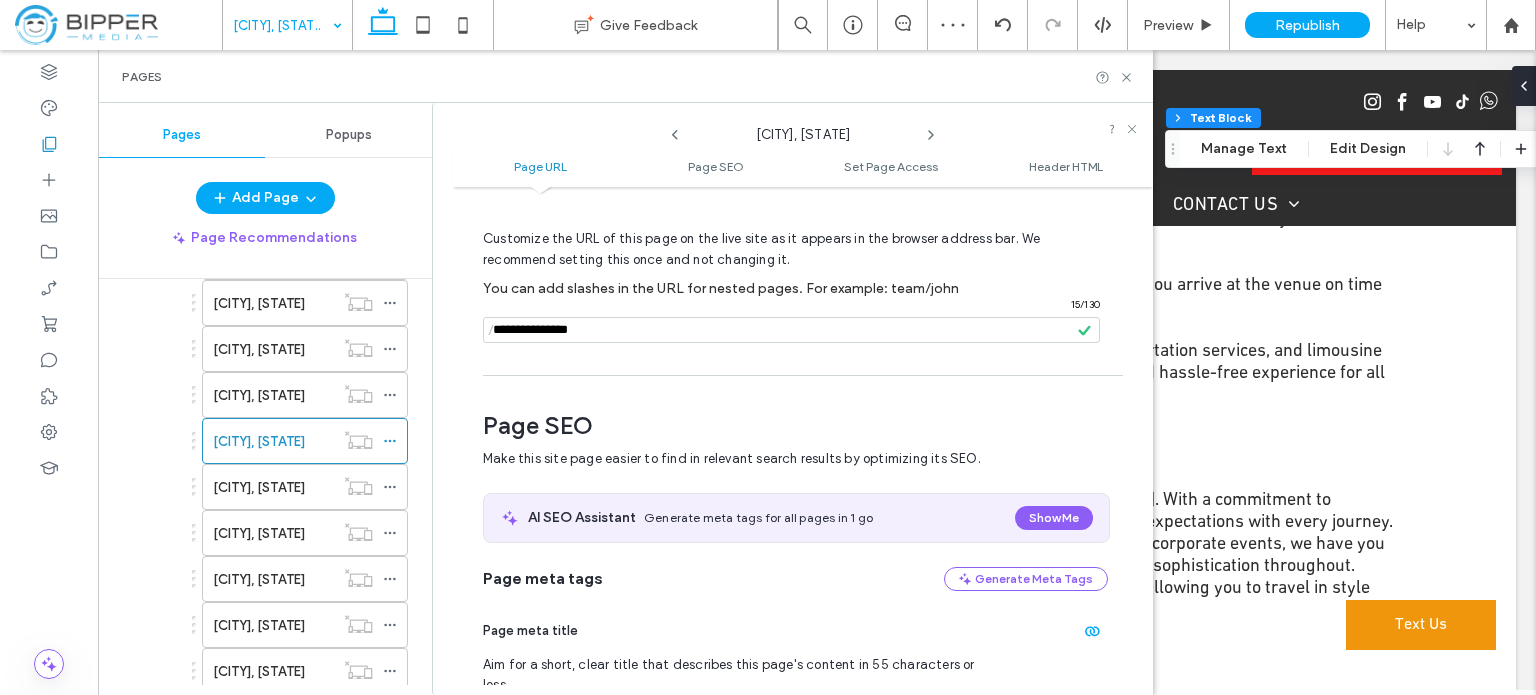 click at bounding box center [791, 330] 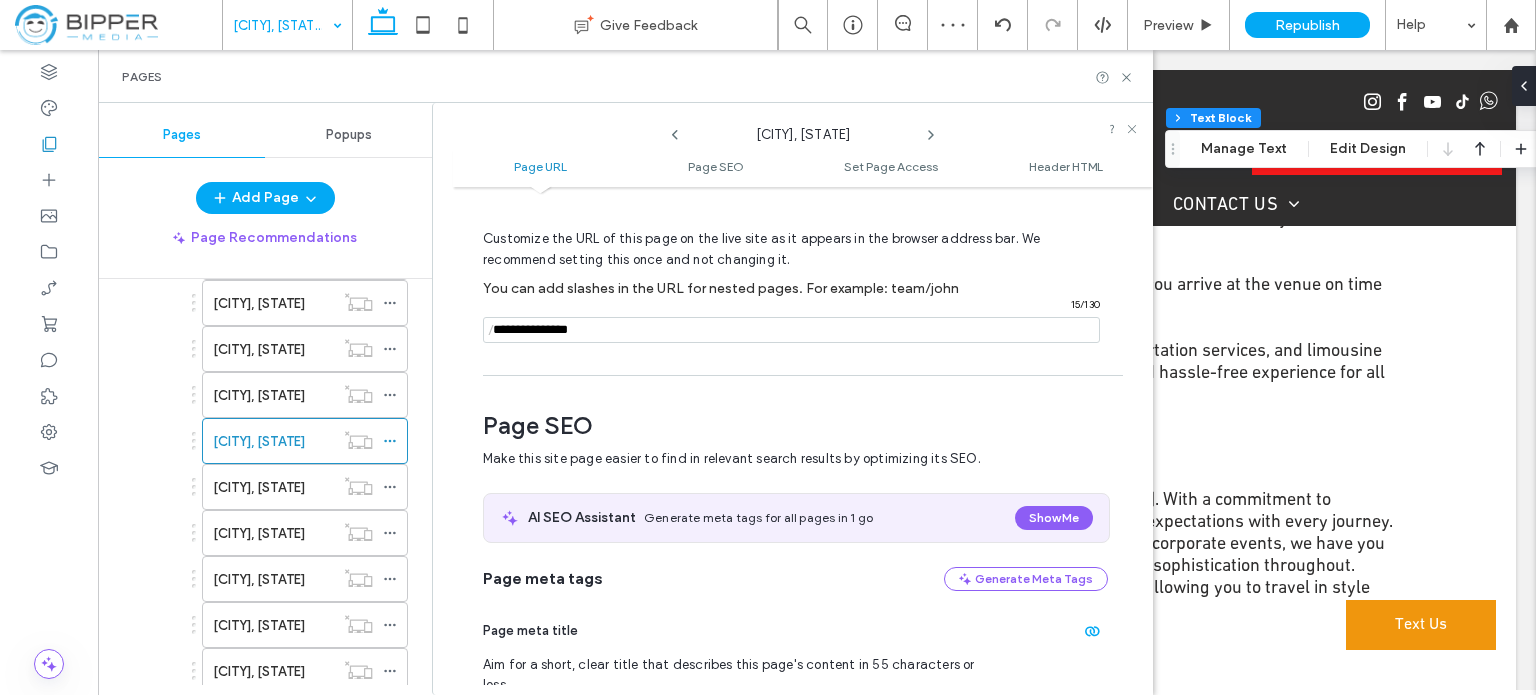 paste on "**********" 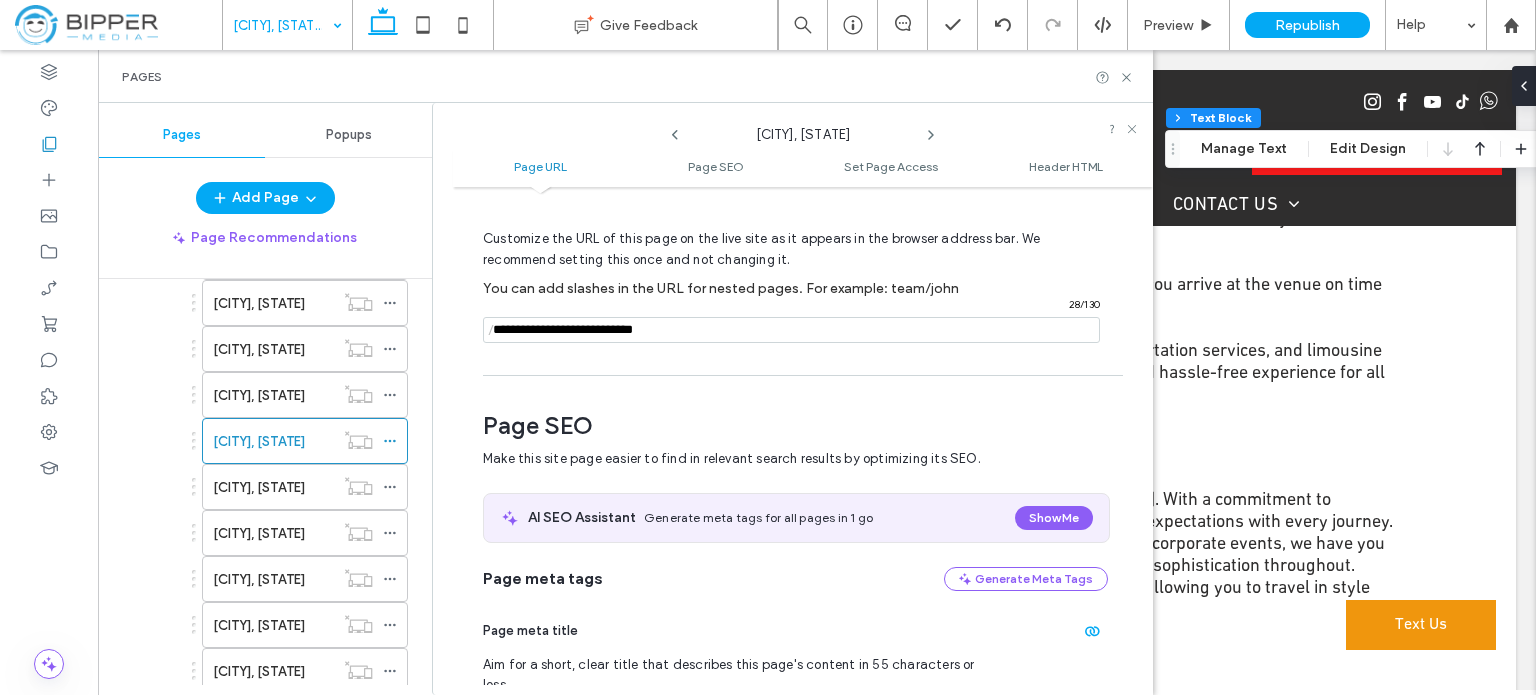 type on "**********" 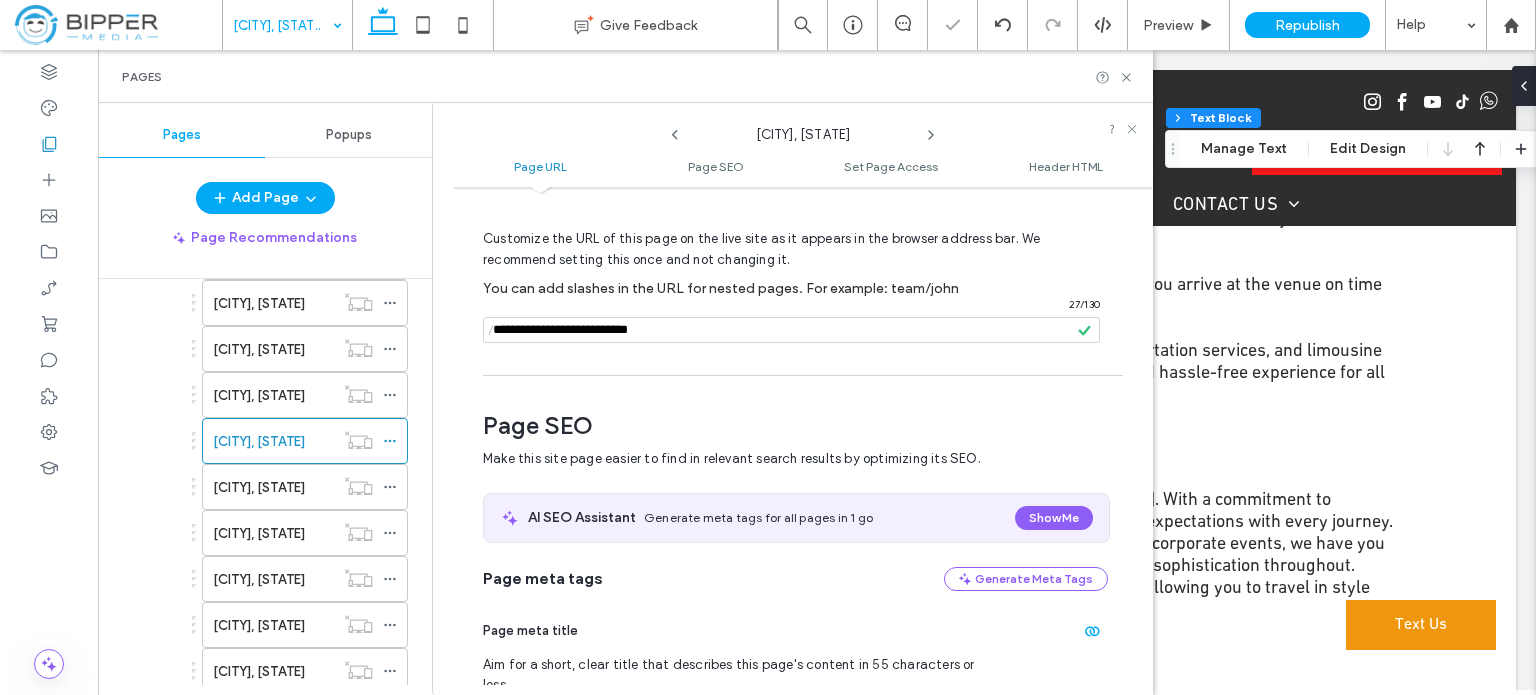 click on "Customize the URL of this page on the live site as it appears in the browser address bar. We recommend setting this once and not changing it. You can add slashes in the URL for nested pages. For example: team/john / 27 / 130" at bounding box center [795, 277] 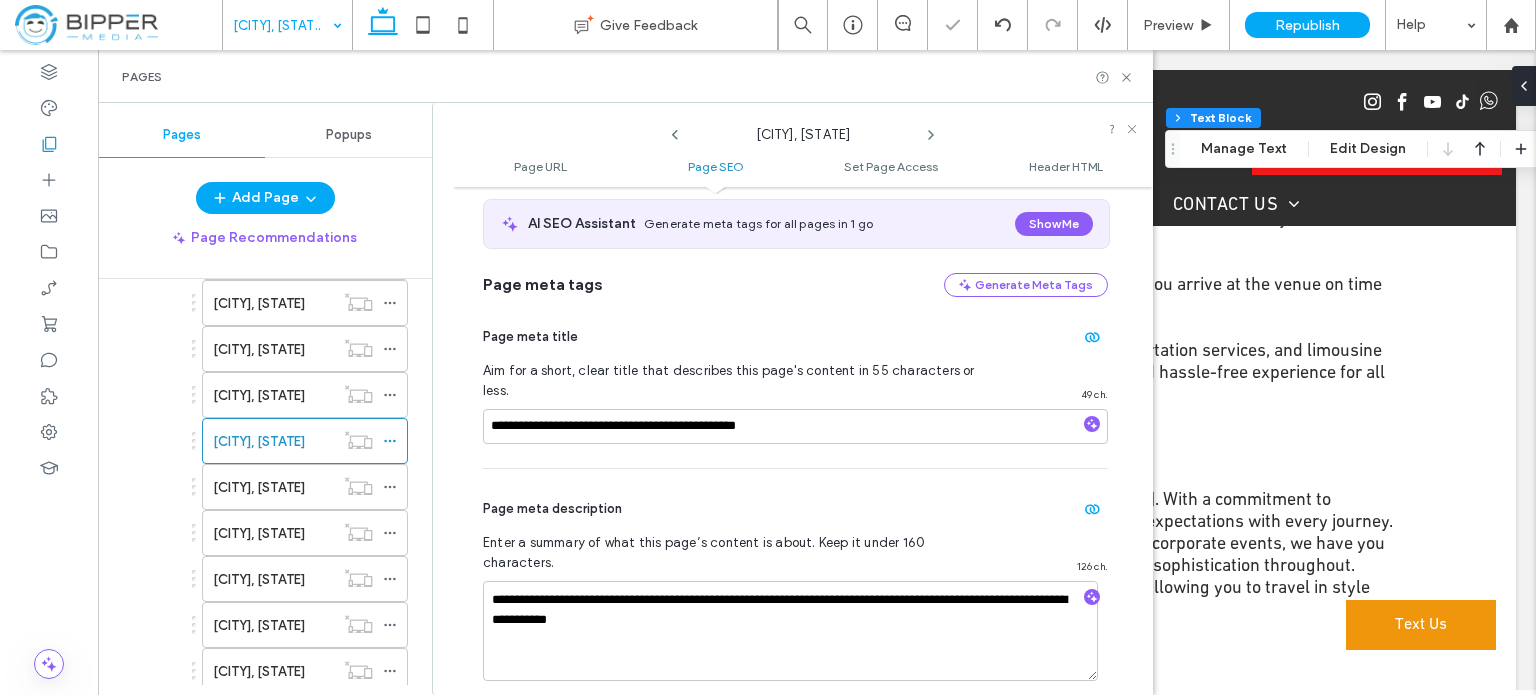 scroll, scrollTop: 374, scrollLeft: 0, axis: vertical 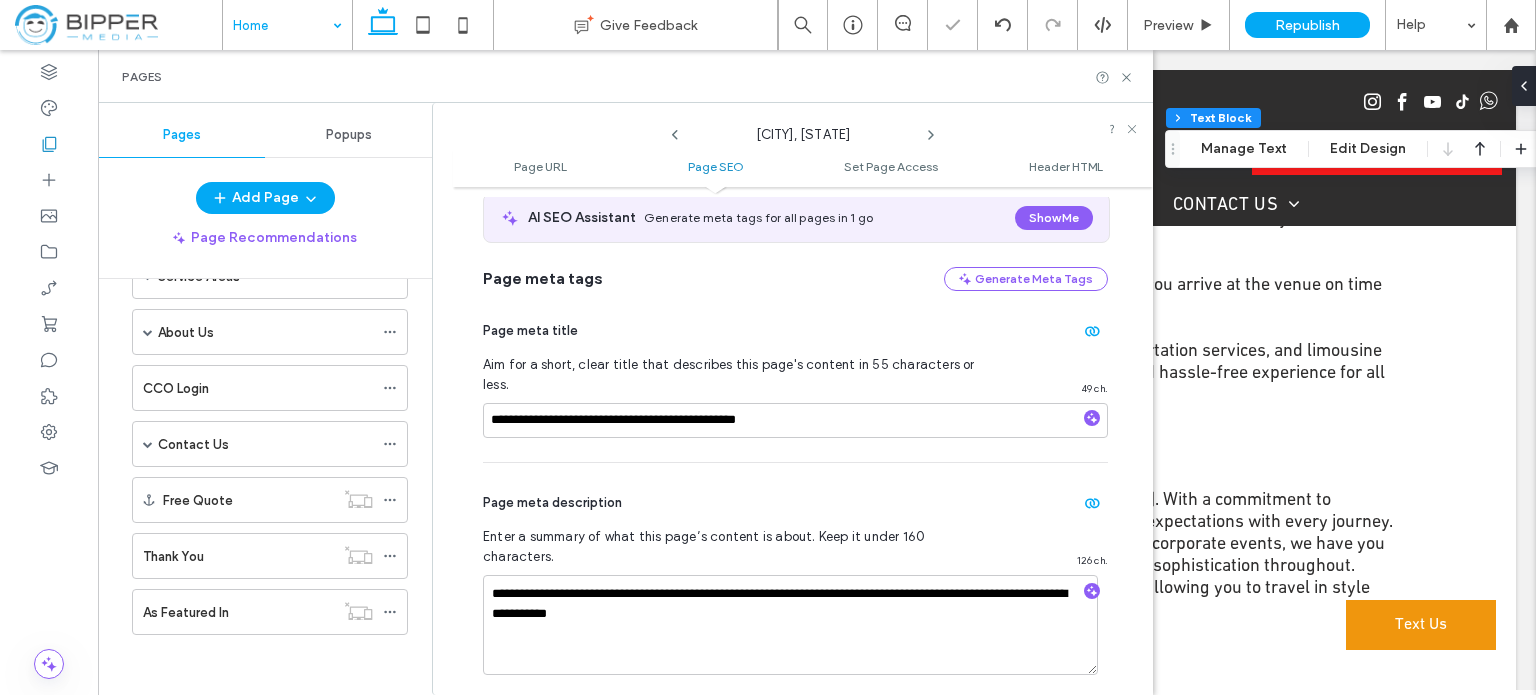 click at bounding box center [768, 347] 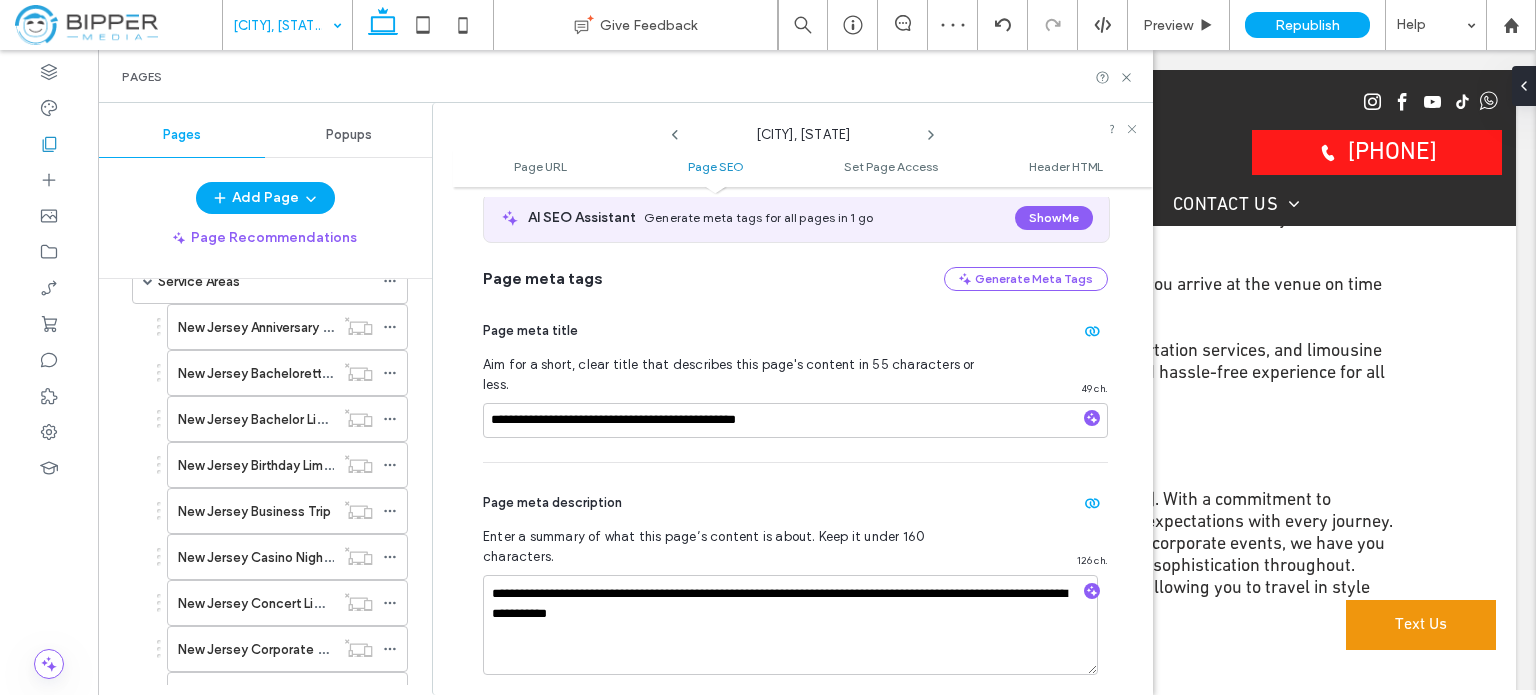 scroll, scrollTop: 1489, scrollLeft: 0, axis: vertical 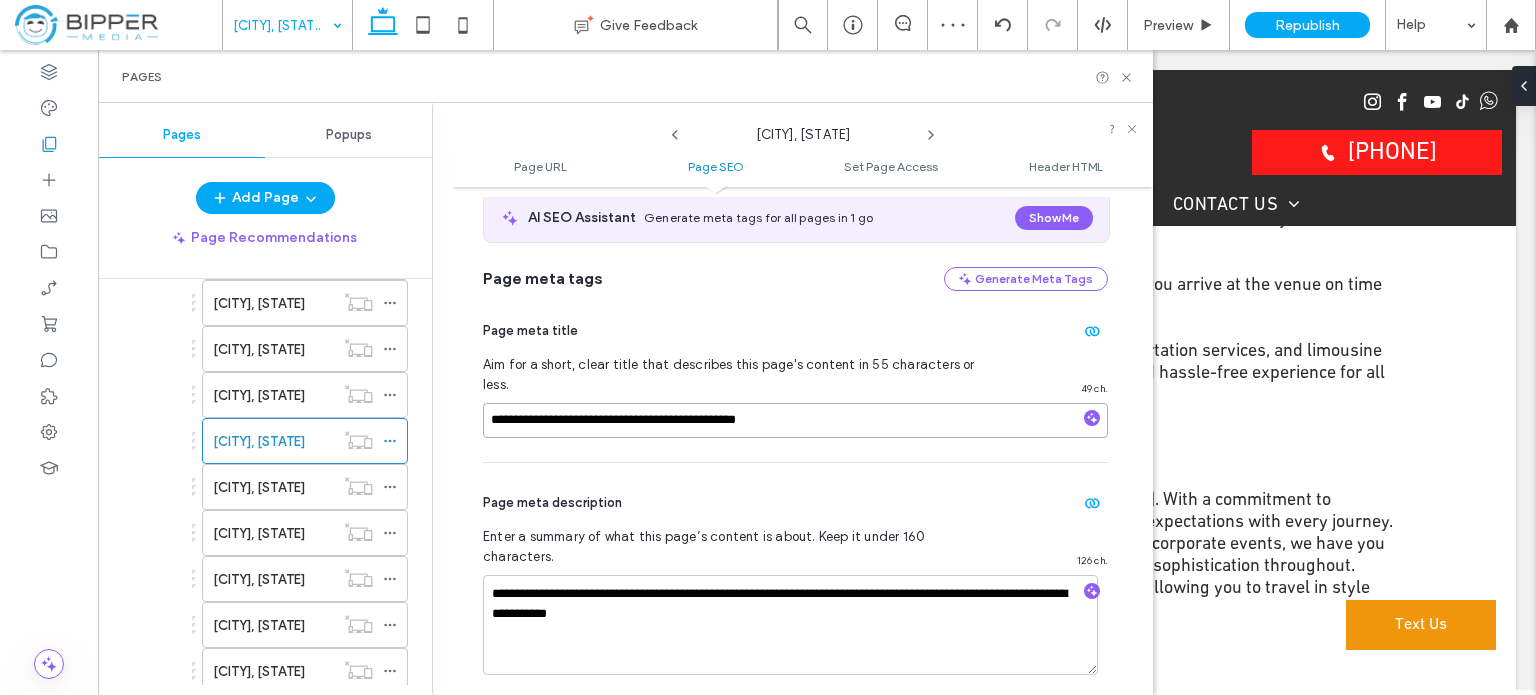 click on "**********" at bounding box center [795, 420] 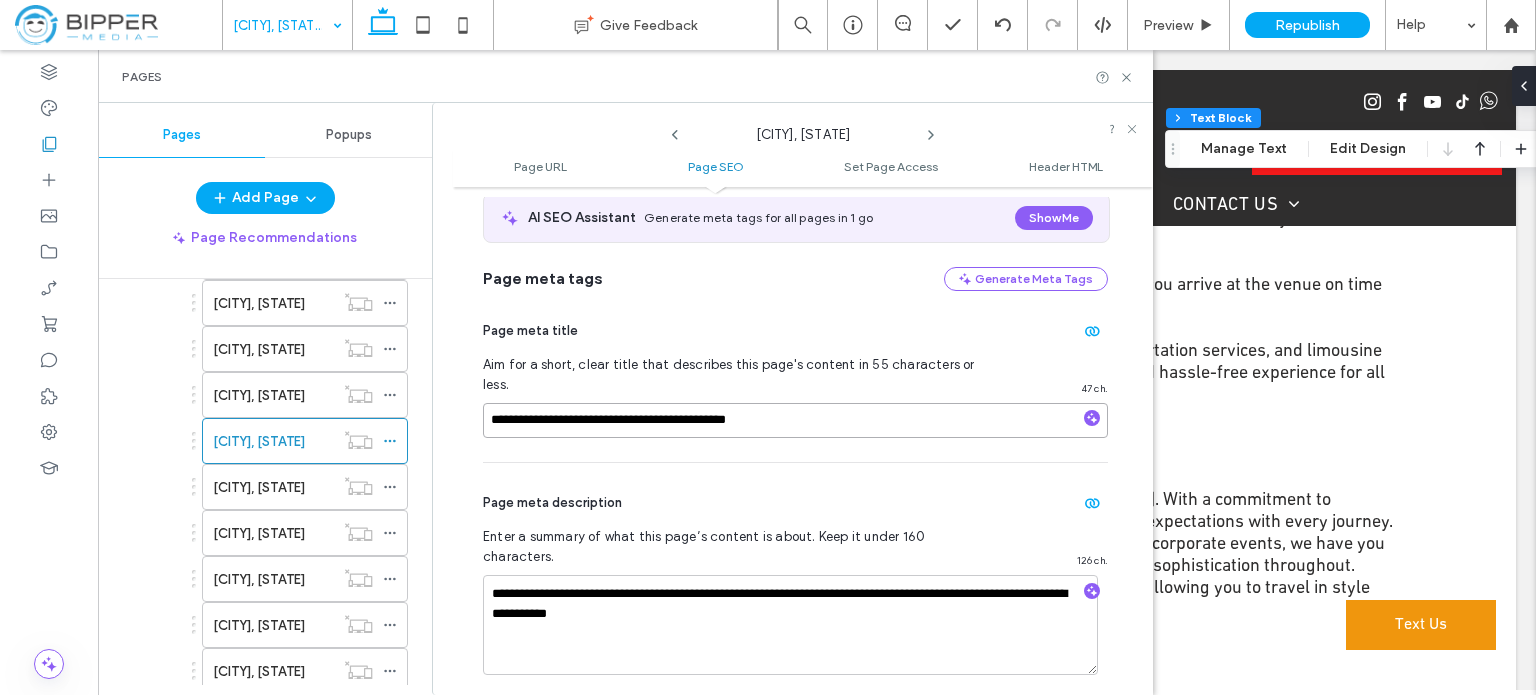 type on "**********" 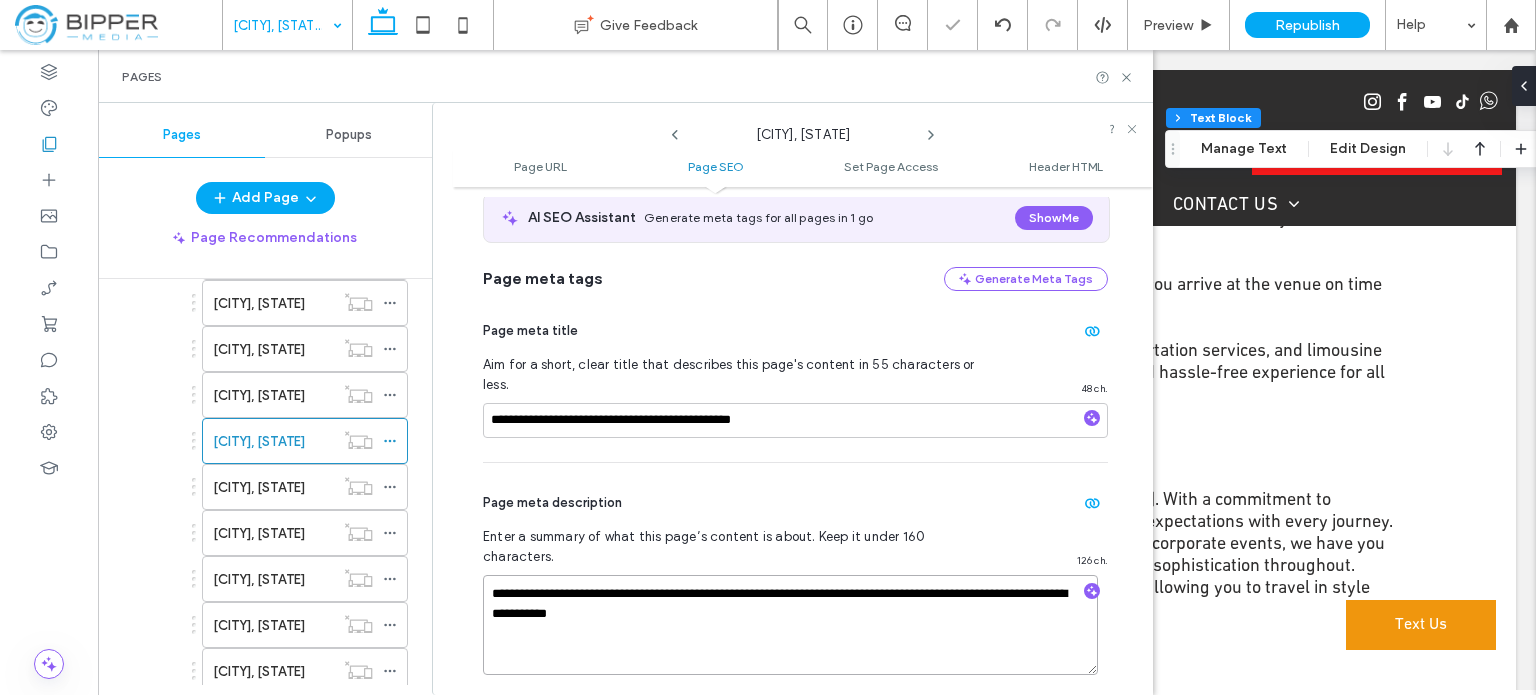 click on "**********" at bounding box center (790, 625) 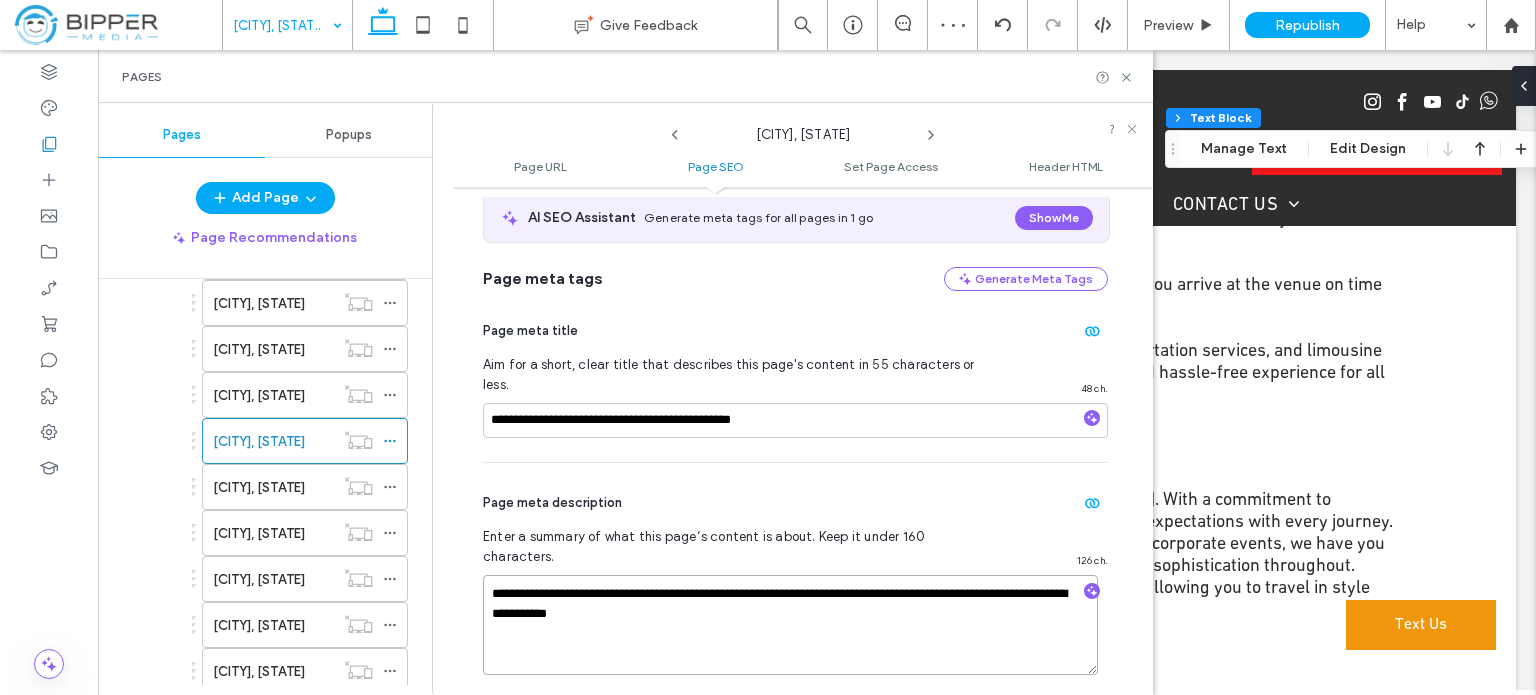 paste 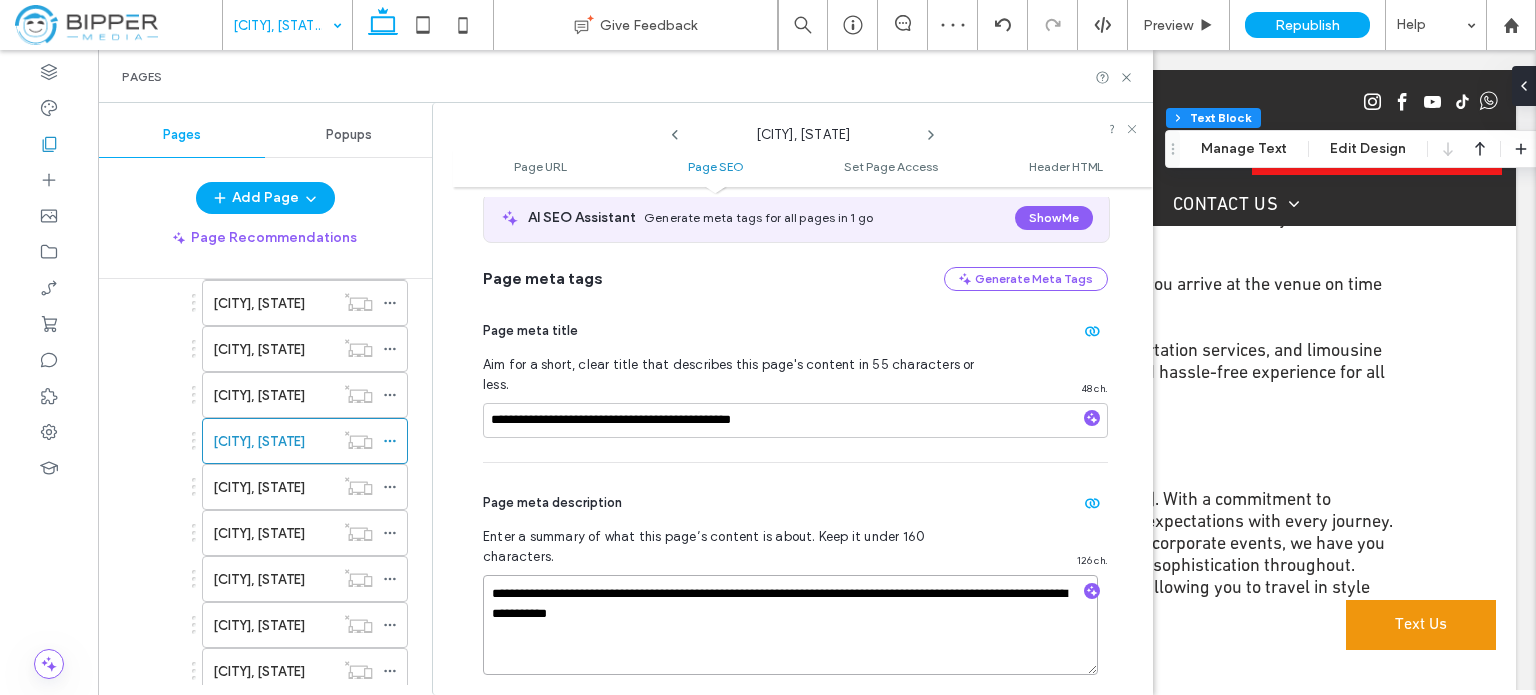 type on "**********" 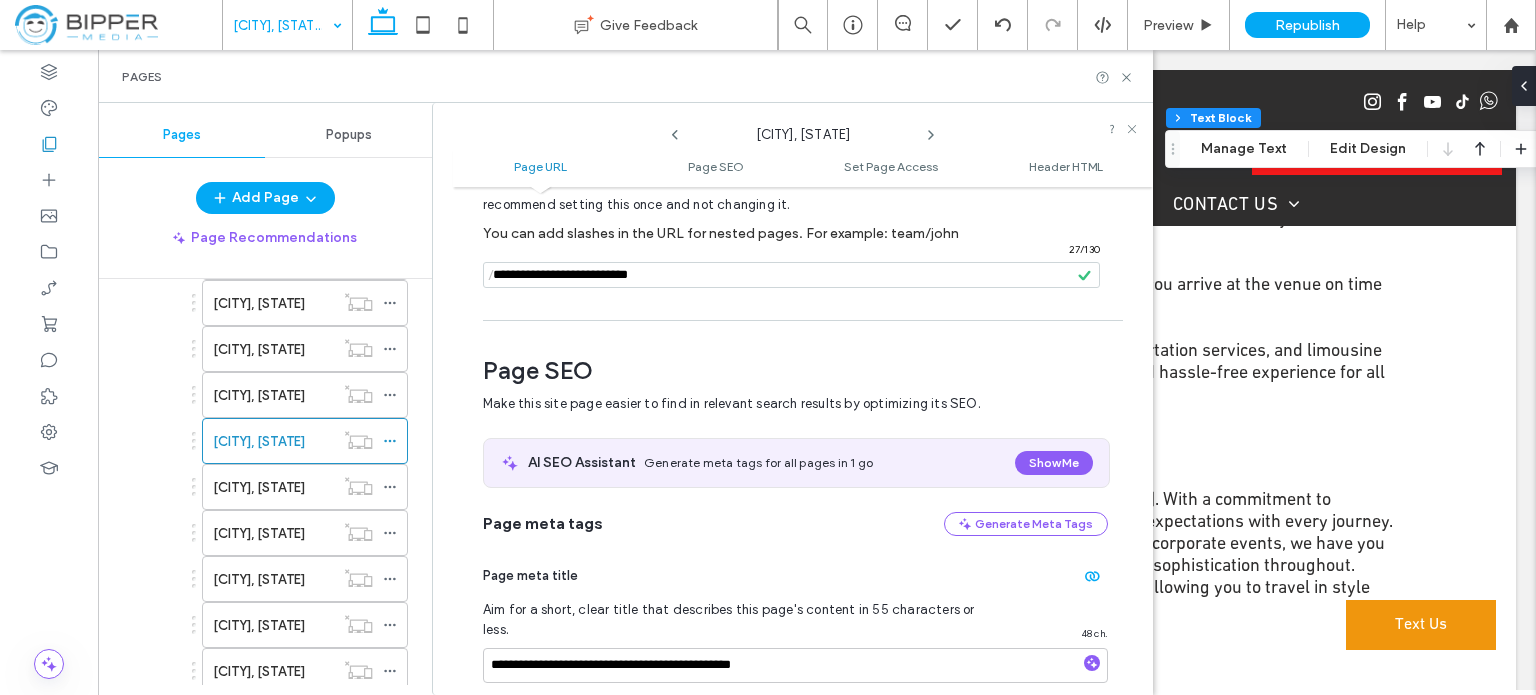scroll, scrollTop: 0, scrollLeft: 0, axis: both 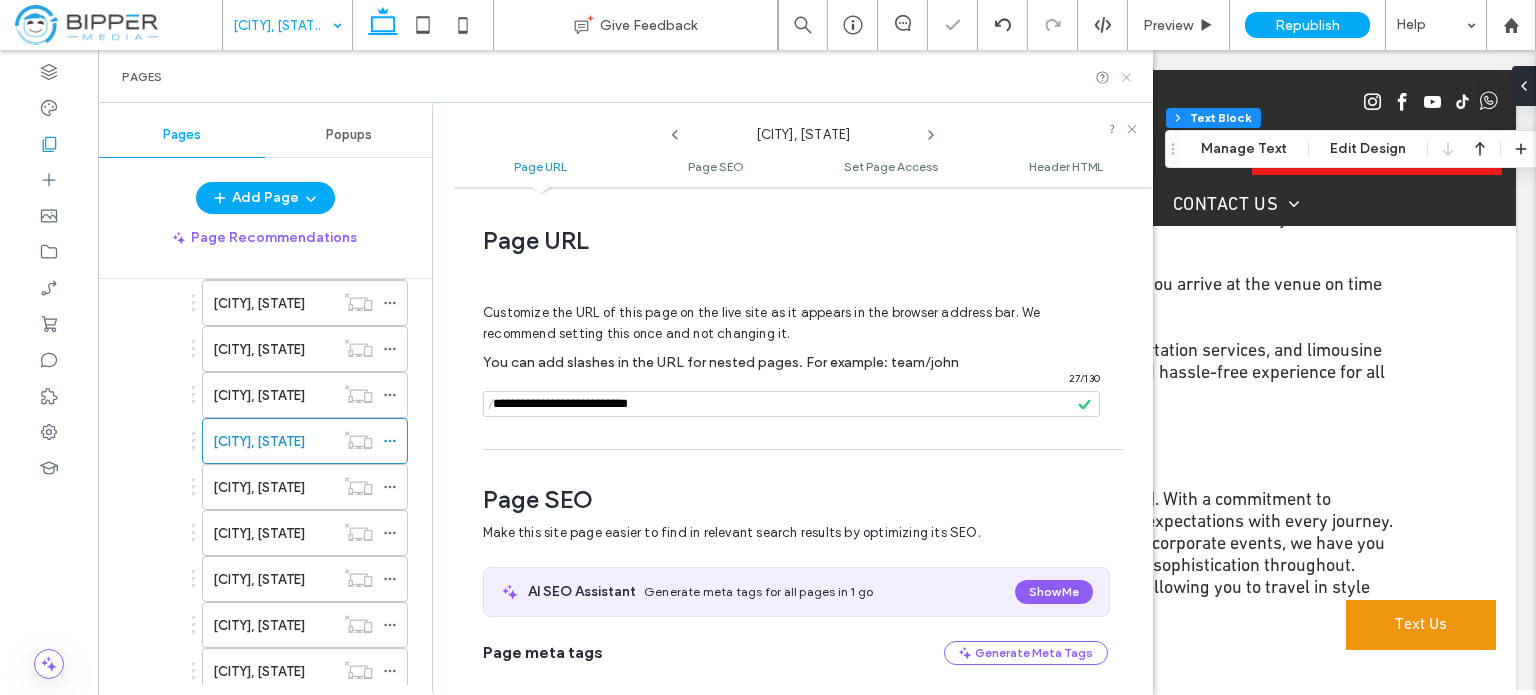 click 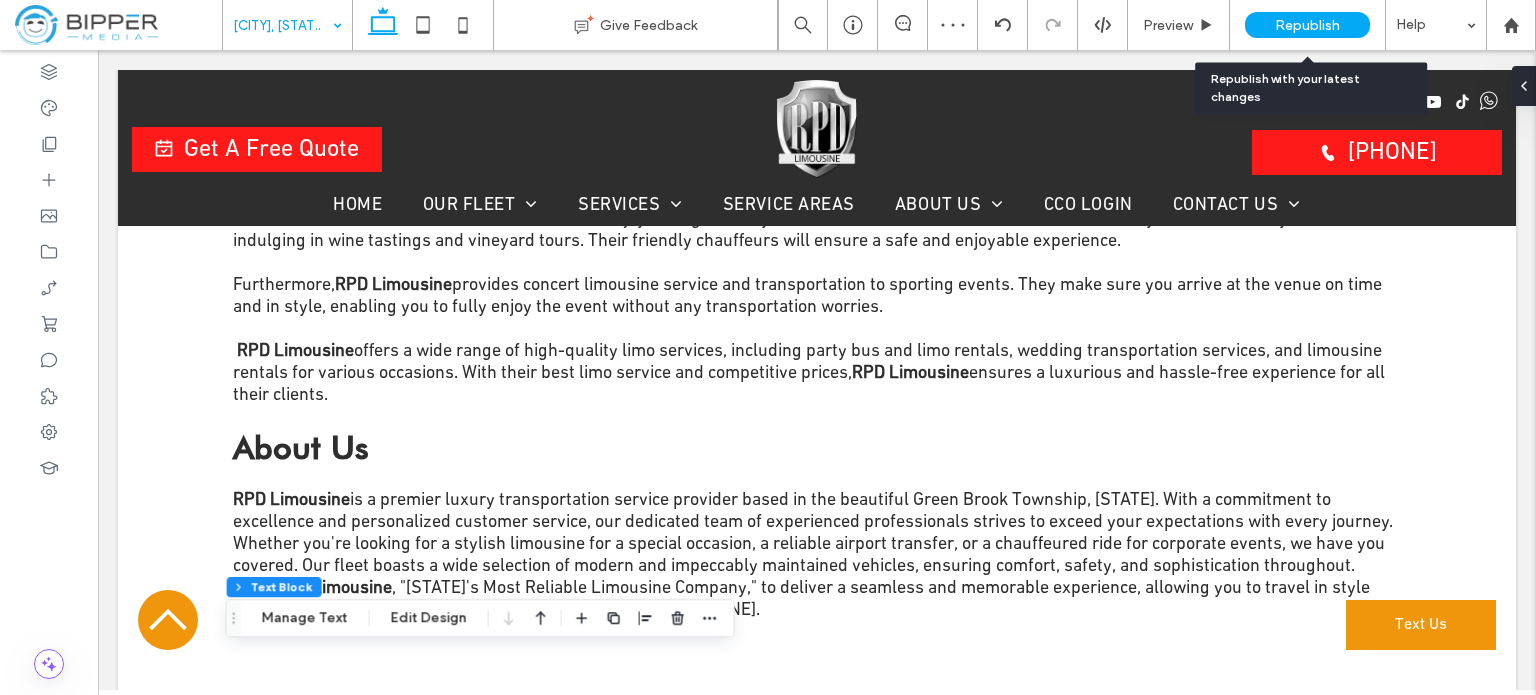 click on "Republish" at bounding box center [1307, 25] 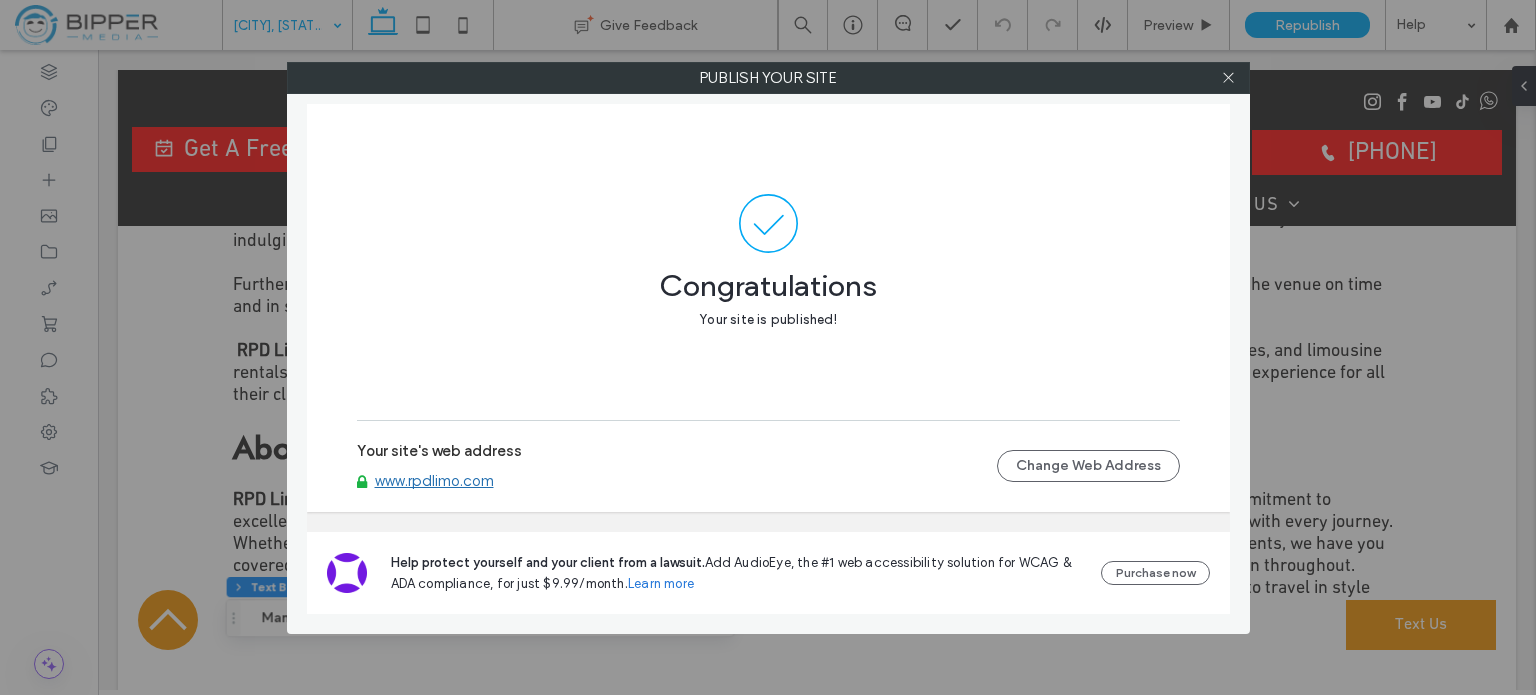 click on "www.rpdlimo.com" at bounding box center (434, 481) 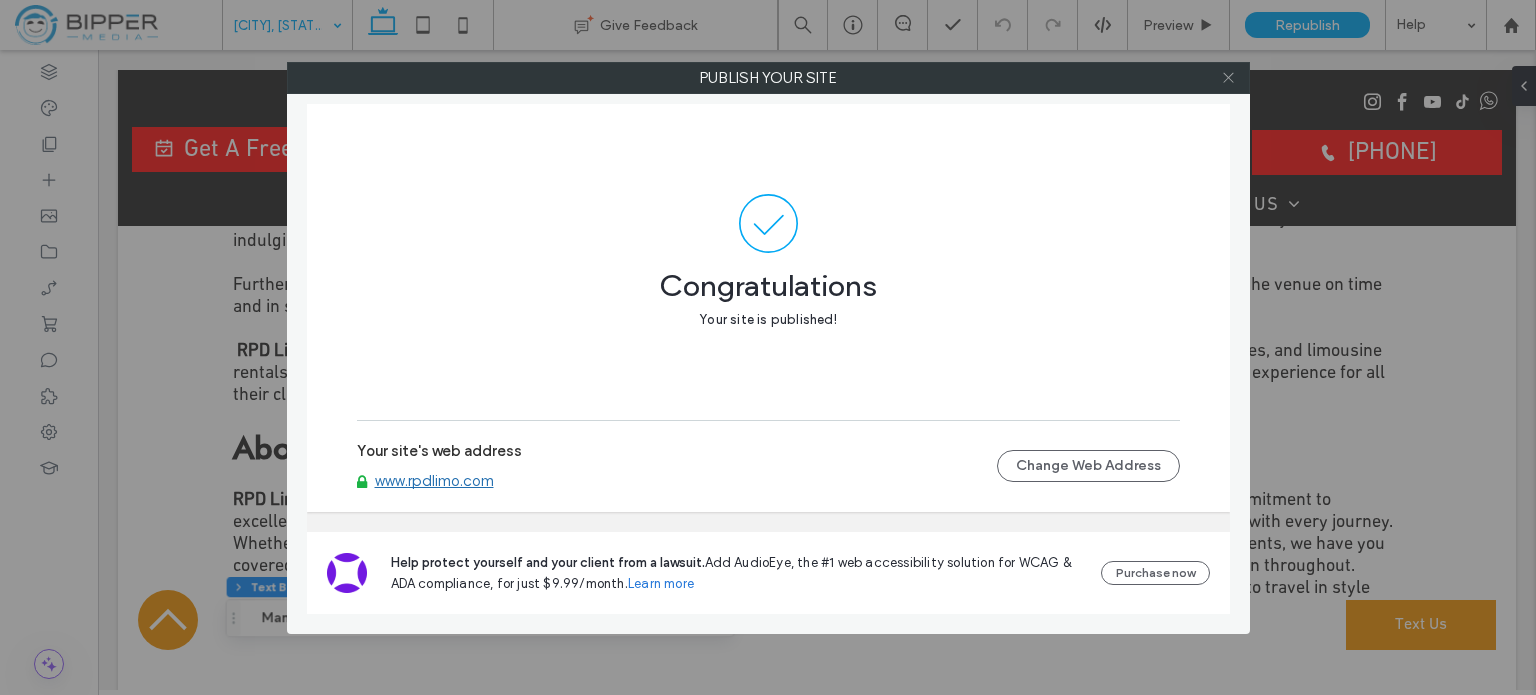click 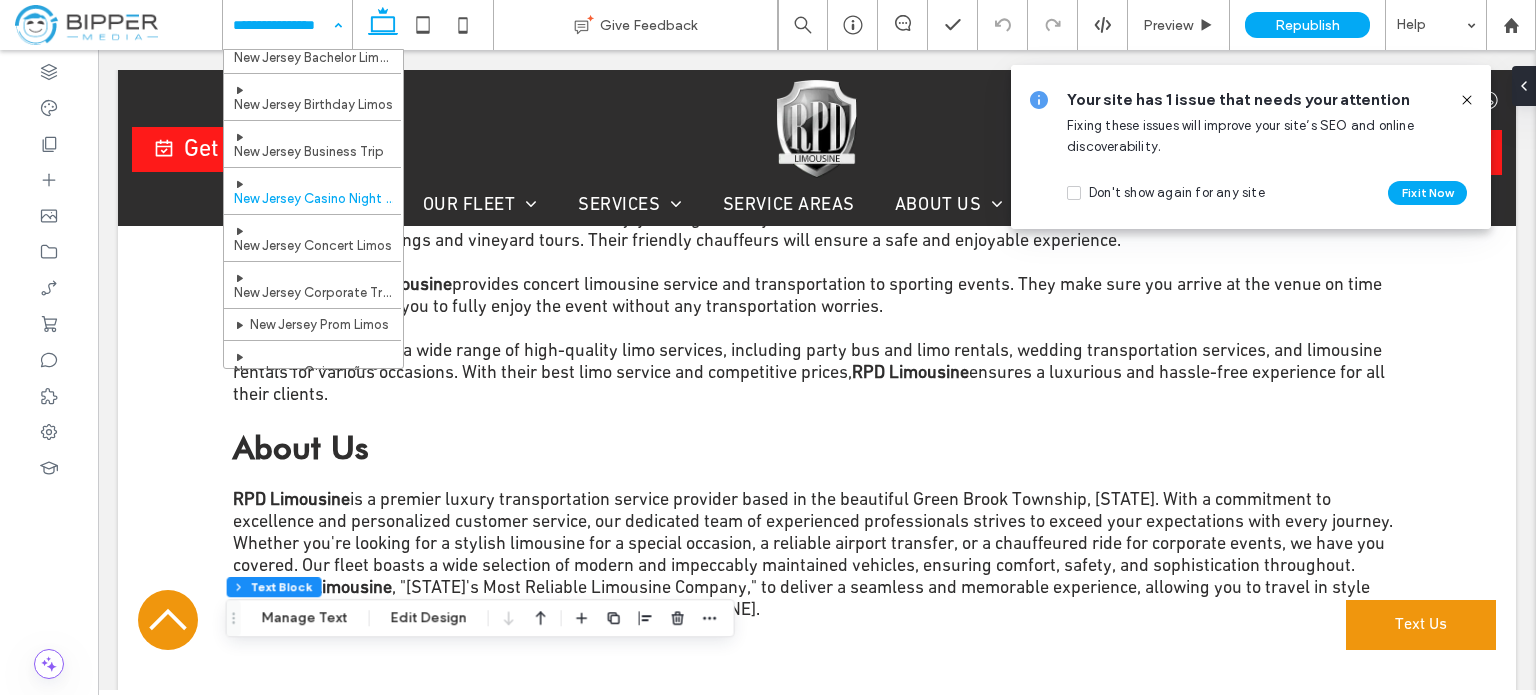 scroll, scrollTop: 1600, scrollLeft: 0, axis: vertical 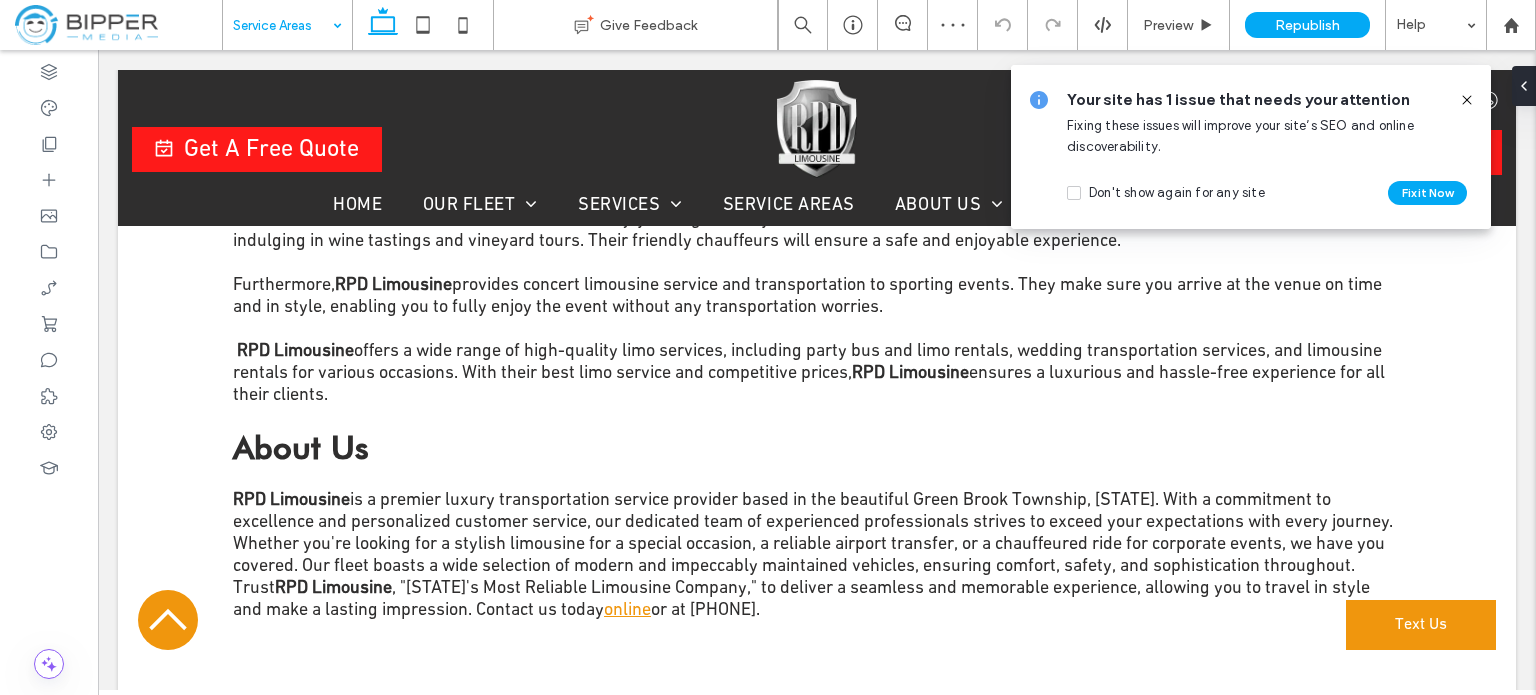 click 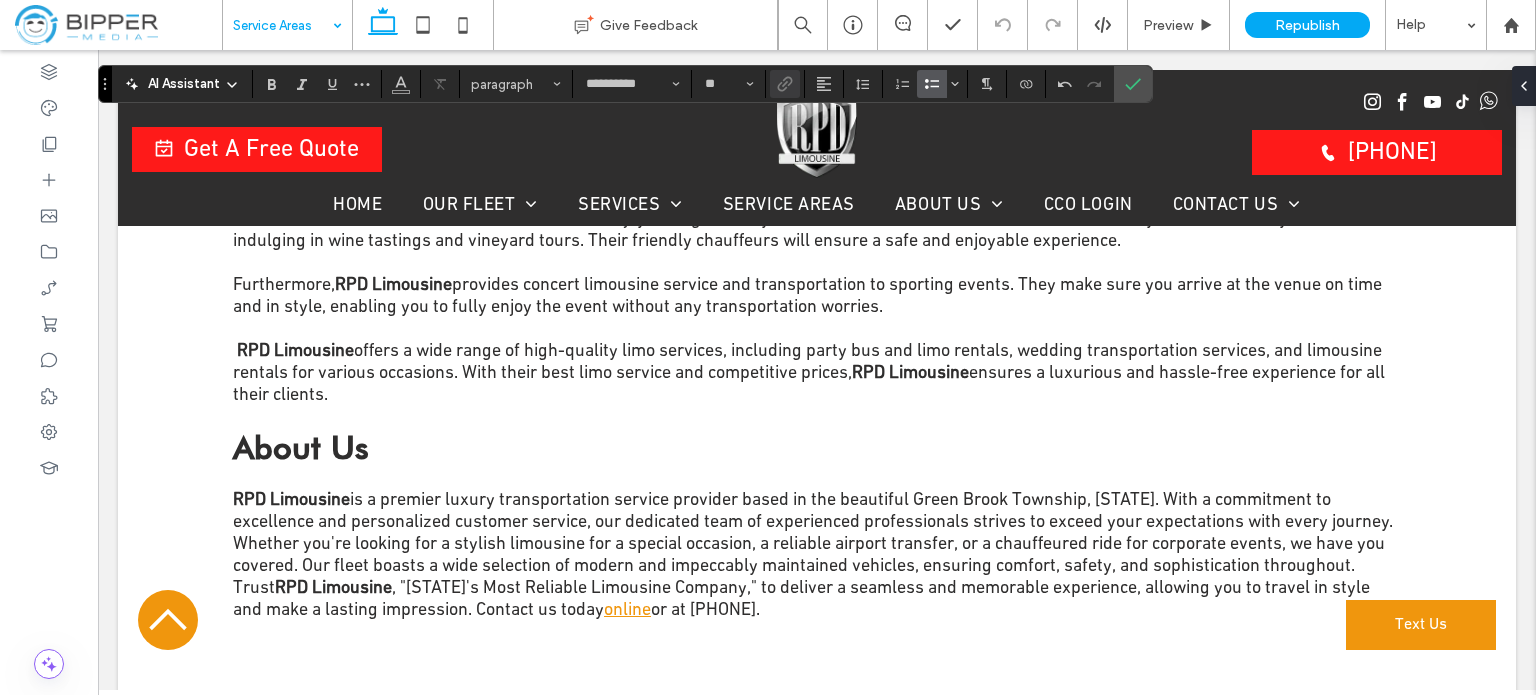 type on "**" 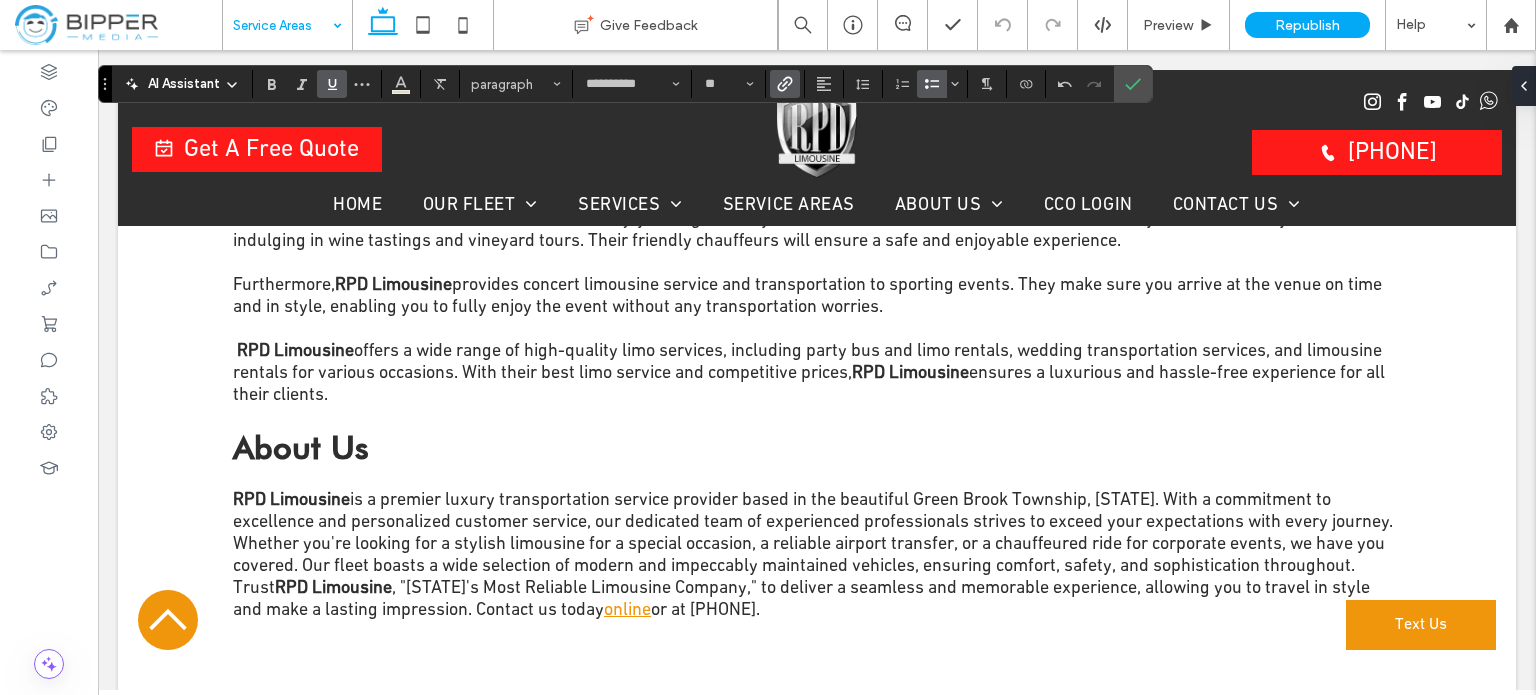 click 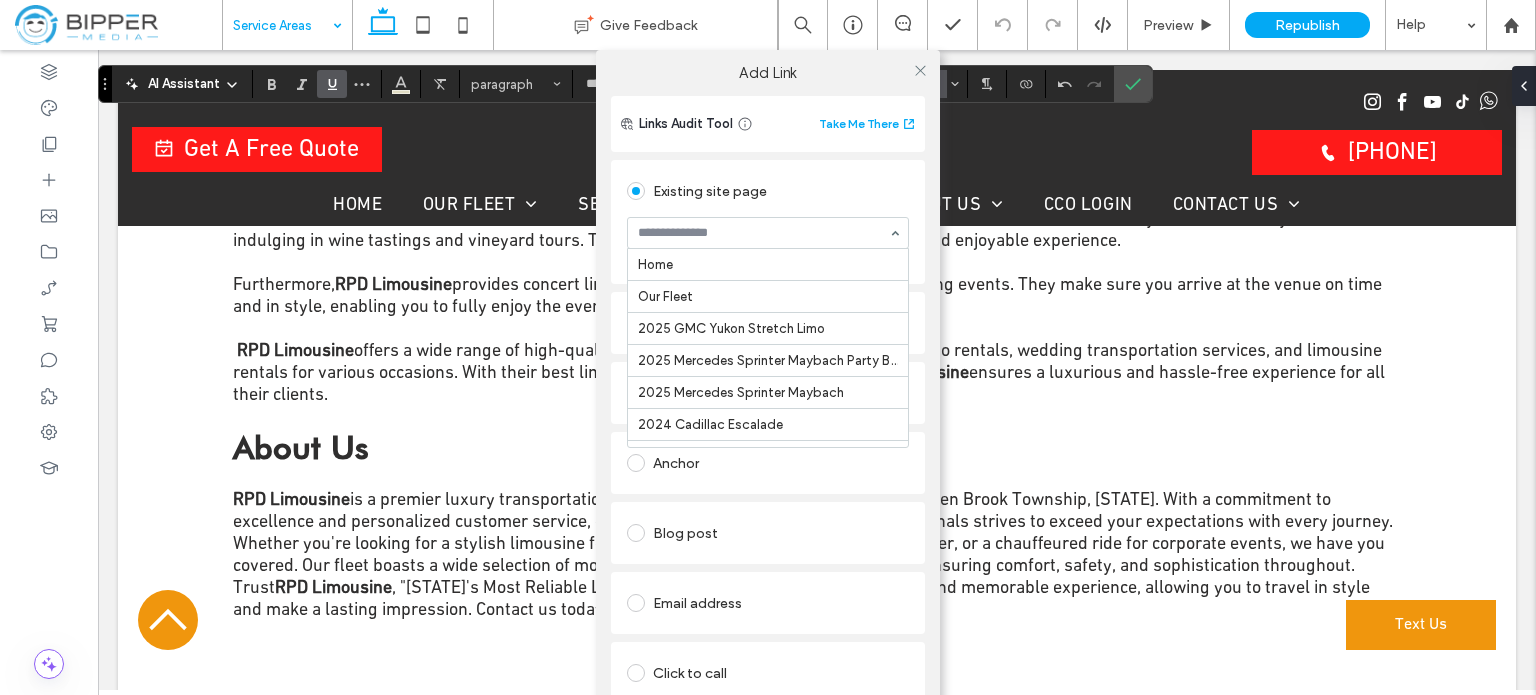 scroll, scrollTop: 2296, scrollLeft: 0, axis: vertical 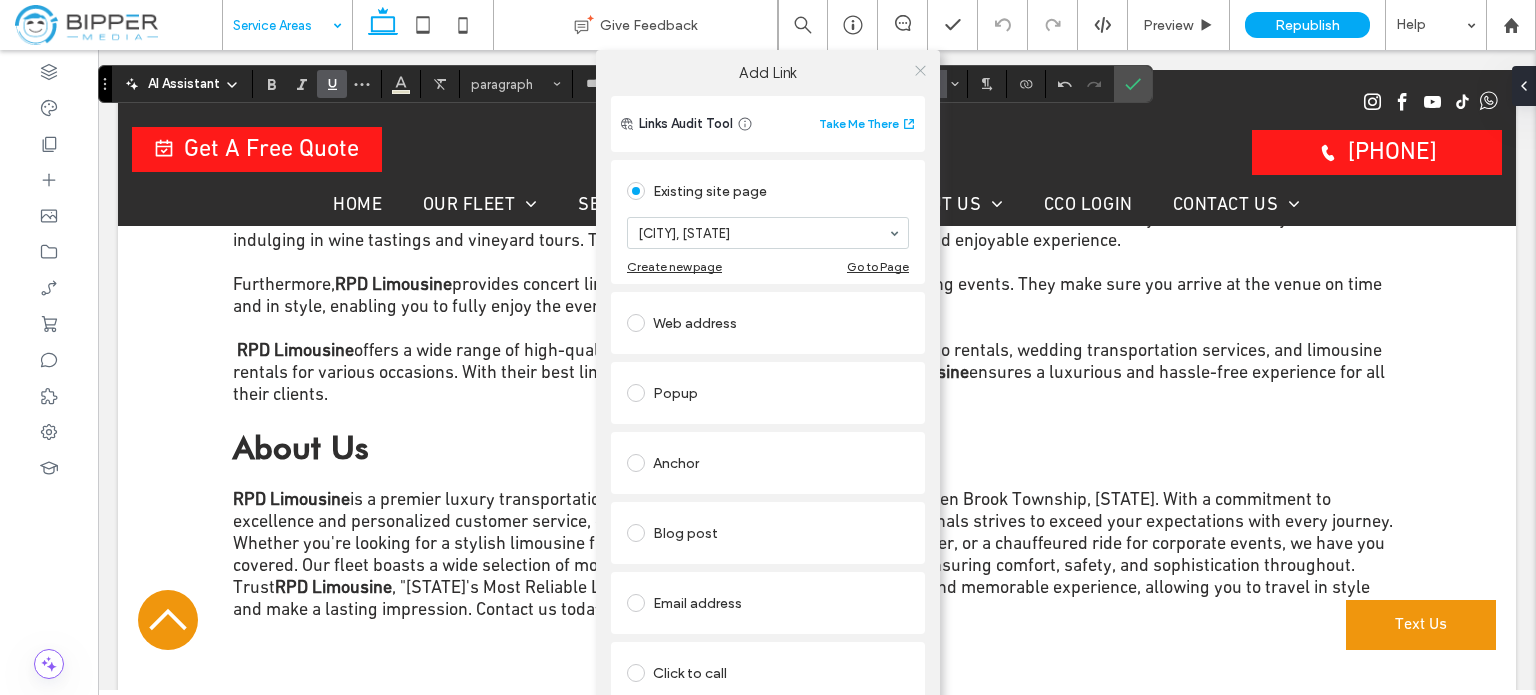 click 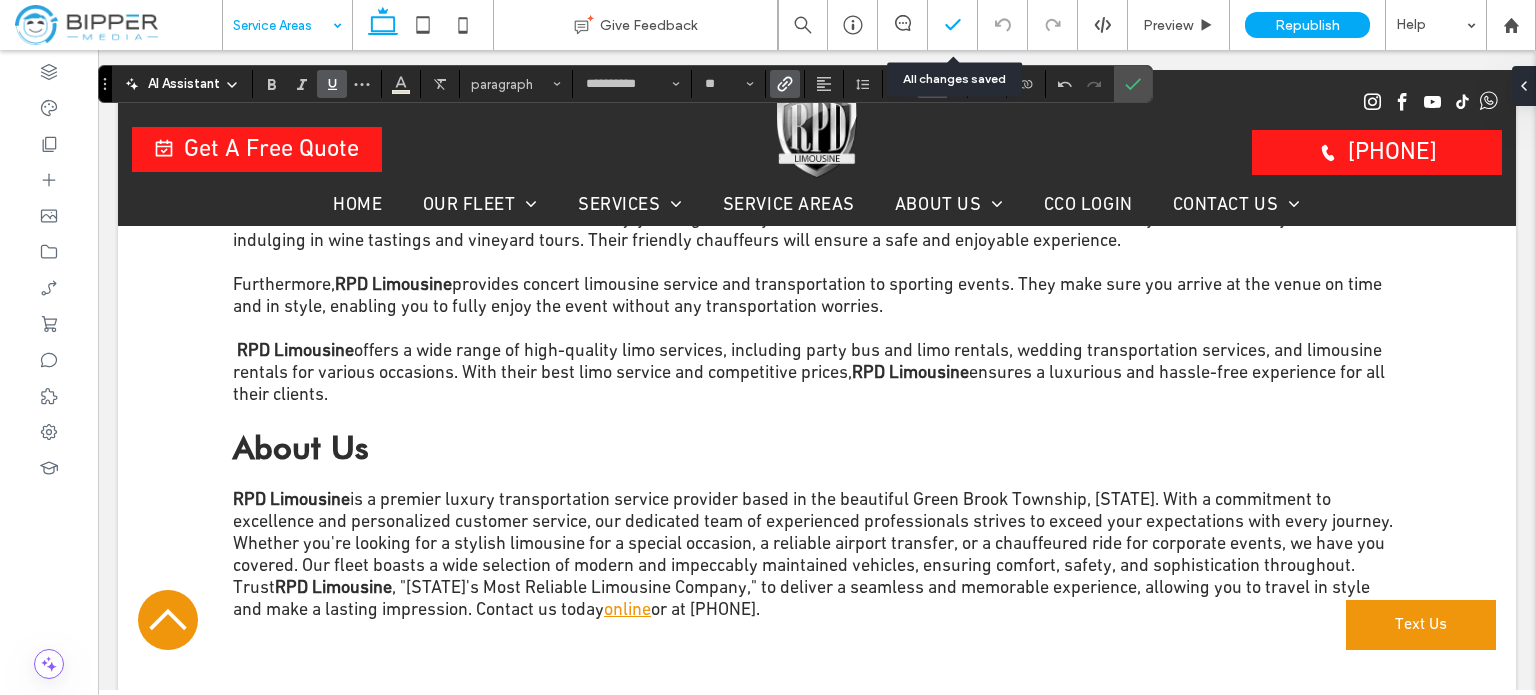 click at bounding box center [952, 25] 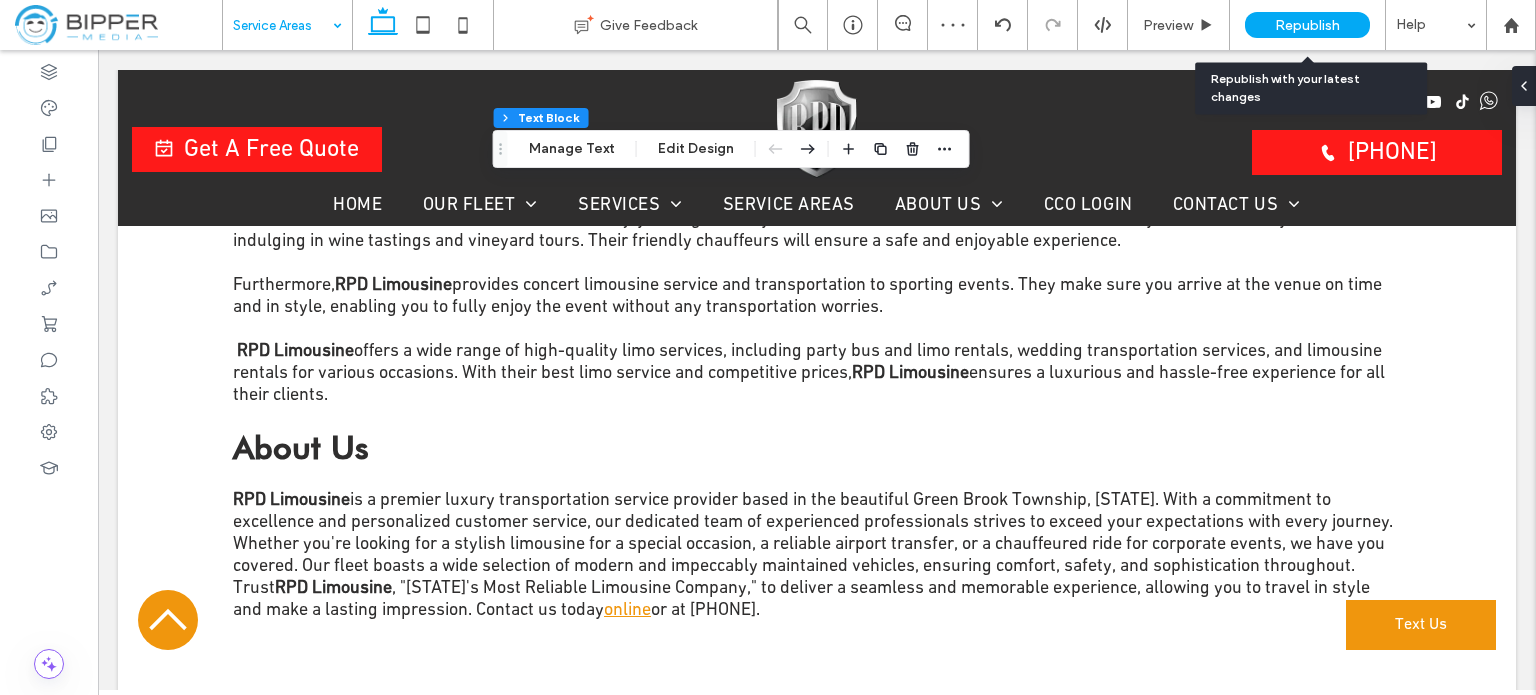 click on "Republish" at bounding box center [1307, 25] 